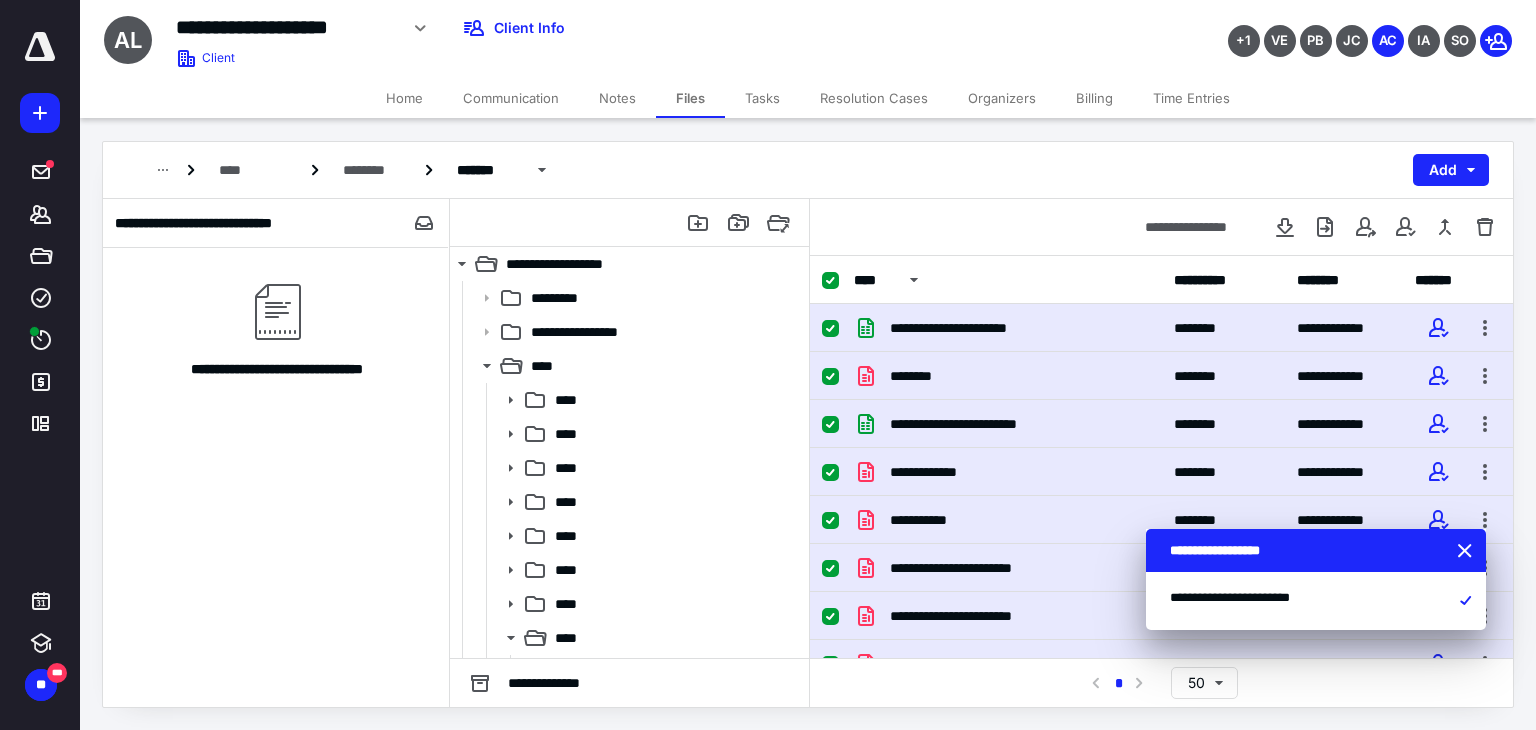 scroll, scrollTop: 0, scrollLeft: 0, axis: both 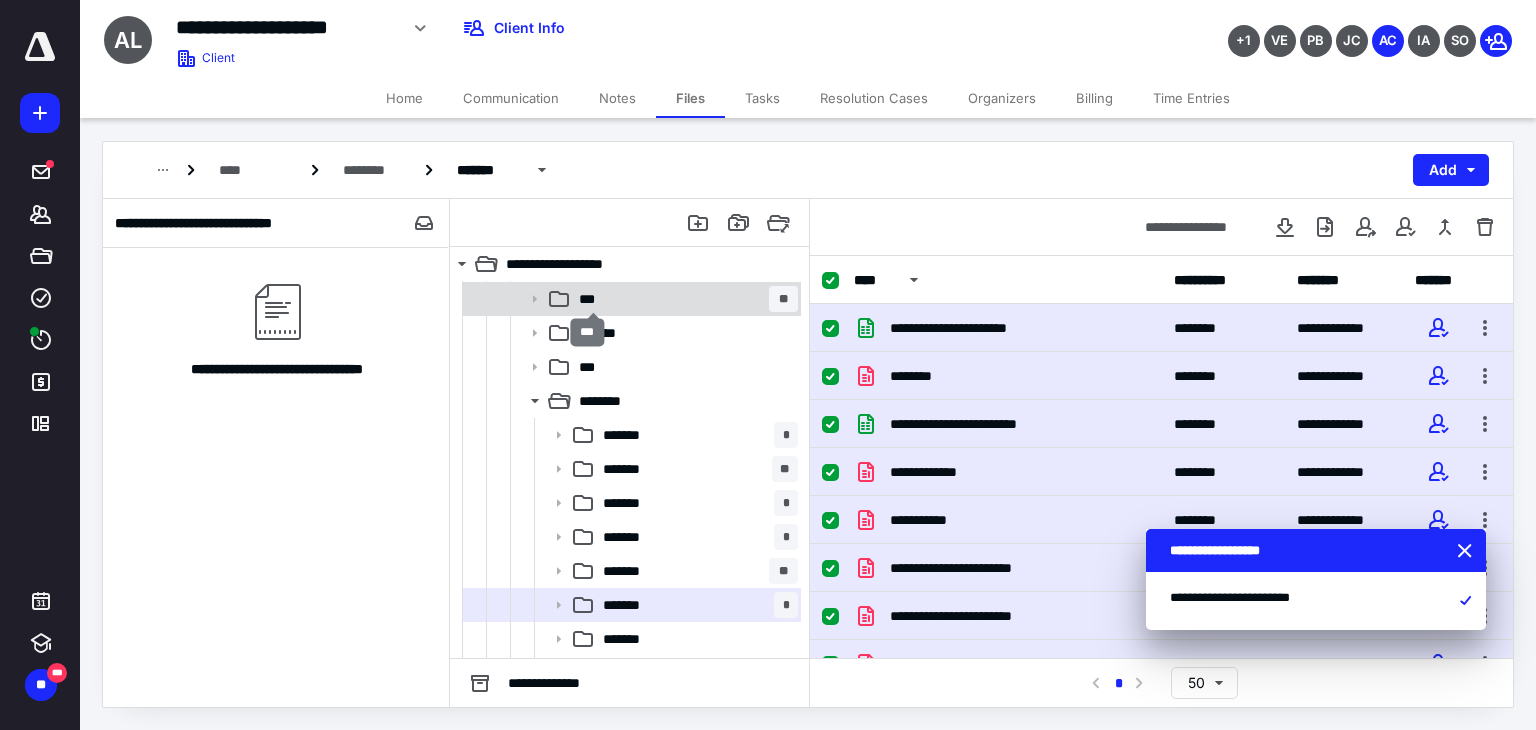 click on "***" at bounding box center [593, 299] 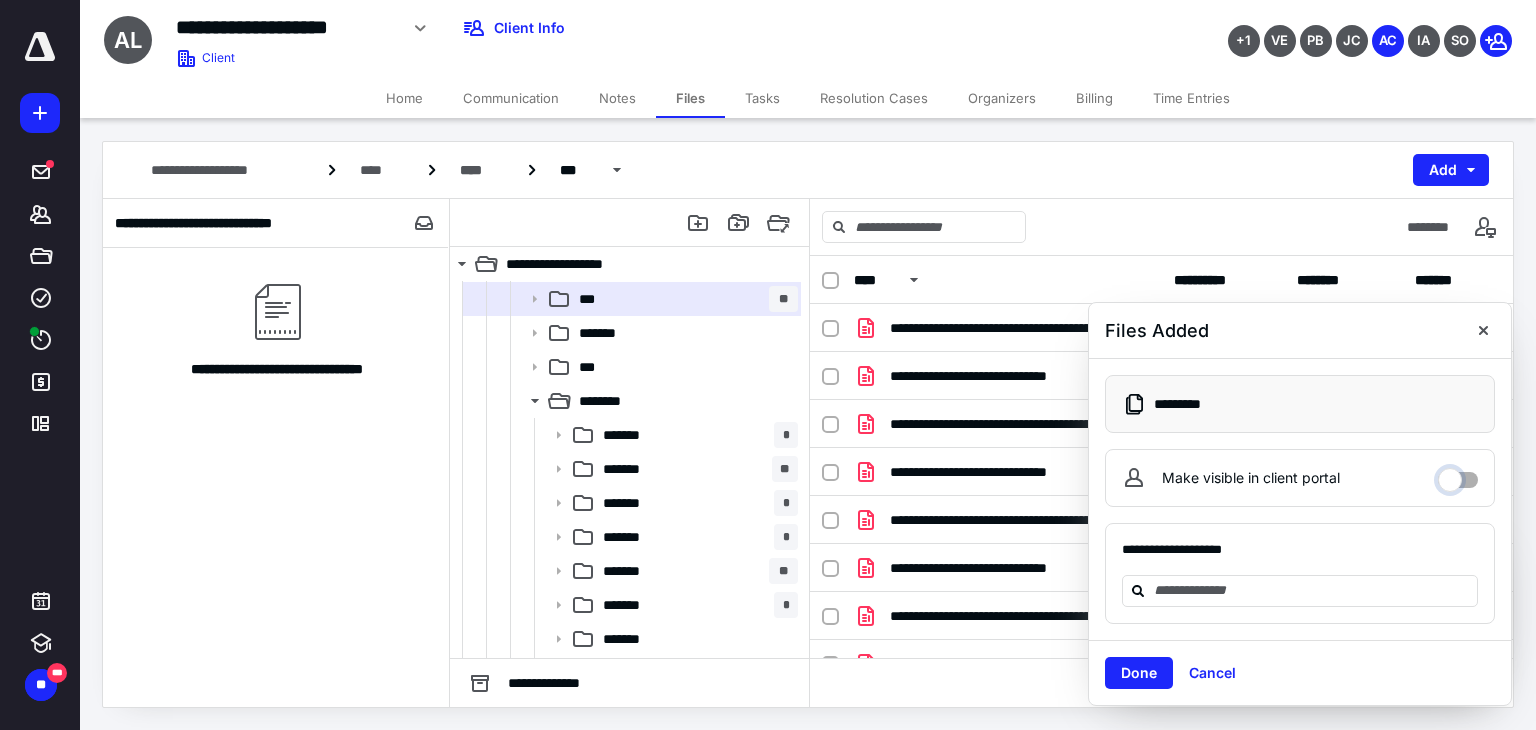 click on "Make visible in client portal" at bounding box center [1458, 475] 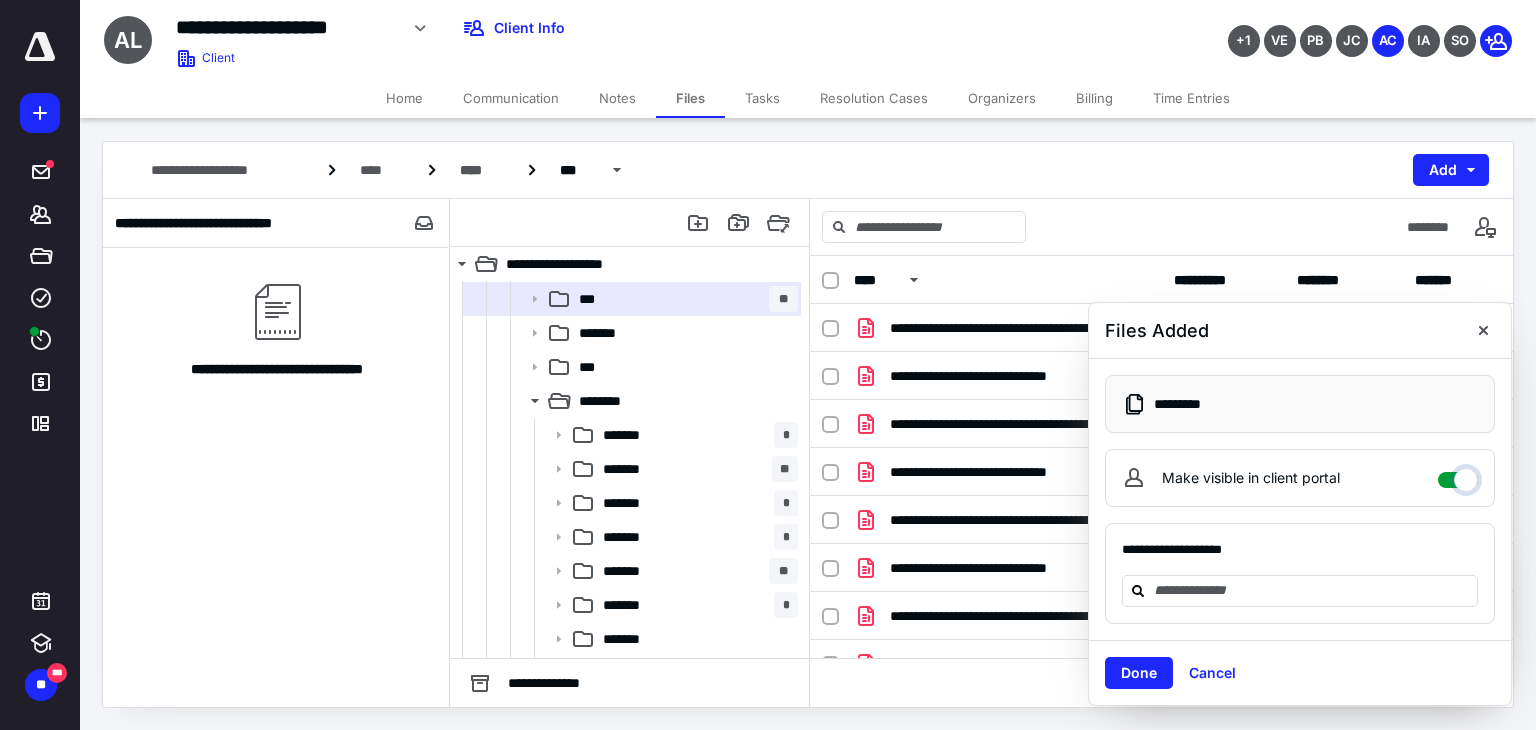 checkbox on "****" 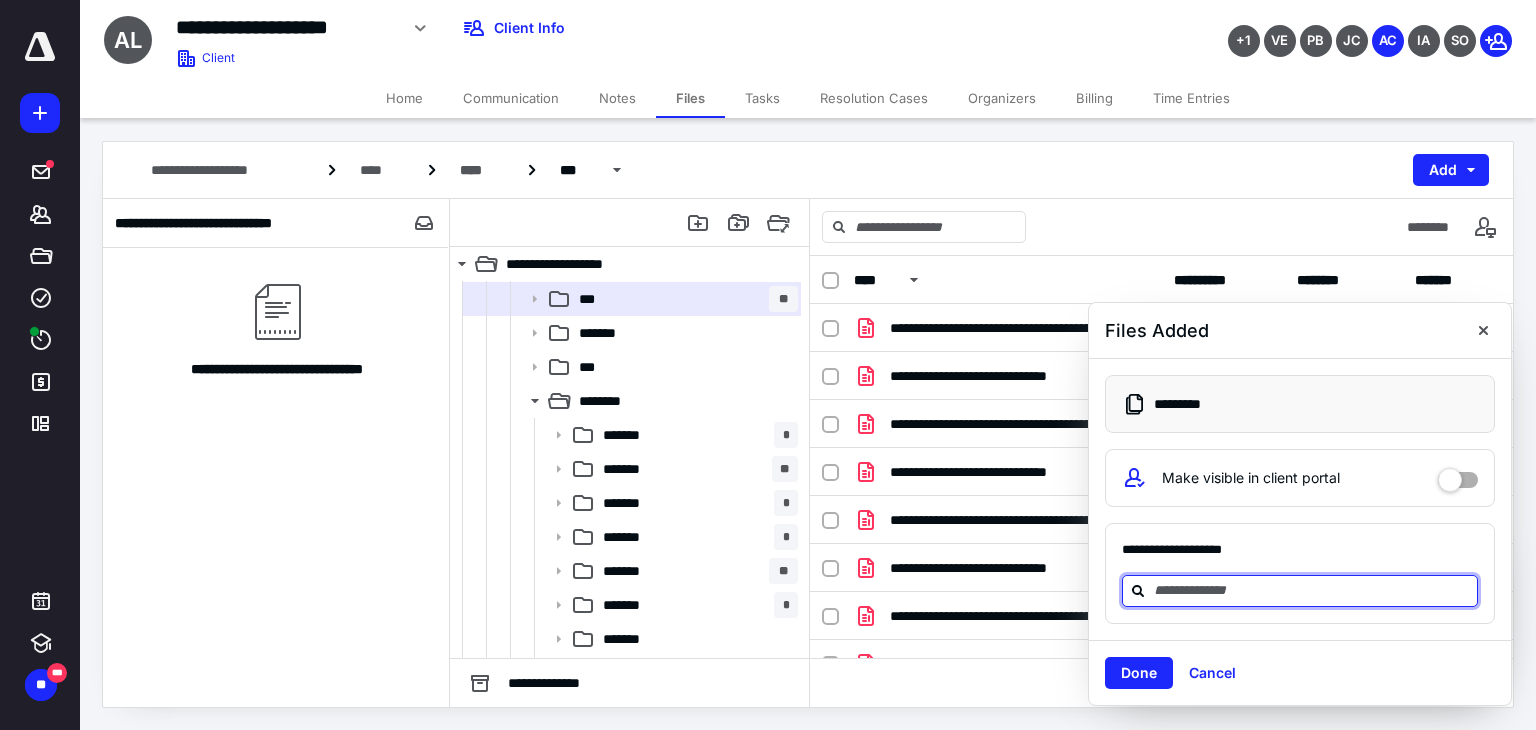 click at bounding box center (1312, 590) 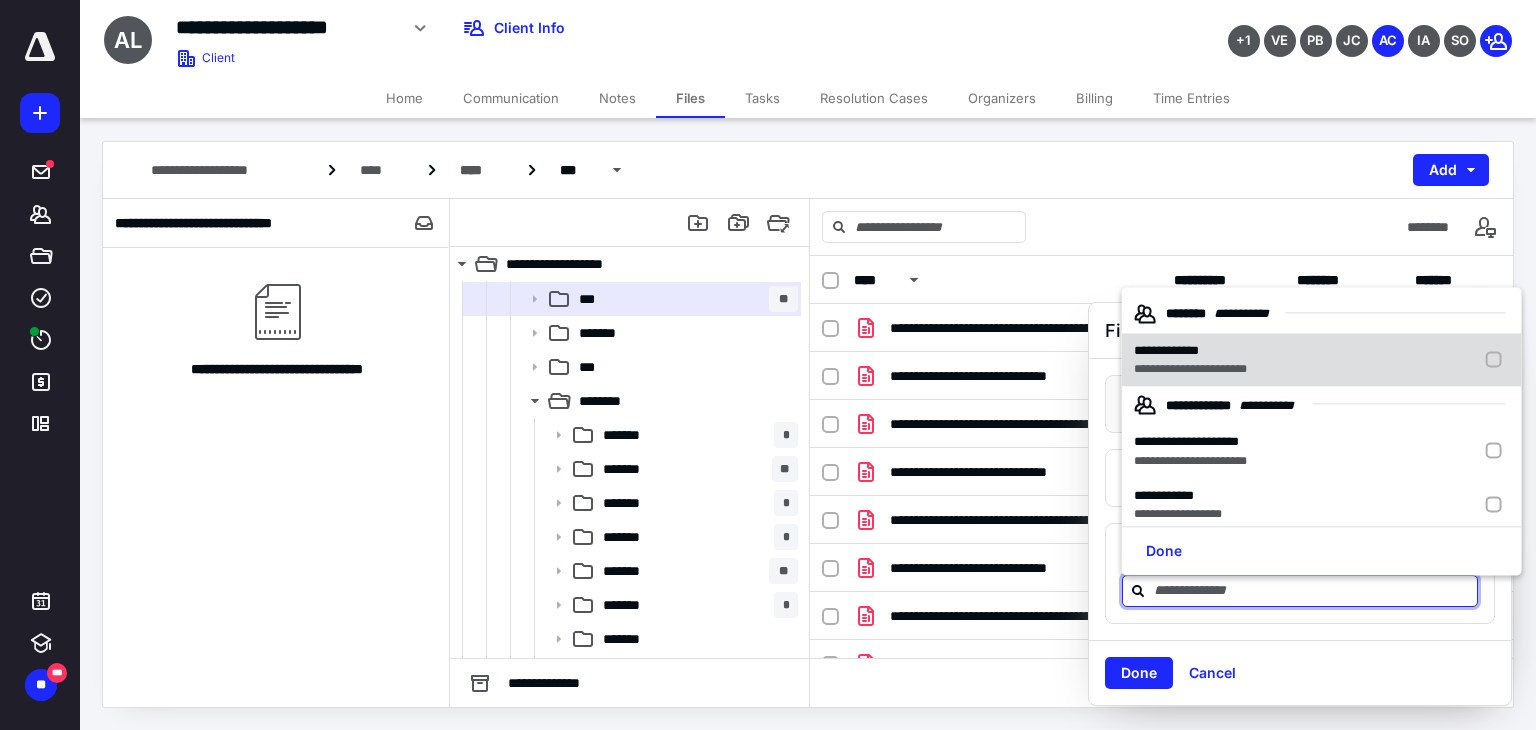 click at bounding box center [1498, 360] 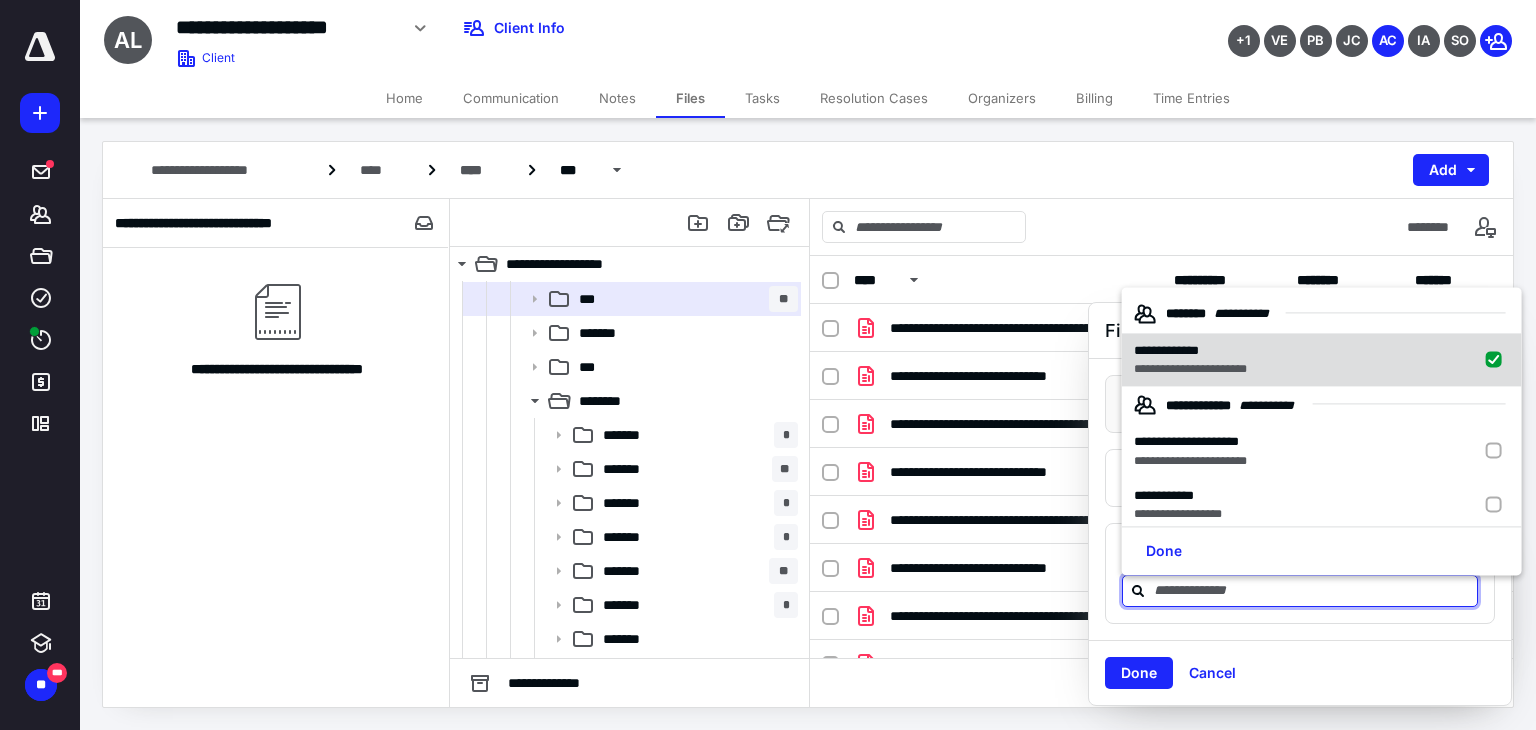 checkbox on "true" 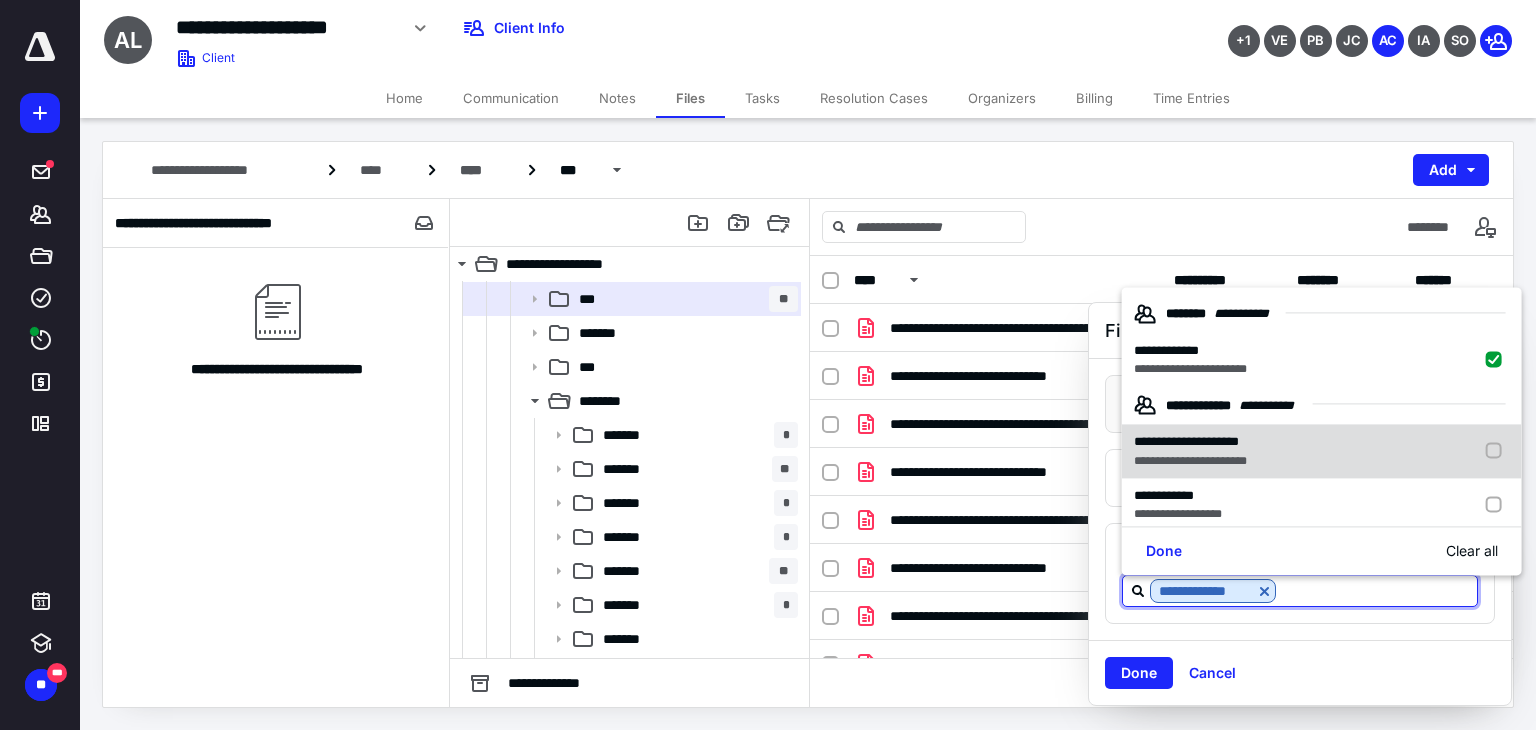 scroll, scrollTop: 100, scrollLeft: 0, axis: vertical 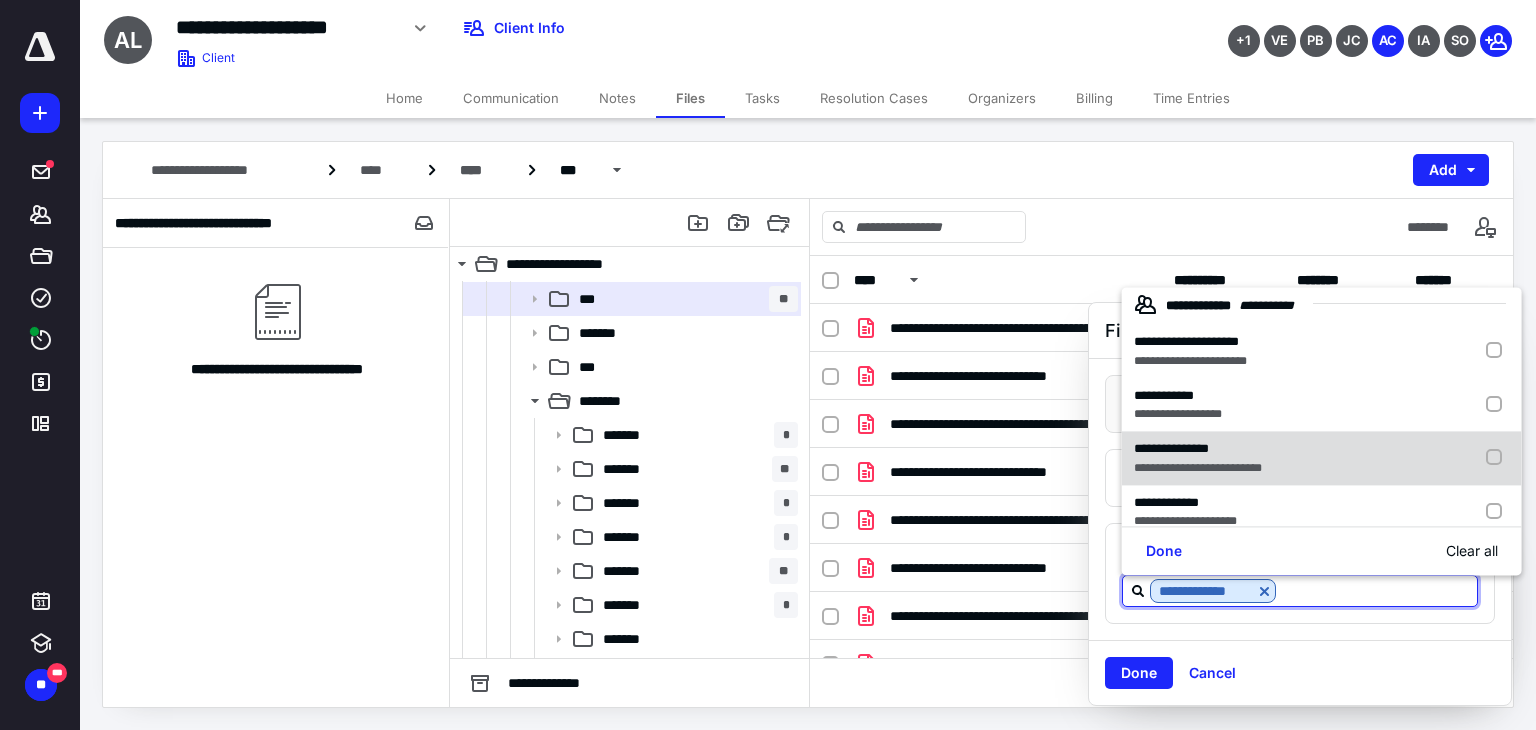 click at bounding box center [1498, 458] 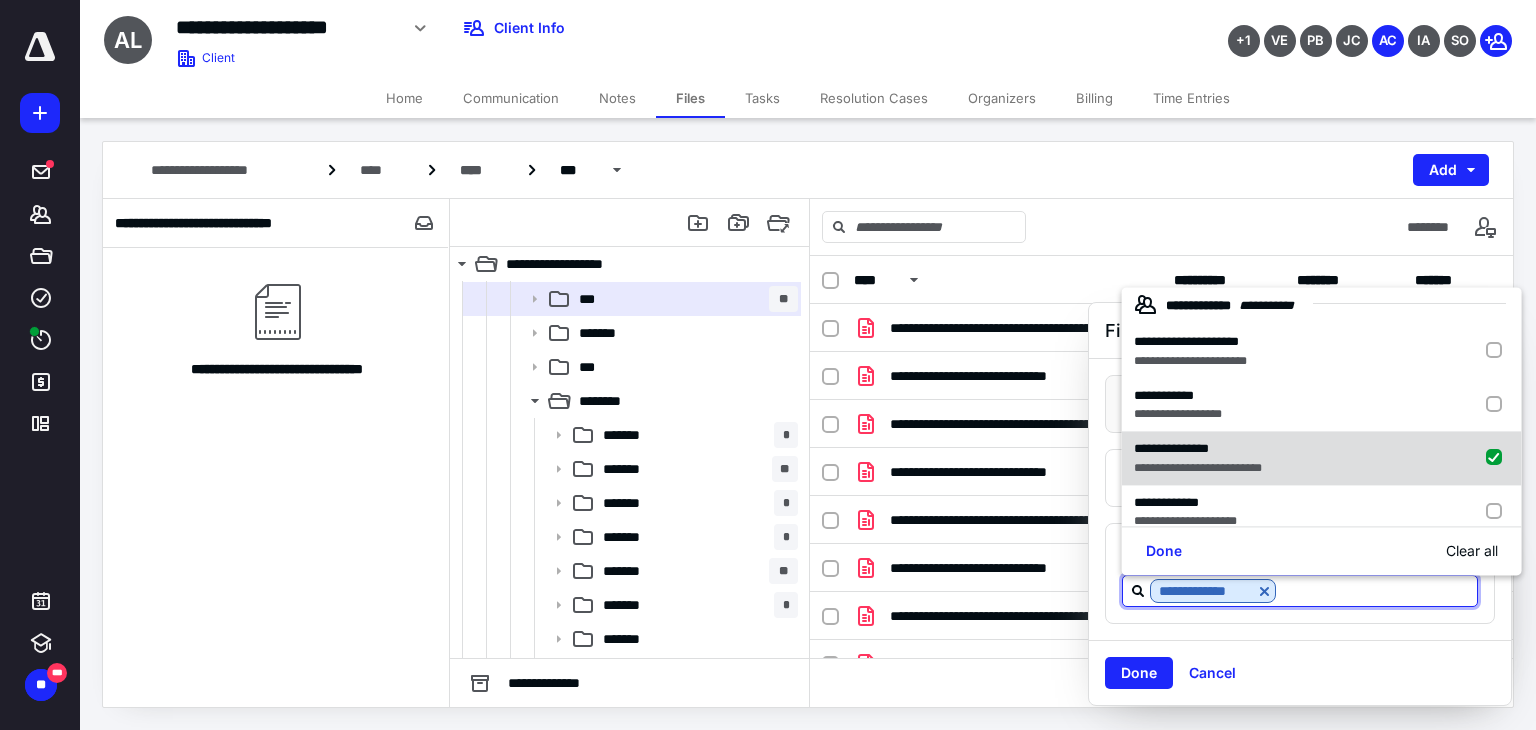 checkbox on "true" 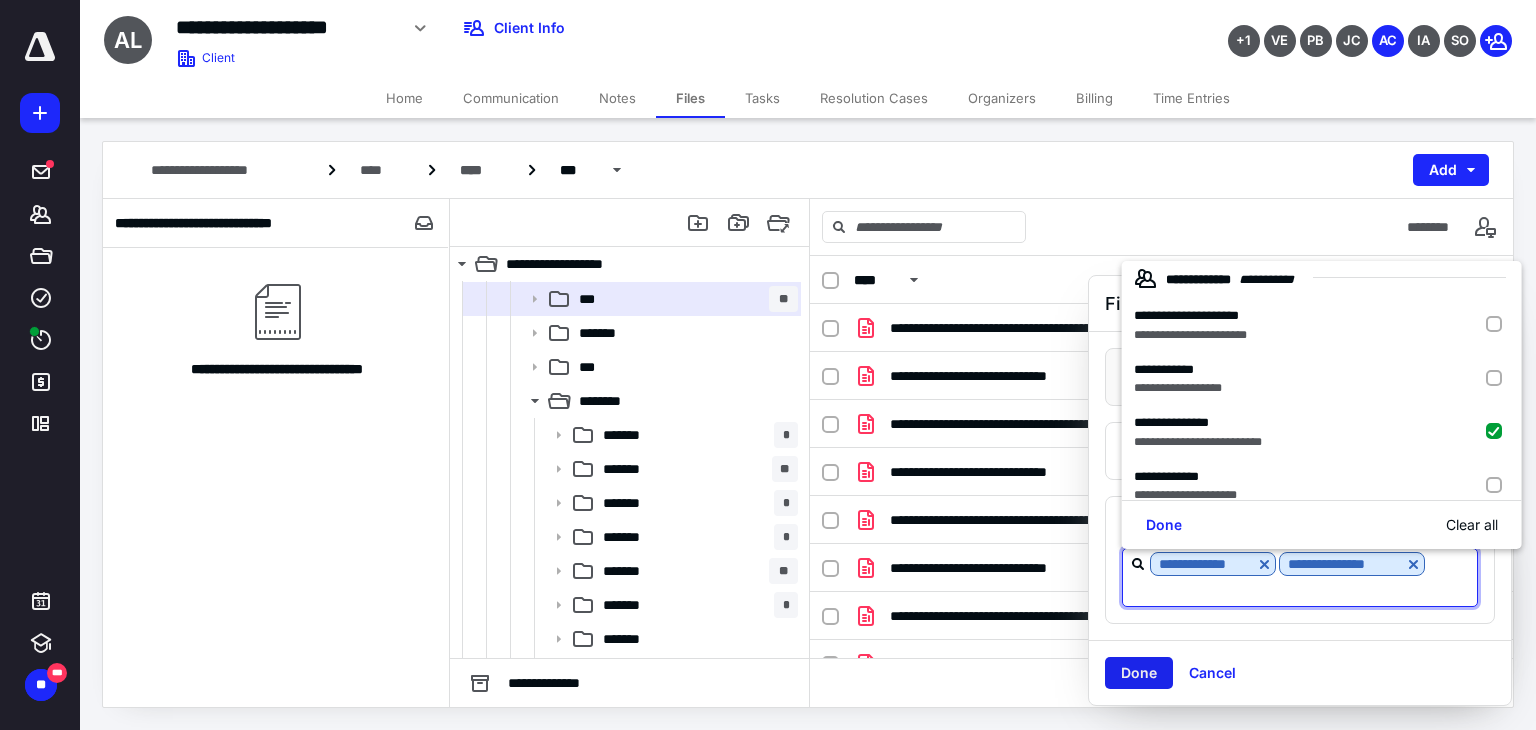 click on "Done" at bounding box center (1139, 673) 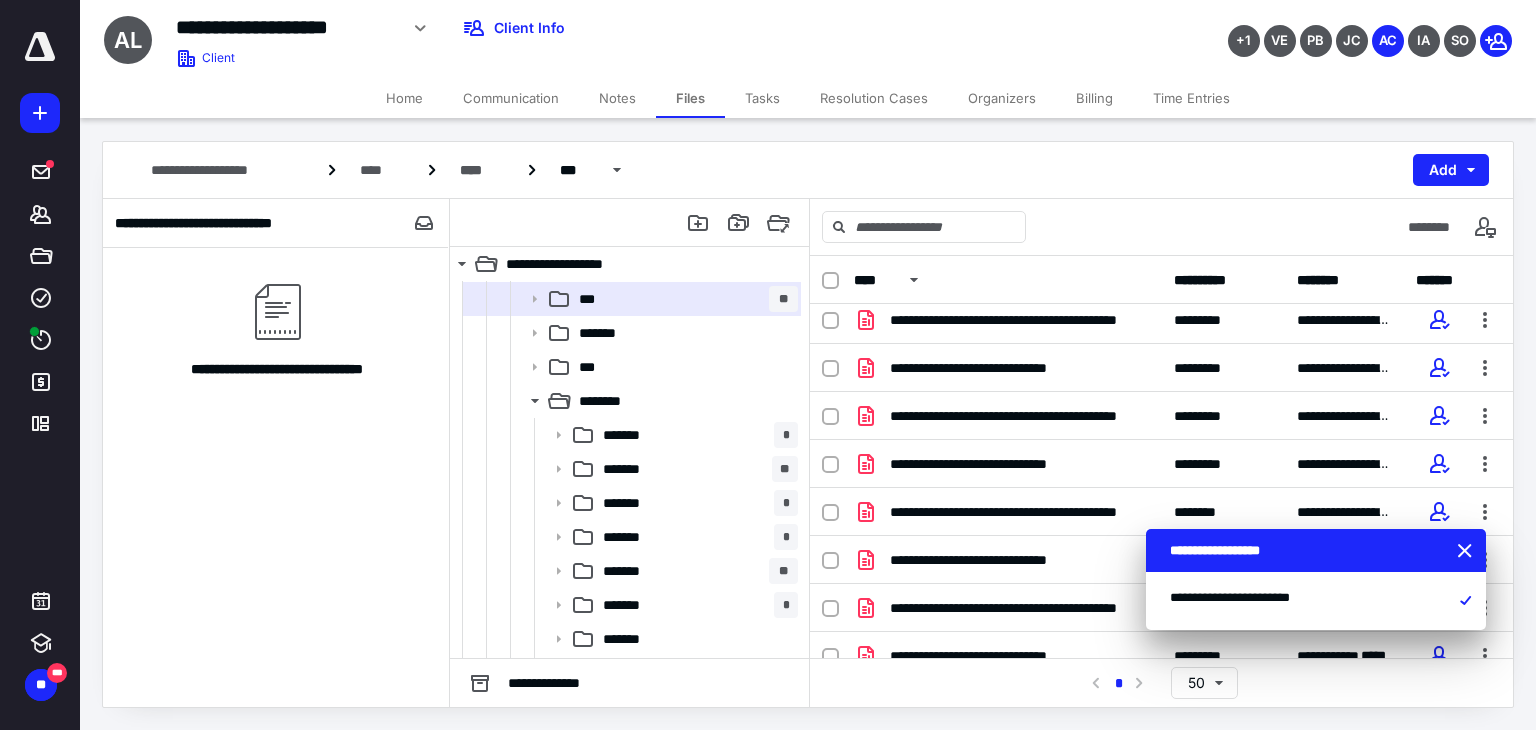 scroll, scrollTop: 219, scrollLeft: 0, axis: vertical 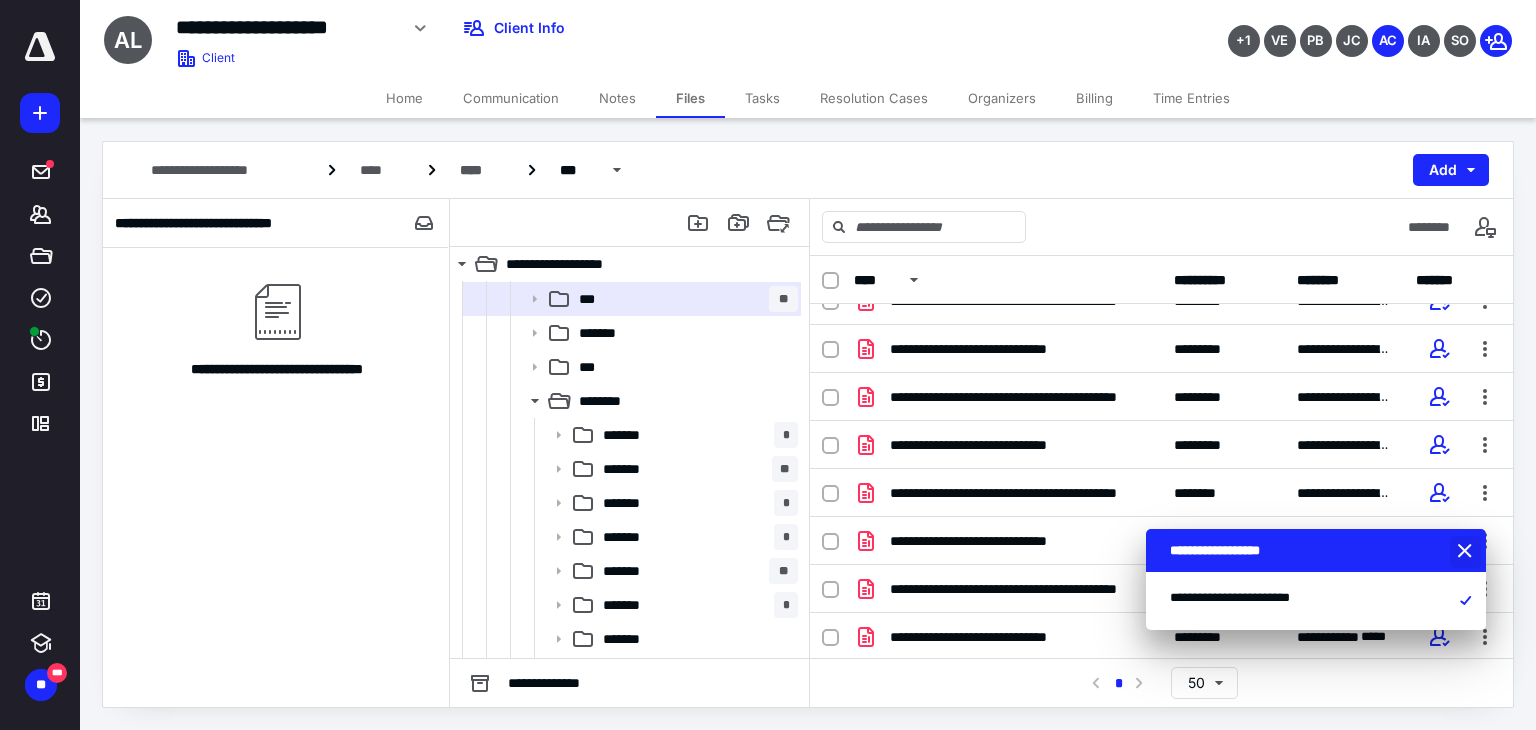 click at bounding box center [1467, 552] 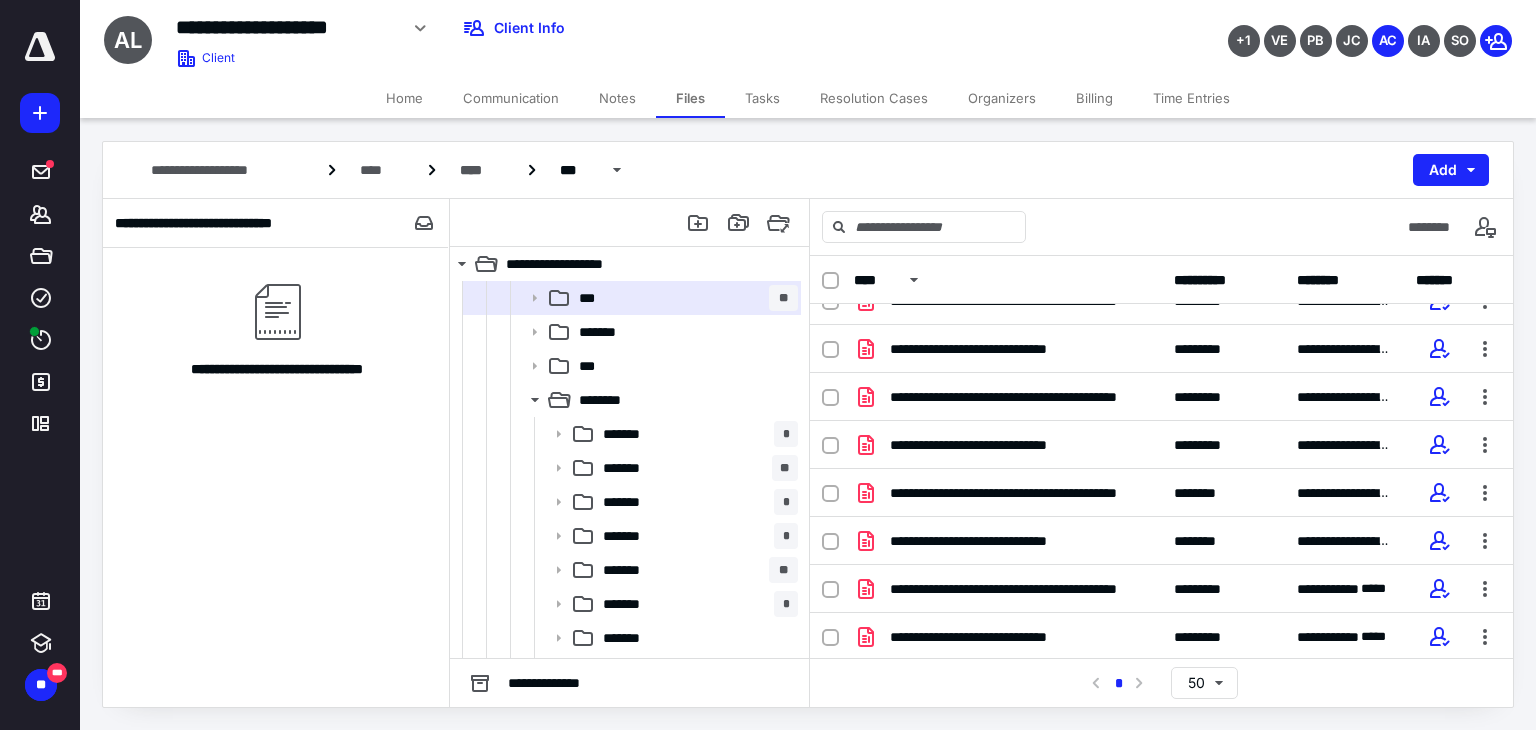 scroll, scrollTop: 608, scrollLeft: 0, axis: vertical 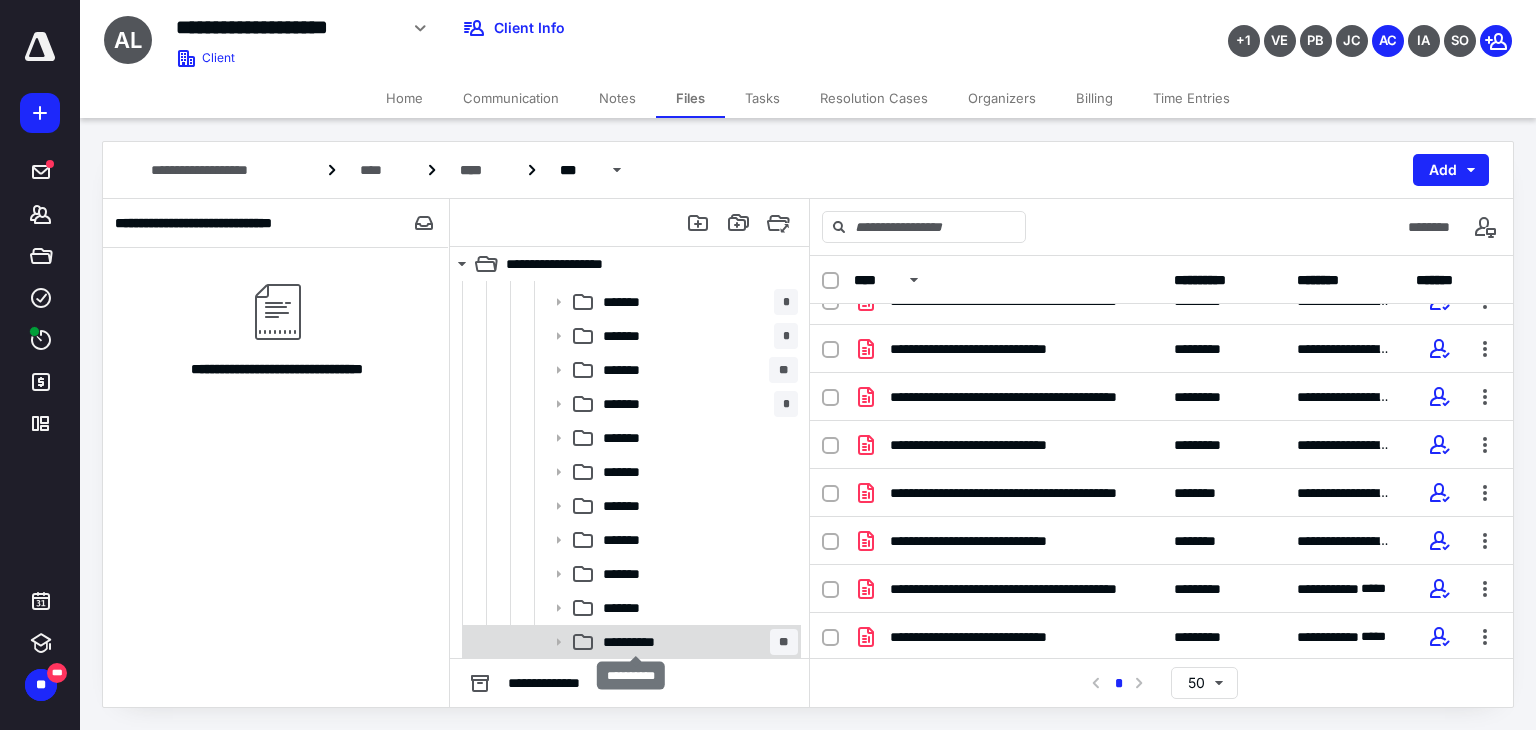 click on "**********" at bounding box center [636, 642] 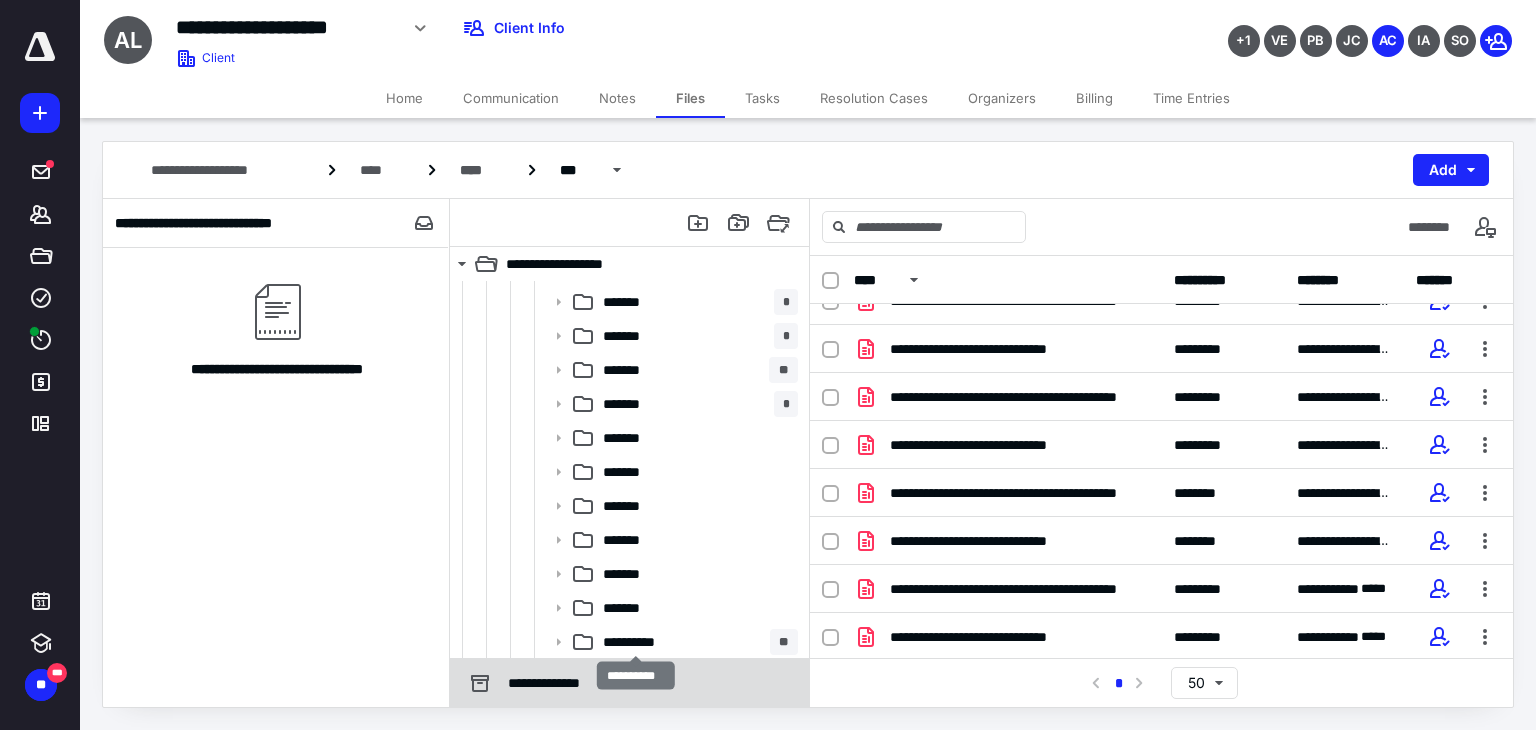scroll, scrollTop: 0, scrollLeft: 0, axis: both 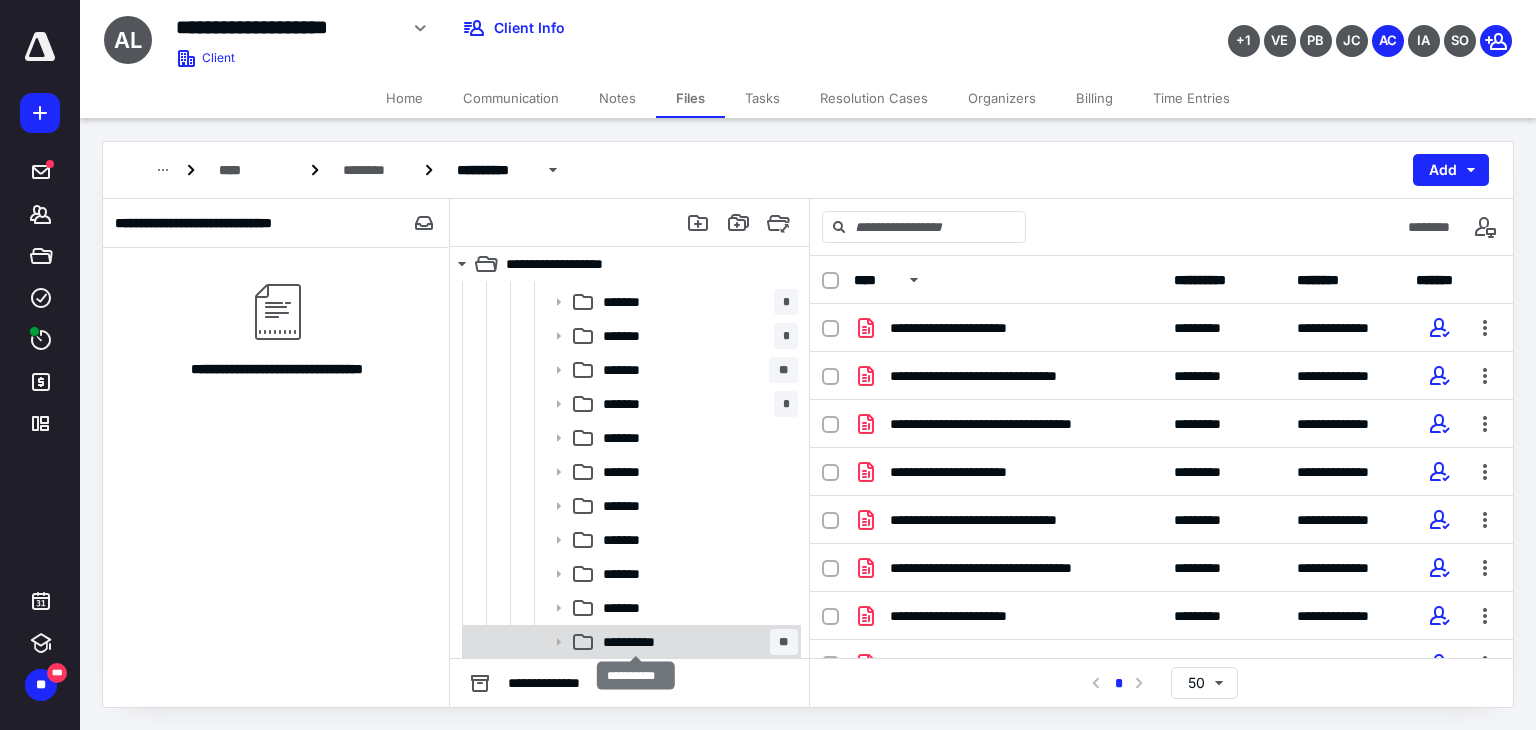 click on "**********" at bounding box center (636, 642) 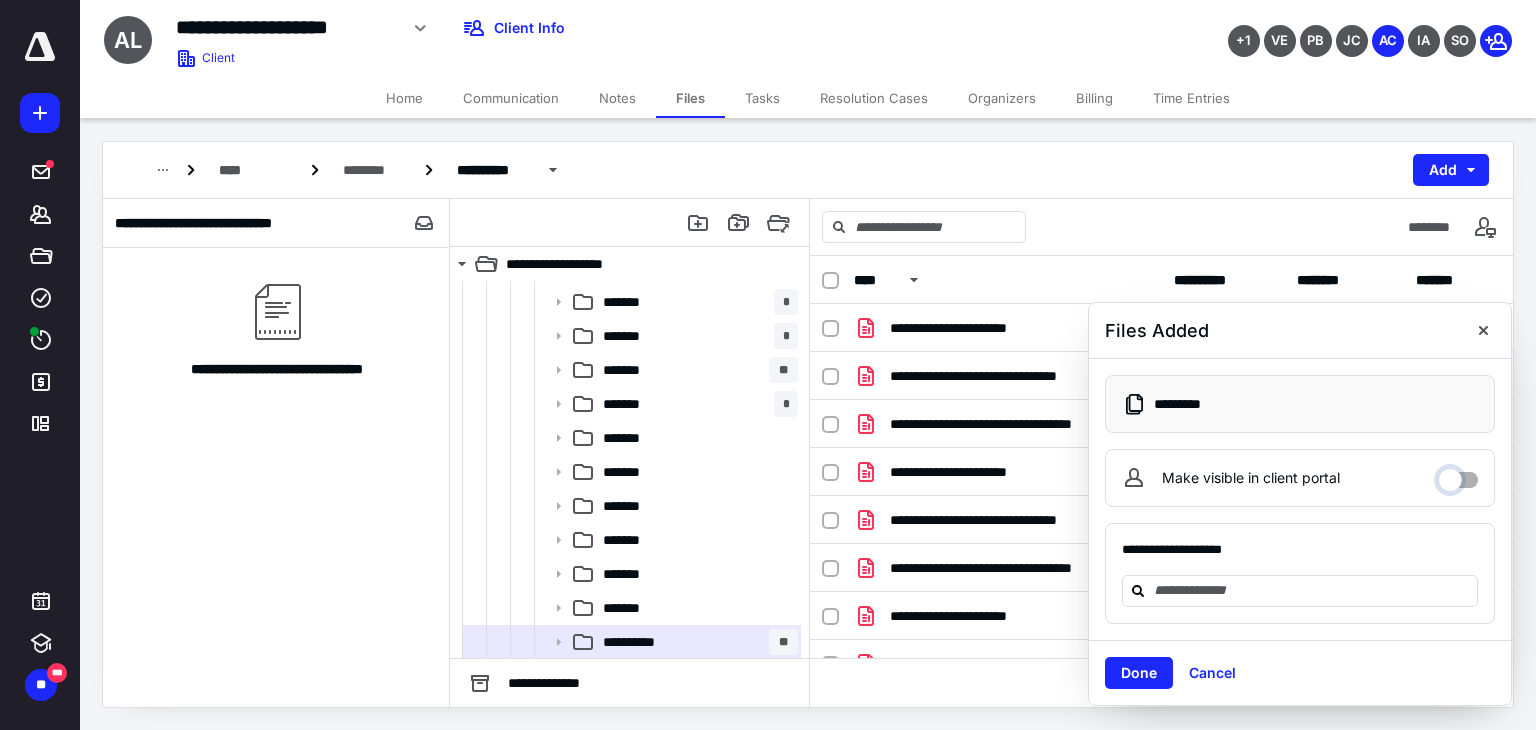click on "Make visible in client portal" at bounding box center (1458, 475) 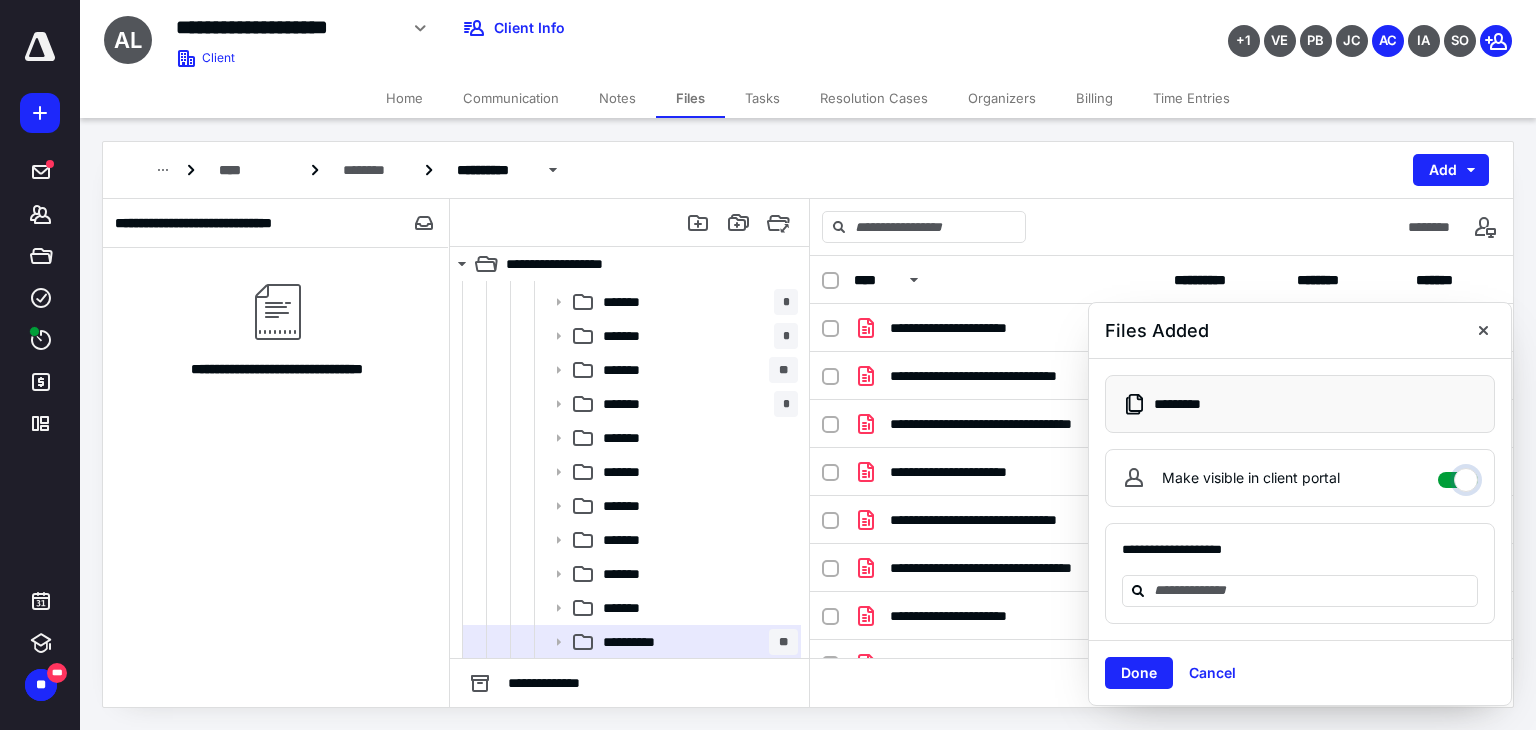 checkbox on "****" 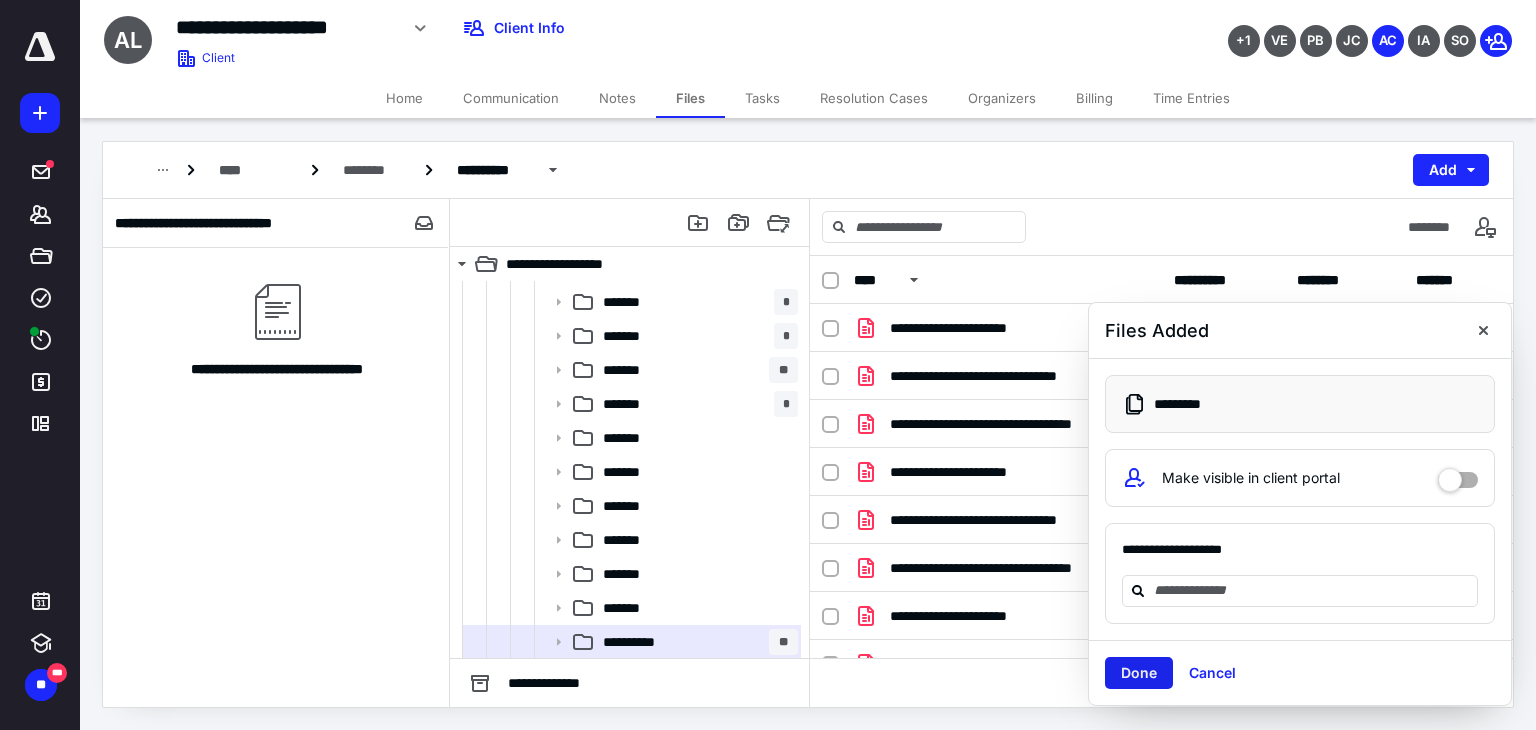 click on "Done" at bounding box center (1139, 673) 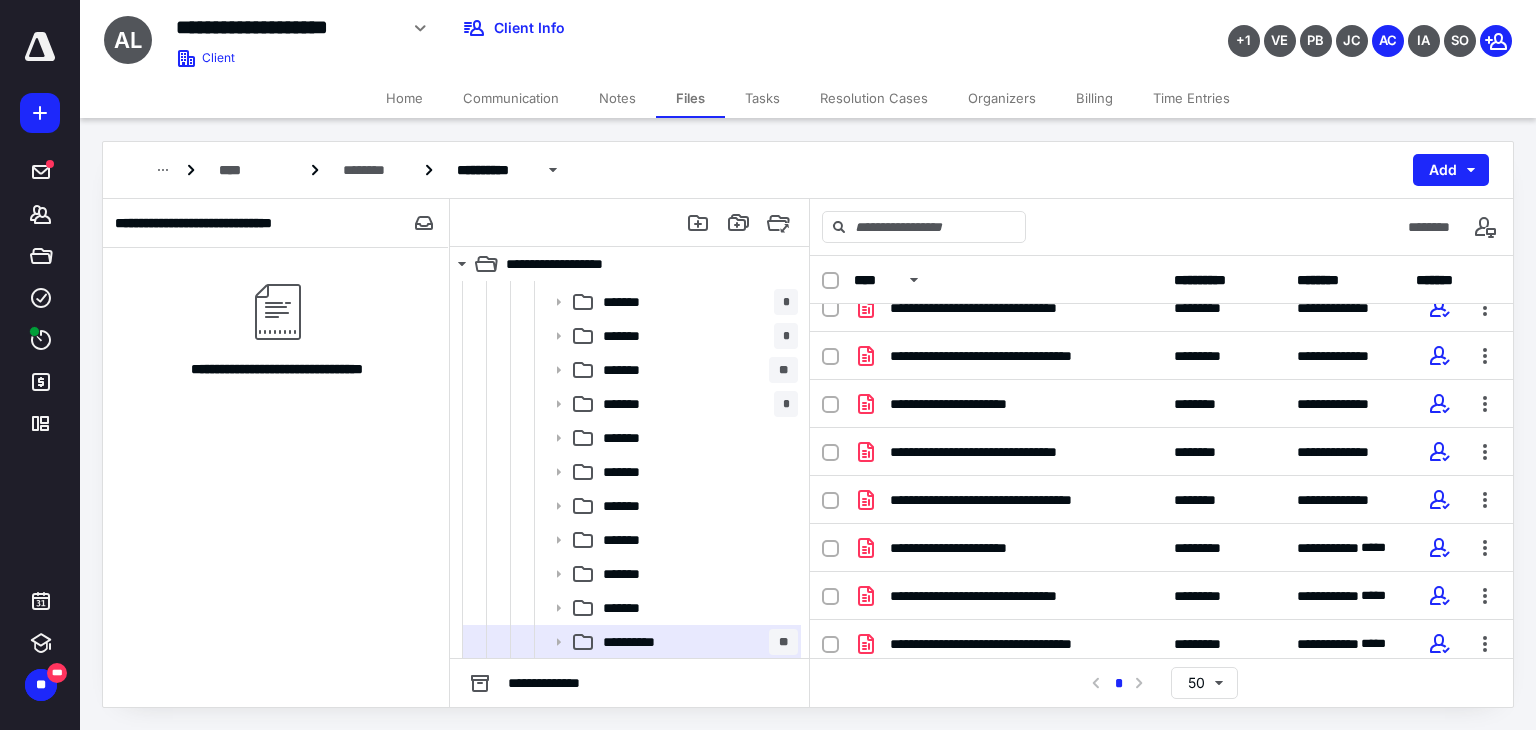 scroll, scrollTop: 506, scrollLeft: 0, axis: vertical 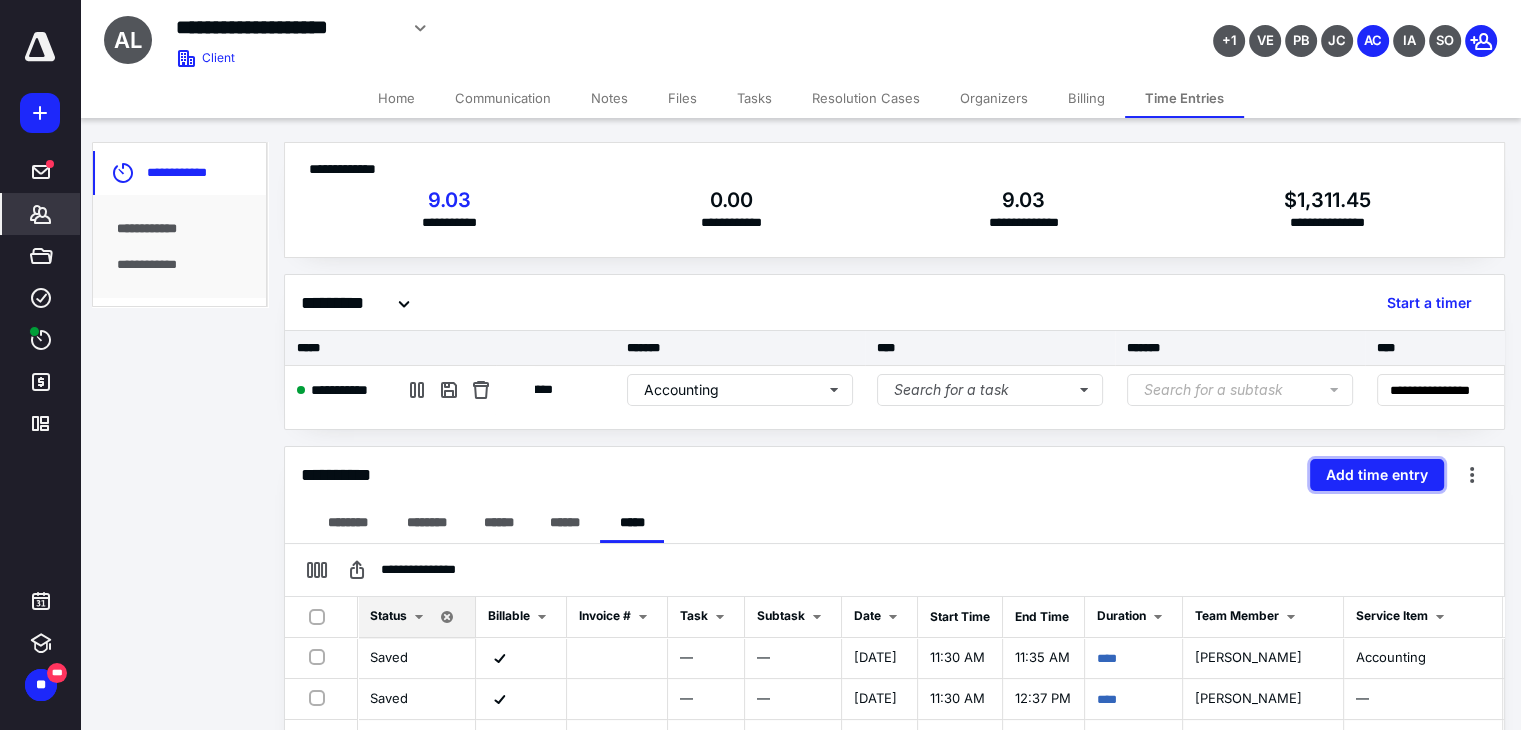 type 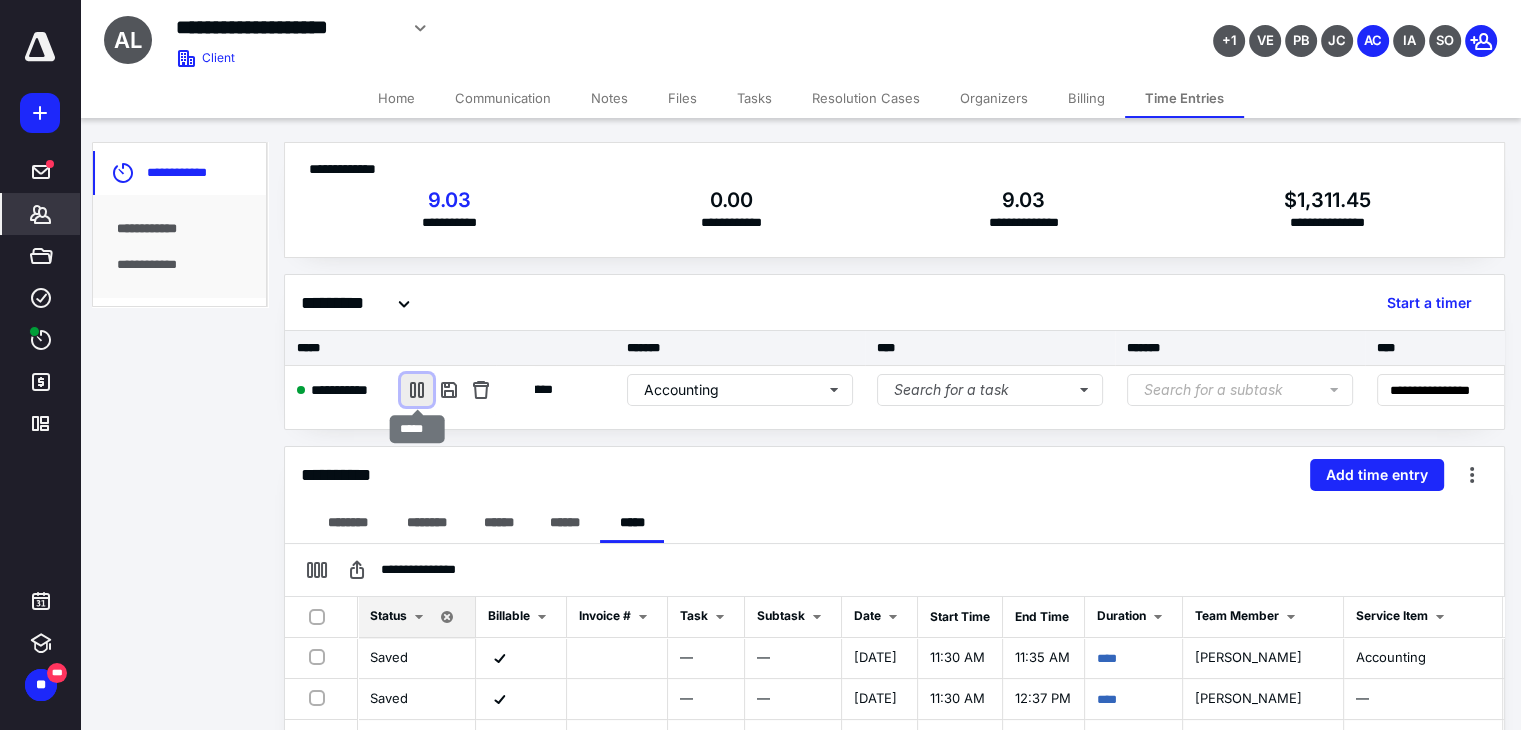 click at bounding box center [417, 390] 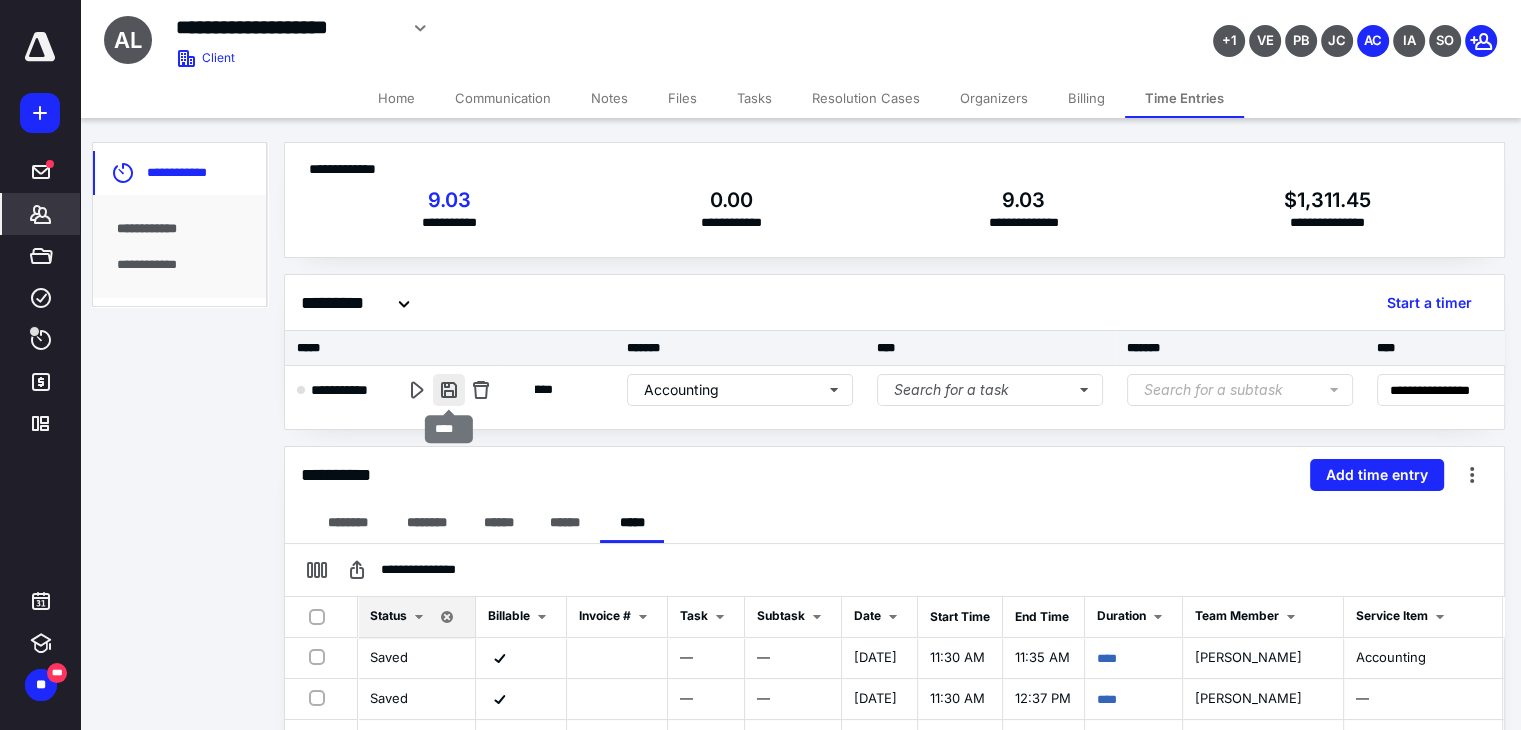 click at bounding box center (449, 390) 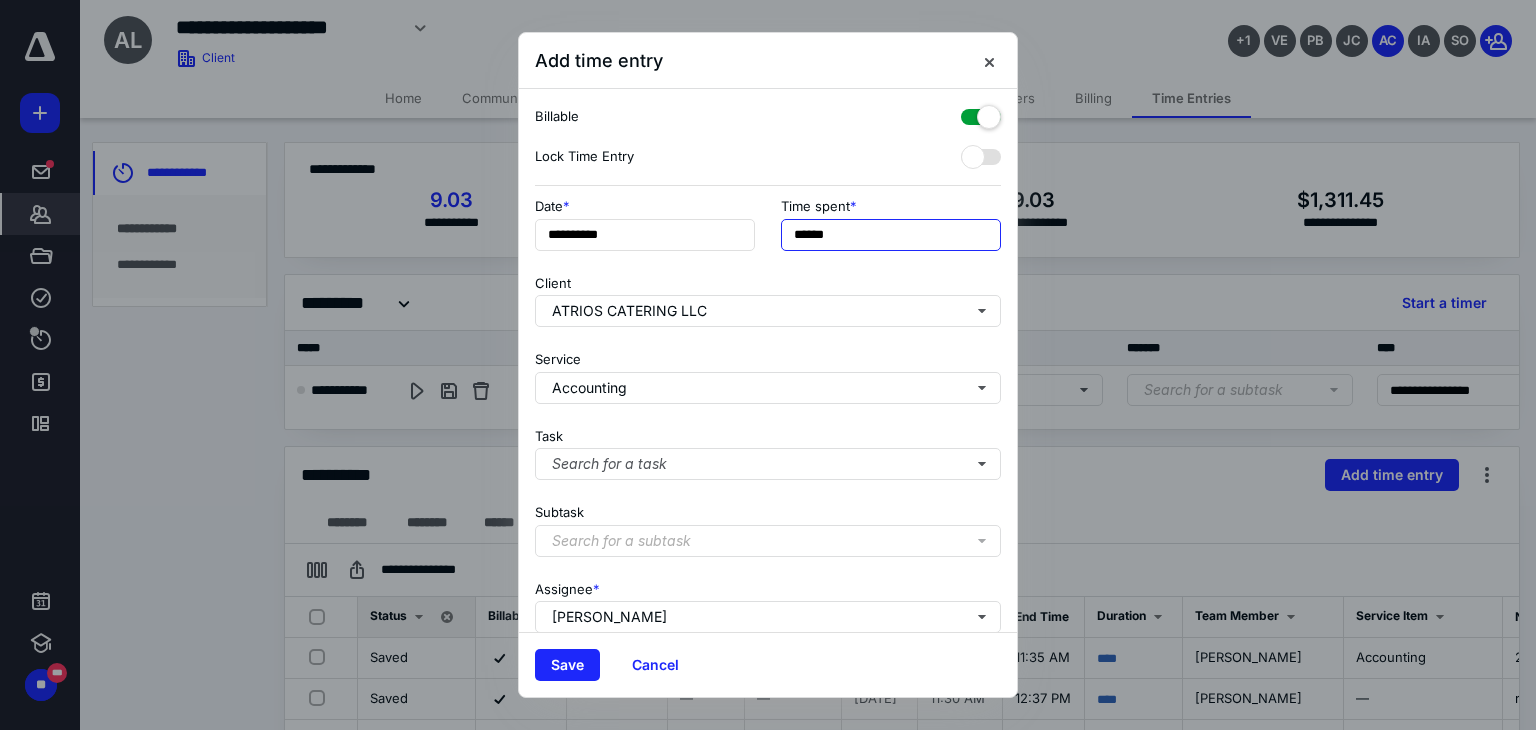 click on "******" at bounding box center (891, 235) 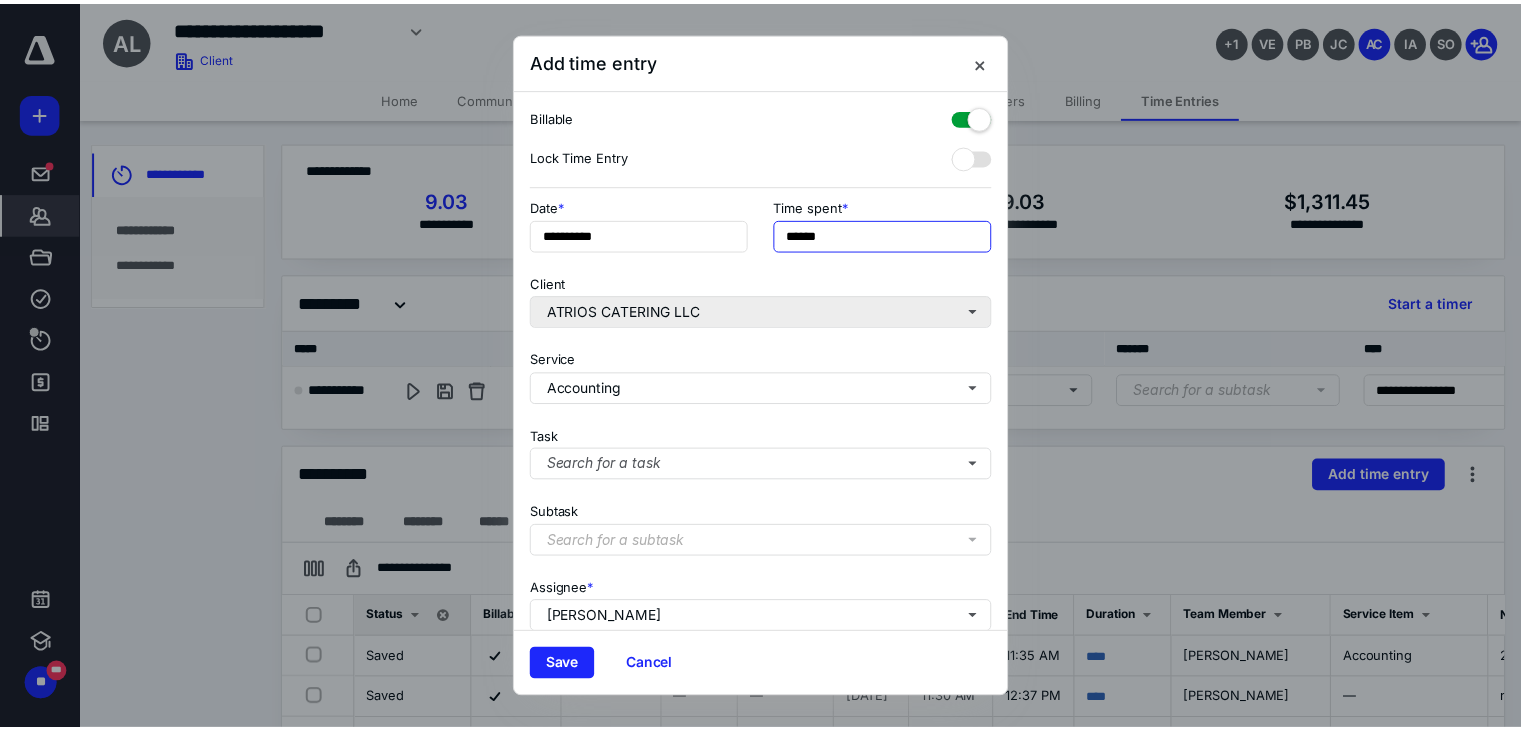 scroll, scrollTop: 171, scrollLeft: 0, axis: vertical 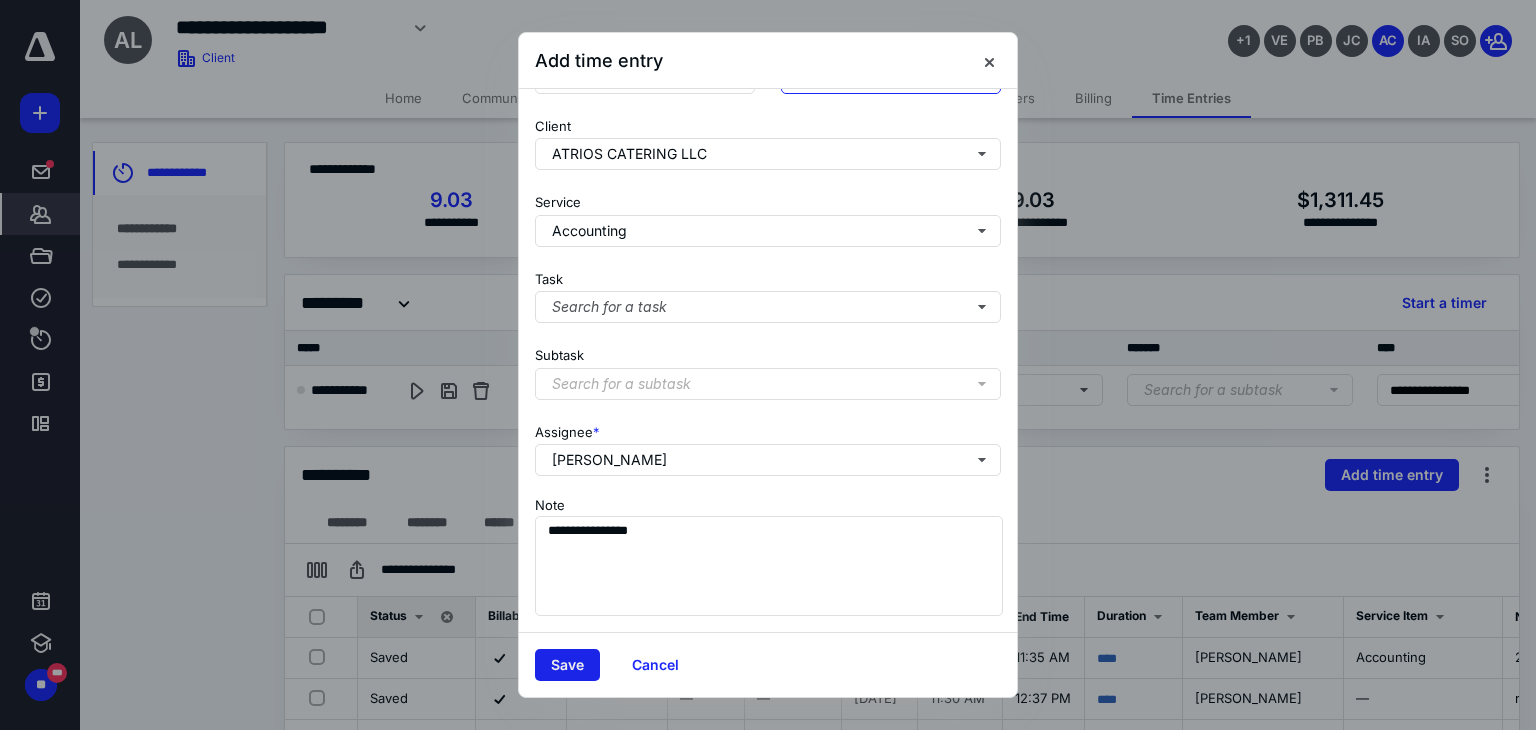 type on "******" 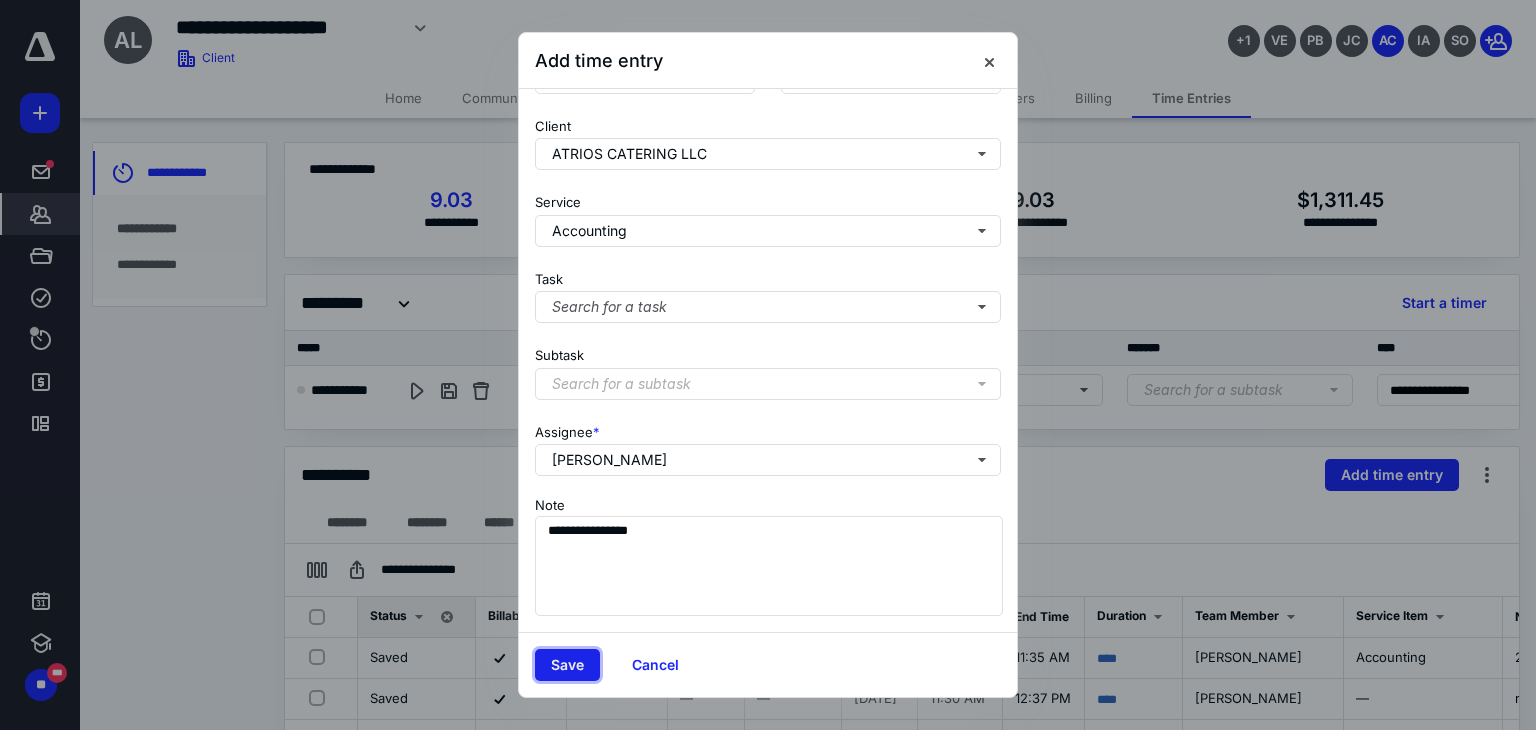 click on "Save" at bounding box center [567, 665] 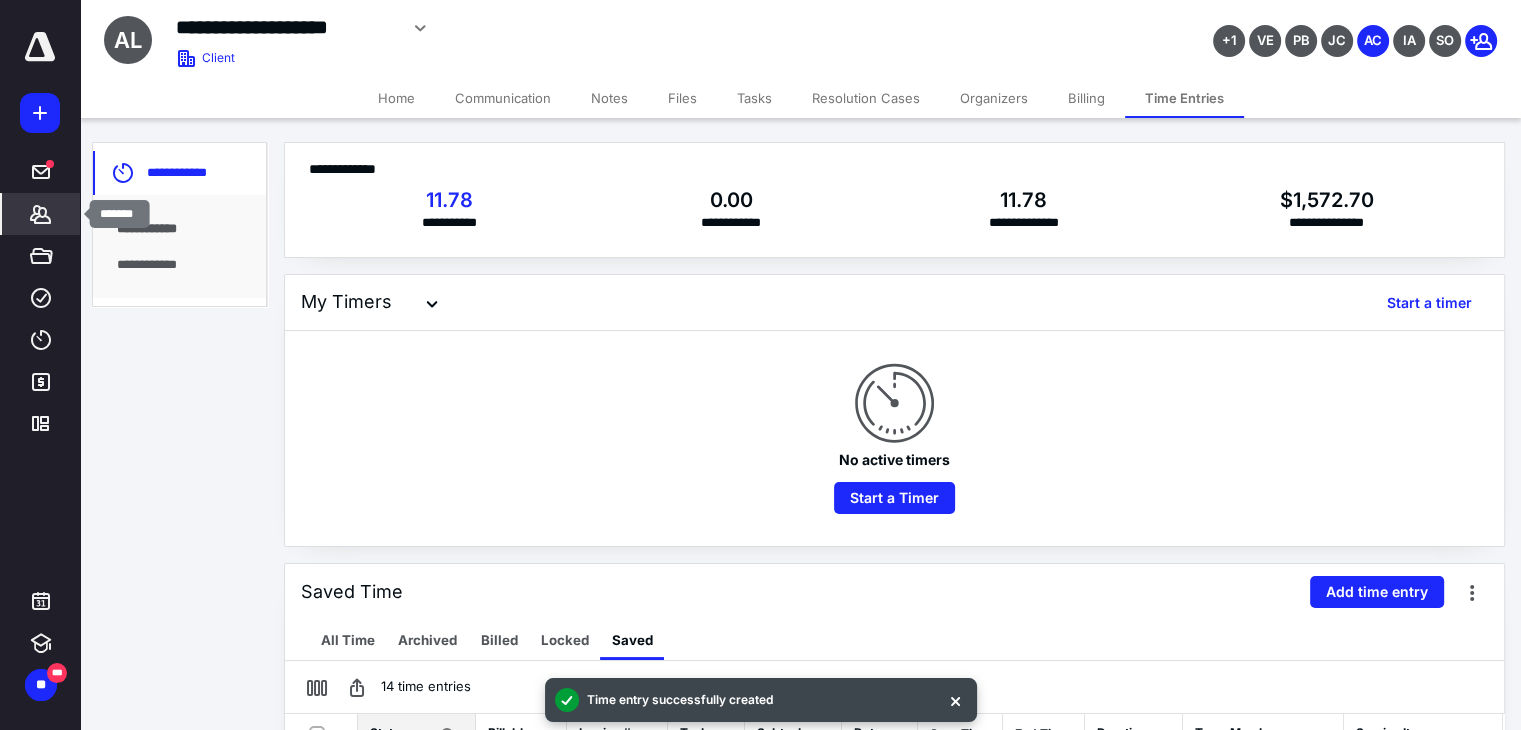 click 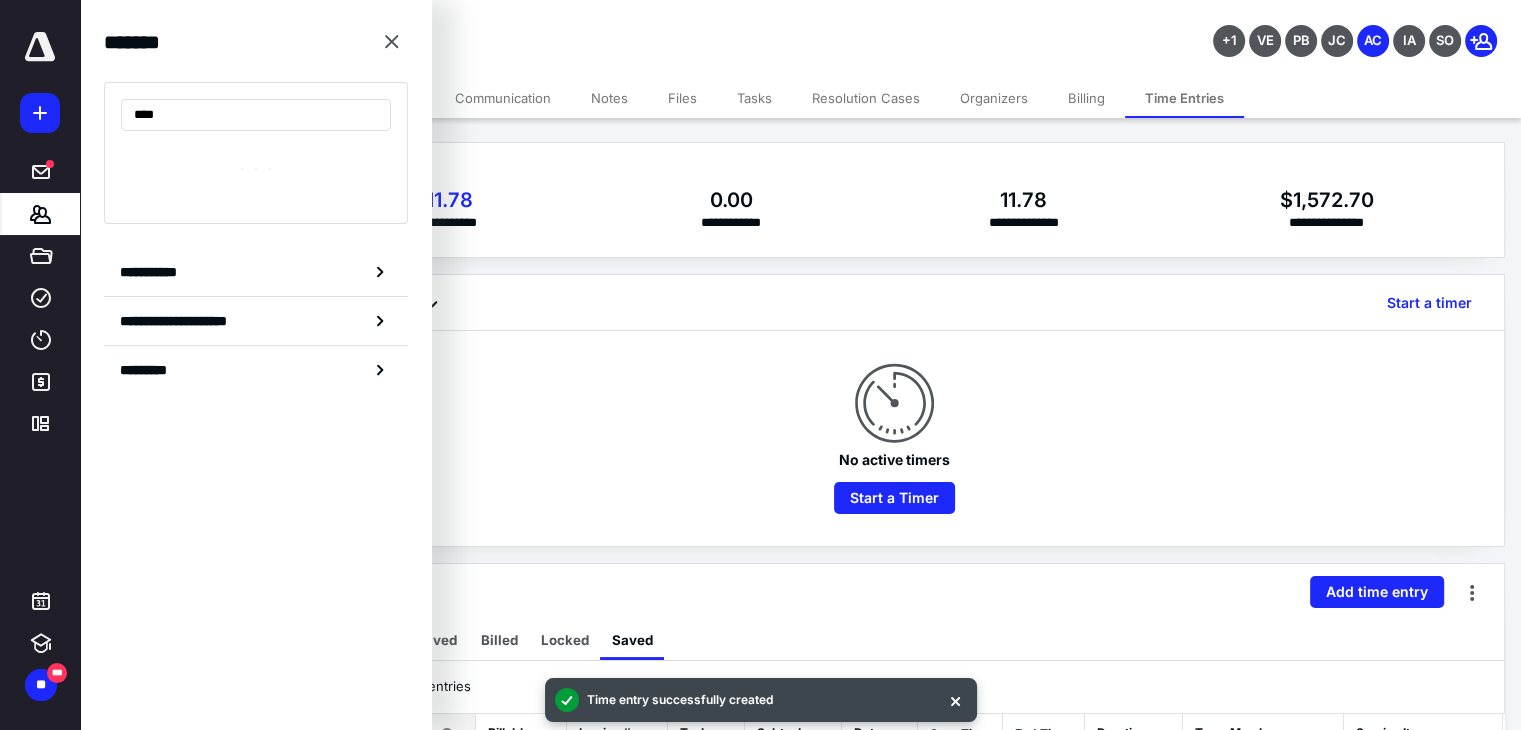 type on "****" 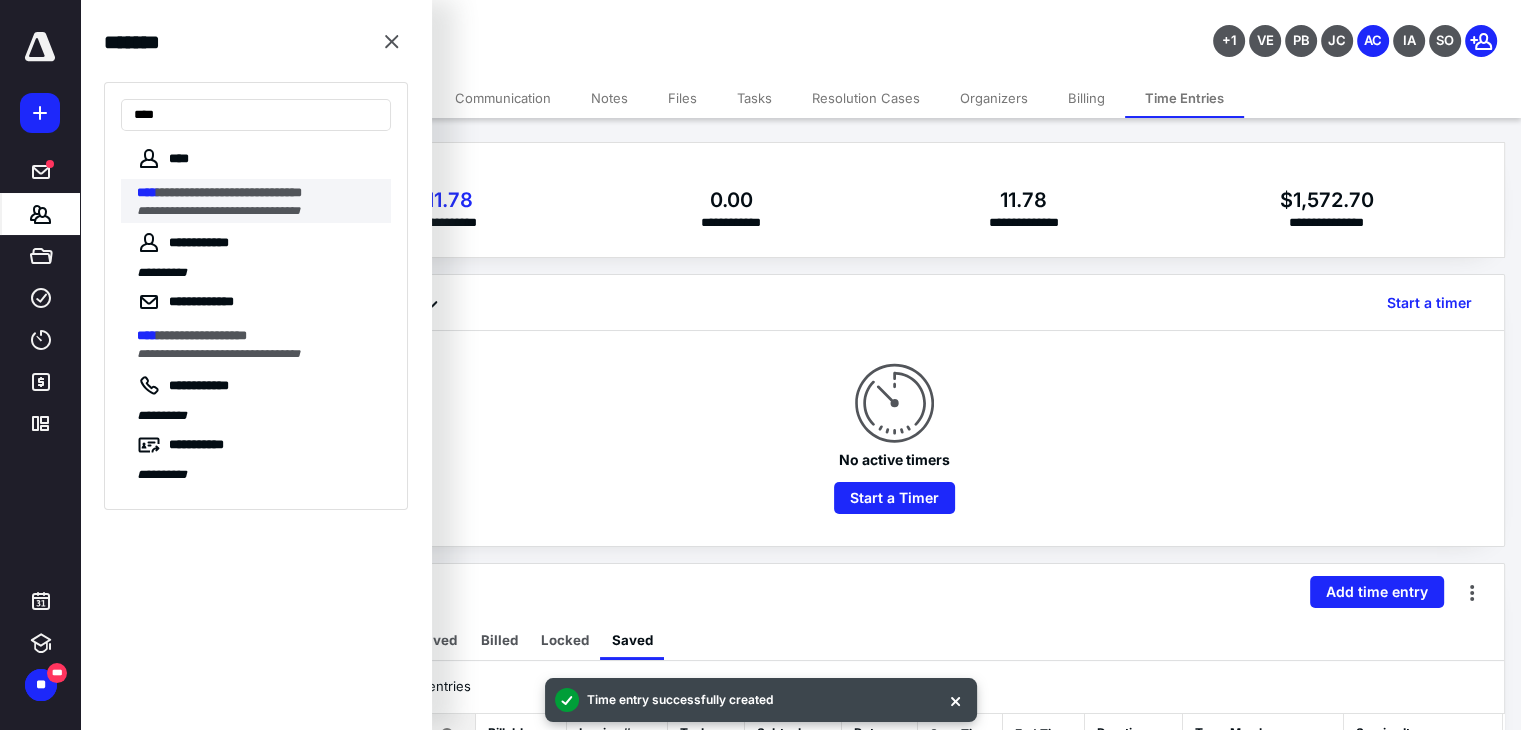 click on "**********" at bounding box center (258, 193) 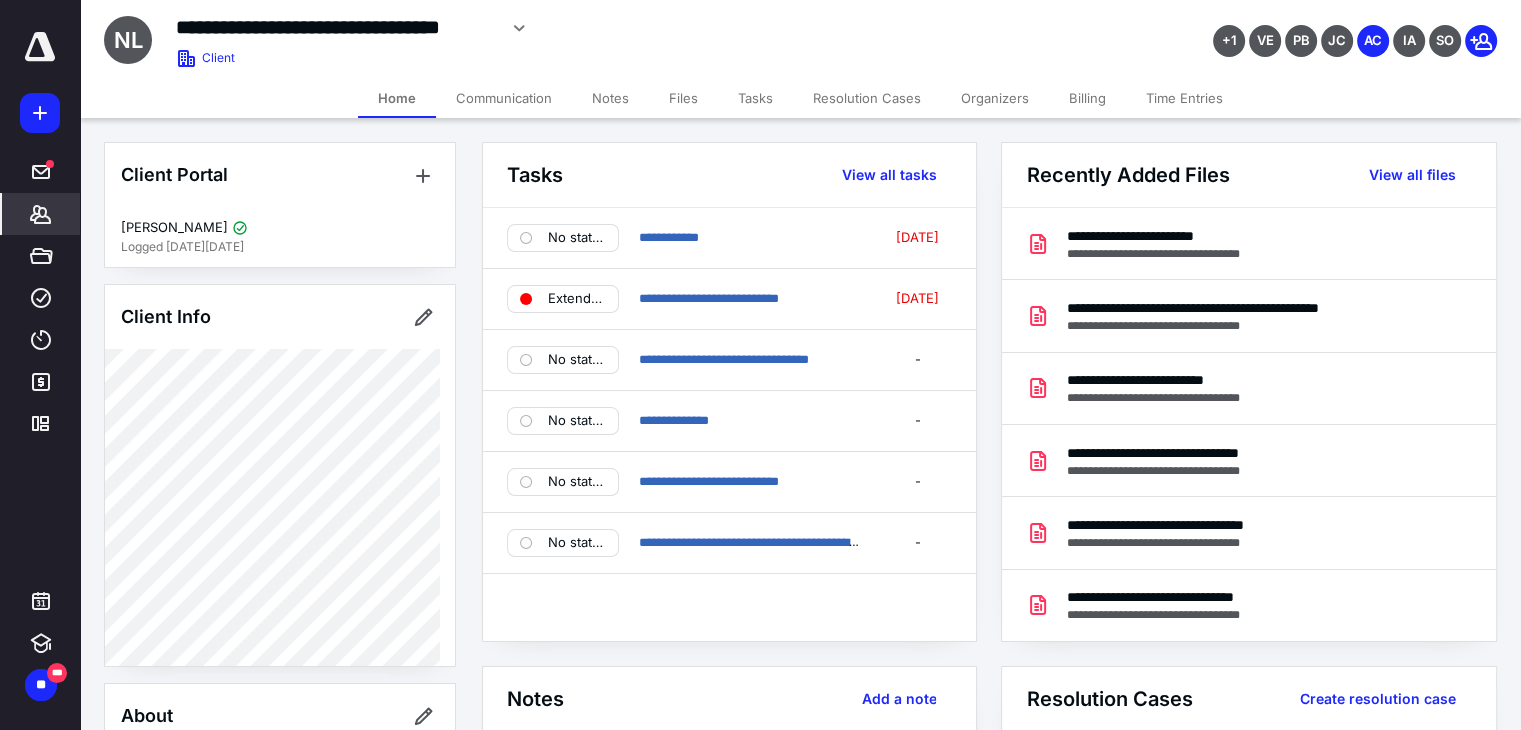 click on "Time Entries" at bounding box center (1184, 98) 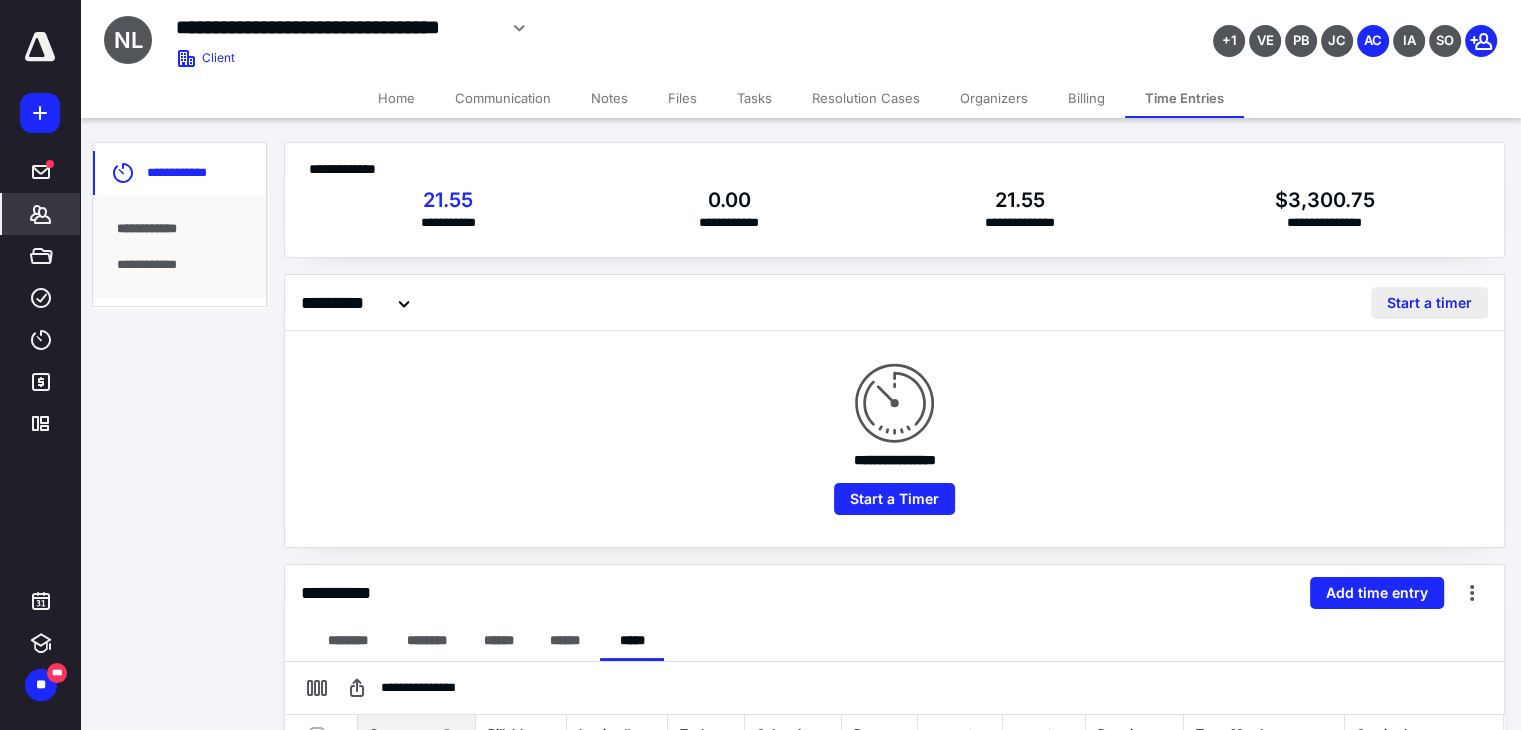 click on "Start a timer" at bounding box center (1429, 303) 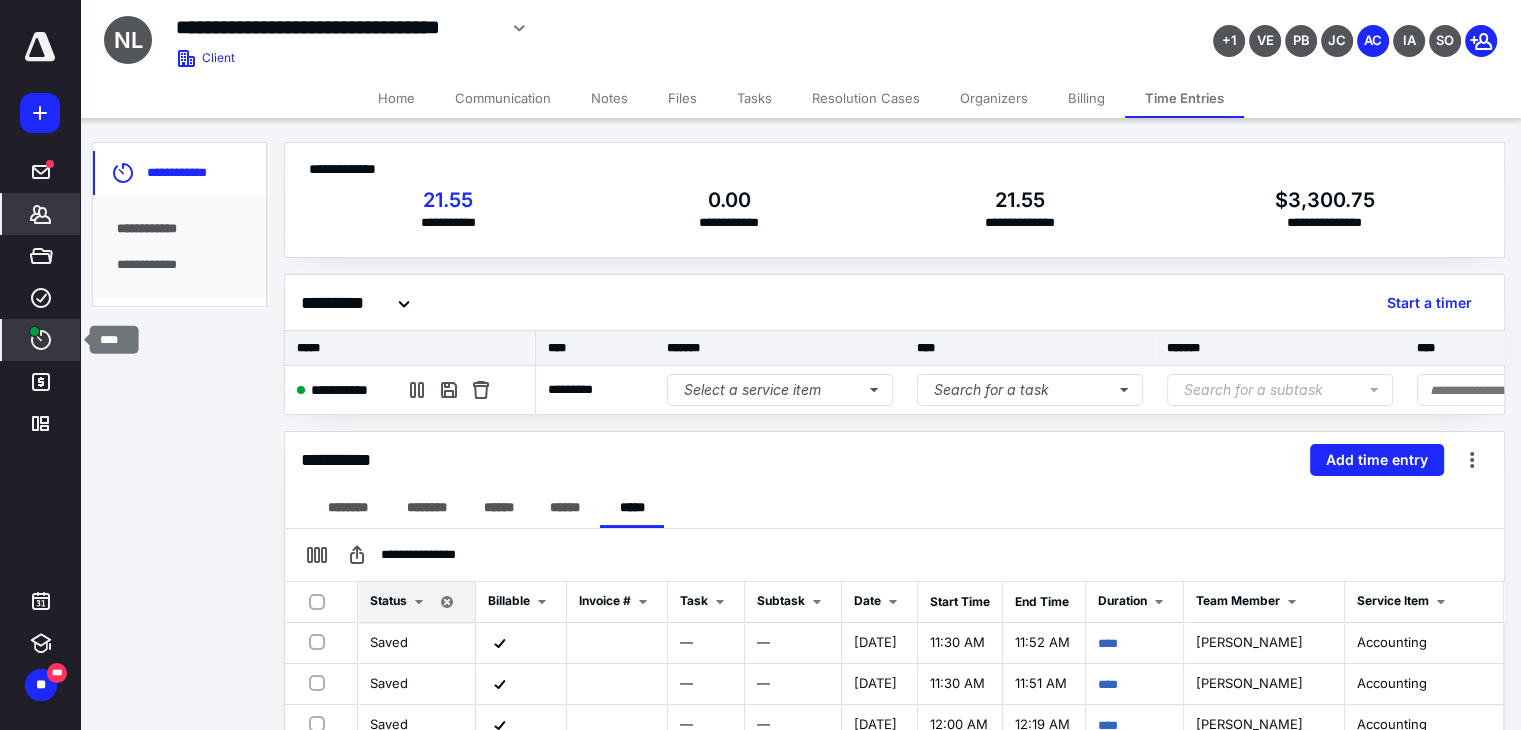 click at bounding box center (34, 331) 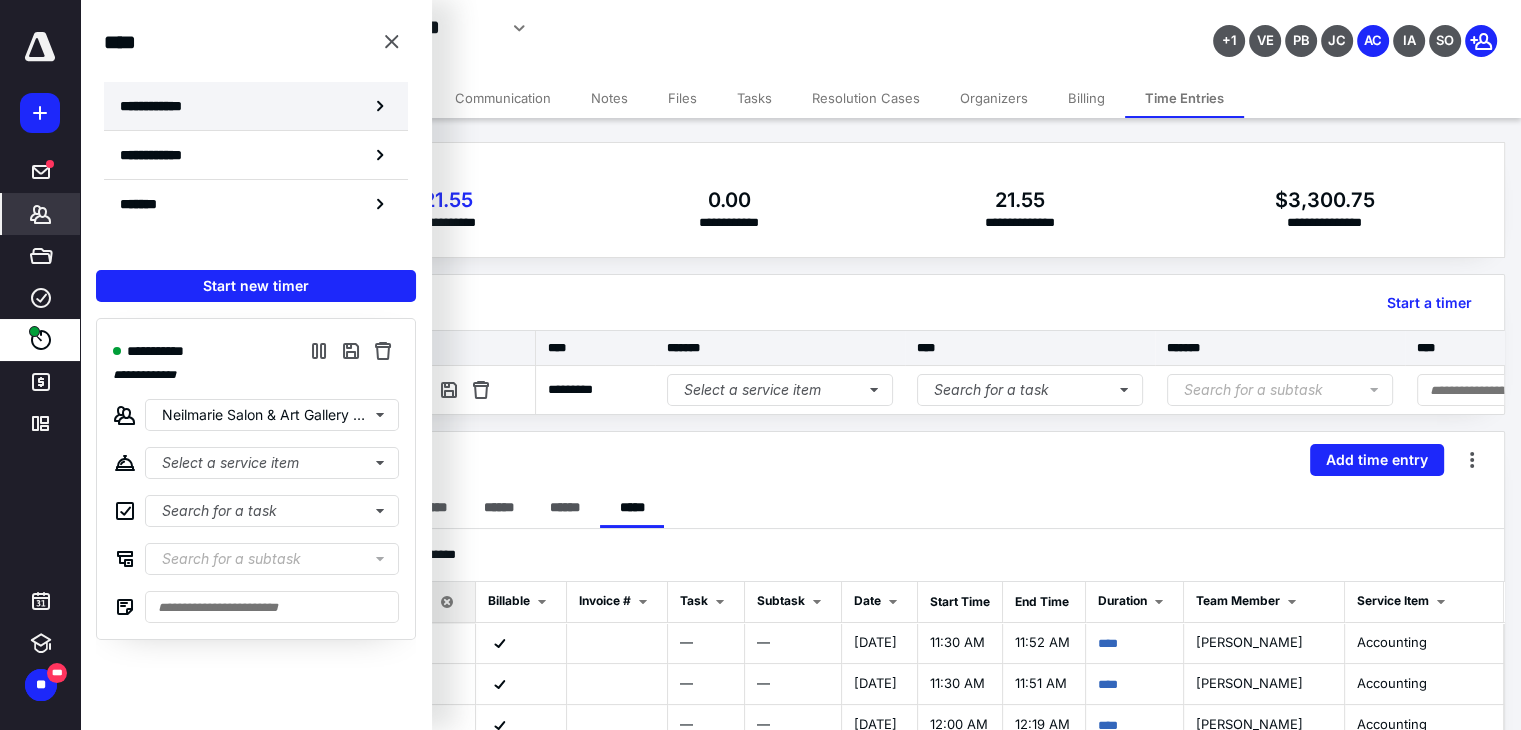 click 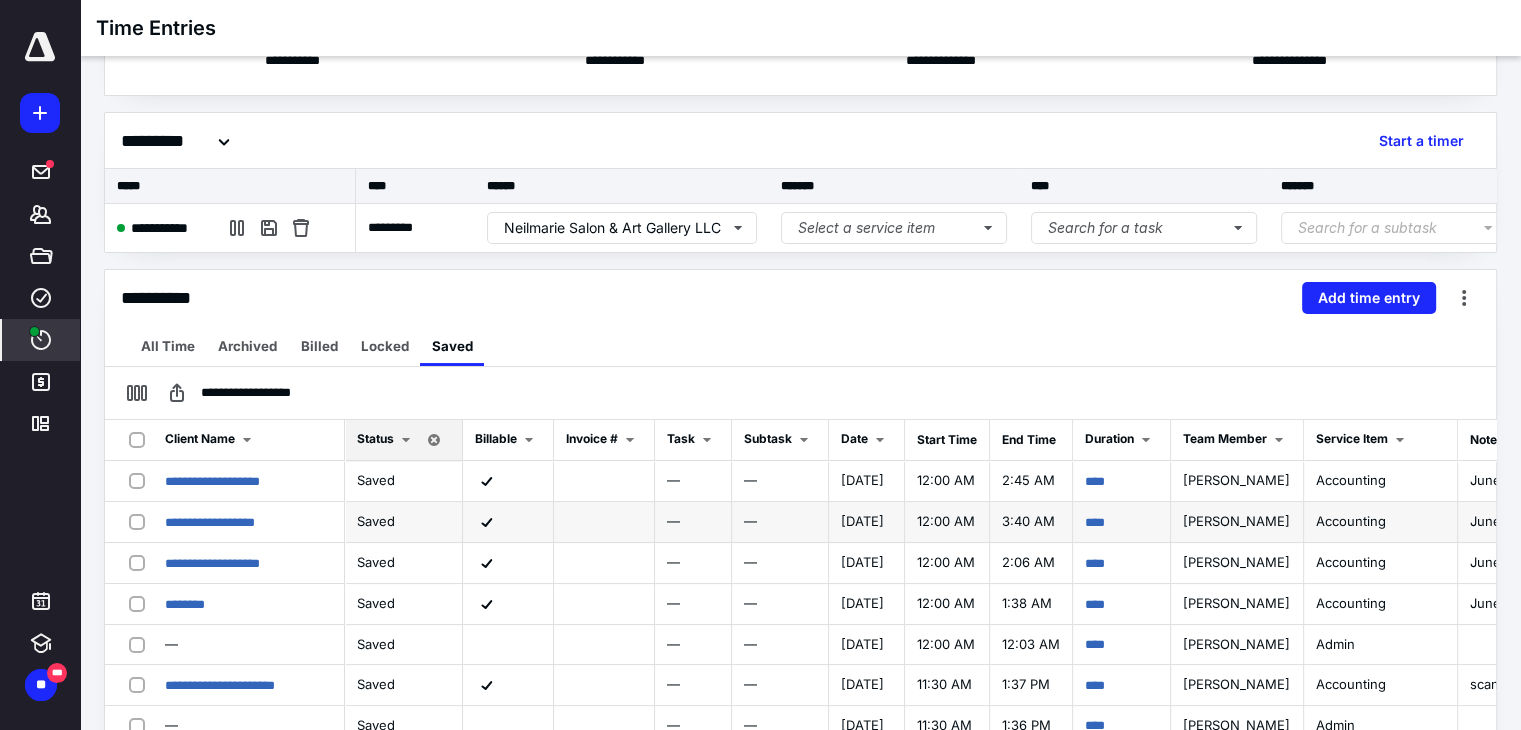scroll, scrollTop: 200, scrollLeft: 0, axis: vertical 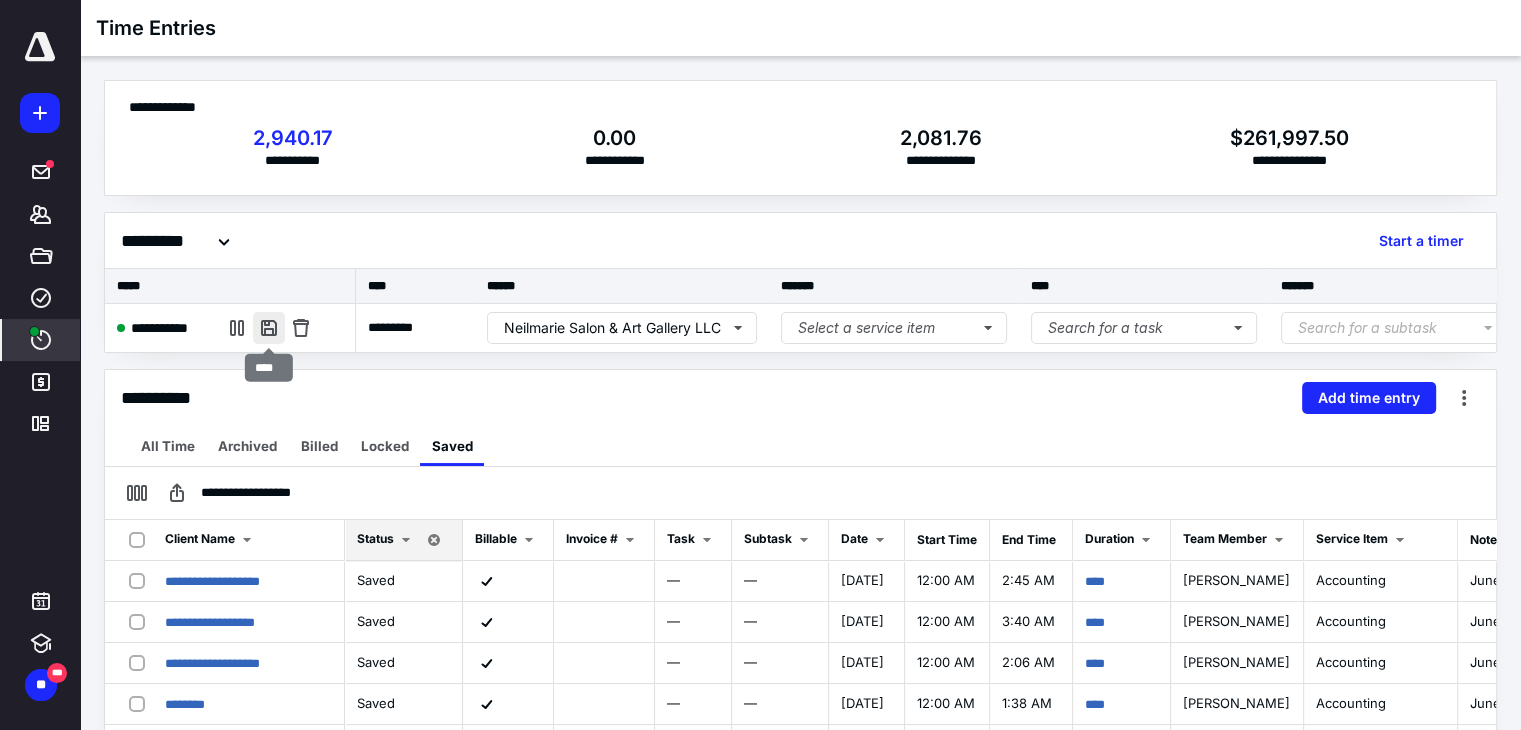 click at bounding box center (269, 328) 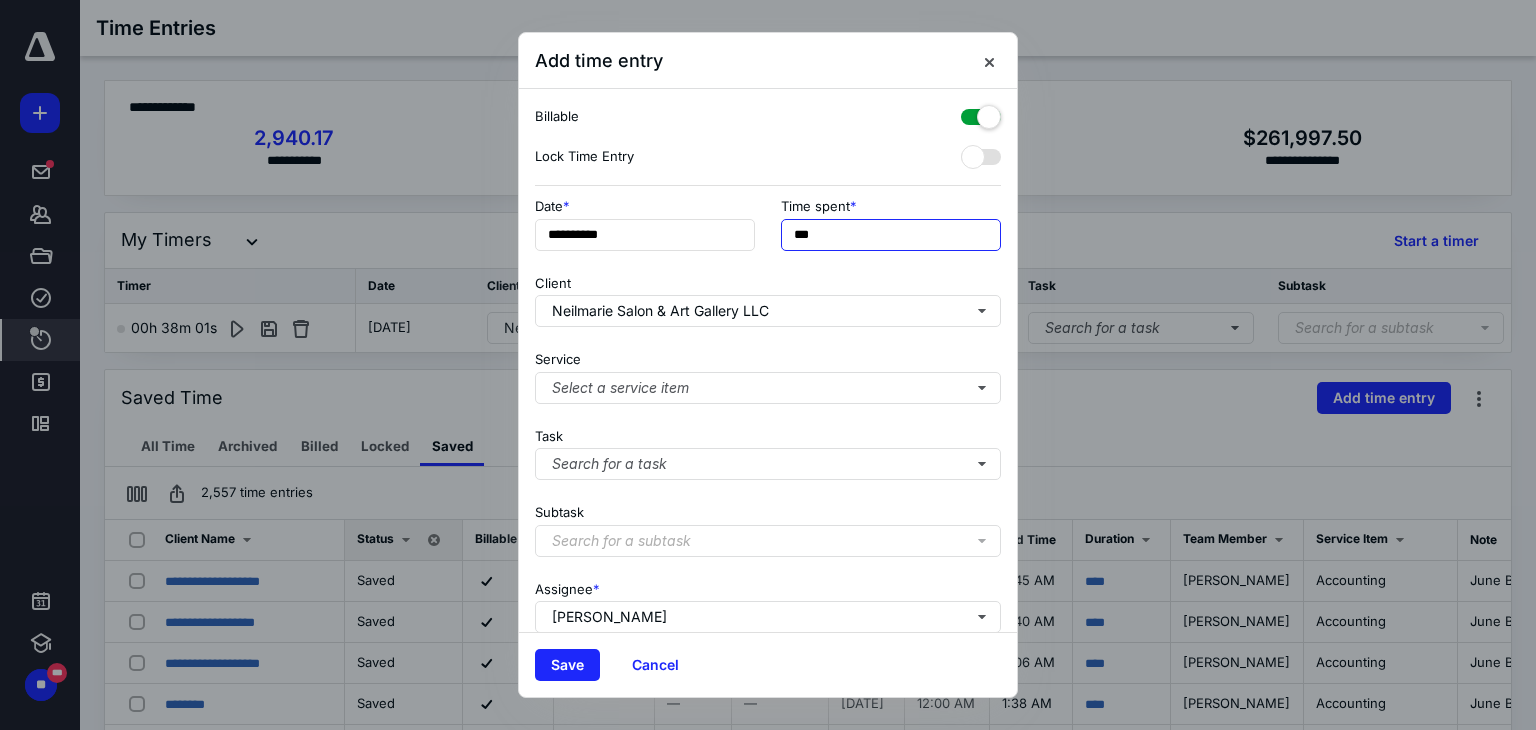 click on "***" at bounding box center (891, 235) 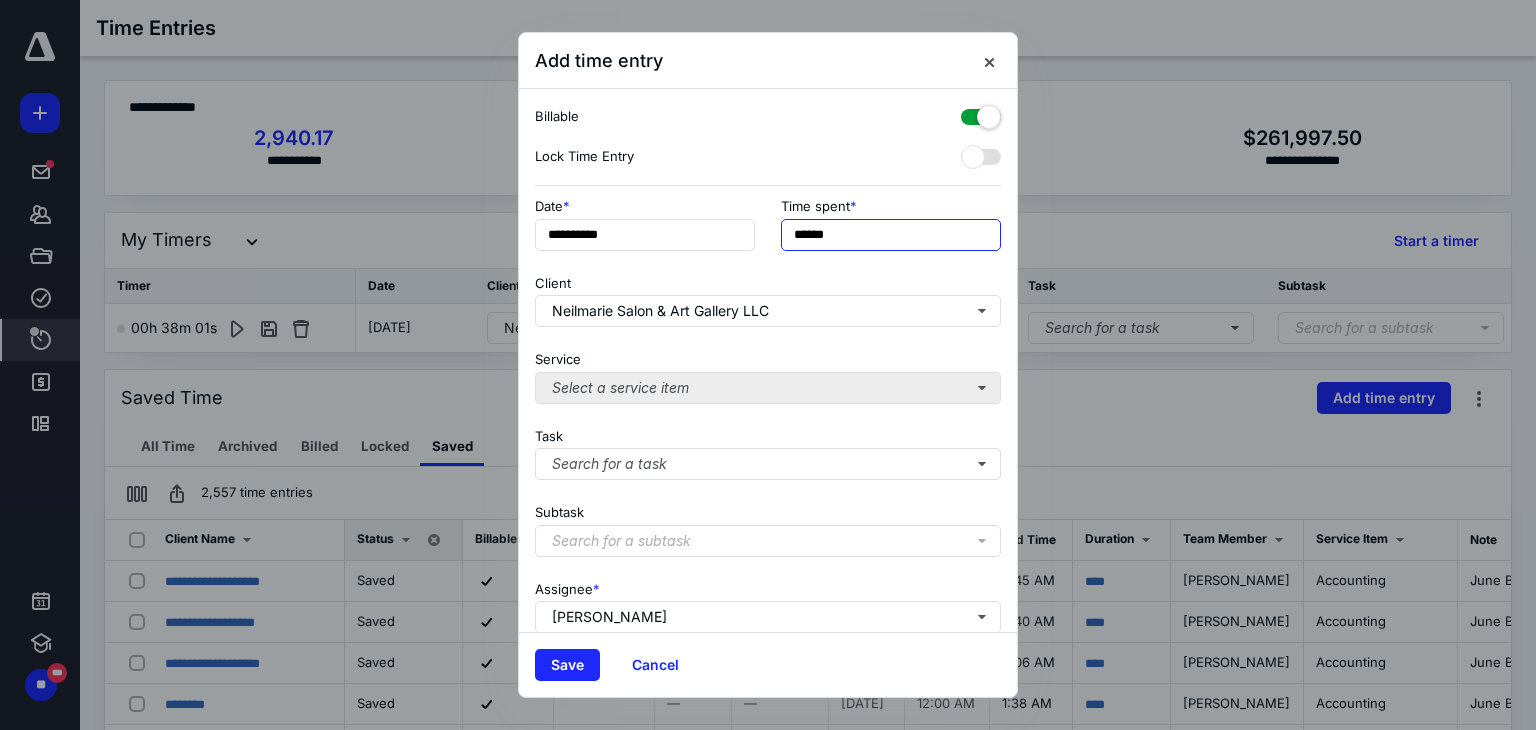 type on "******" 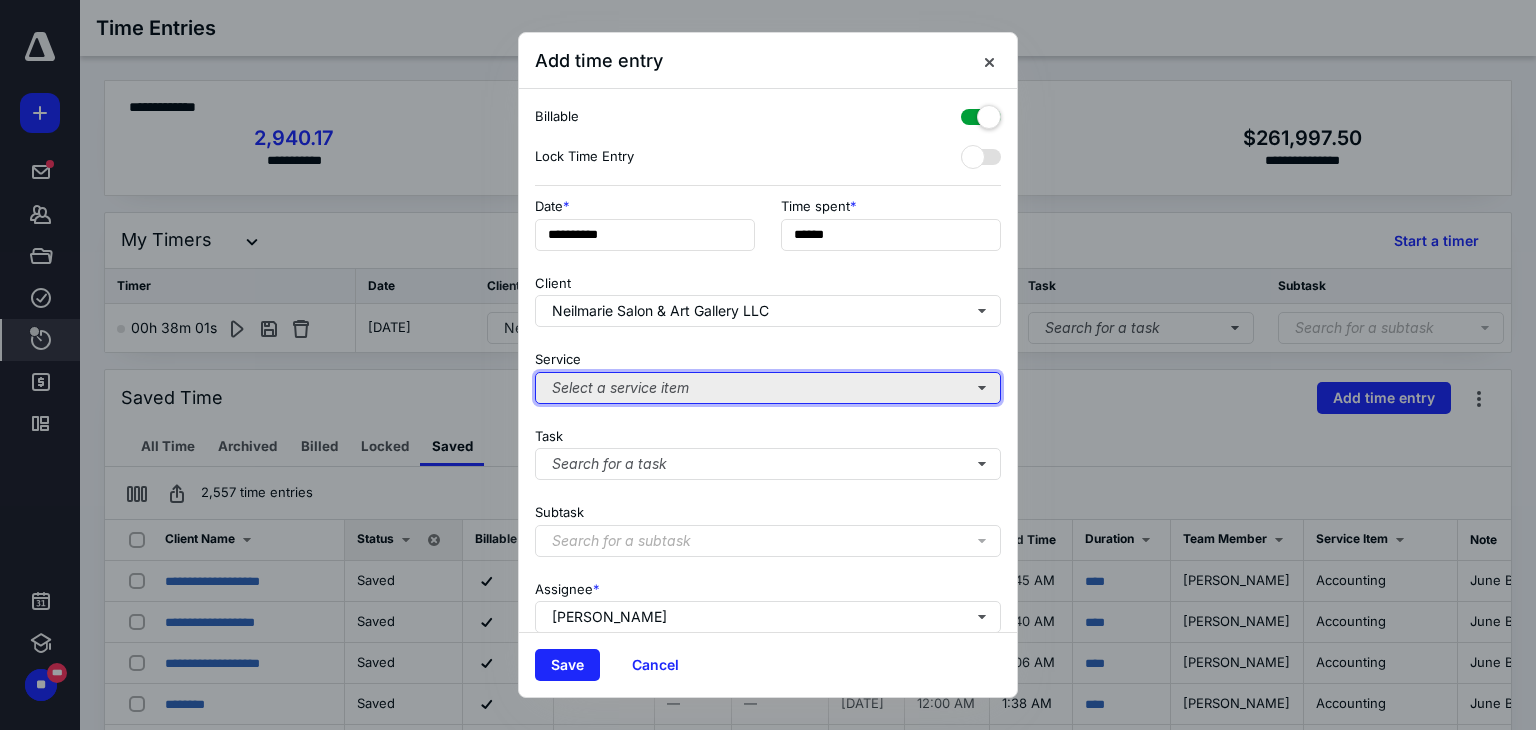 click on "Select a service item" at bounding box center [768, 388] 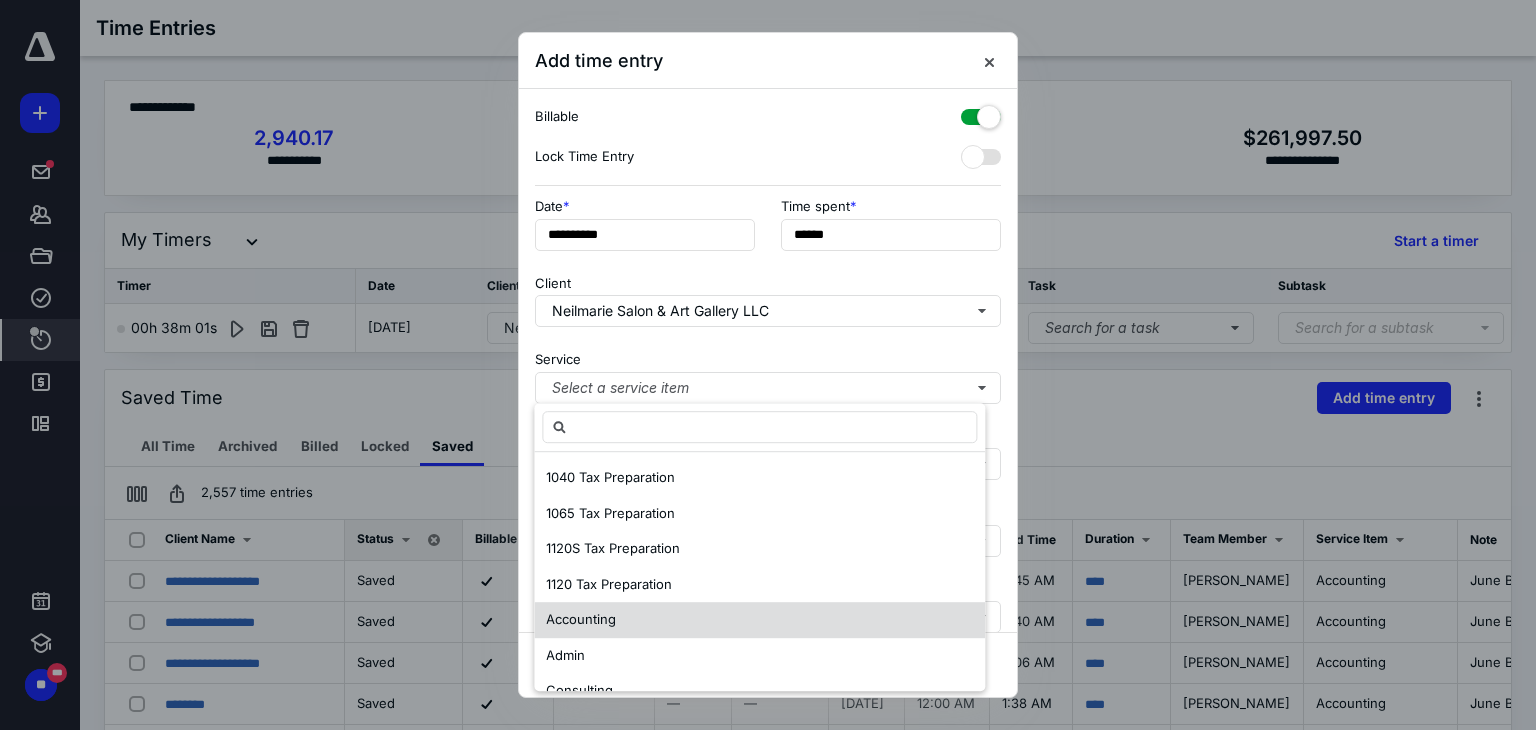 click on "Accounting" at bounding box center [581, 619] 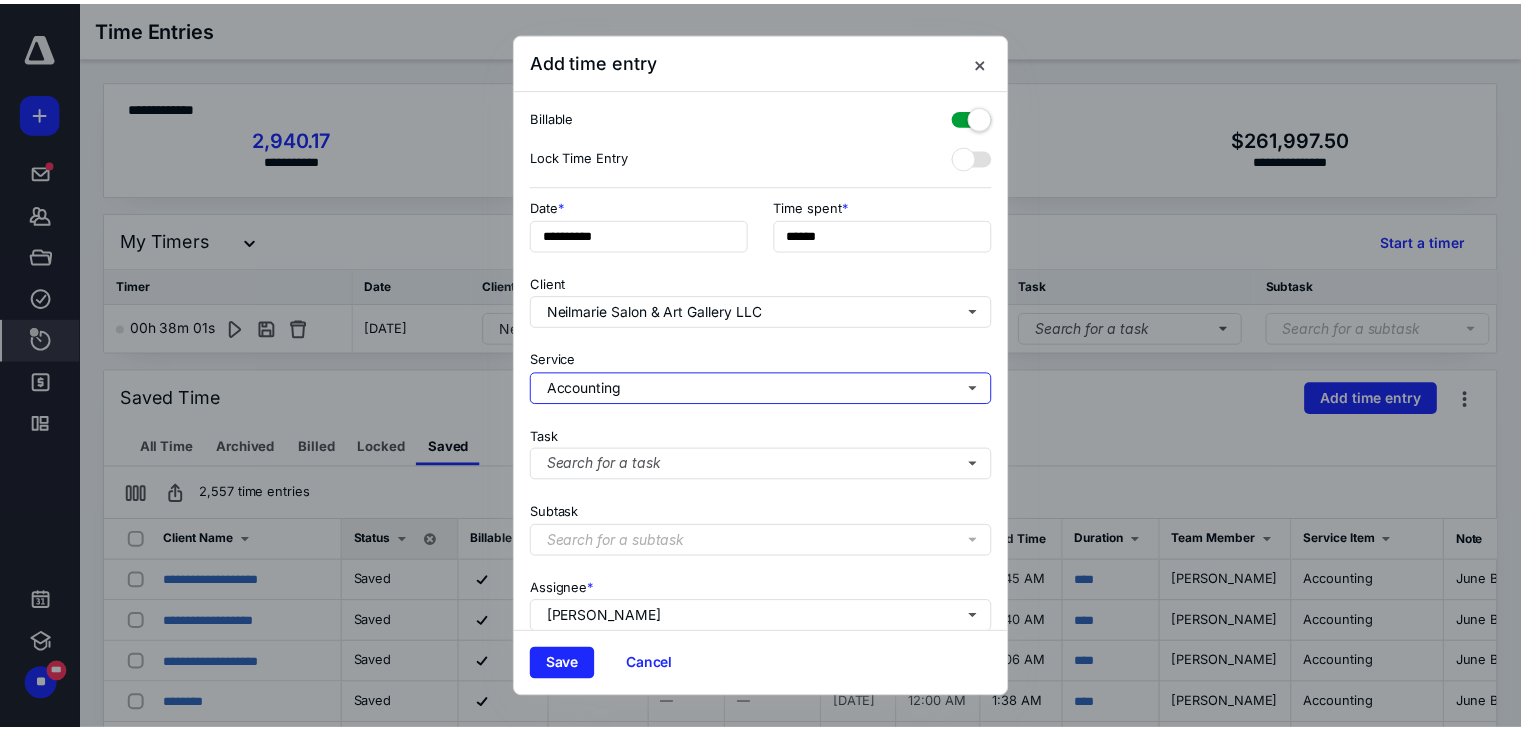 scroll, scrollTop: 100, scrollLeft: 0, axis: vertical 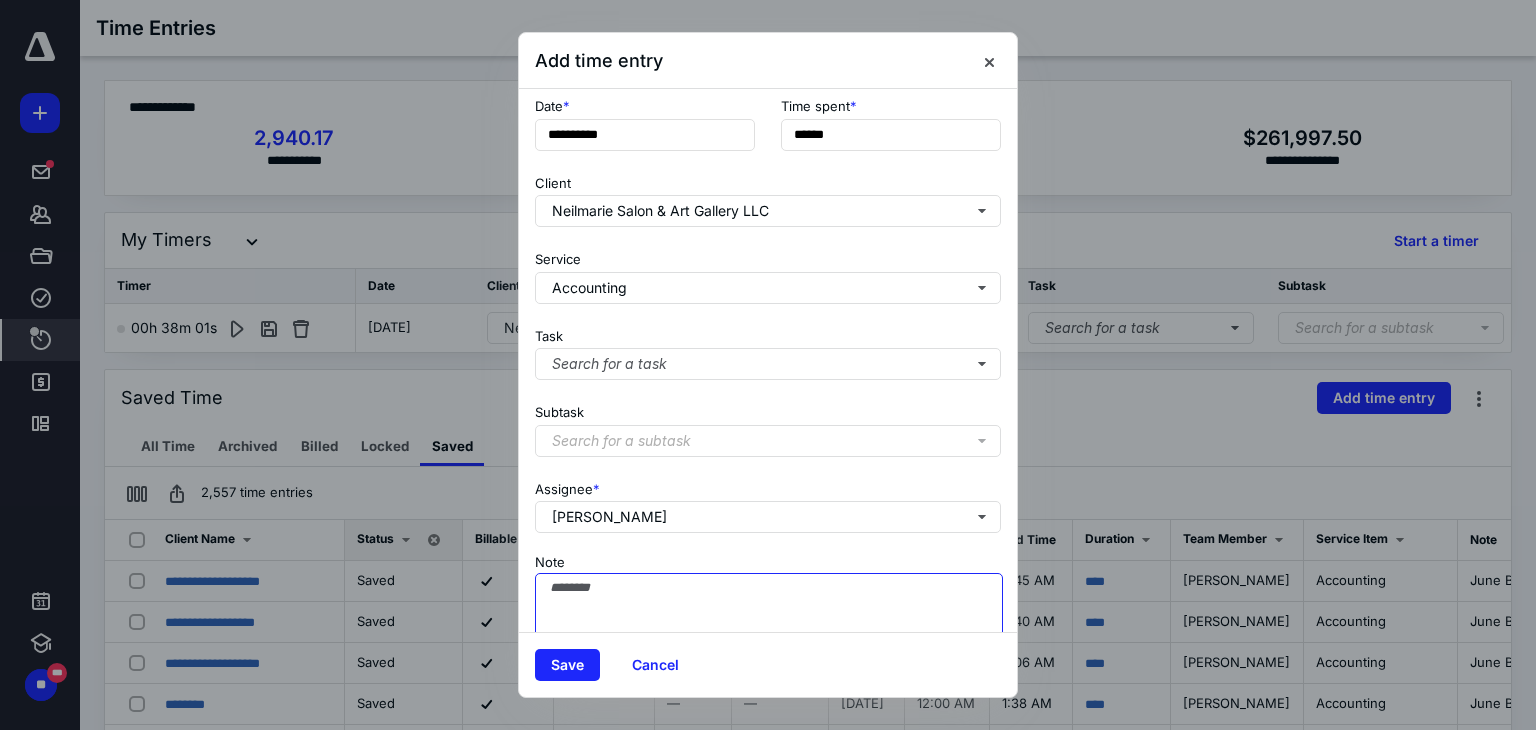click on "Note" at bounding box center (769, 623) 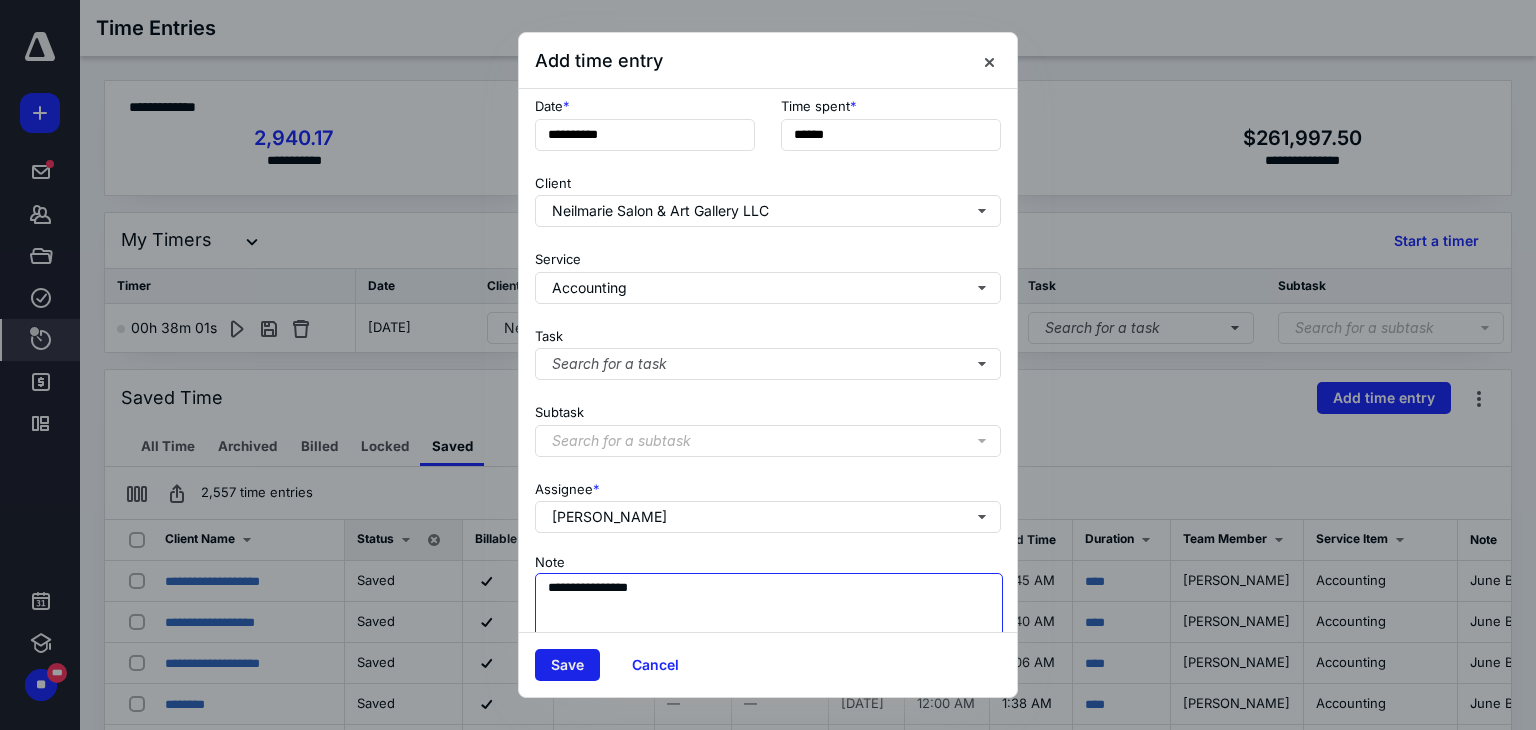 type on "**********" 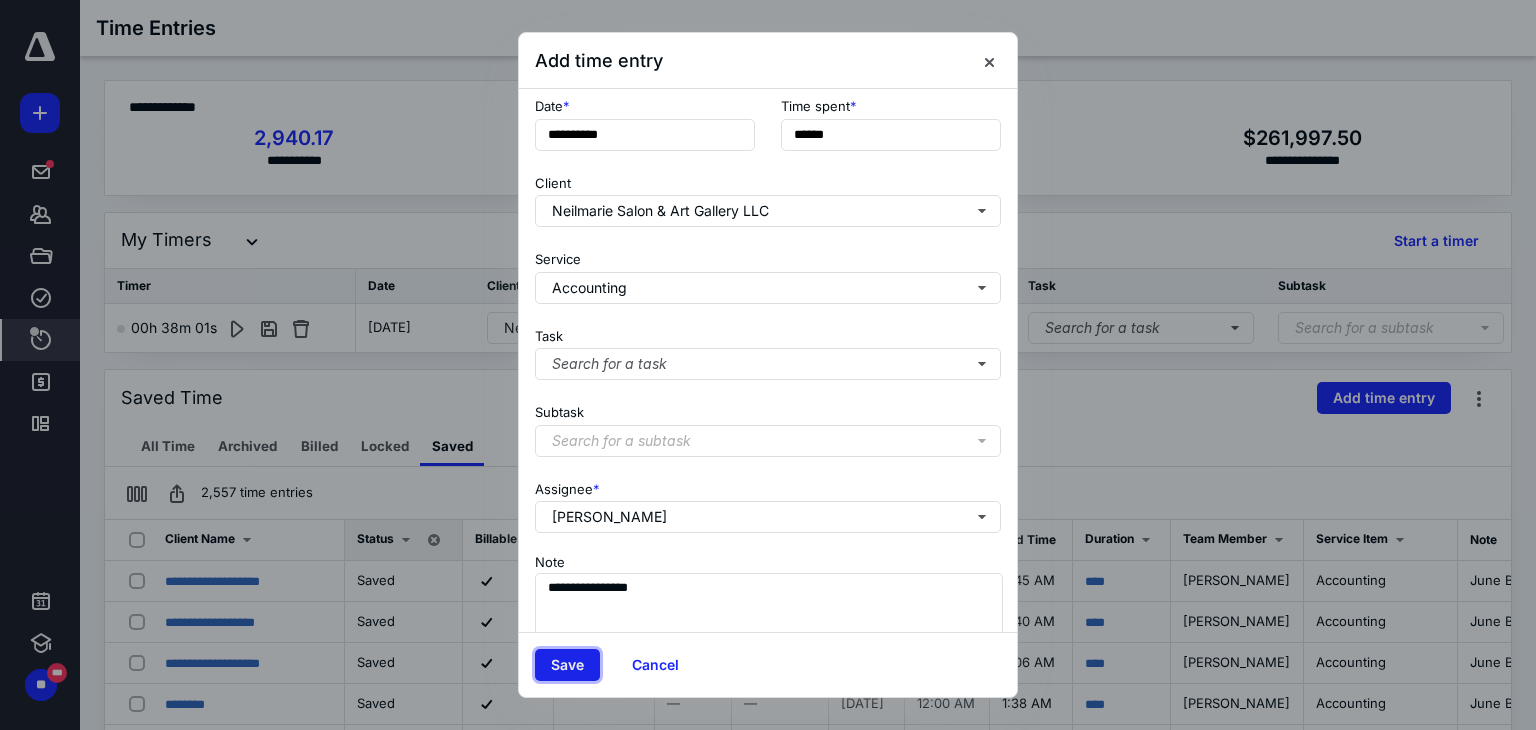 click on "Save" at bounding box center (567, 665) 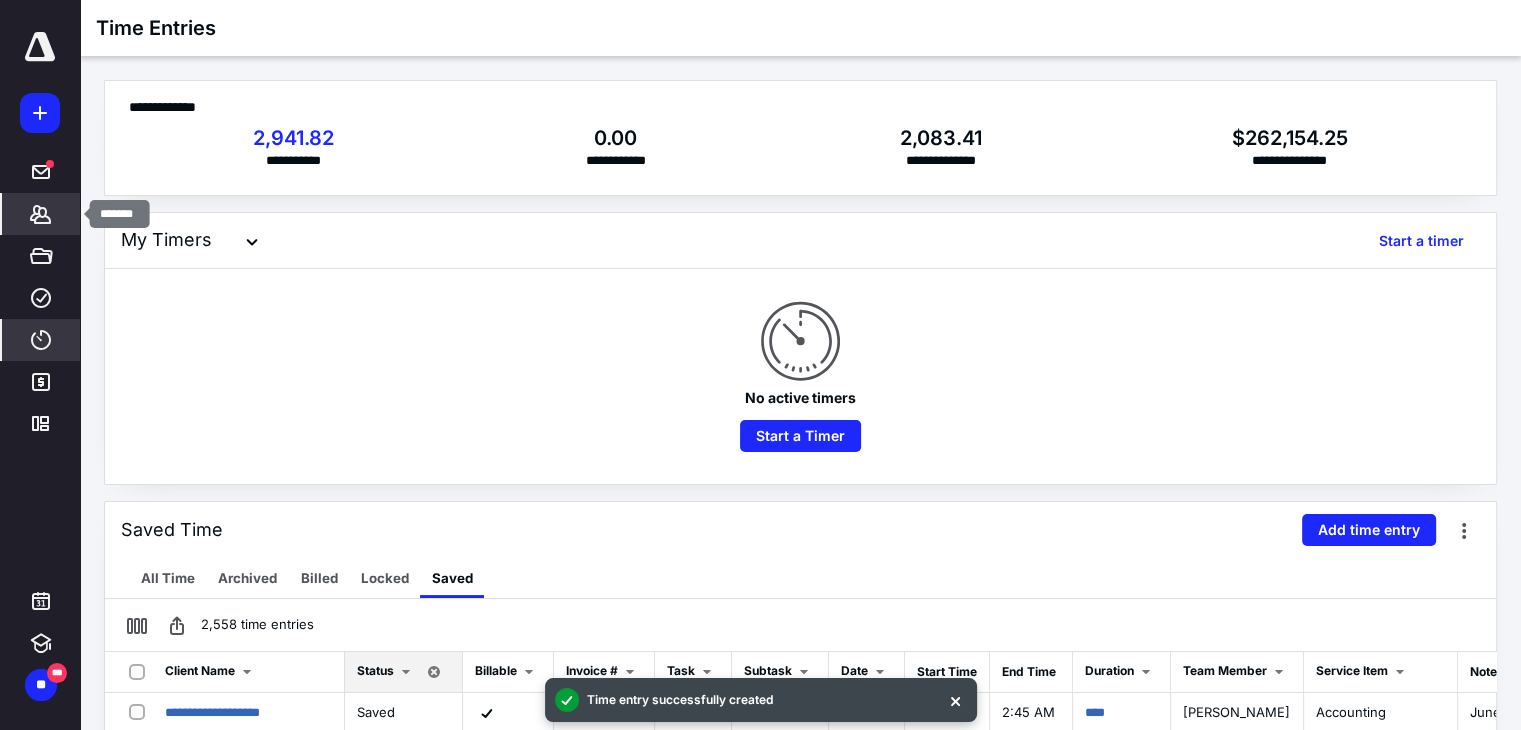 click on "*******" at bounding box center [41, 214] 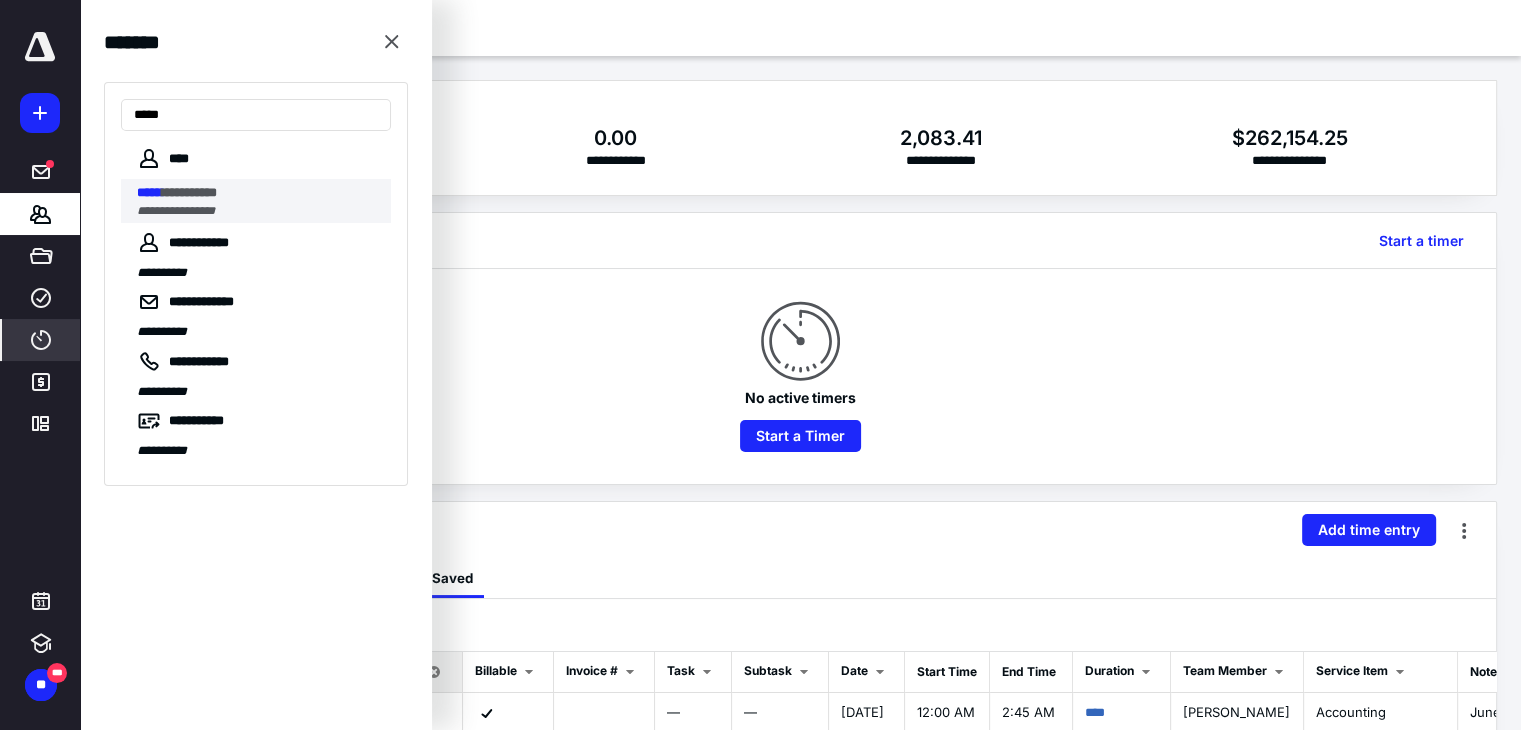type on "*****" 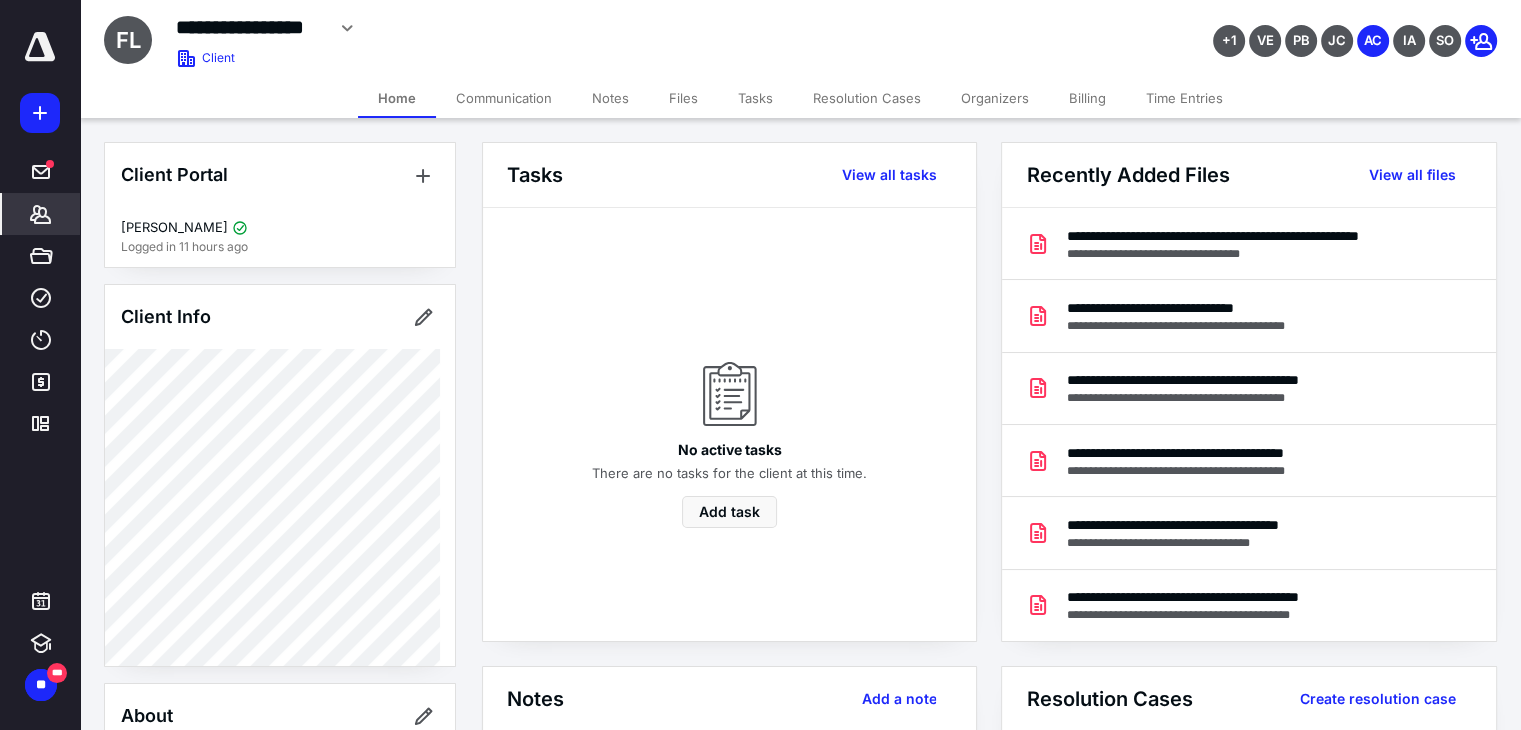 click on "Time Entries" at bounding box center (1184, 98) 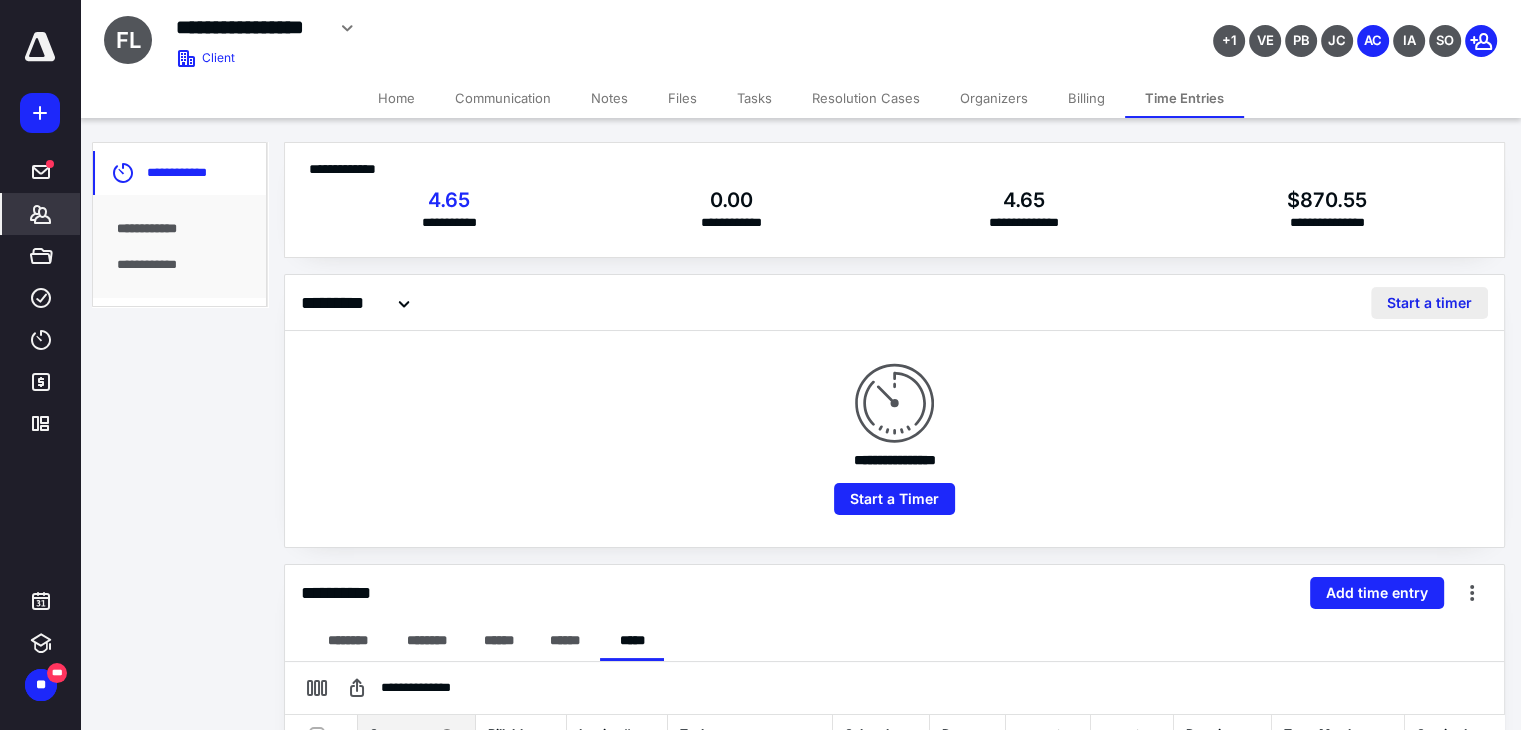 click on "Start a timer" at bounding box center [1429, 303] 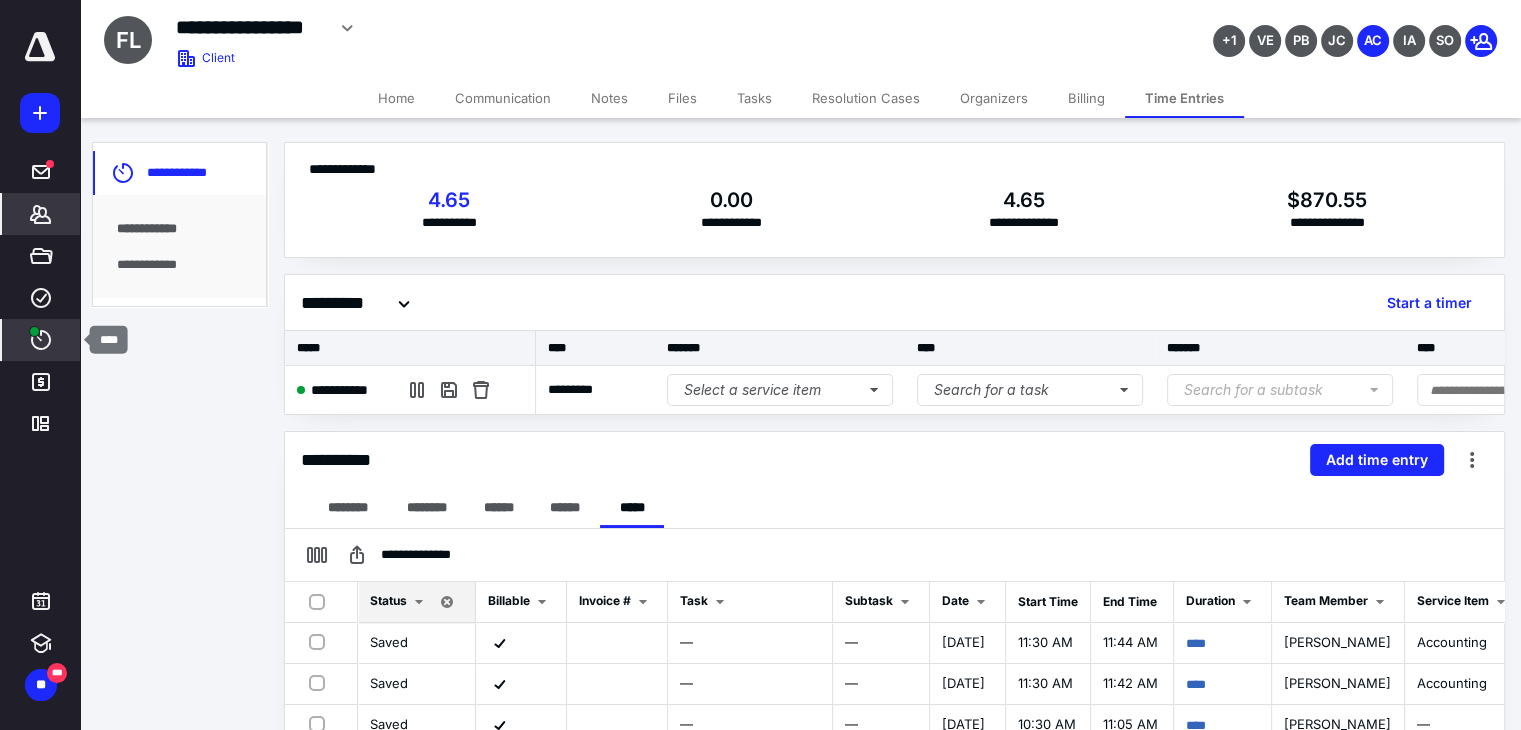 click 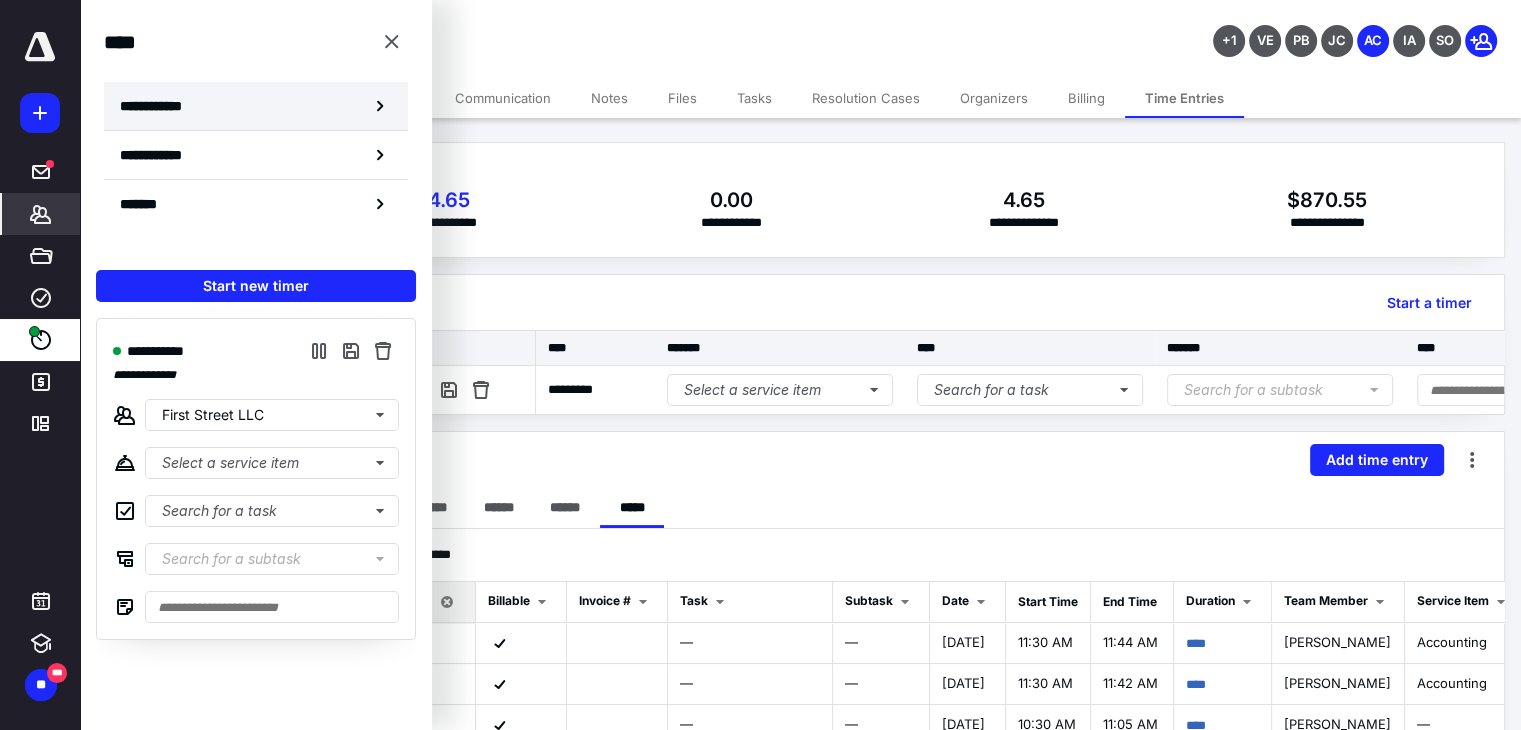 click 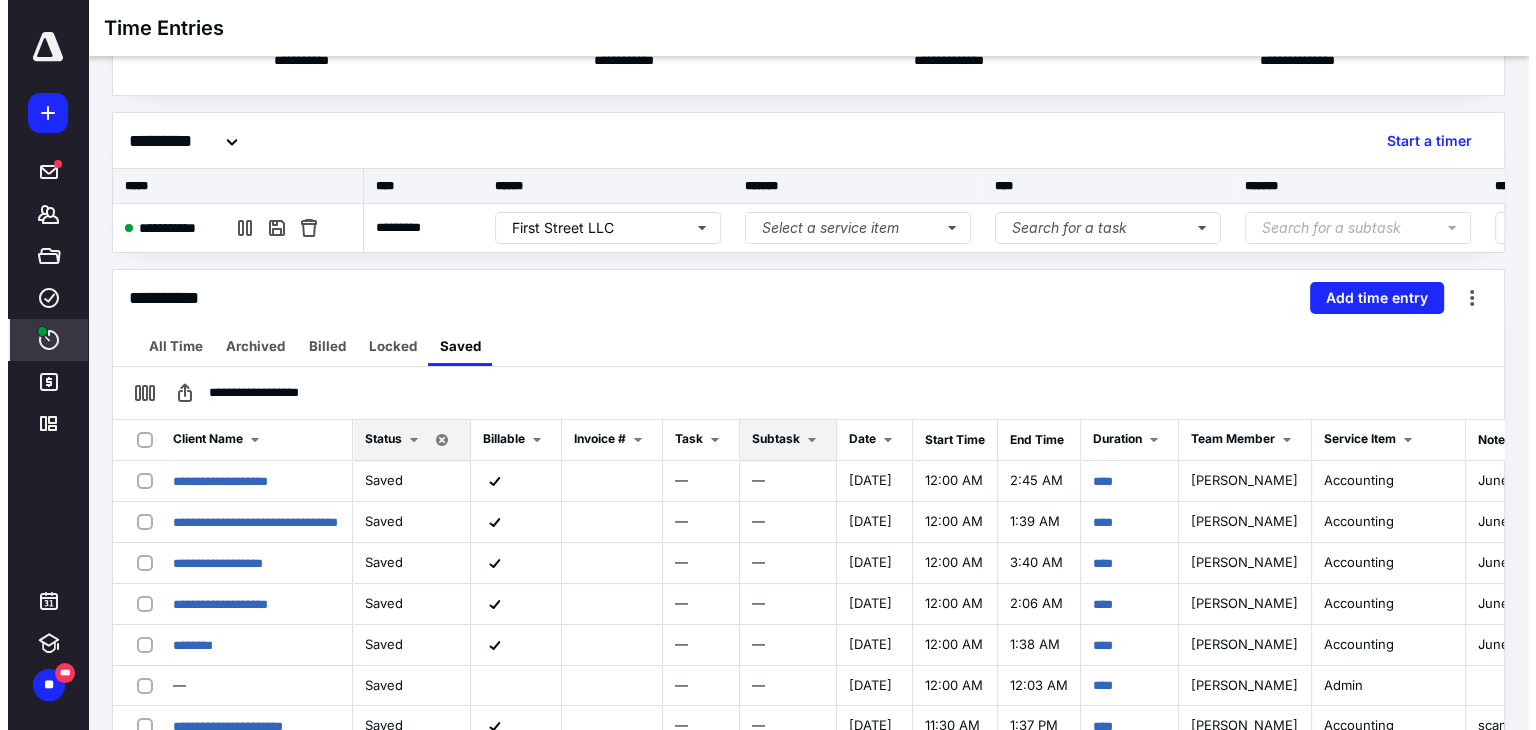 scroll, scrollTop: 0, scrollLeft: 0, axis: both 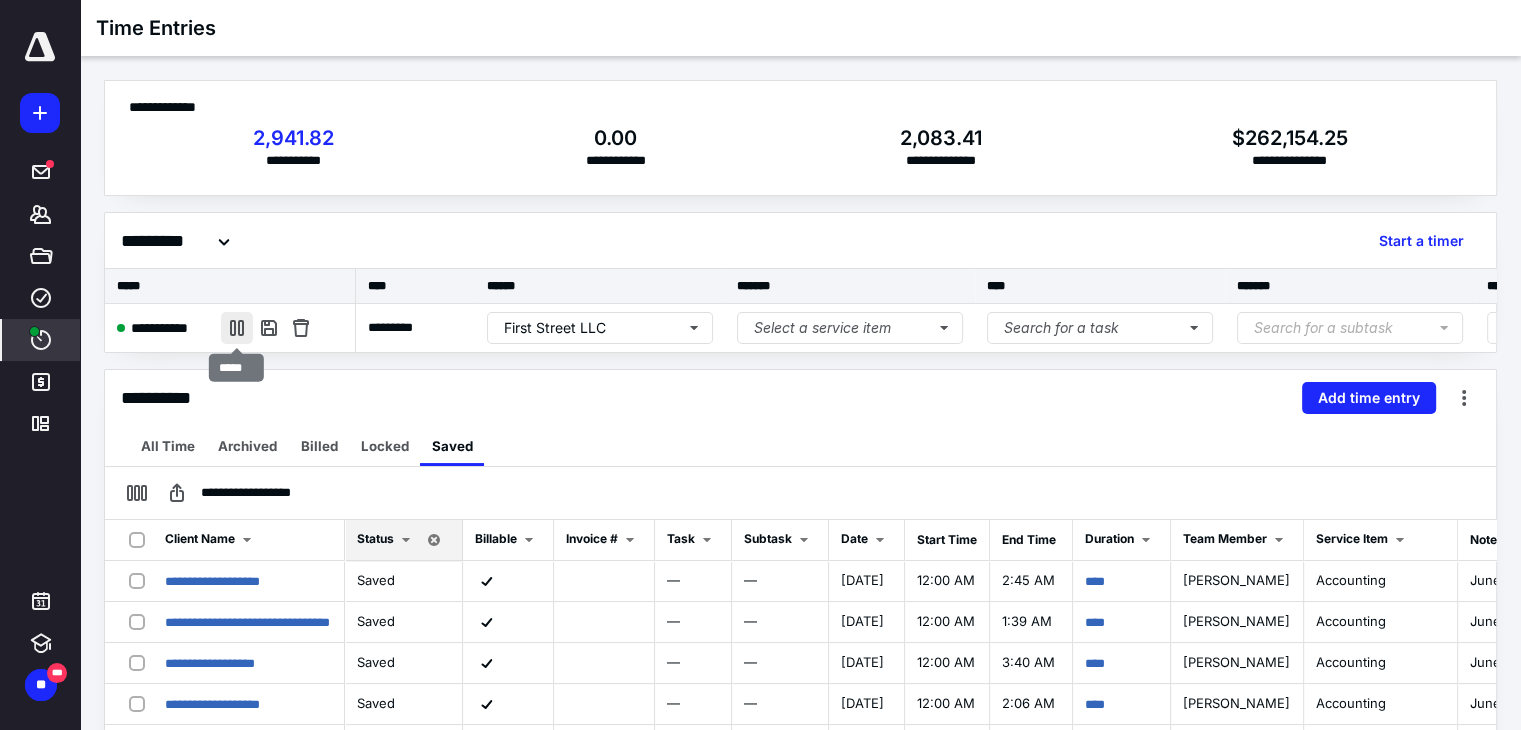 click at bounding box center [237, 328] 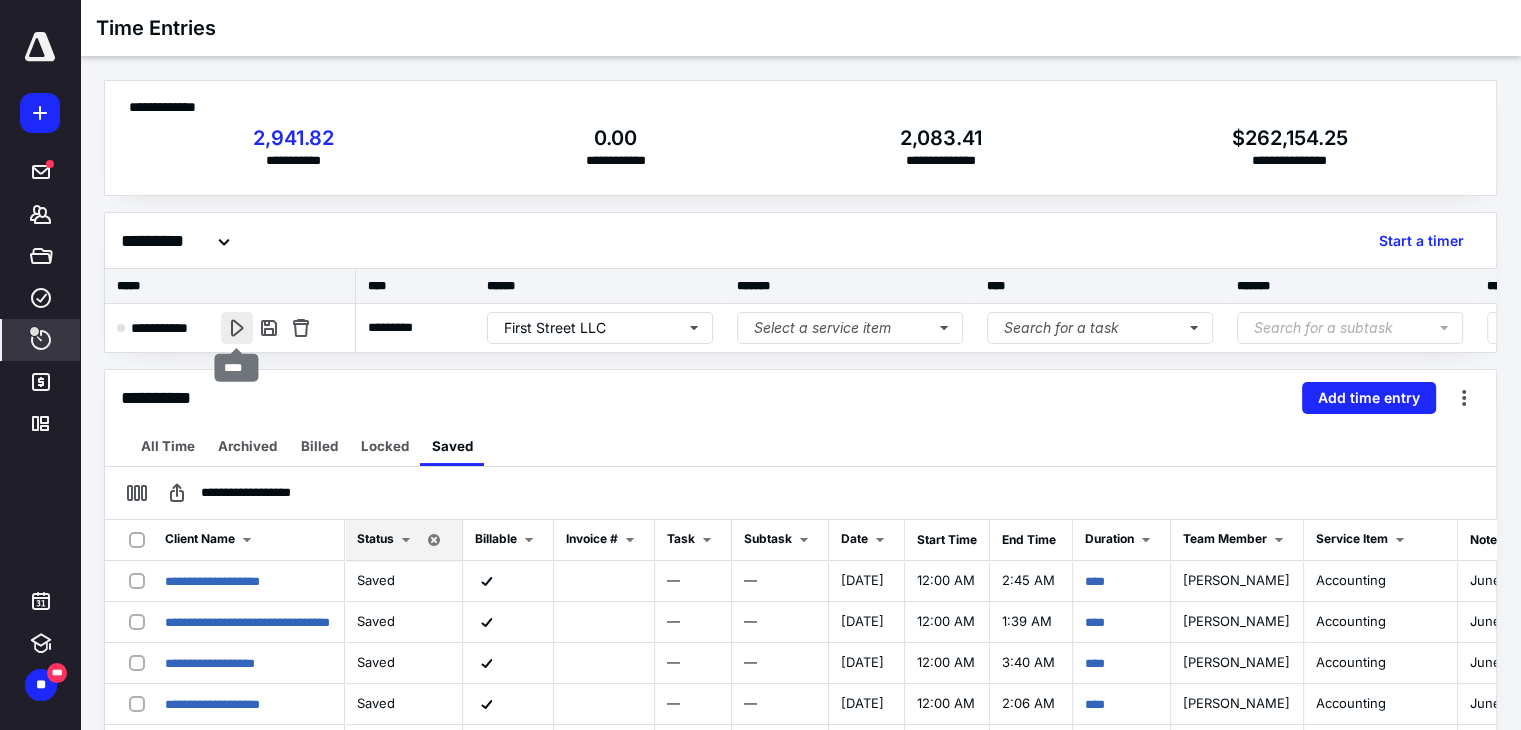 click at bounding box center [237, 328] 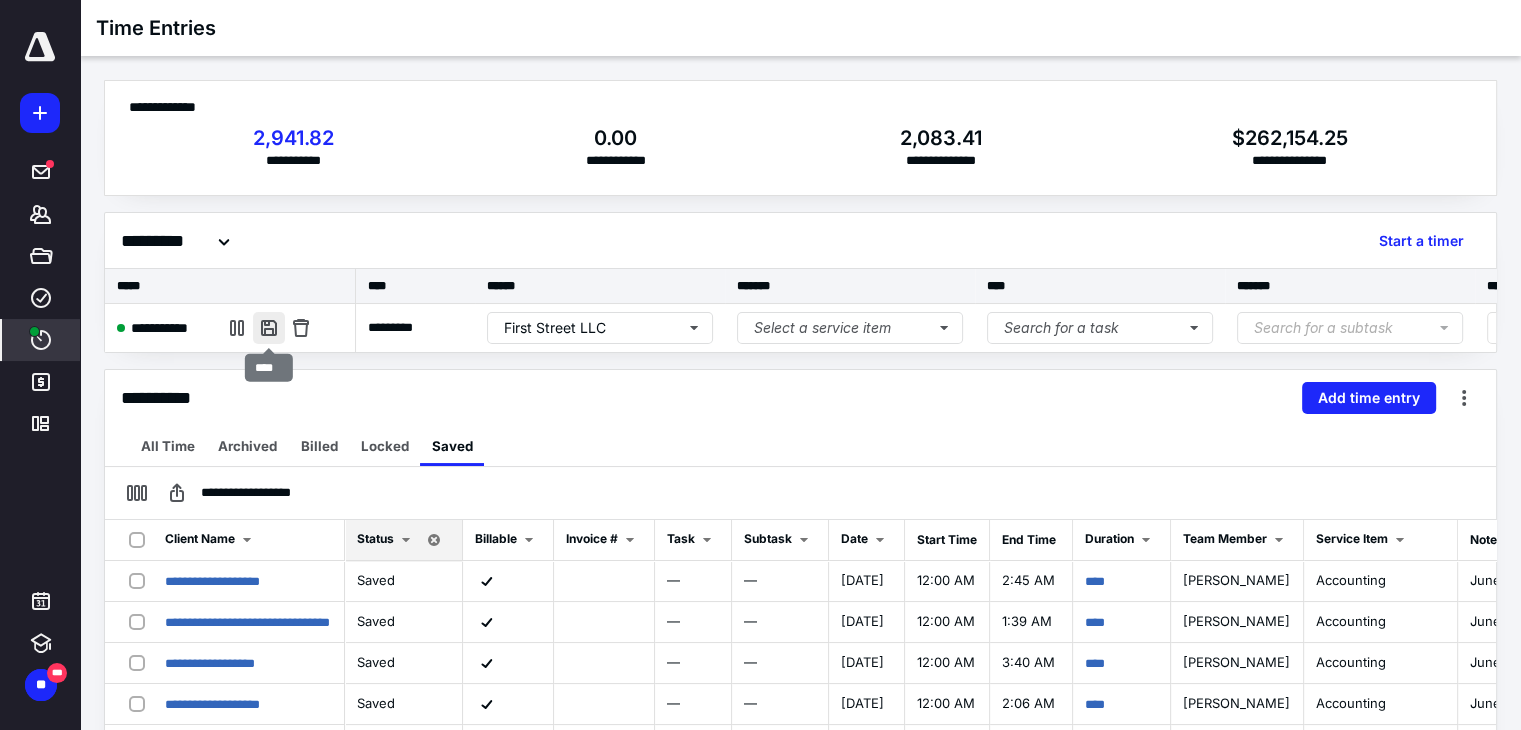 click at bounding box center [269, 328] 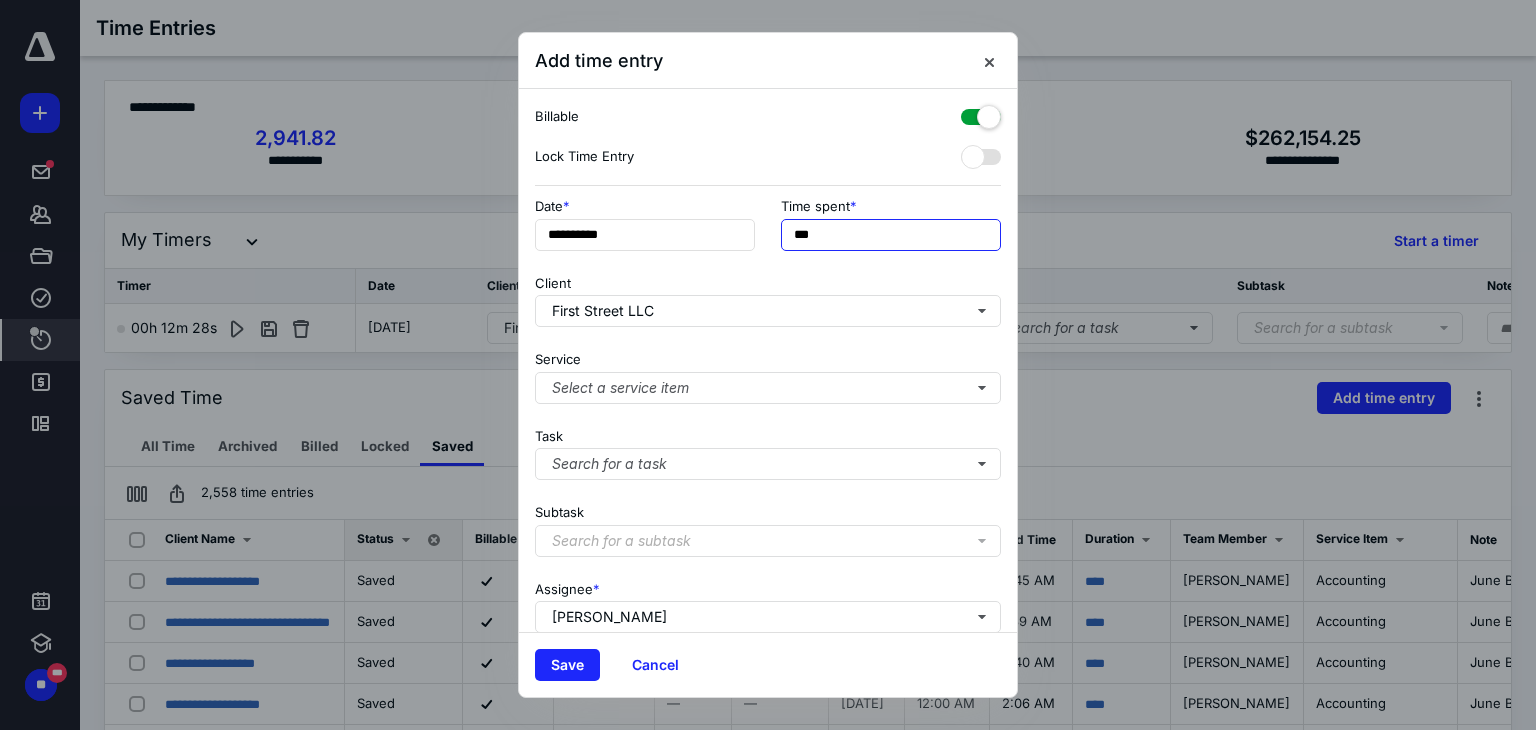 click on "***" at bounding box center [891, 235] 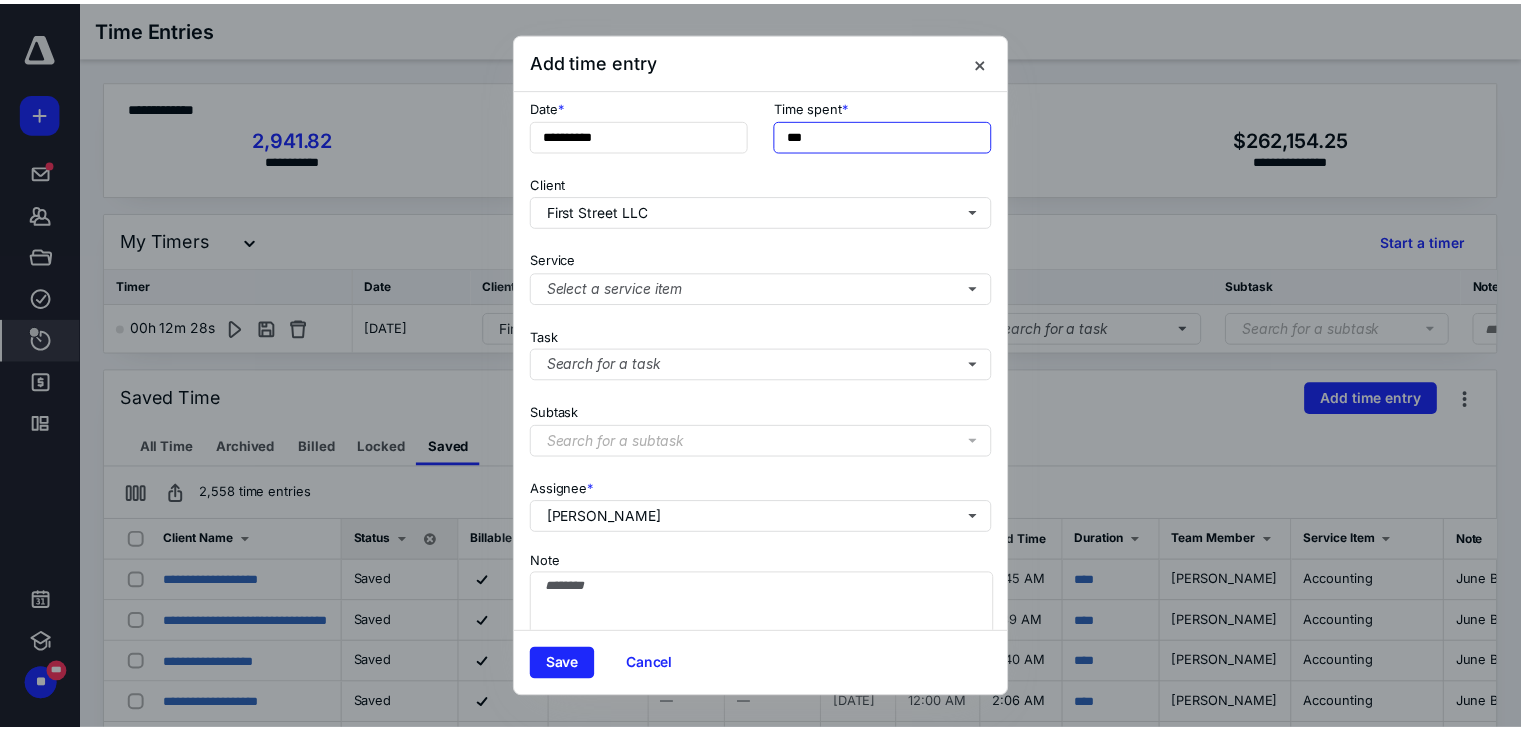 scroll, scrollTop: 171, scrollLeft: 0, axis: vertical 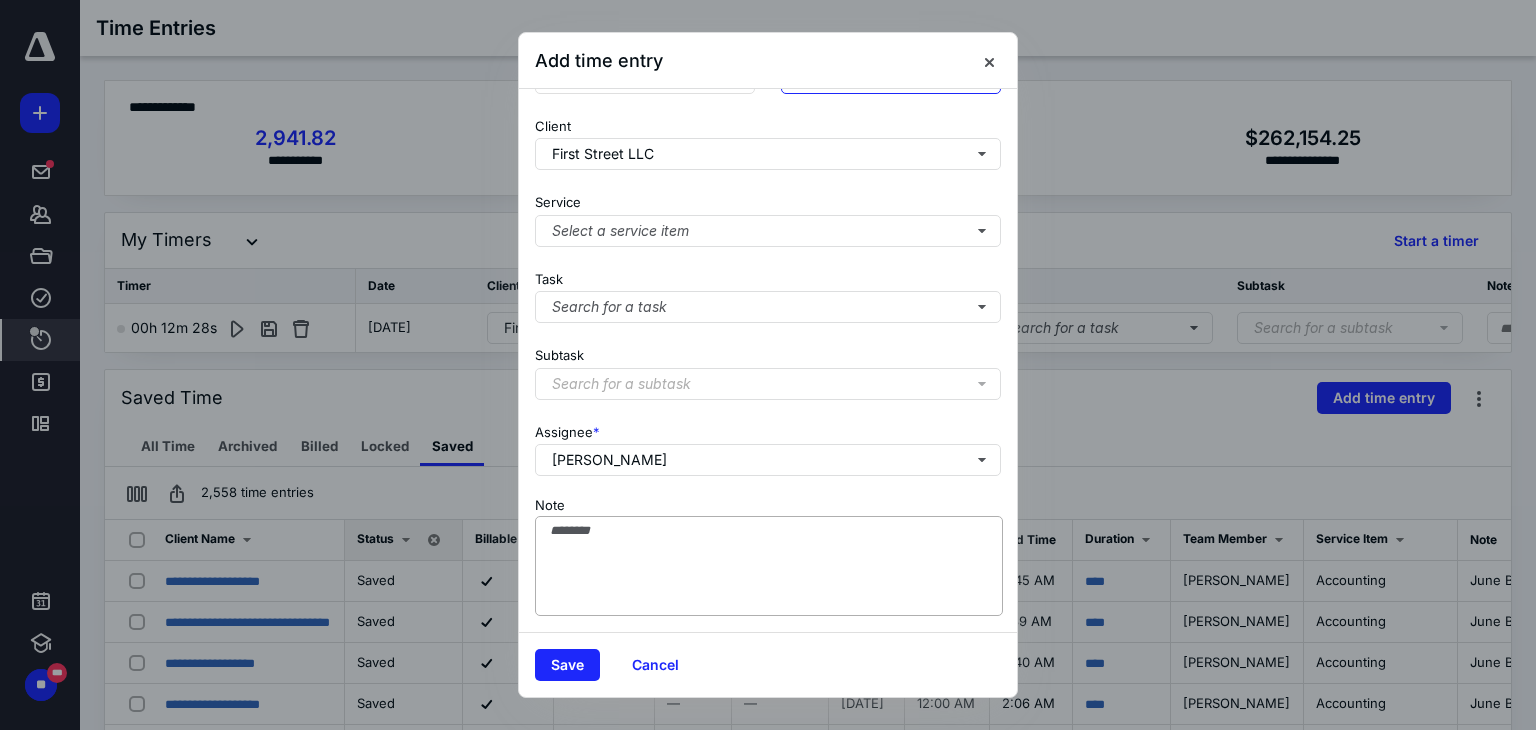 type on "***" 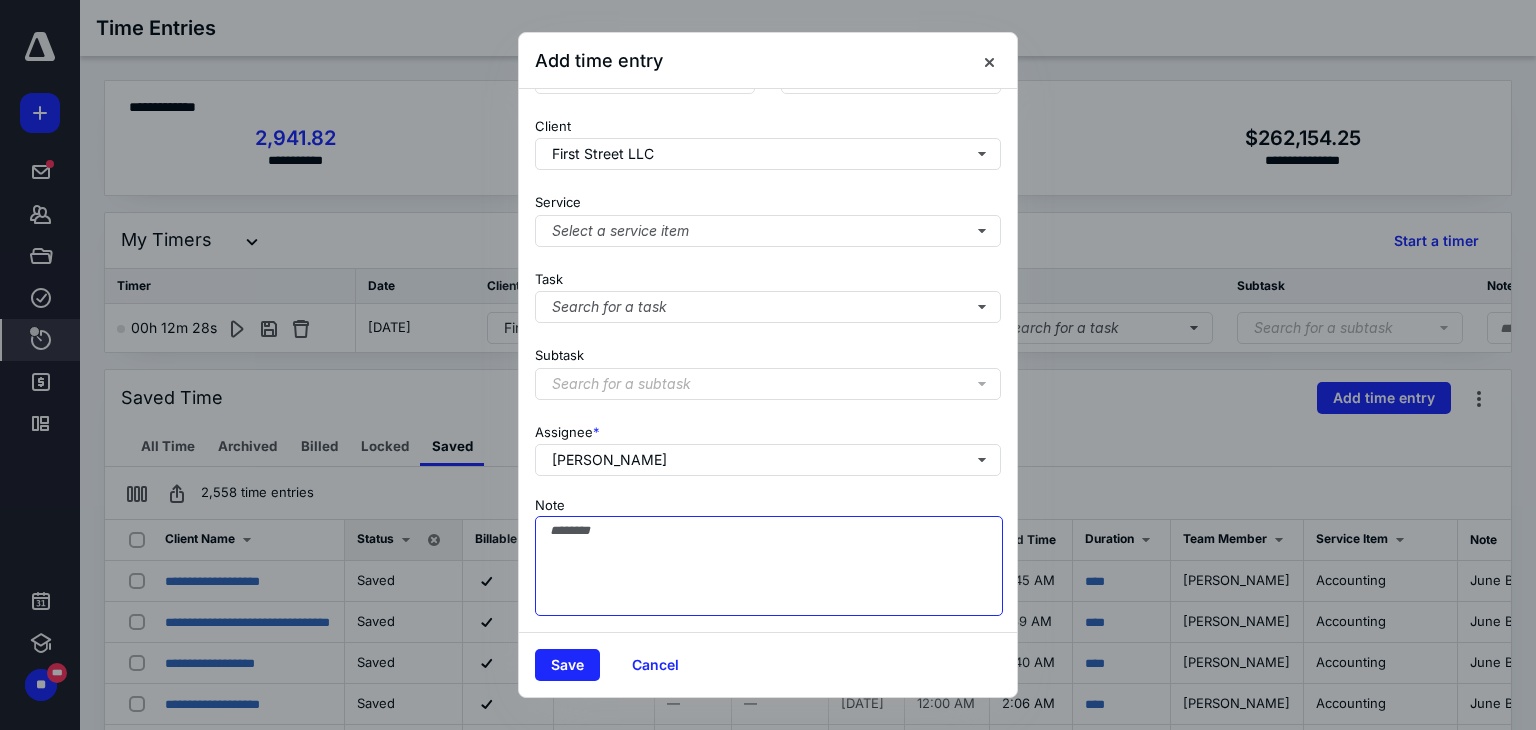 click on "Note" at bounding box center (769, 566) 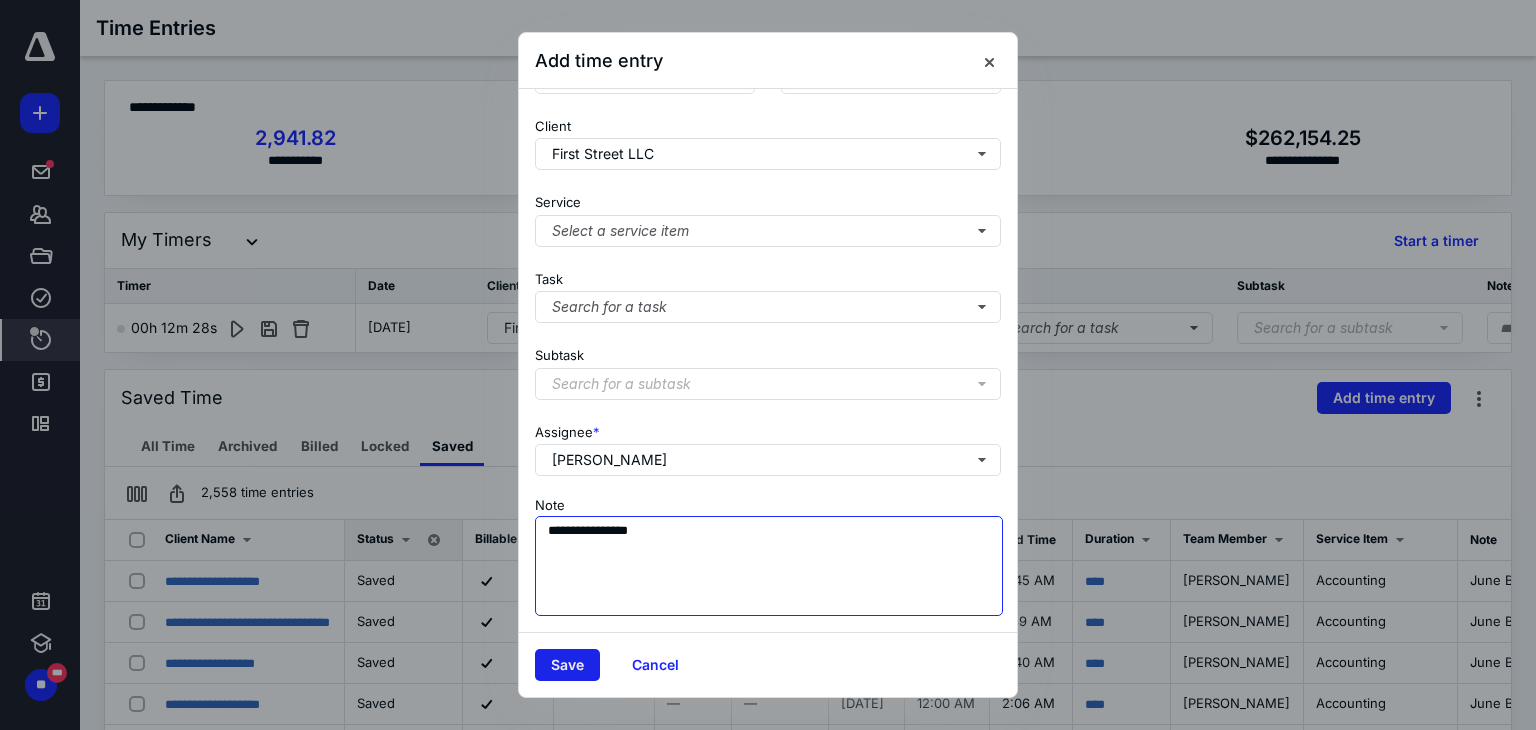 type on "**********" 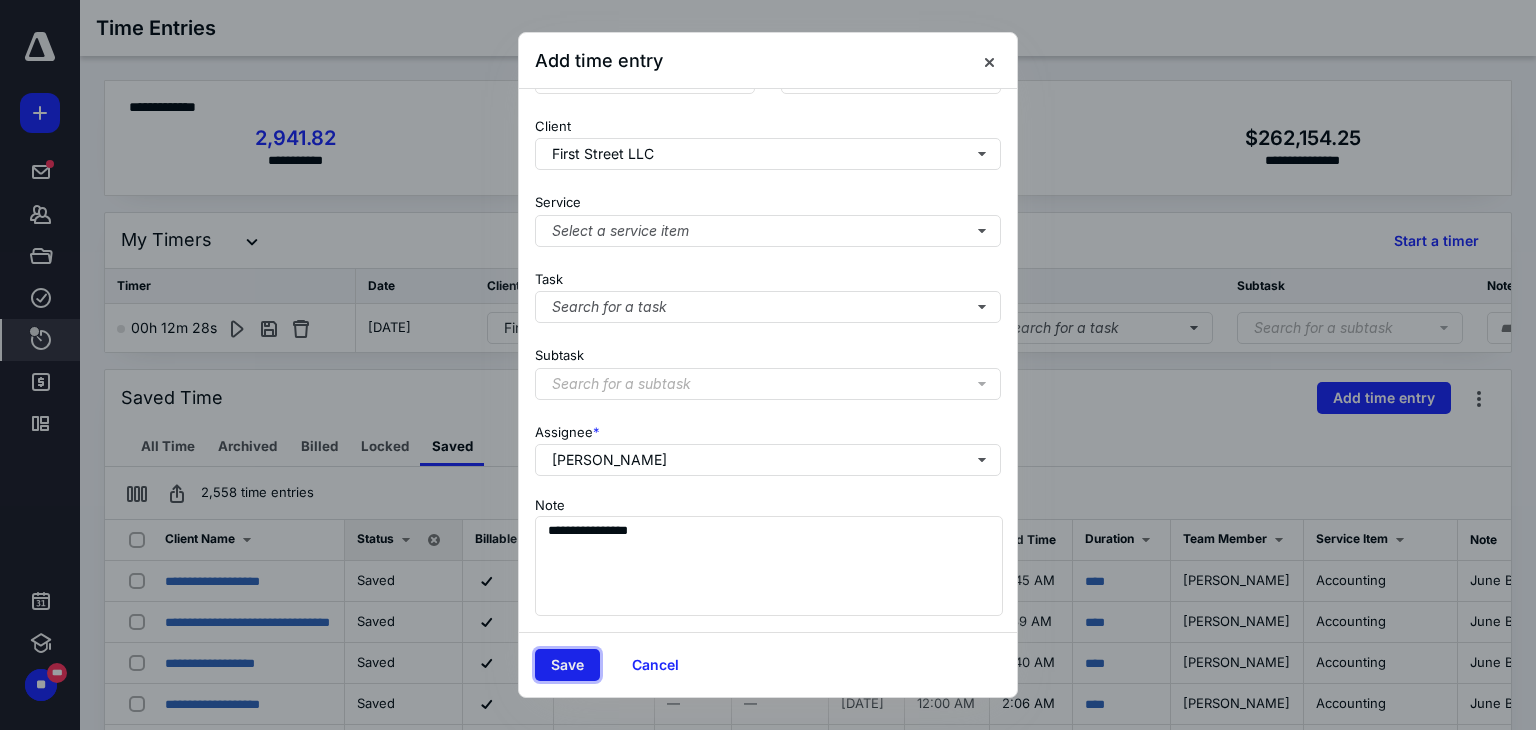 click on "Save" at bounding box center [567, 665] 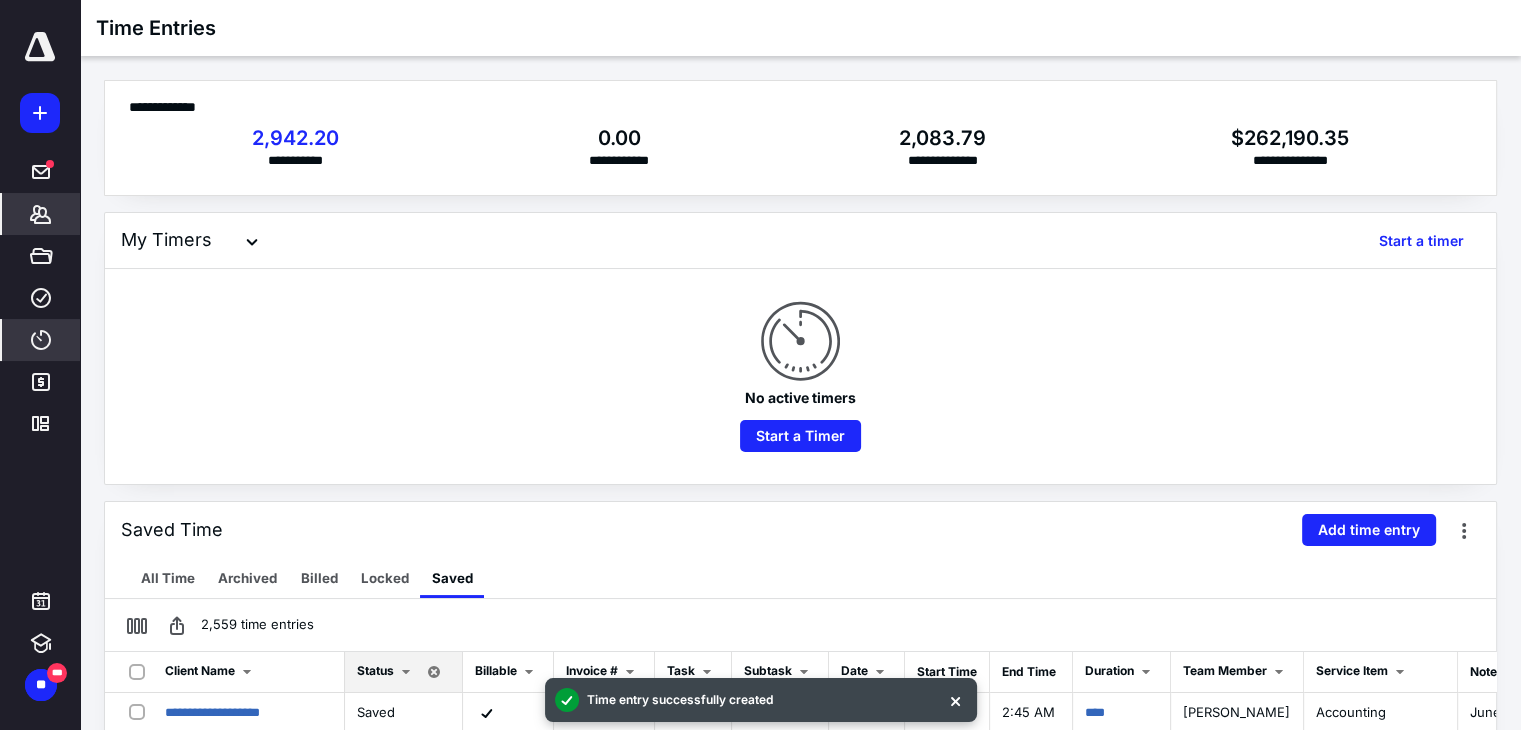 click 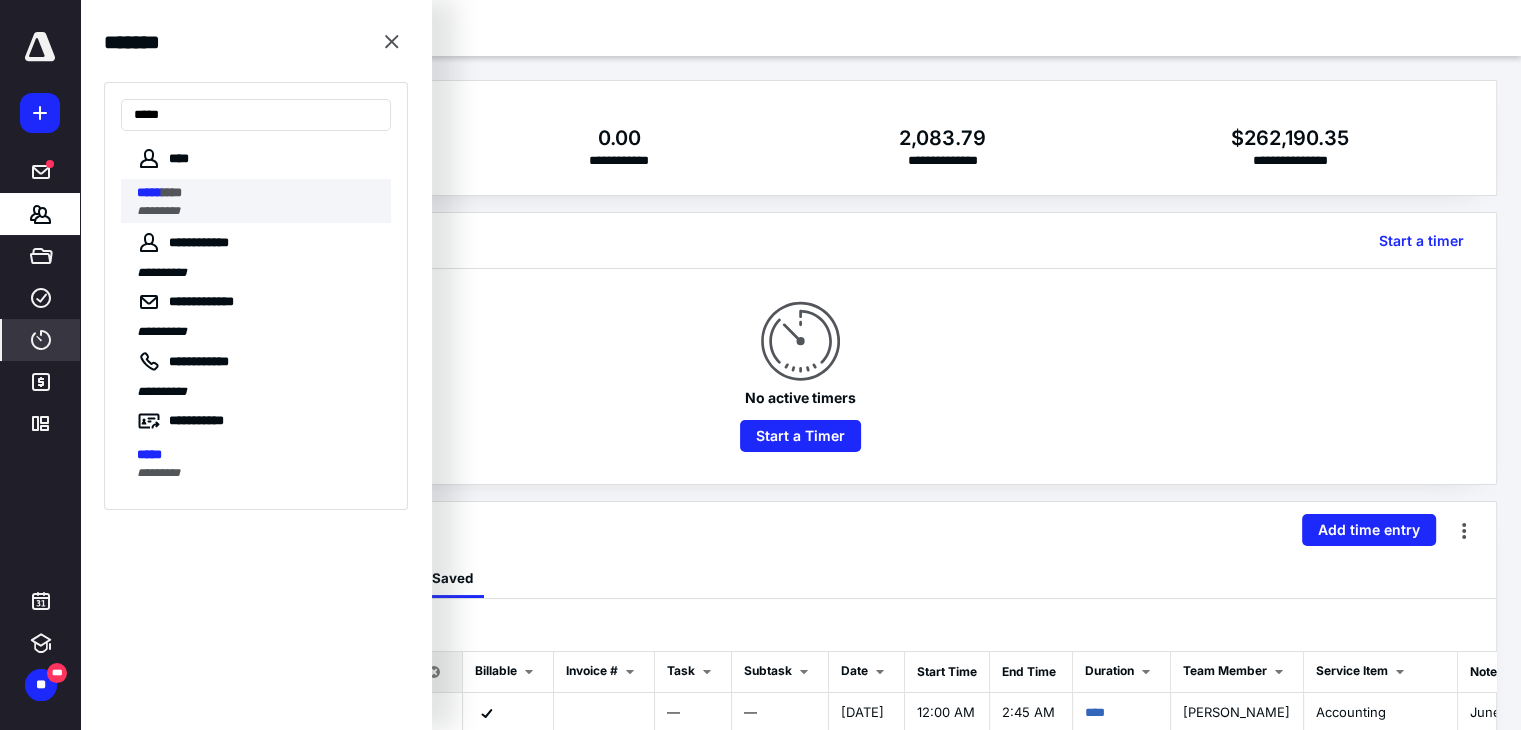 type on "*****" 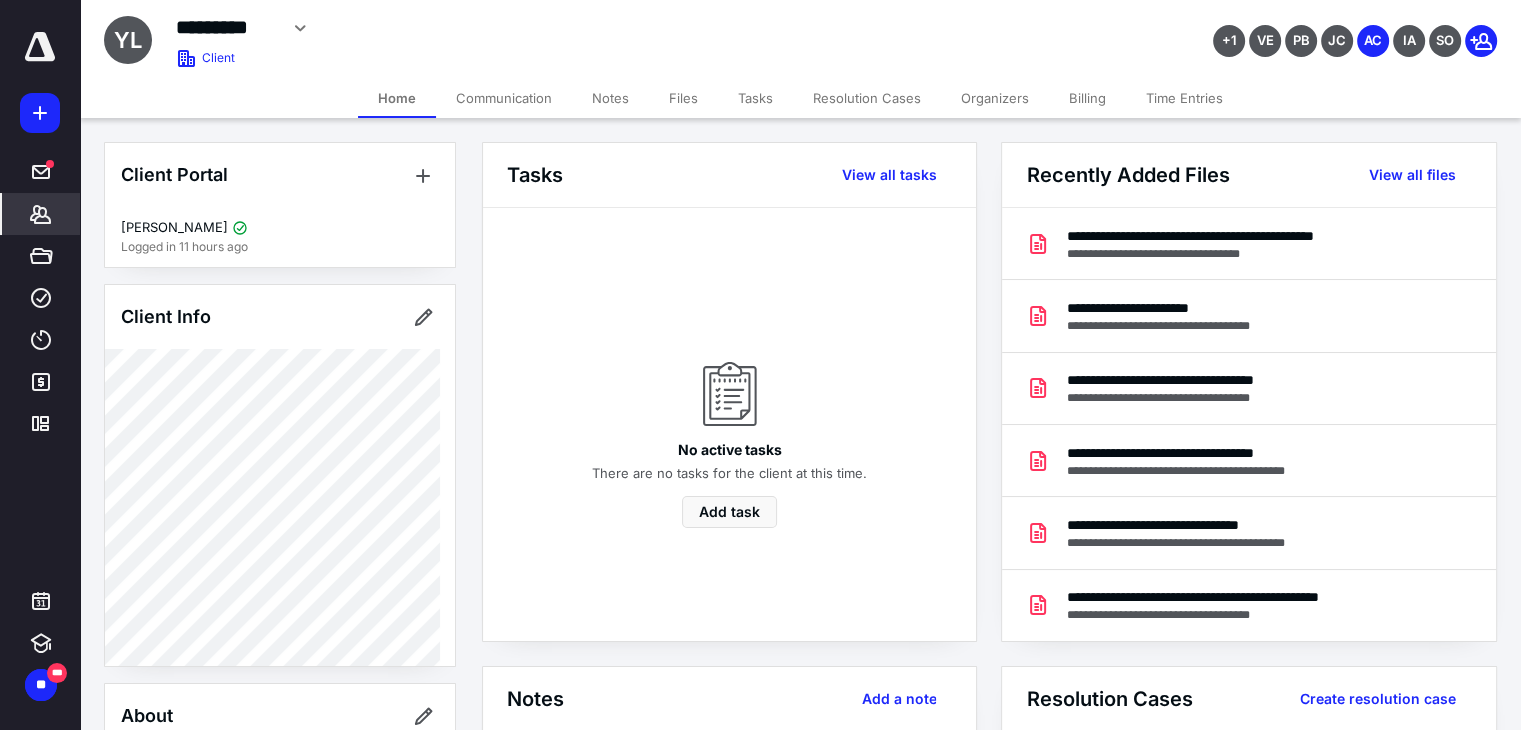 click on "Time Entries" at bounding box center [1184, 98] 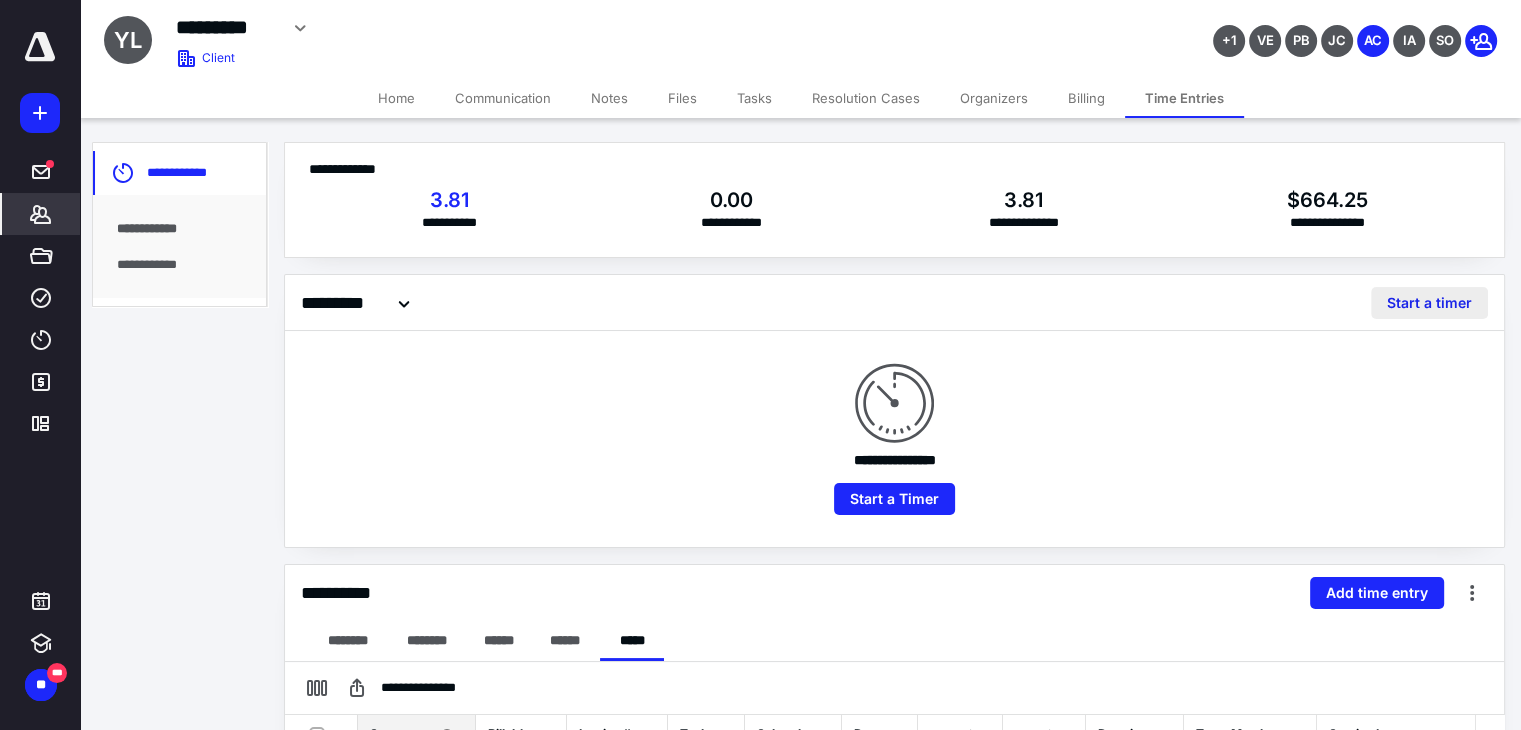 click on "Start a timer" at bounding box center (1429, 303) 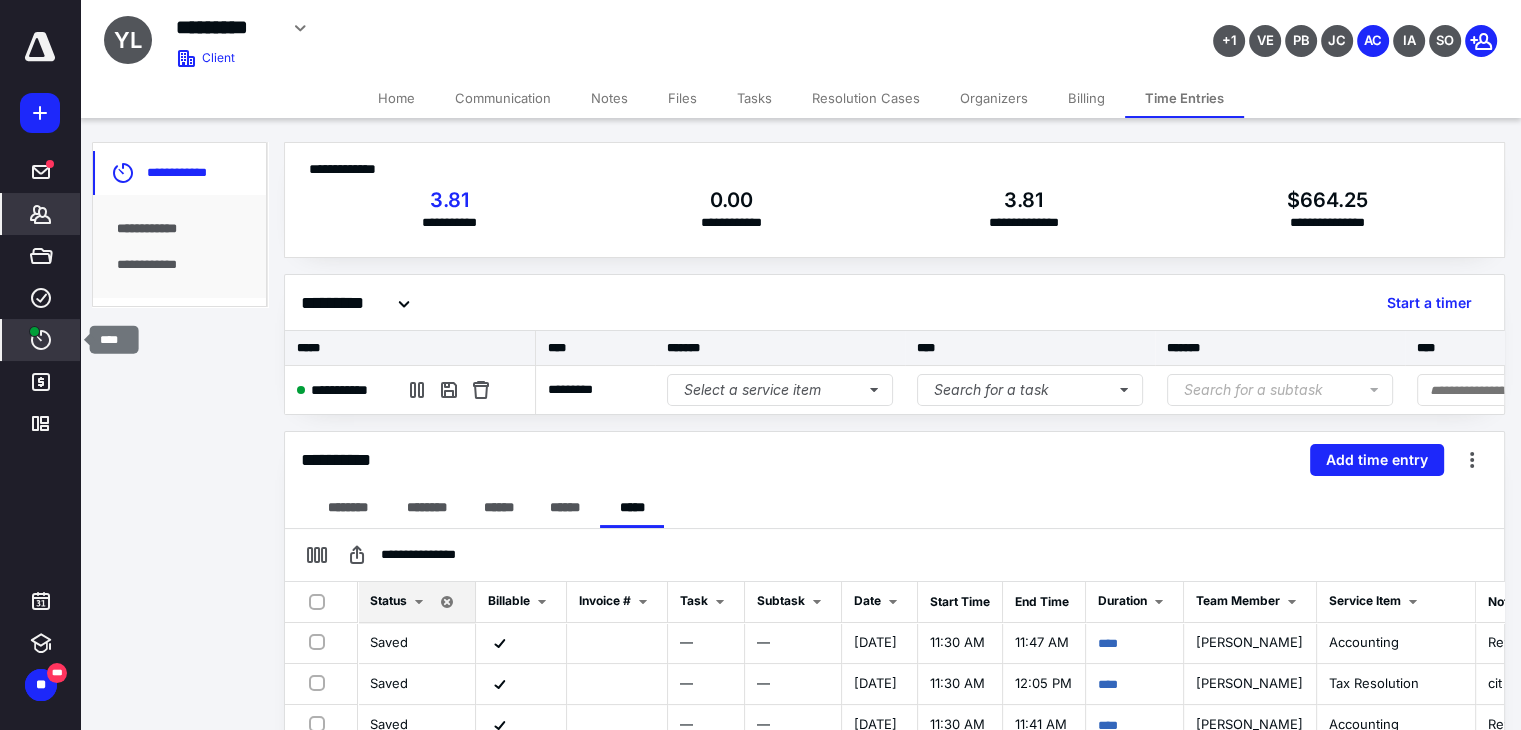 click 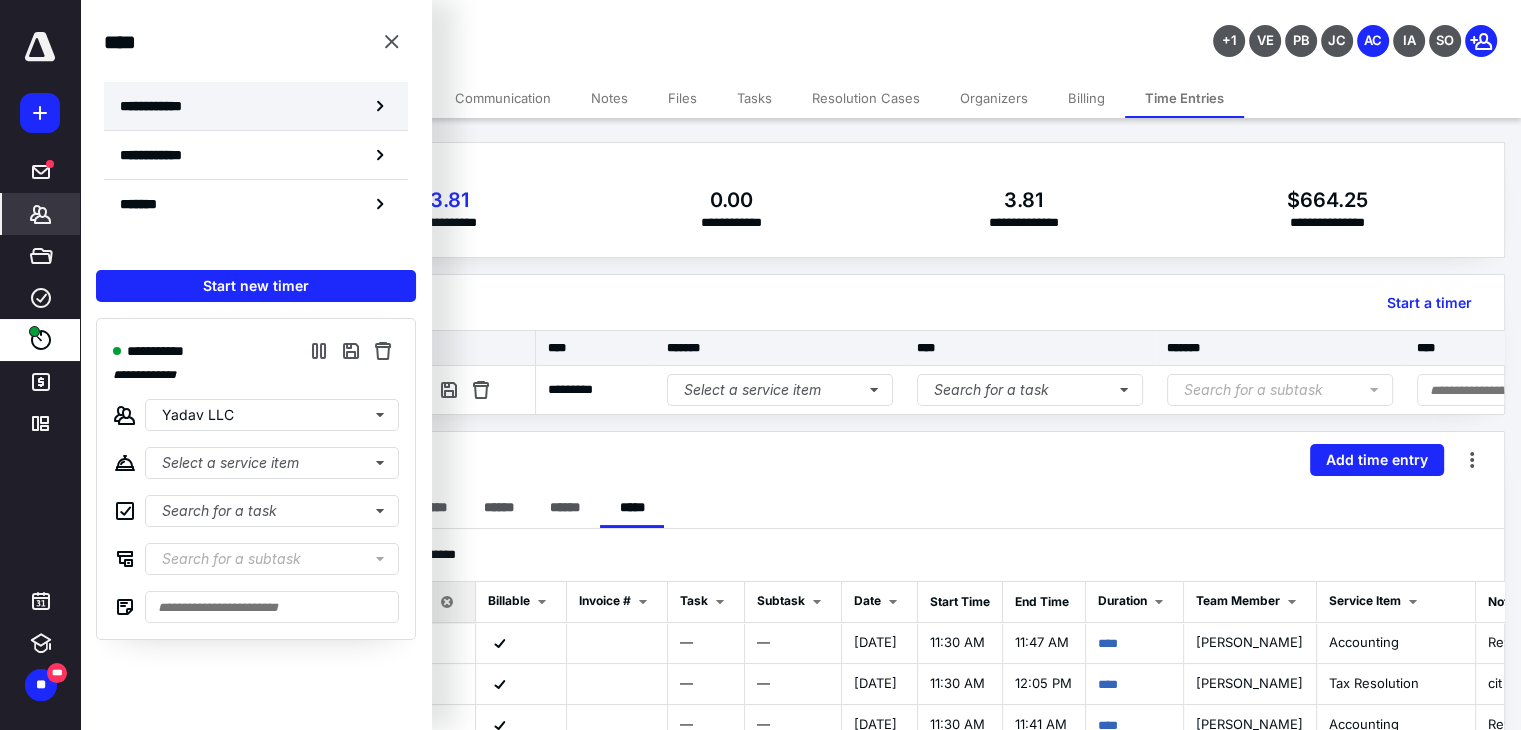 click 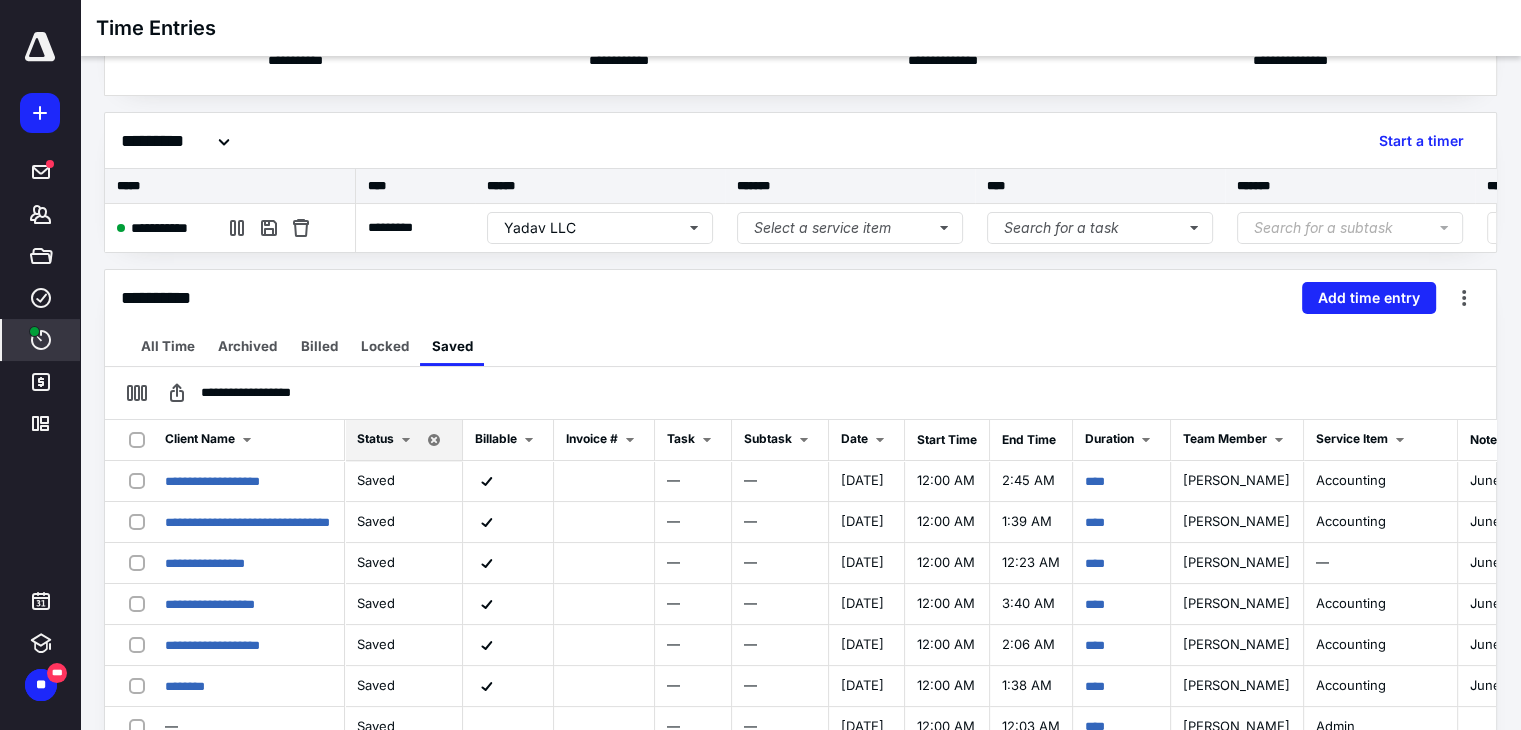 scroll, scrollTop: 200, scrollLeft: 0, axis: vertical 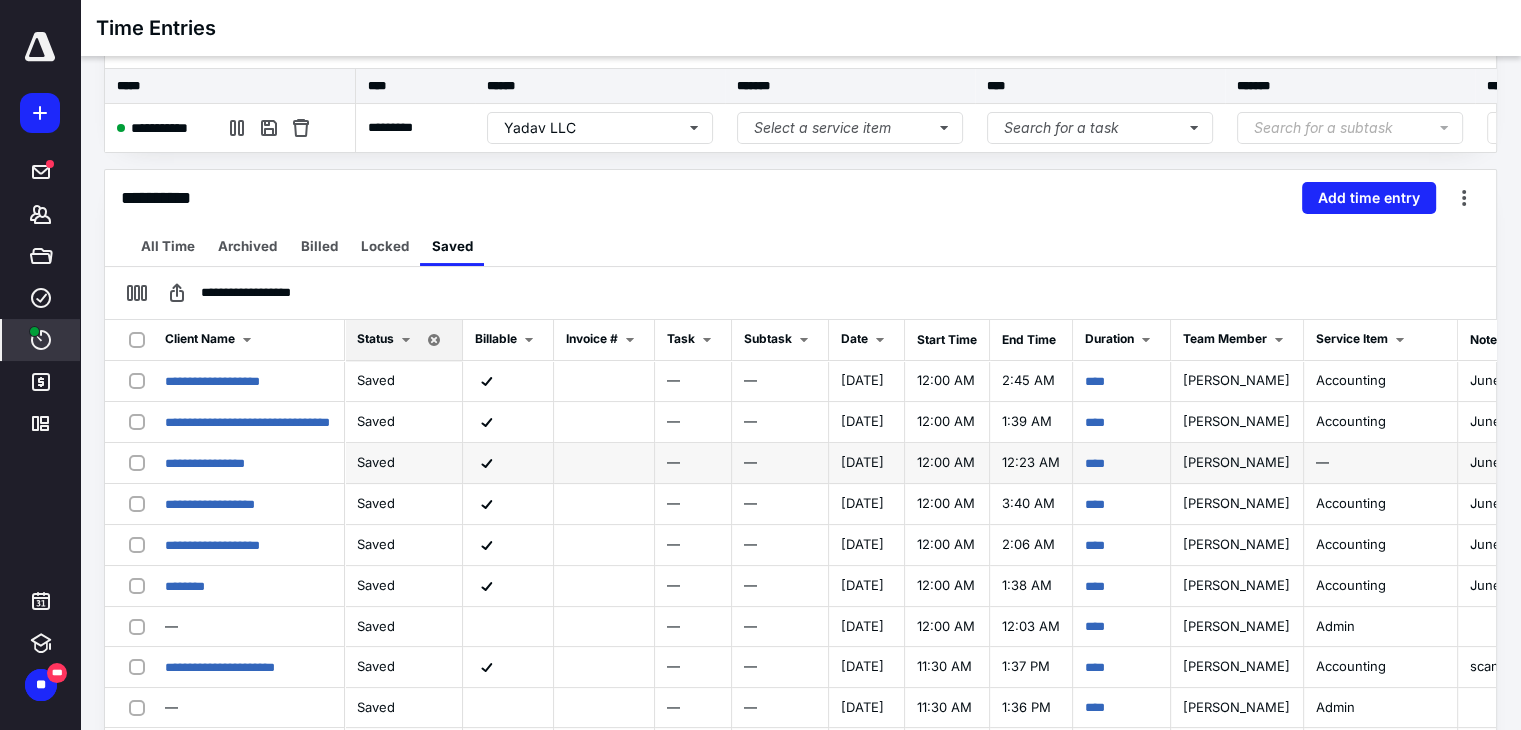 click on "**********" at bounding box center (225, 463) 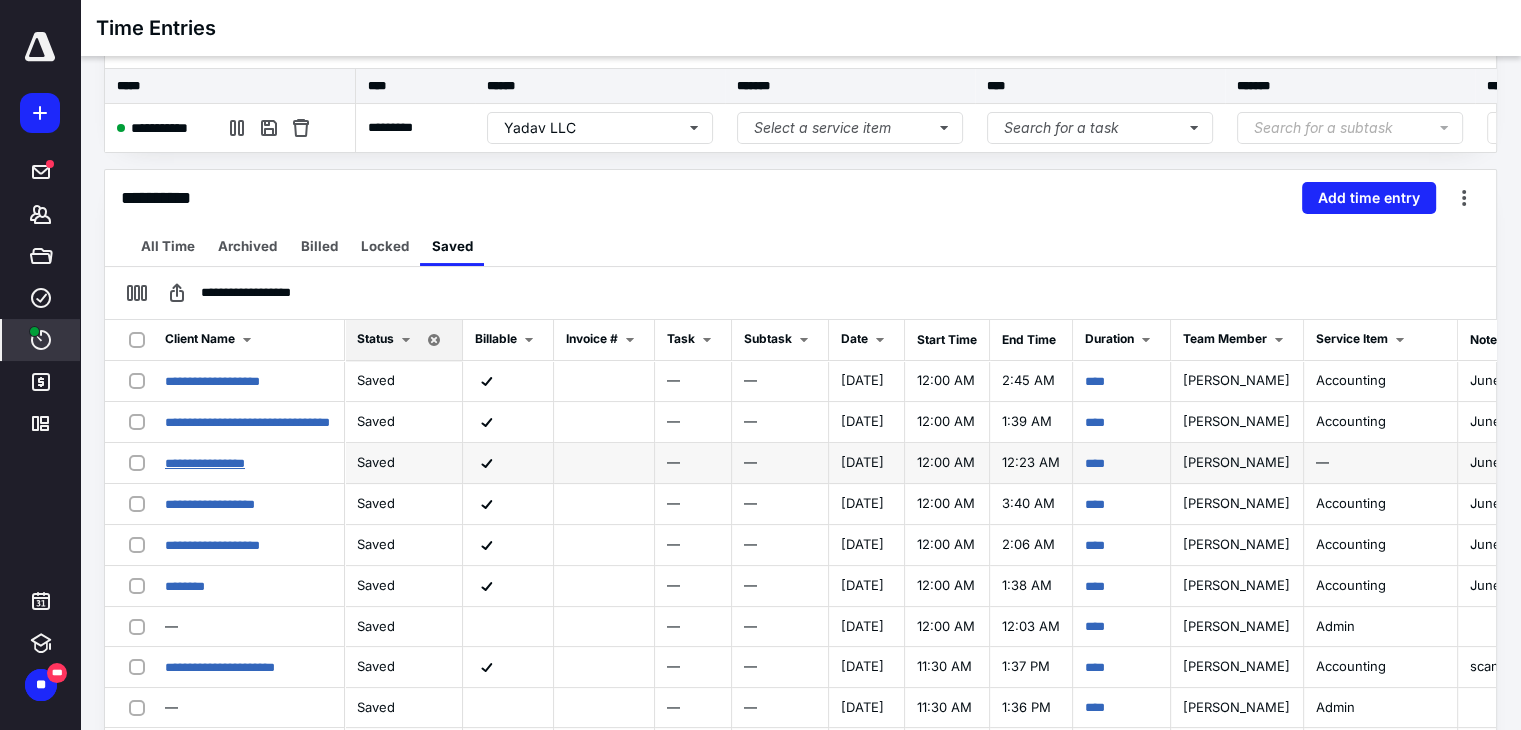click on "**********" at bounding box center (205, 463) 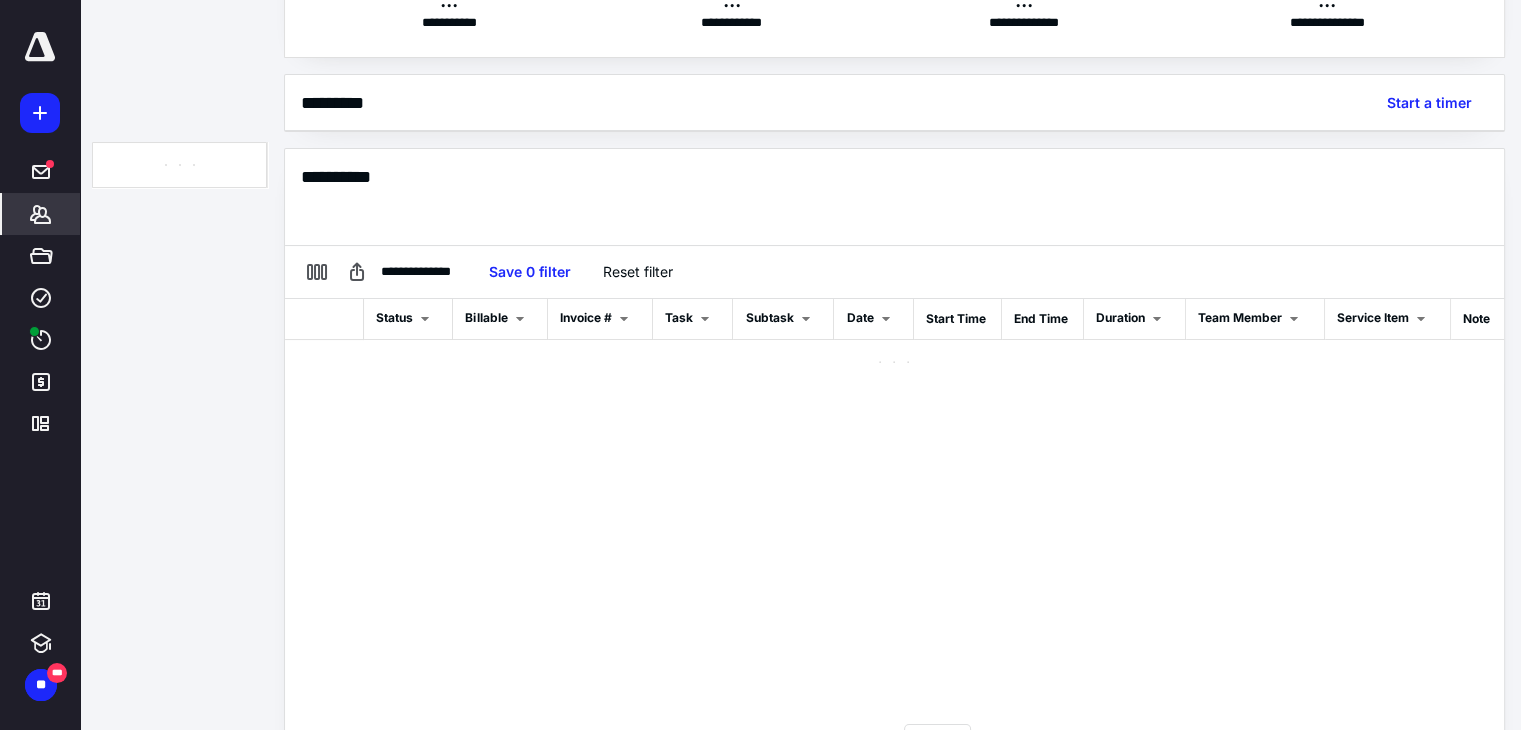 scroll, scrollTop: 262, scrollLeft: 0, axis: vertical 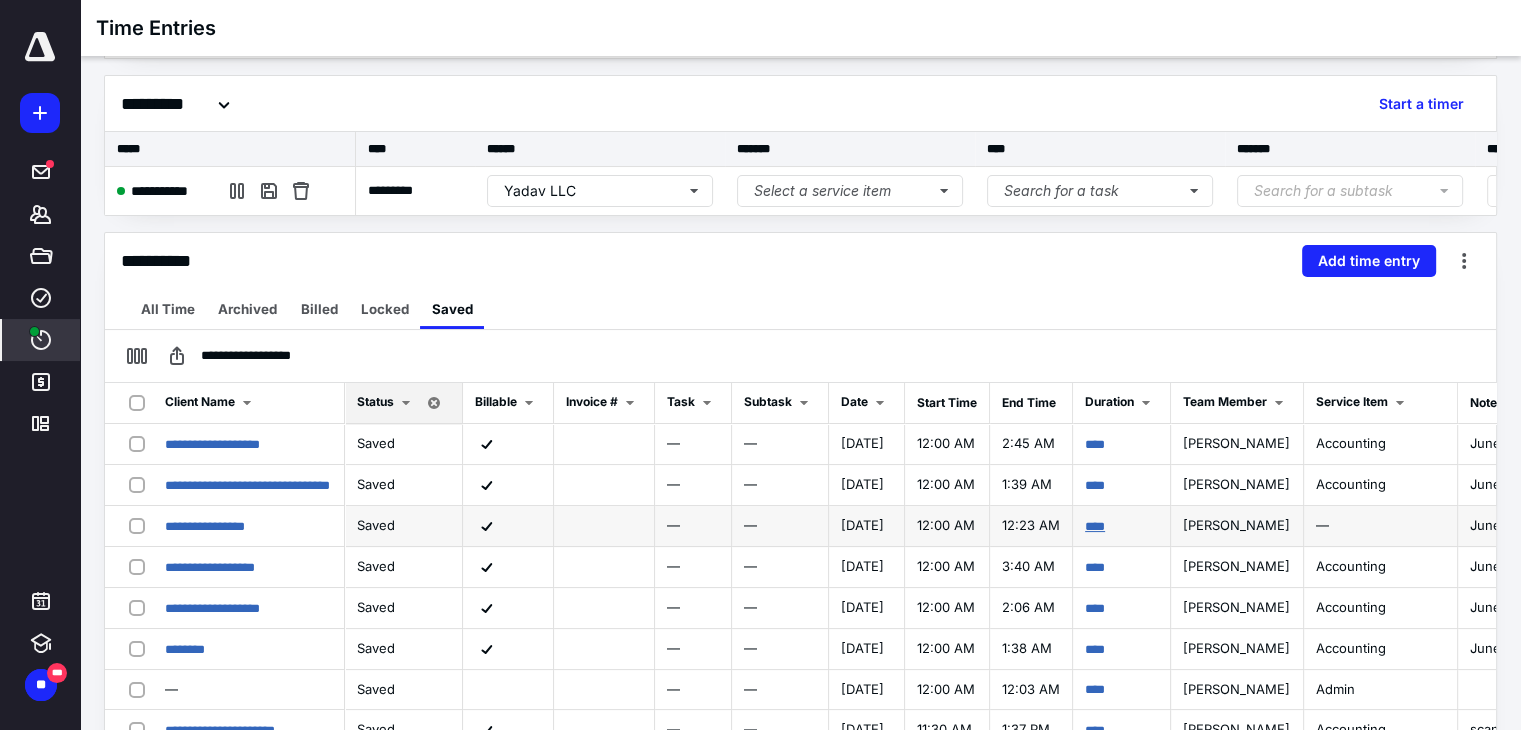 click on "****" at bounding box center (1095, 526) 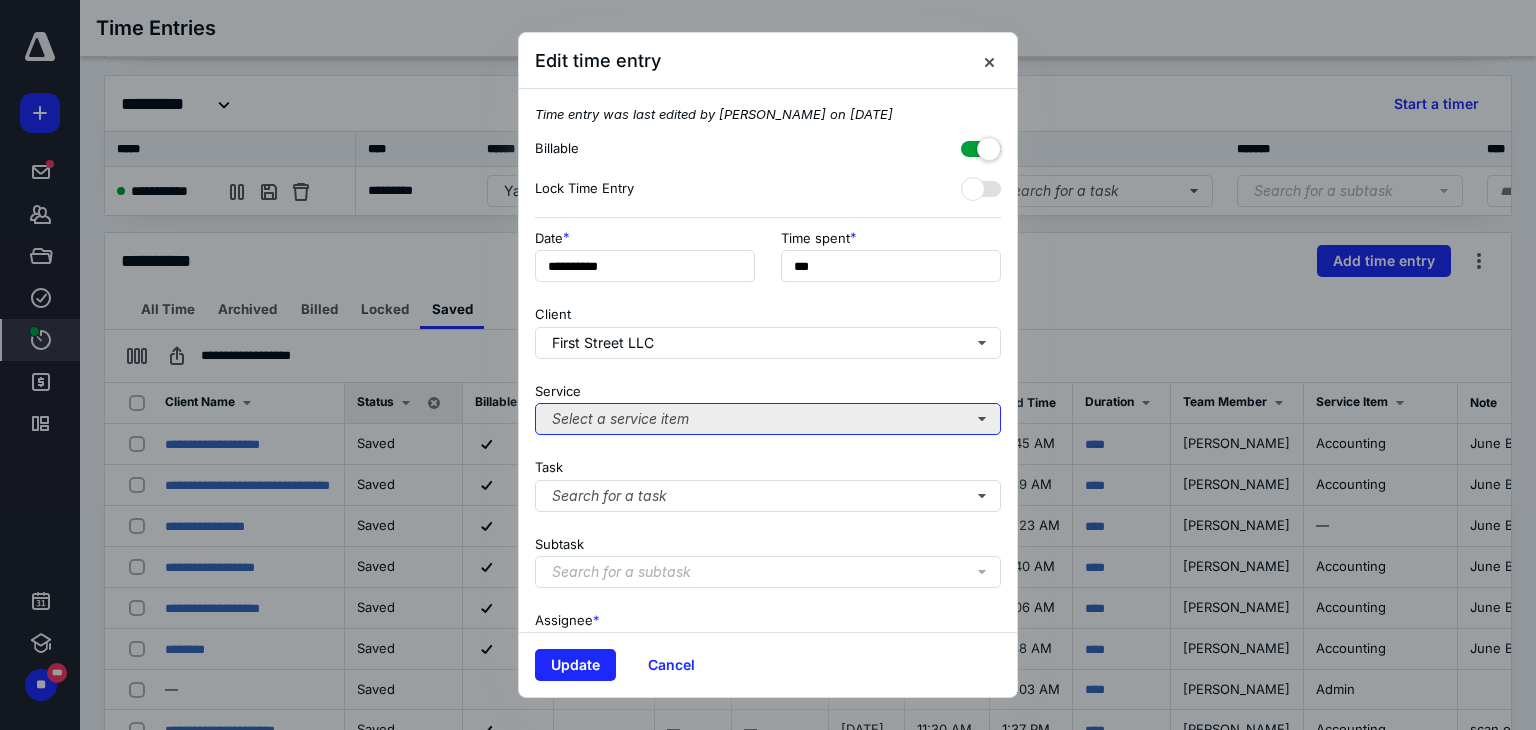 click on "Select a service item" at bounding box center (768, 419) 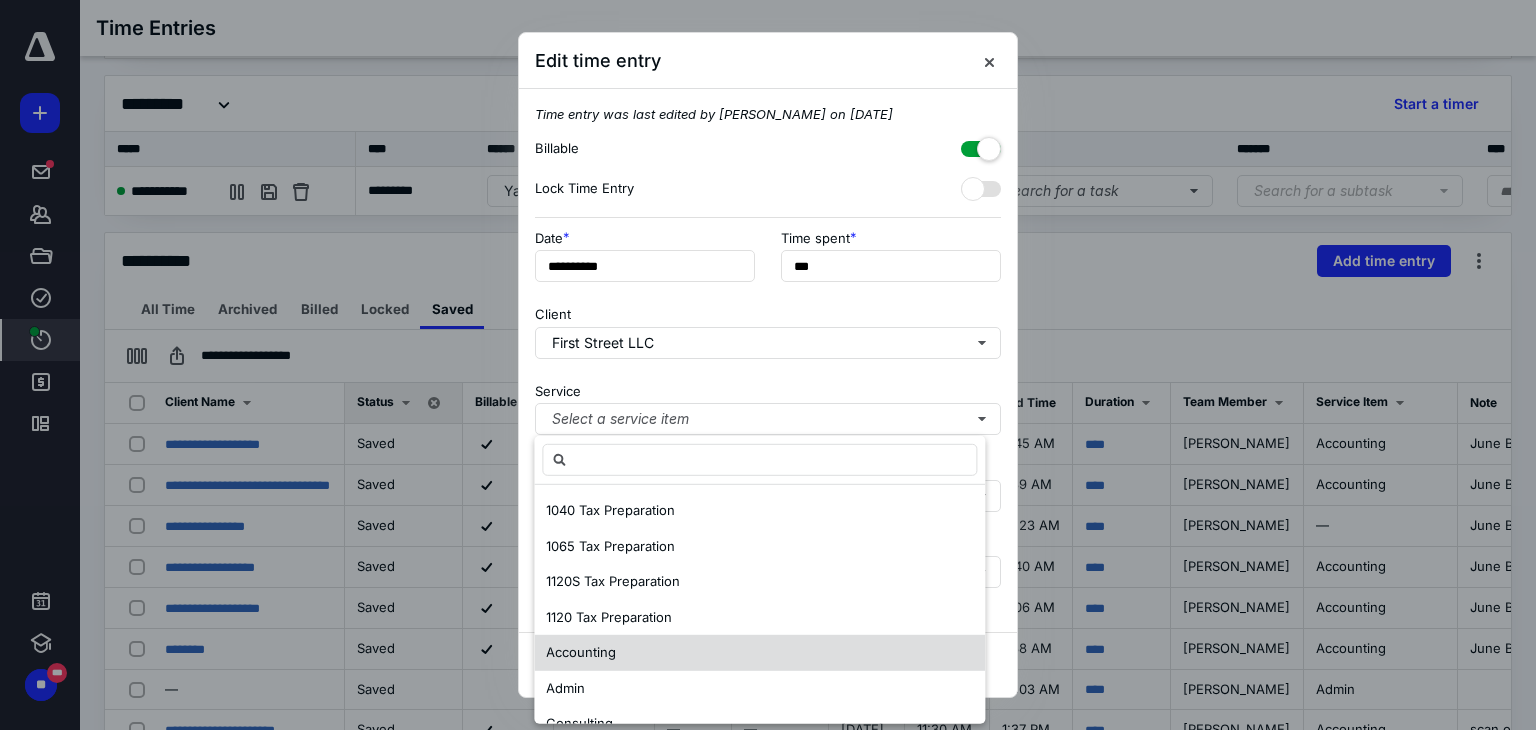 click on "Accounting" at bounding box center [581, 652] 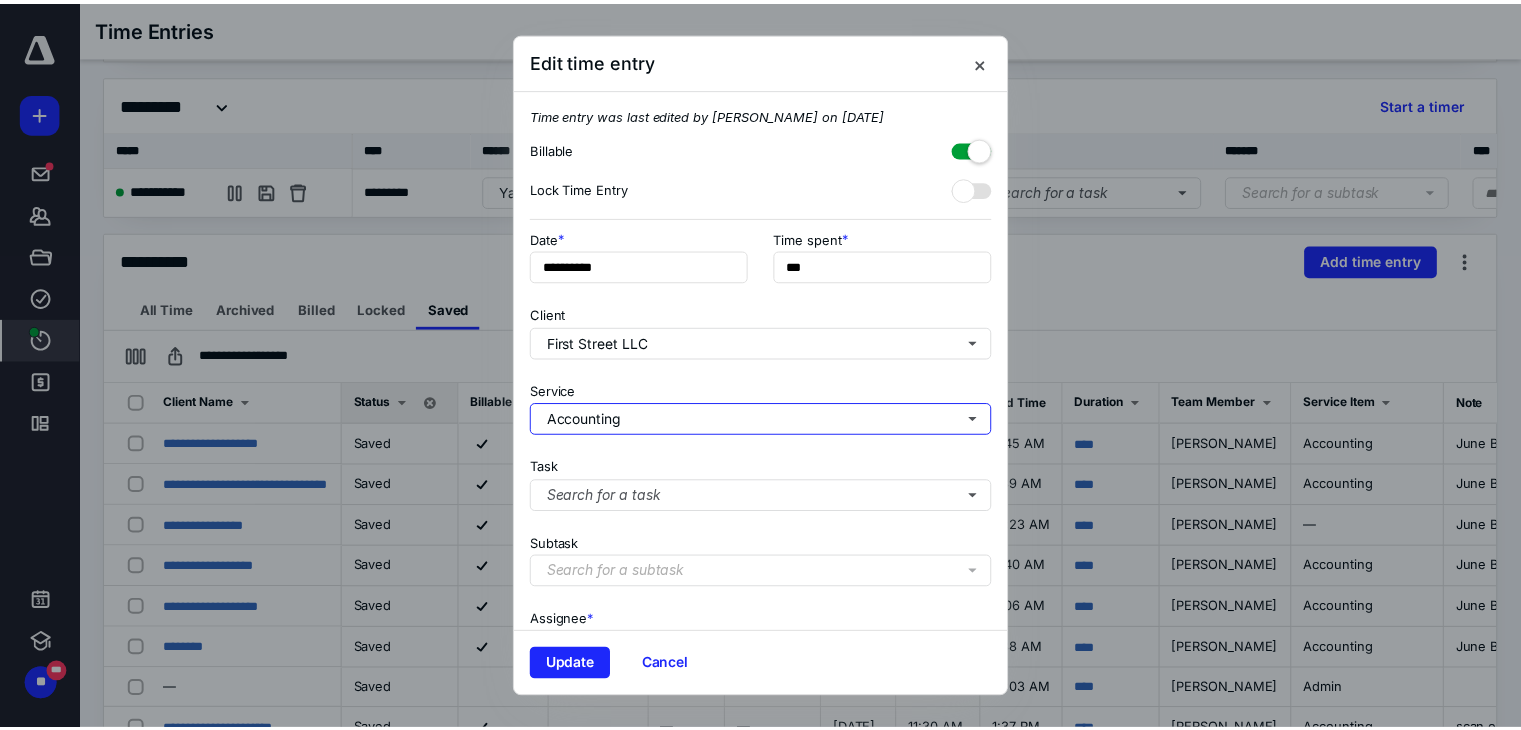 scroll, scrollTop: 203, scrollLeft: 0, axis: vertical 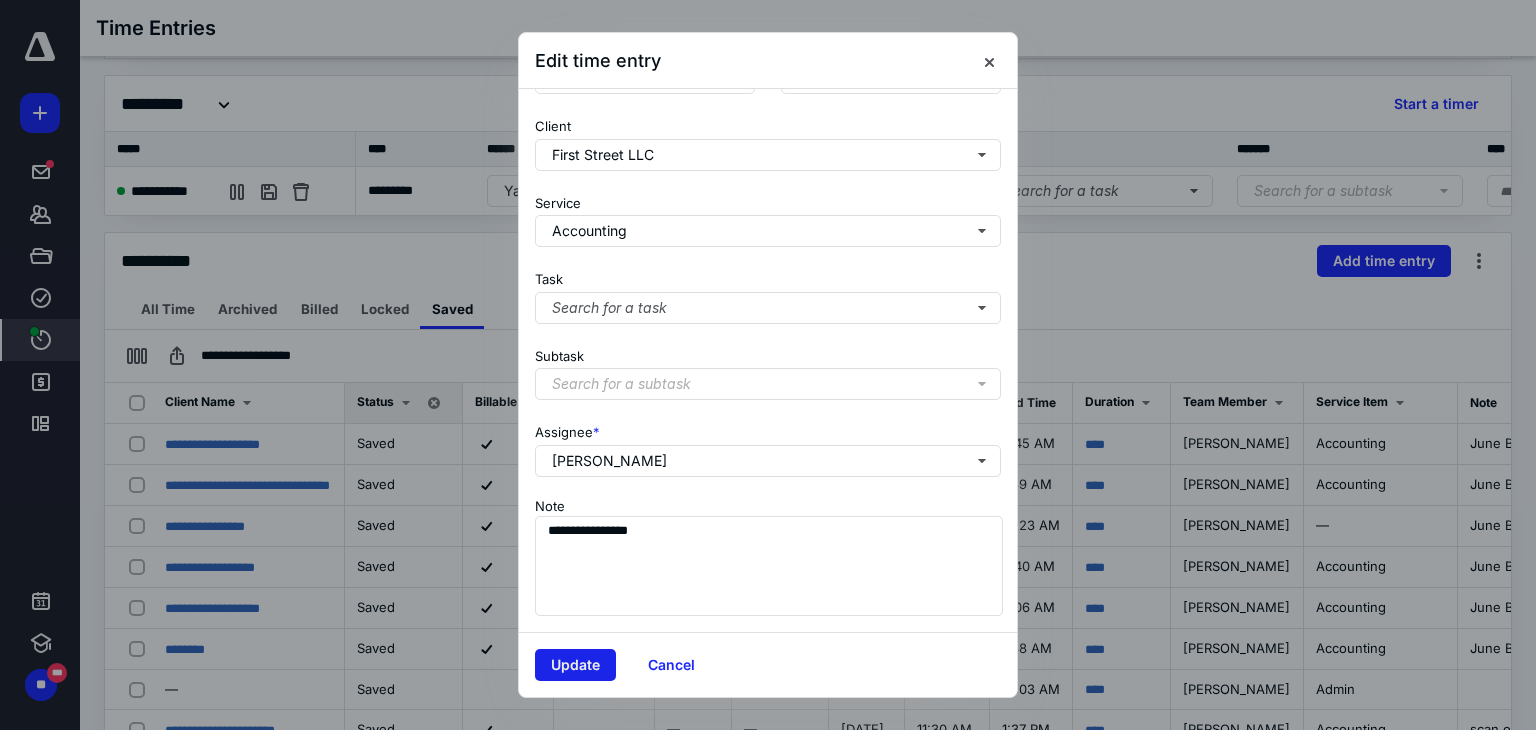 click on "Update" at bounding box center [575, 665] 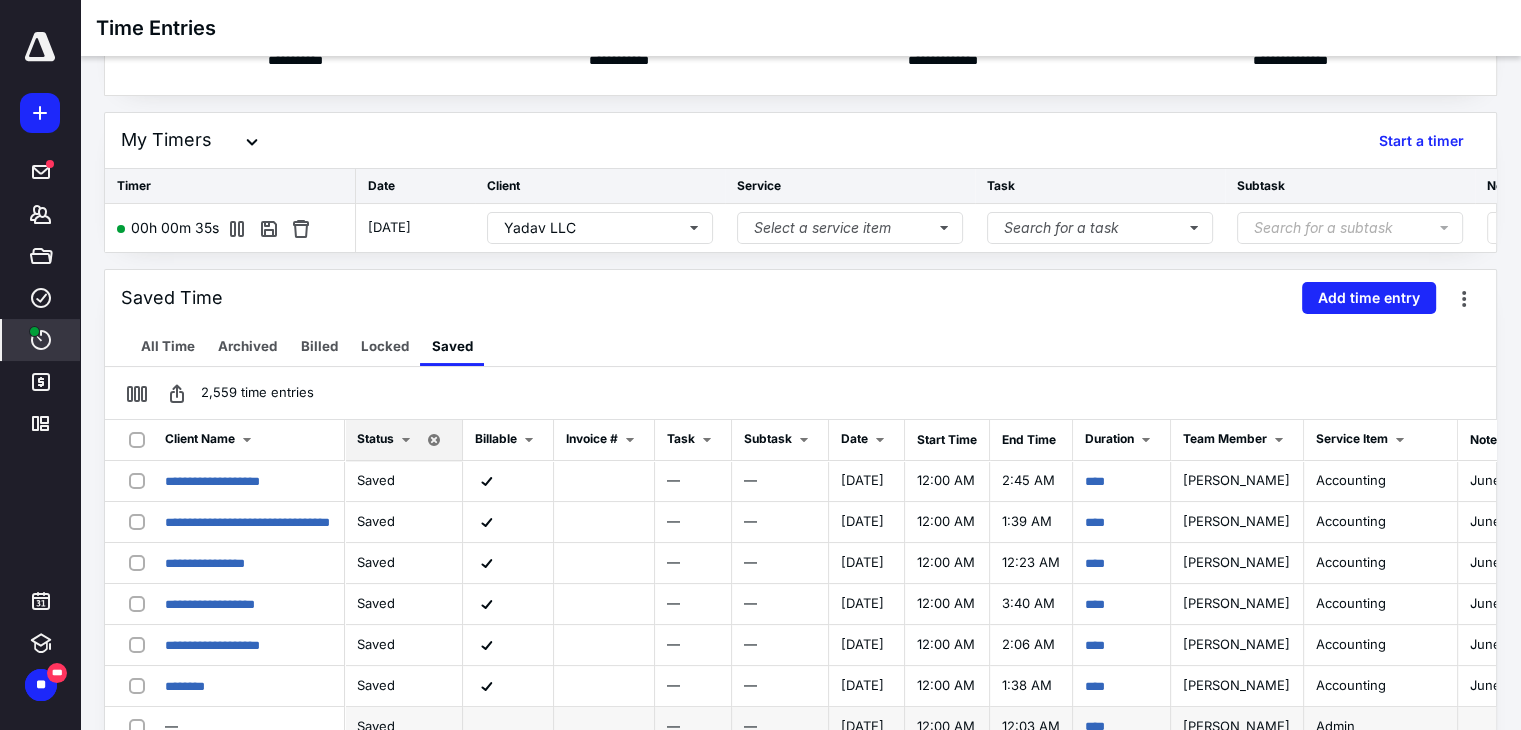 scroll, scrollTop: 0, scrollLeft: 0, axis: both 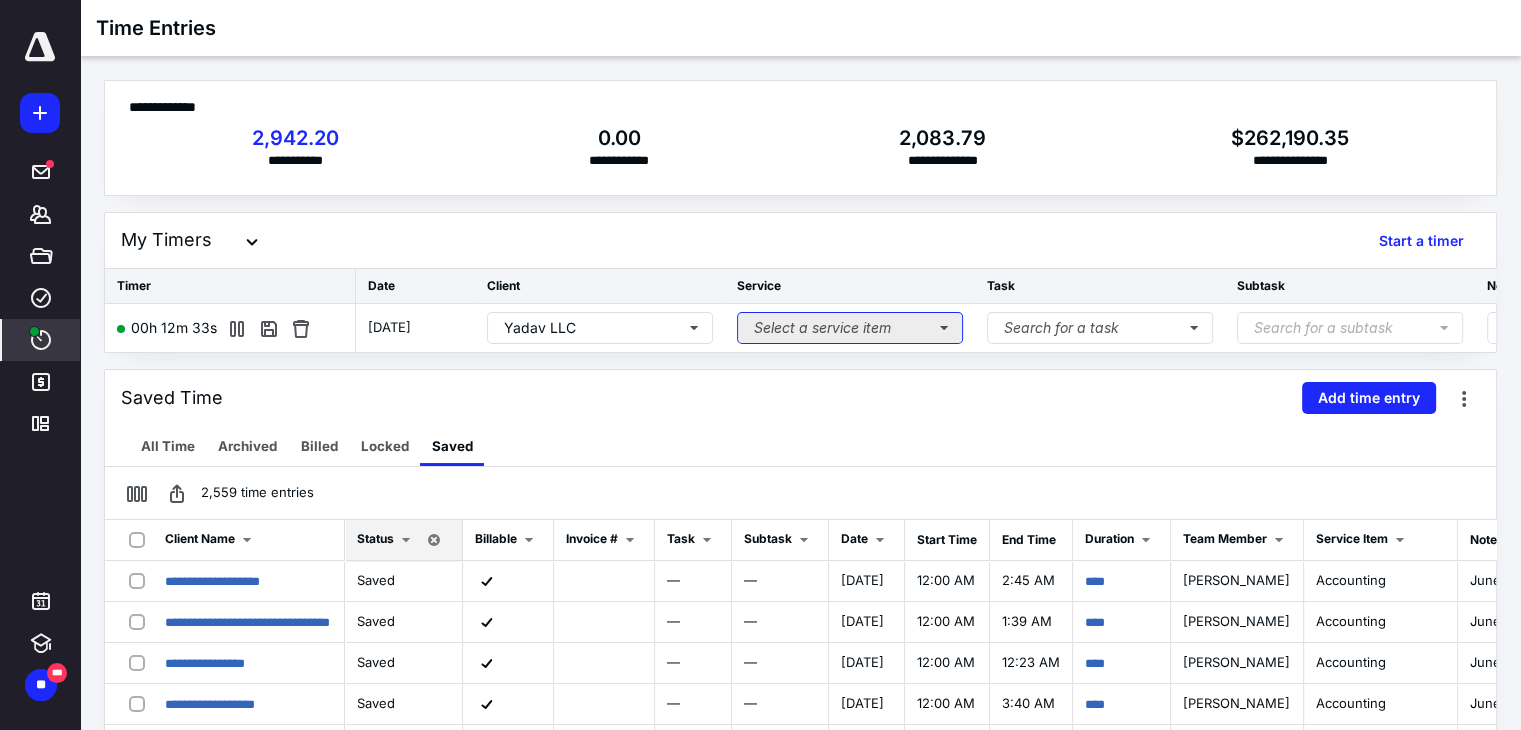 click on "Select a service item" at bounding box center [850, 328] 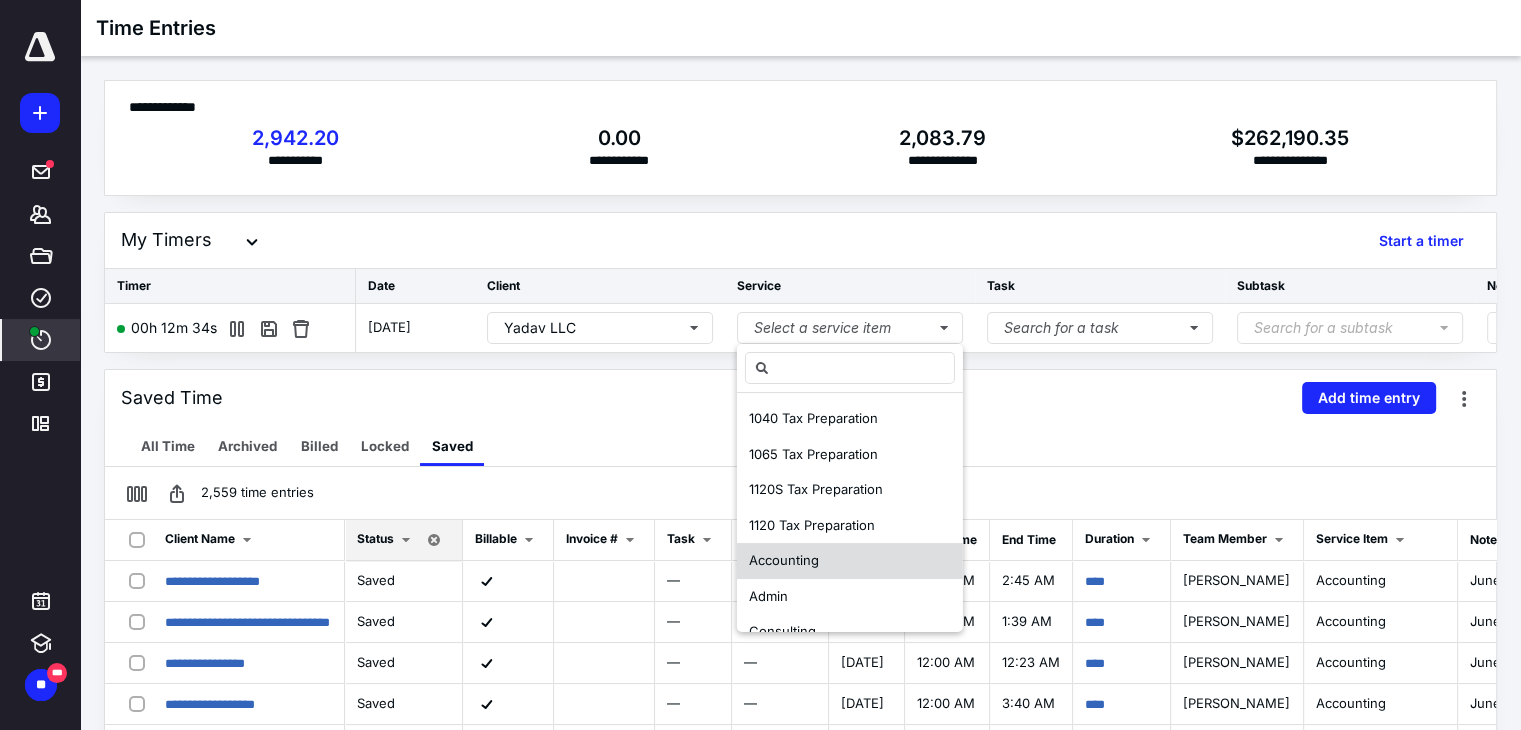 click on "Accounting" at bounding box center [784, 560] 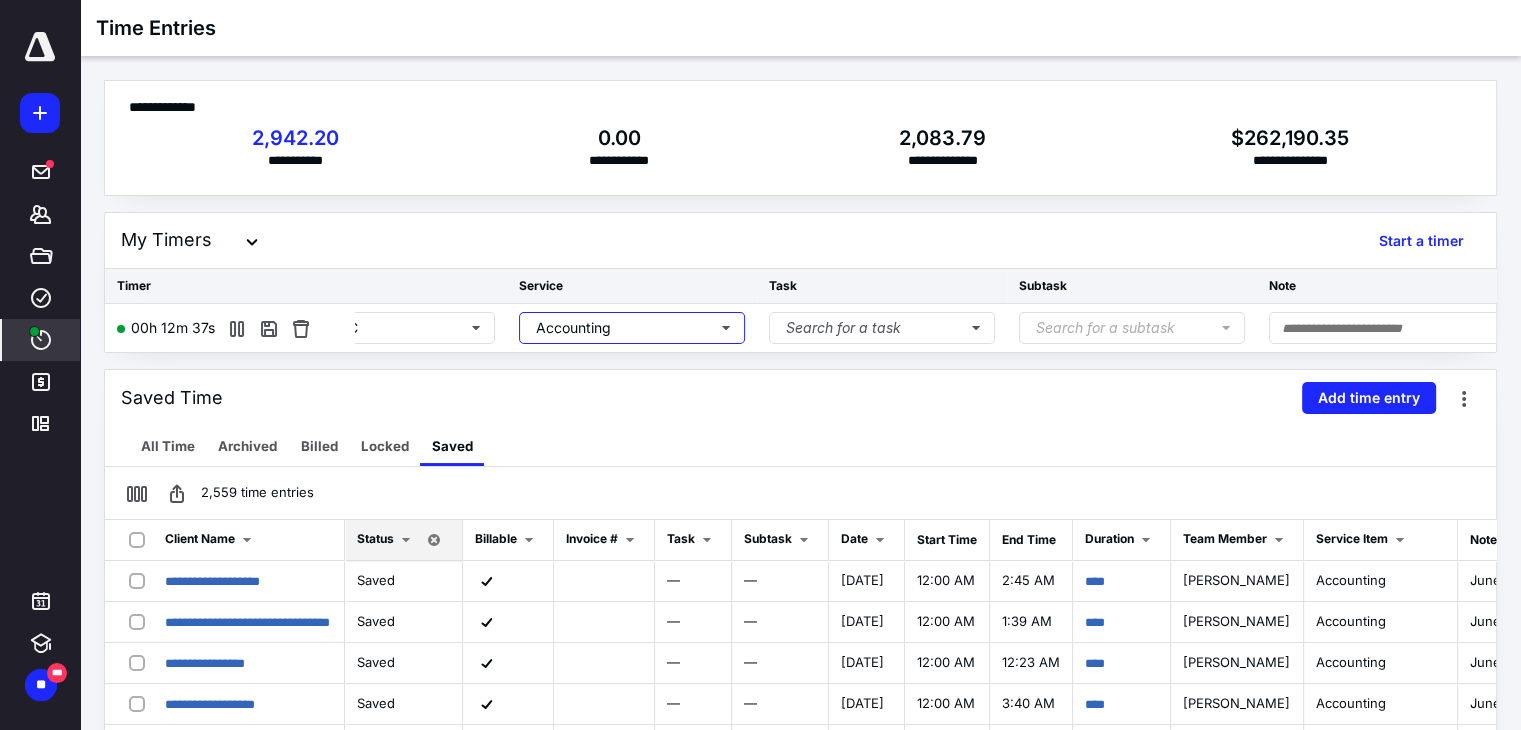 scroll, scrollTop: 0, scrollLeft: 253, axis: horizontal 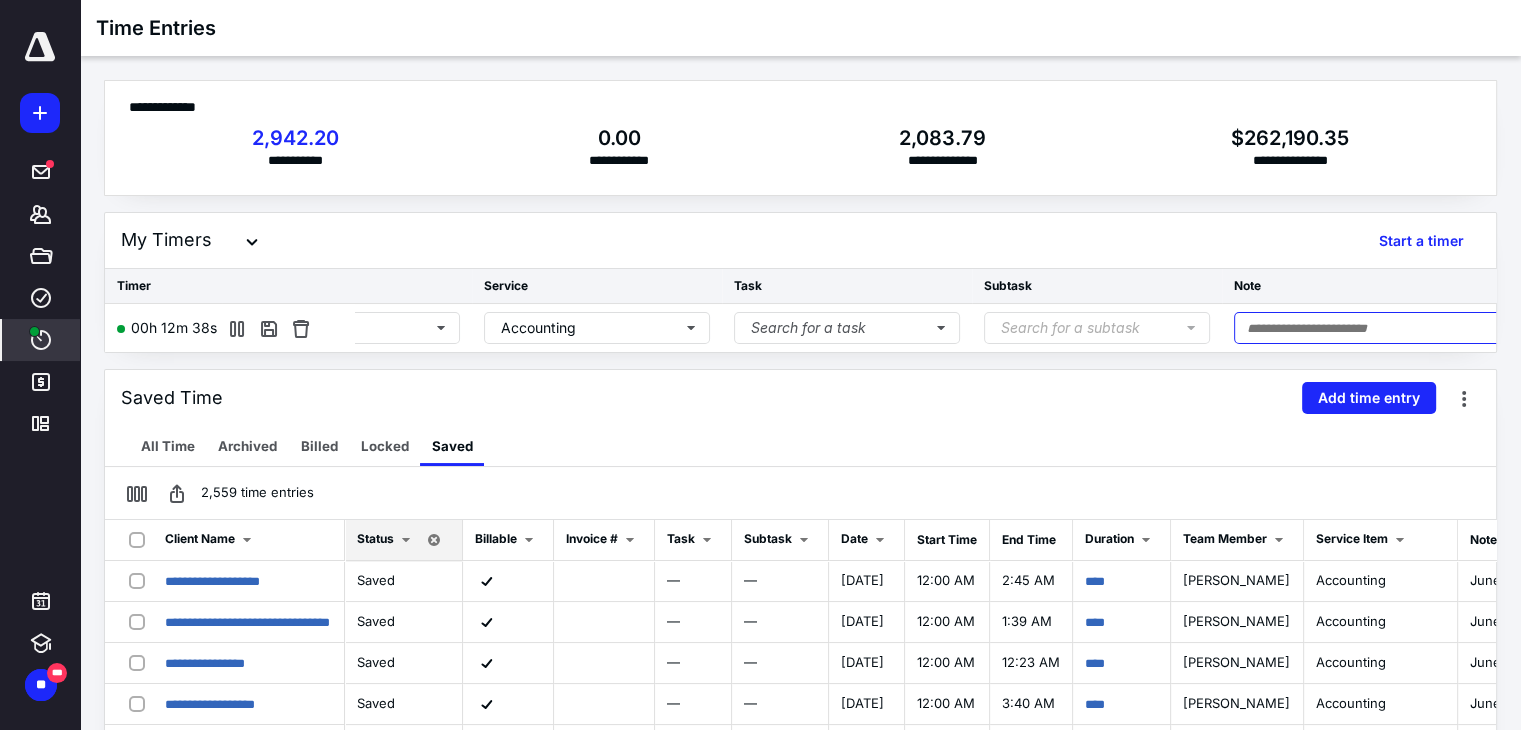 click at bounding box center [1422, 328] 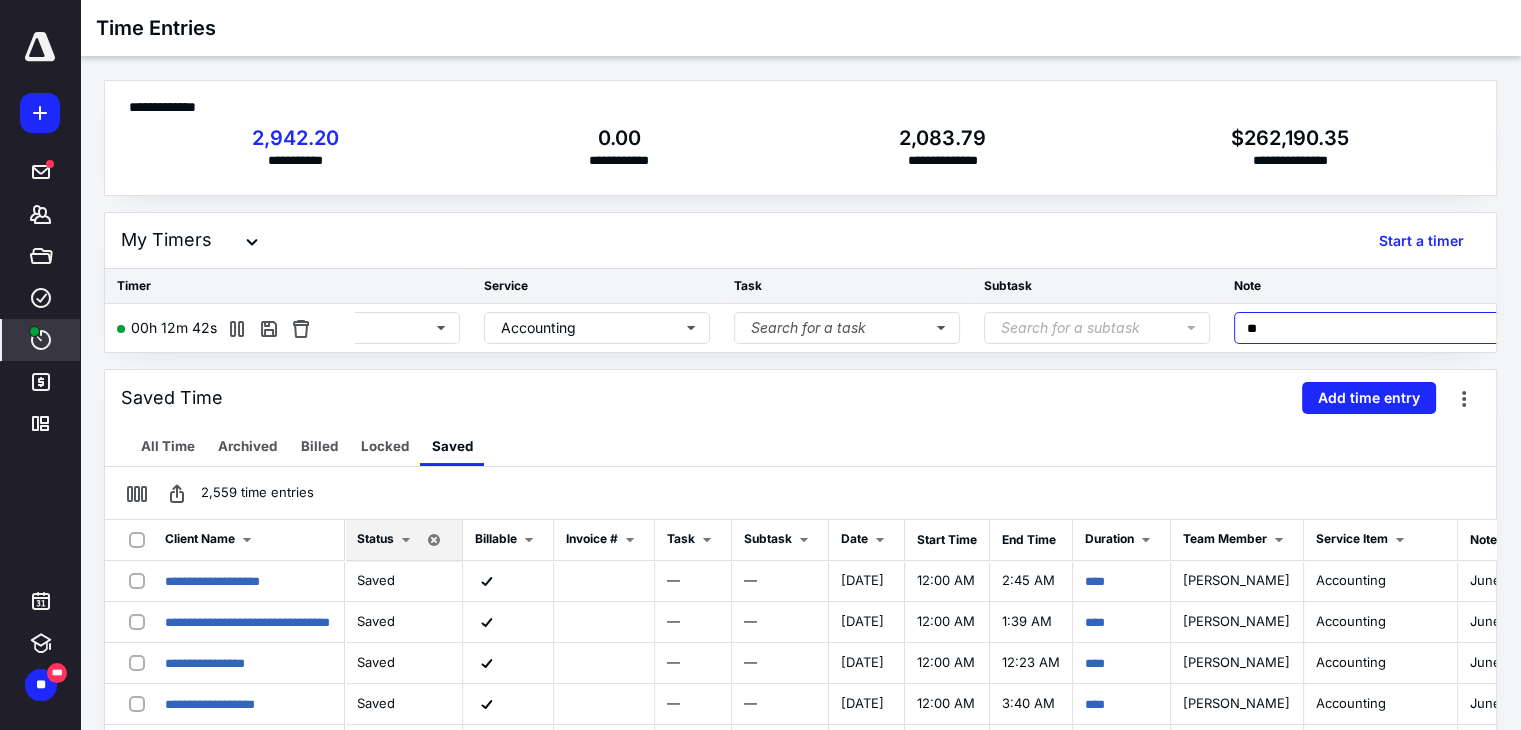type on "*" 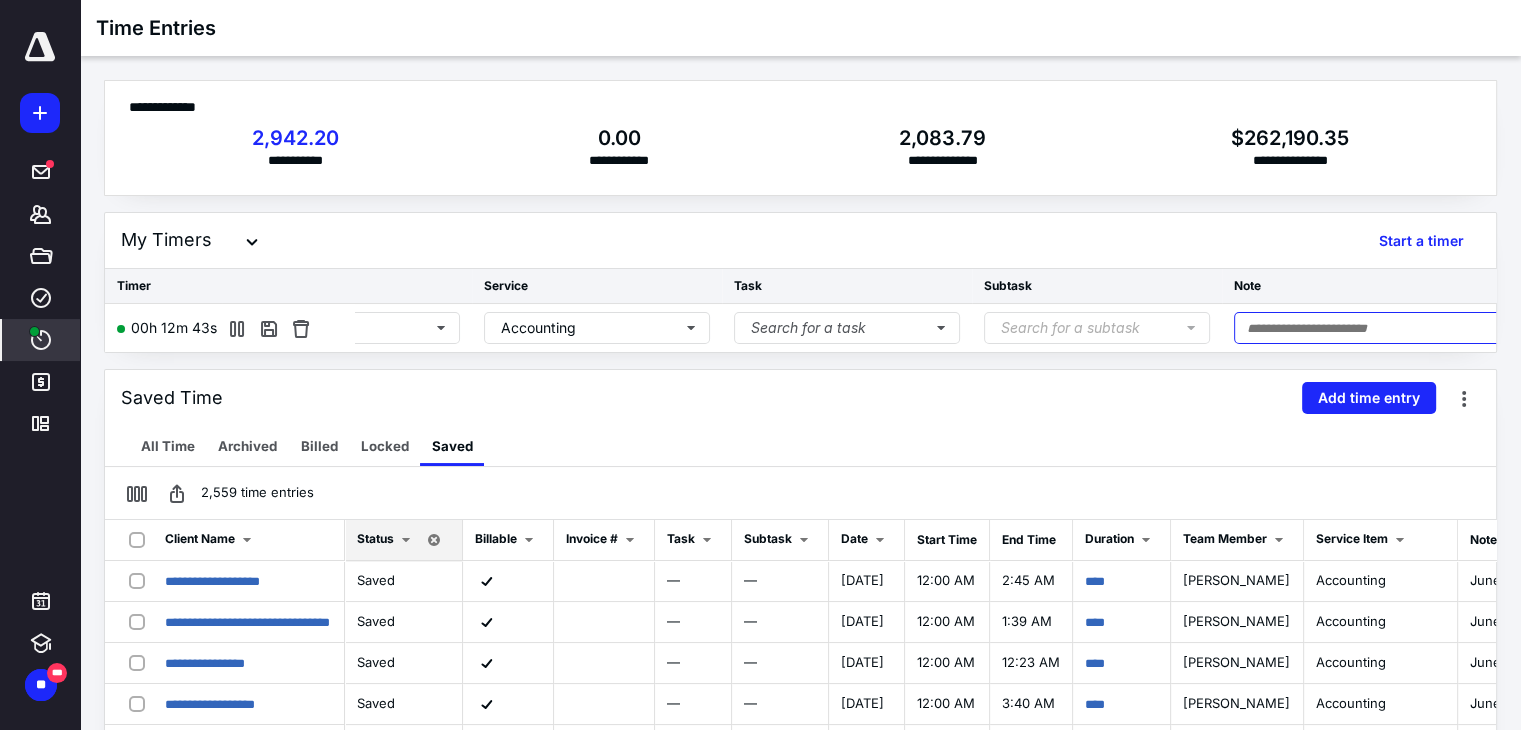 type on "*" 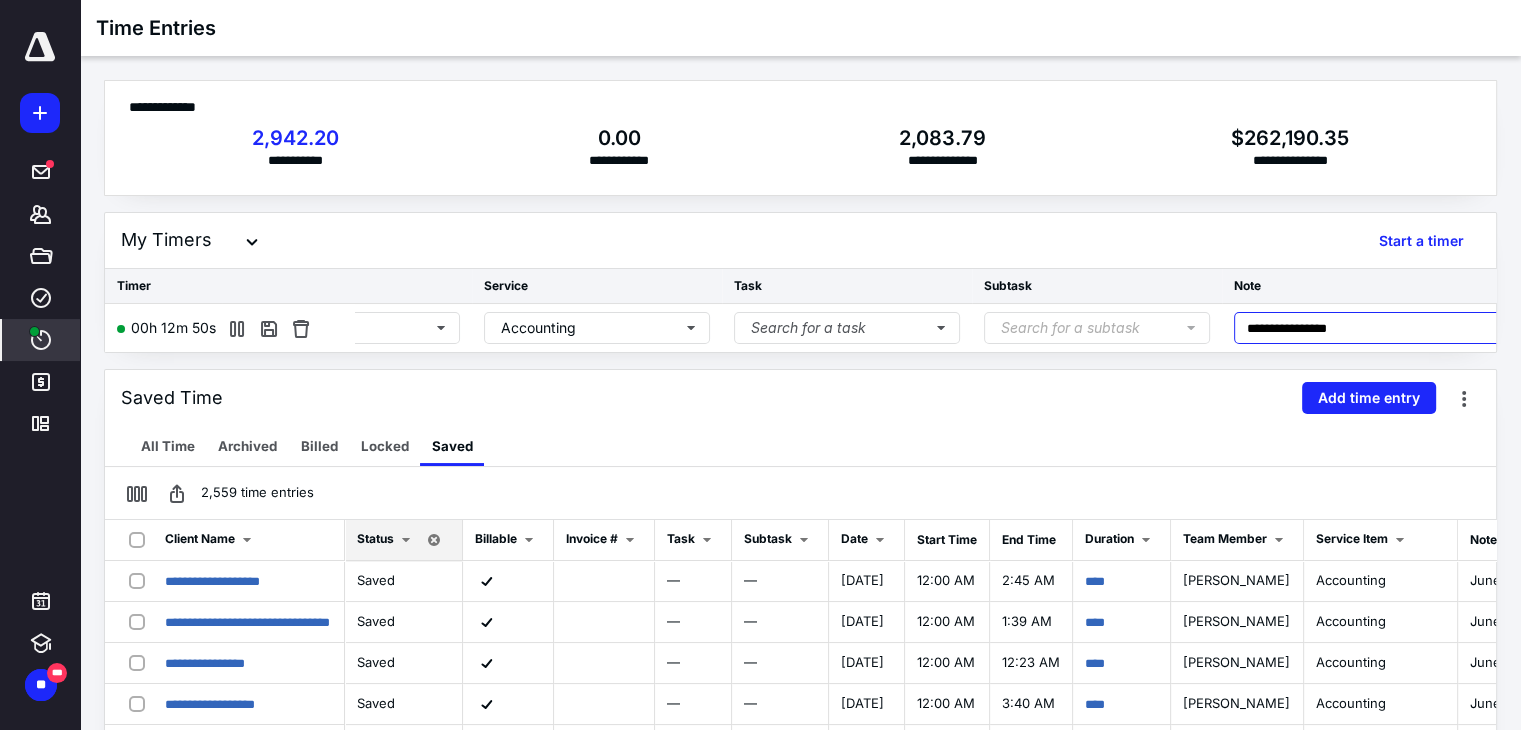 type on "**********" 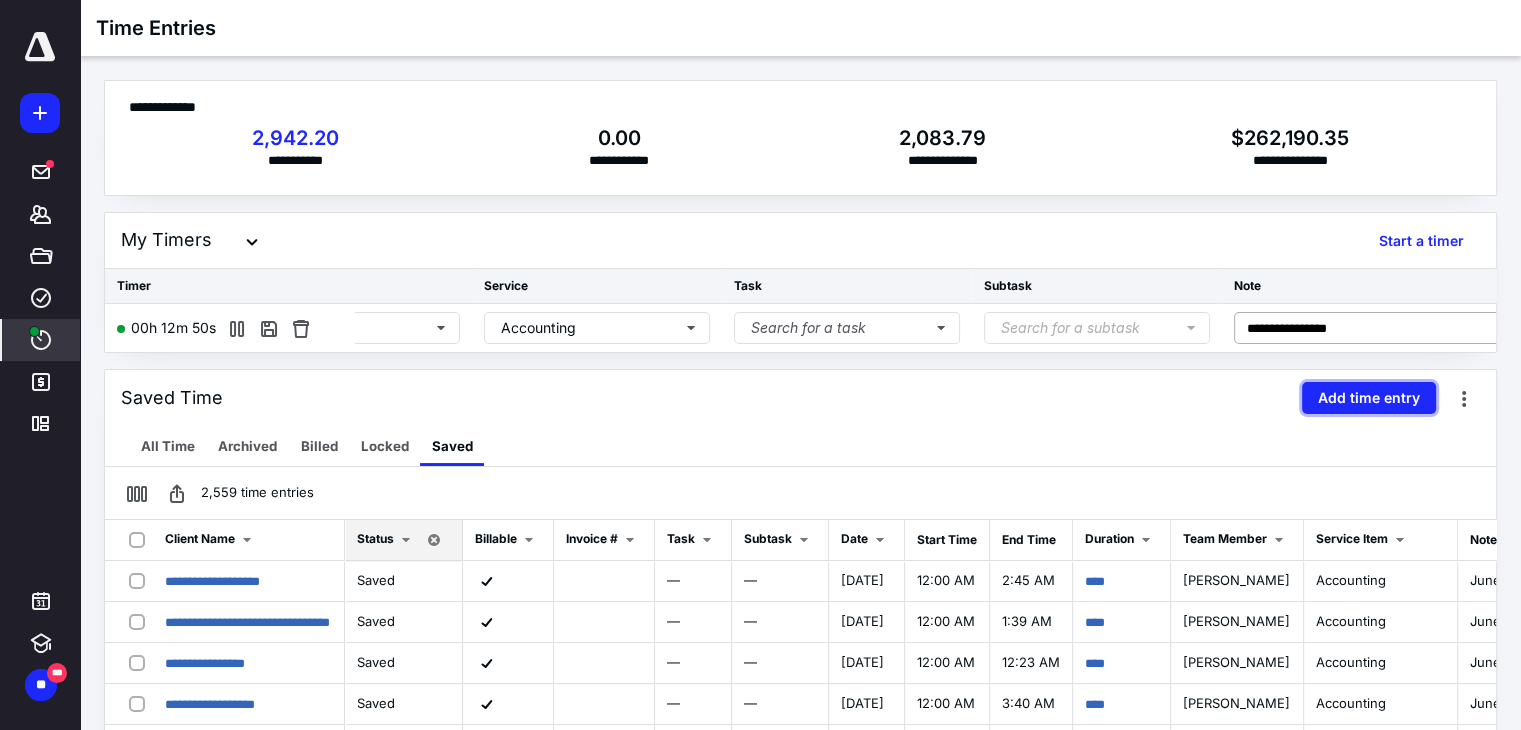 type 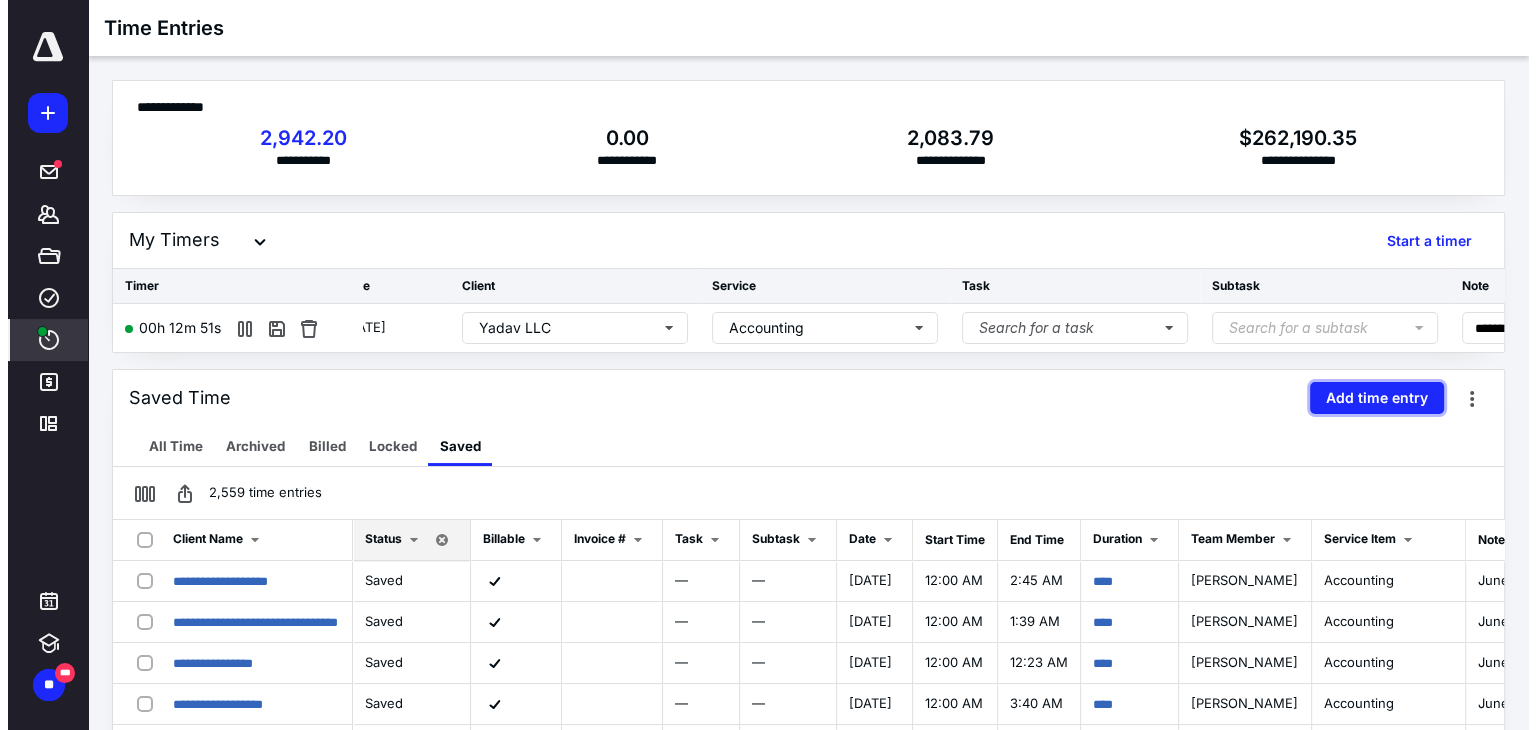 scroll, scrollTop: 0, scrollLeft: 0, axis: both 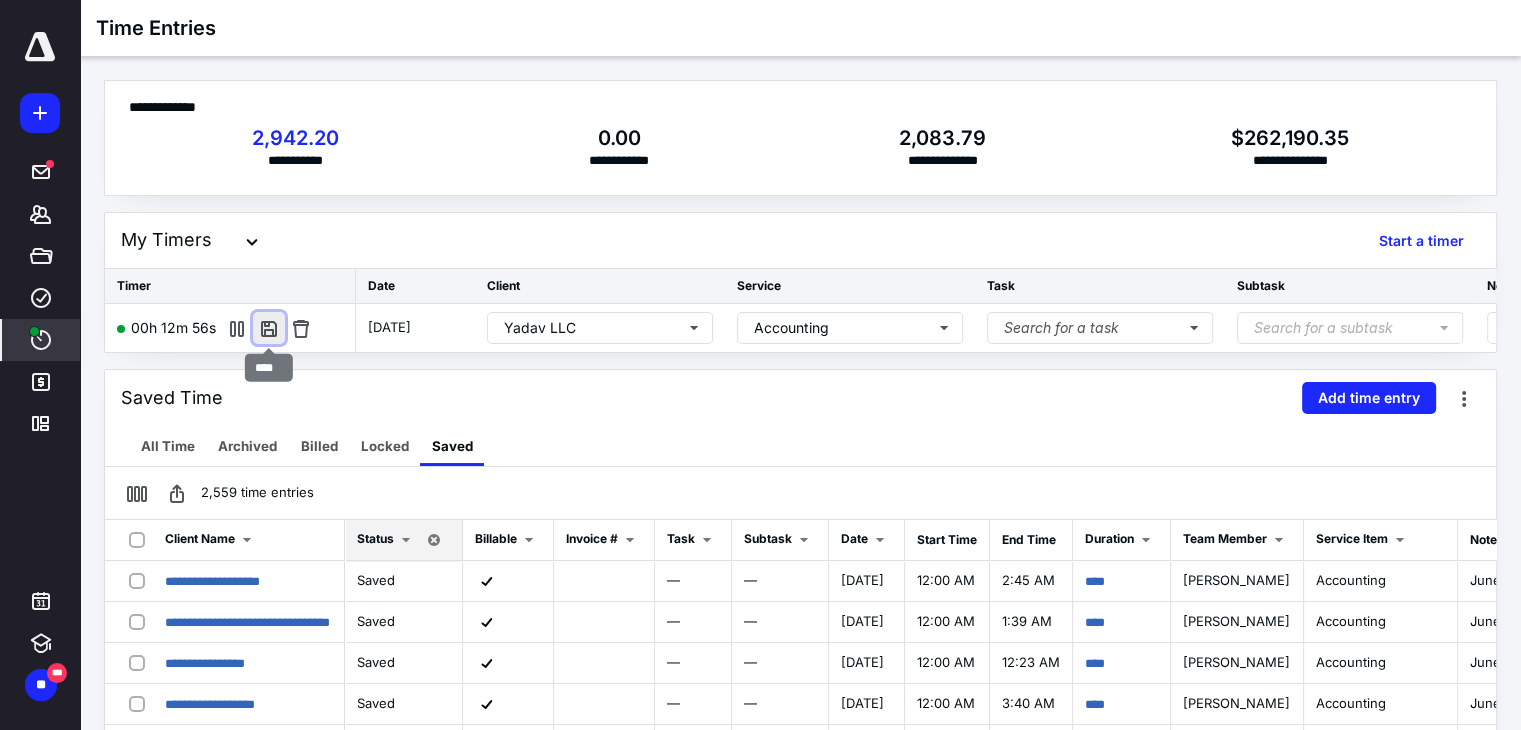 click at bounding box center [269, 328] 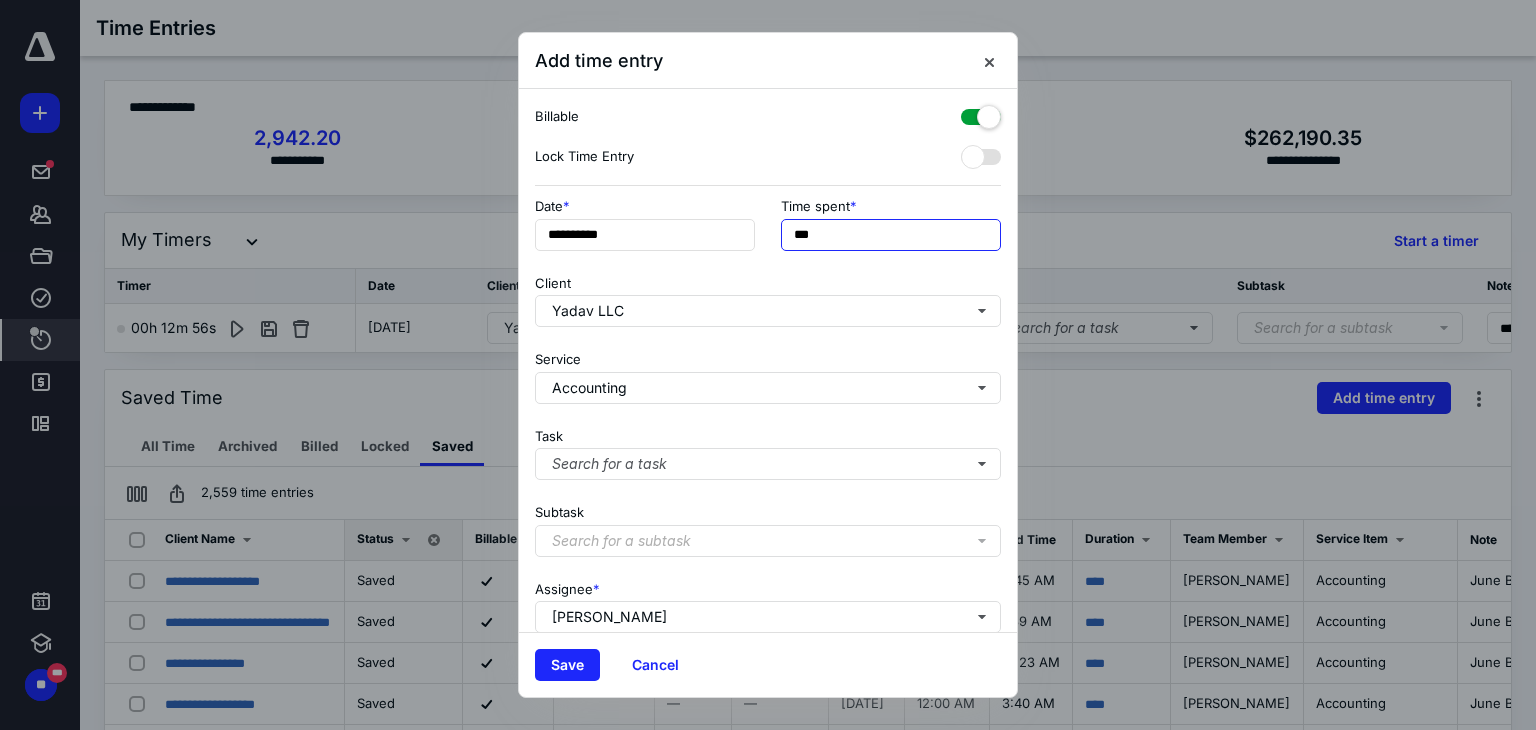 click on "***" at bounding box center (891, 235) 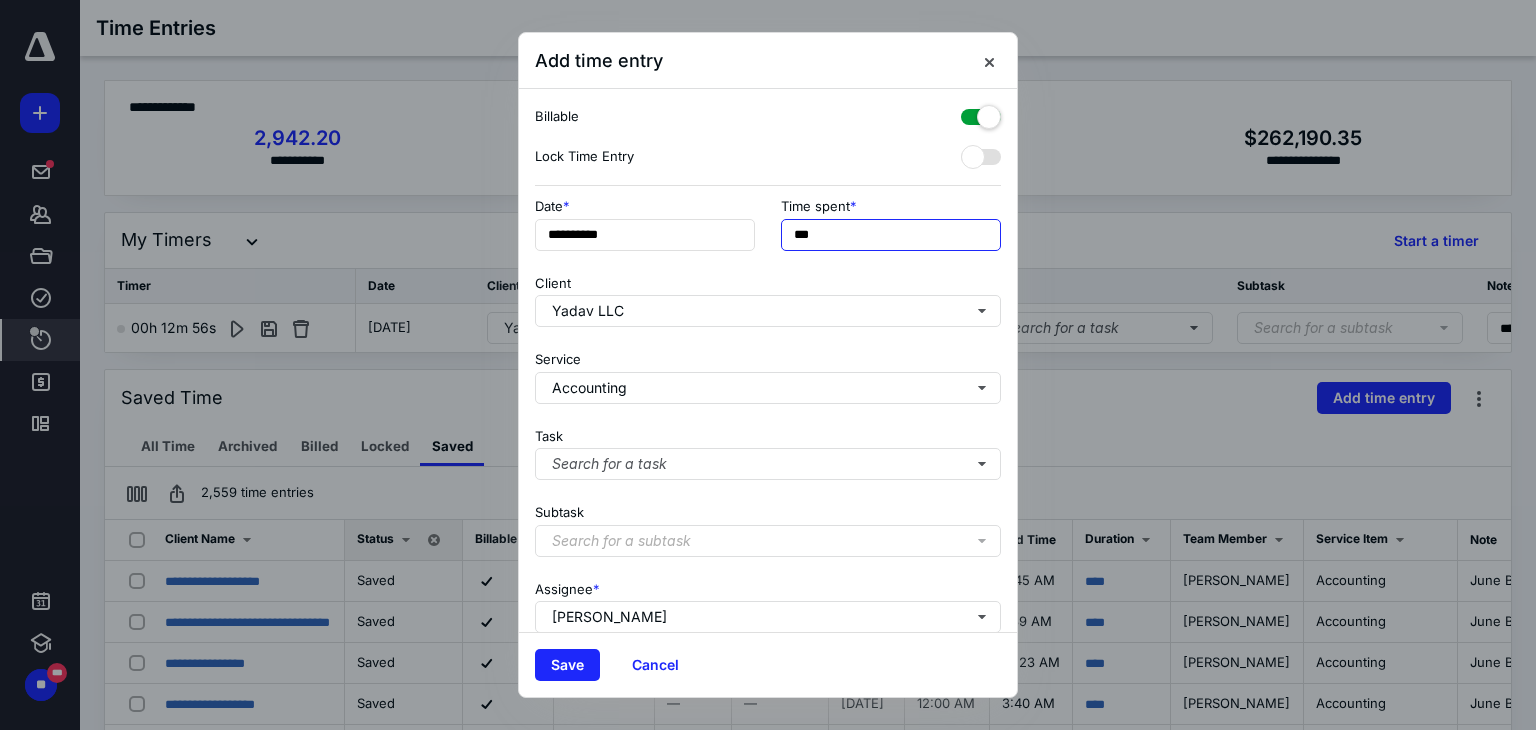 type on "***" 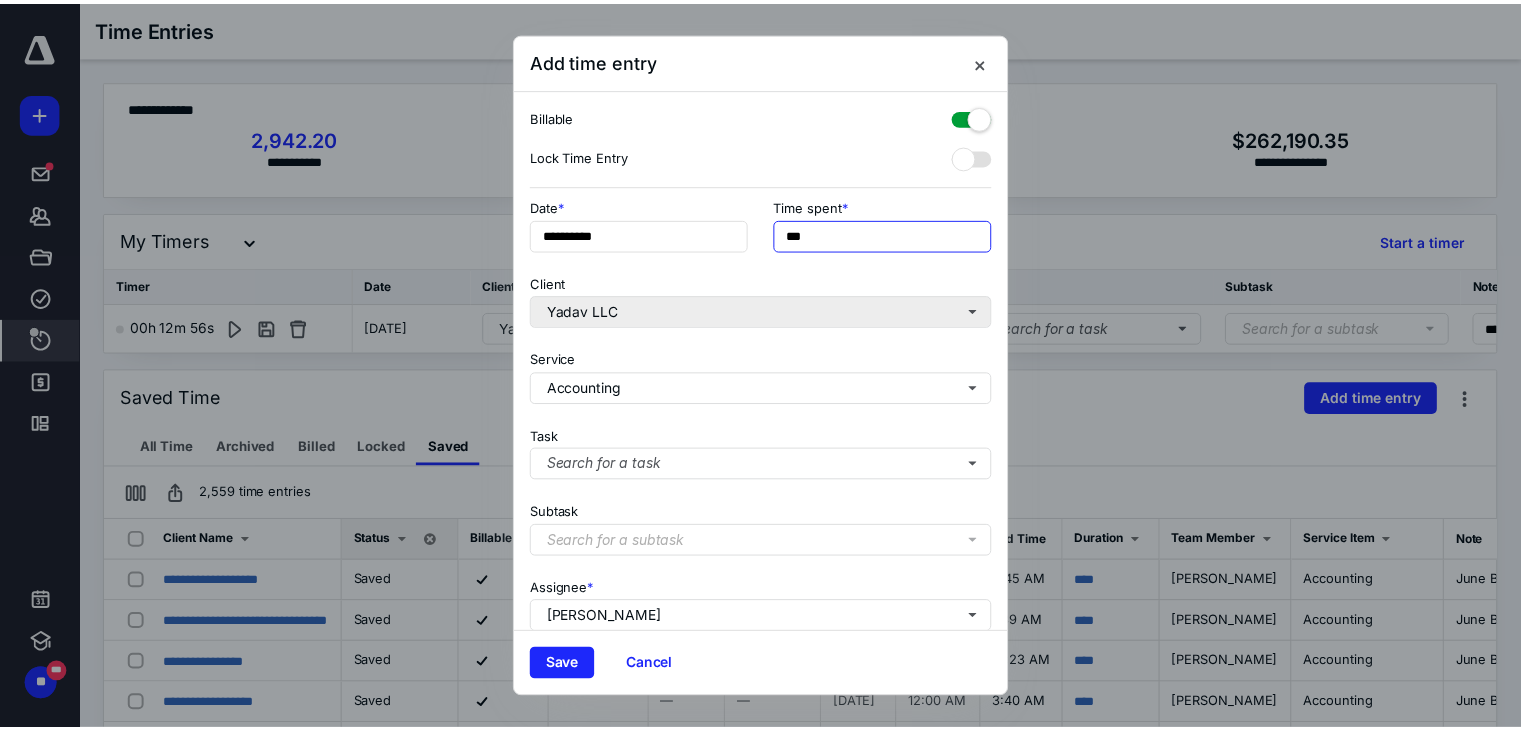 scroll, scrollTop: 171, scrollLeft: 0, axis: vertical 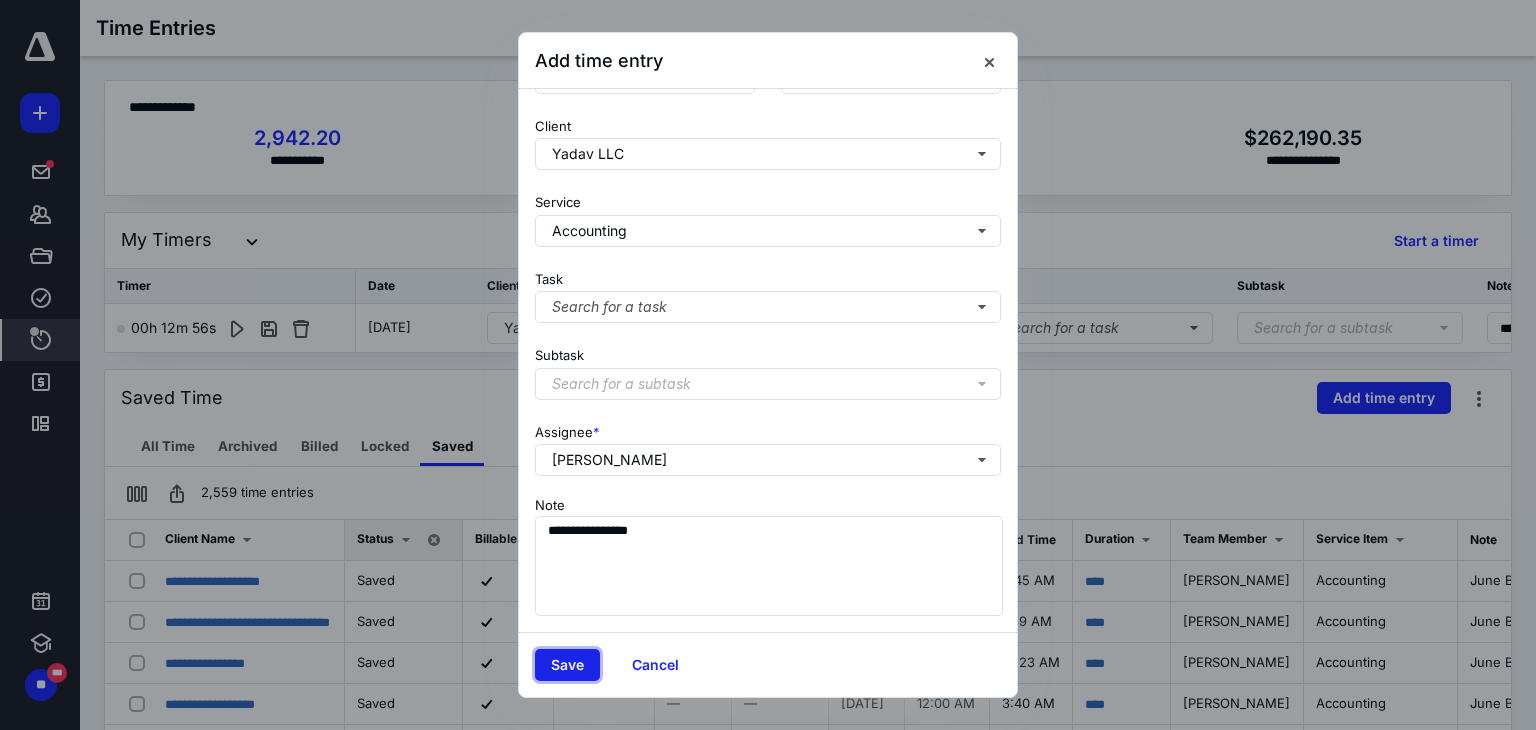 click on "Save" at bounding box center [567, 665] 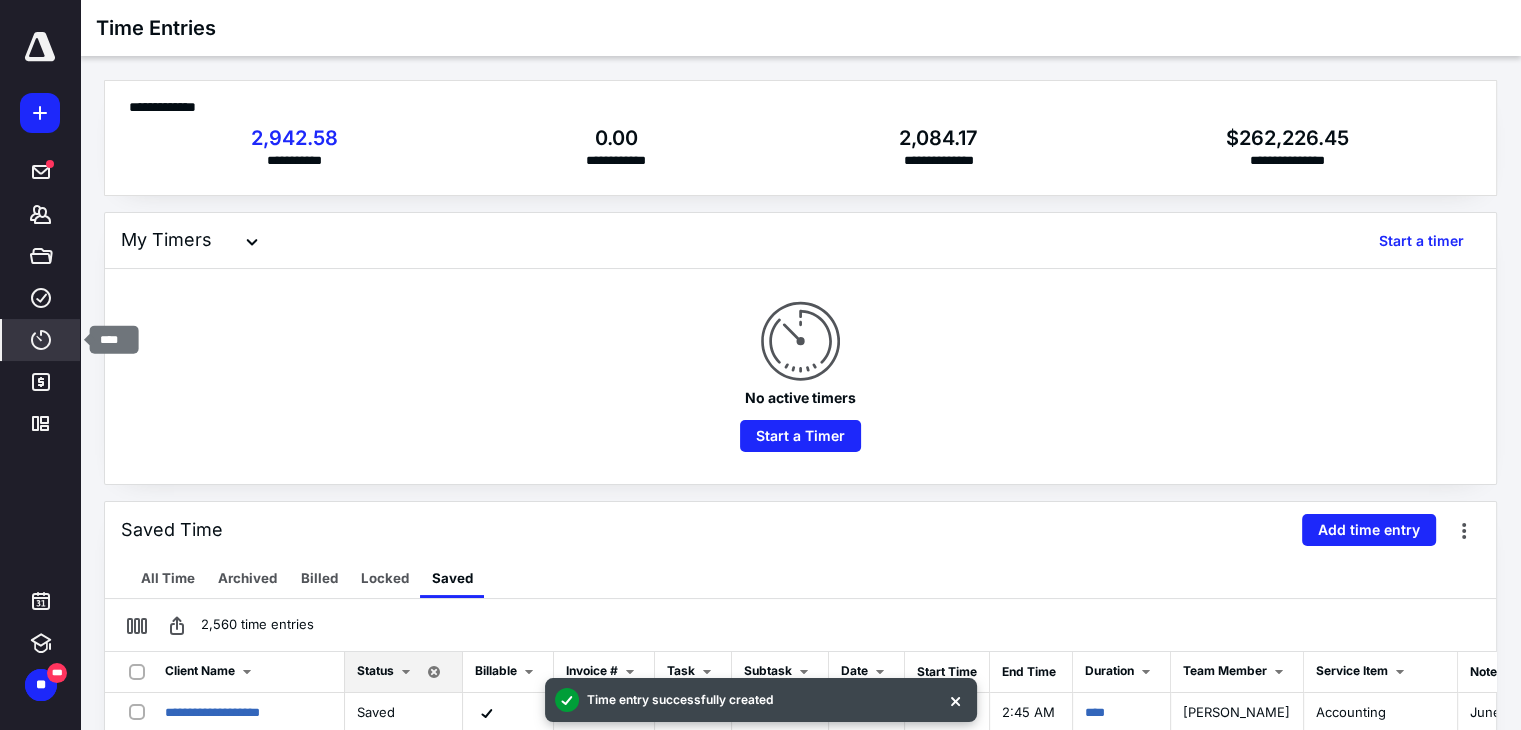 click 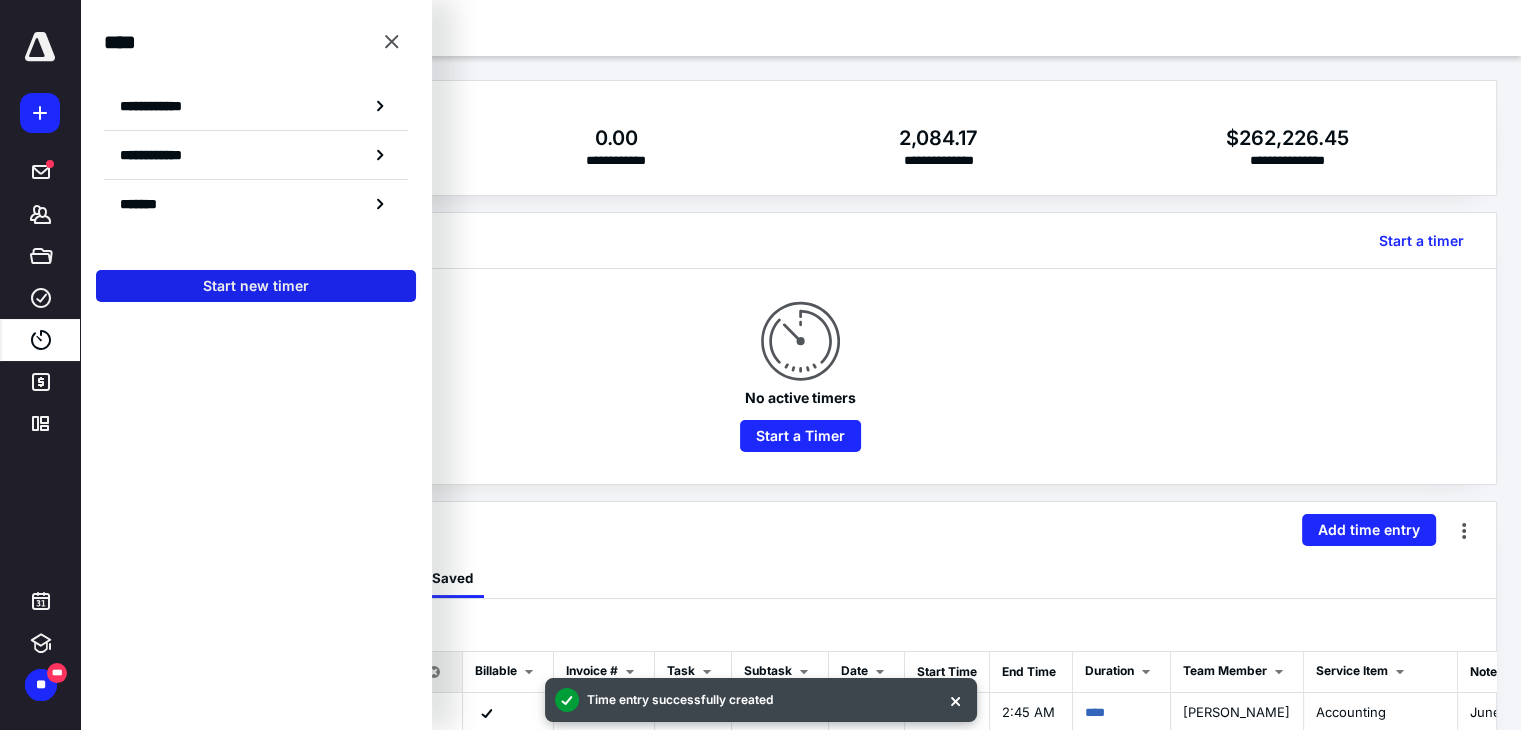 click on "Start new timer" at bounding box center (256, 286) 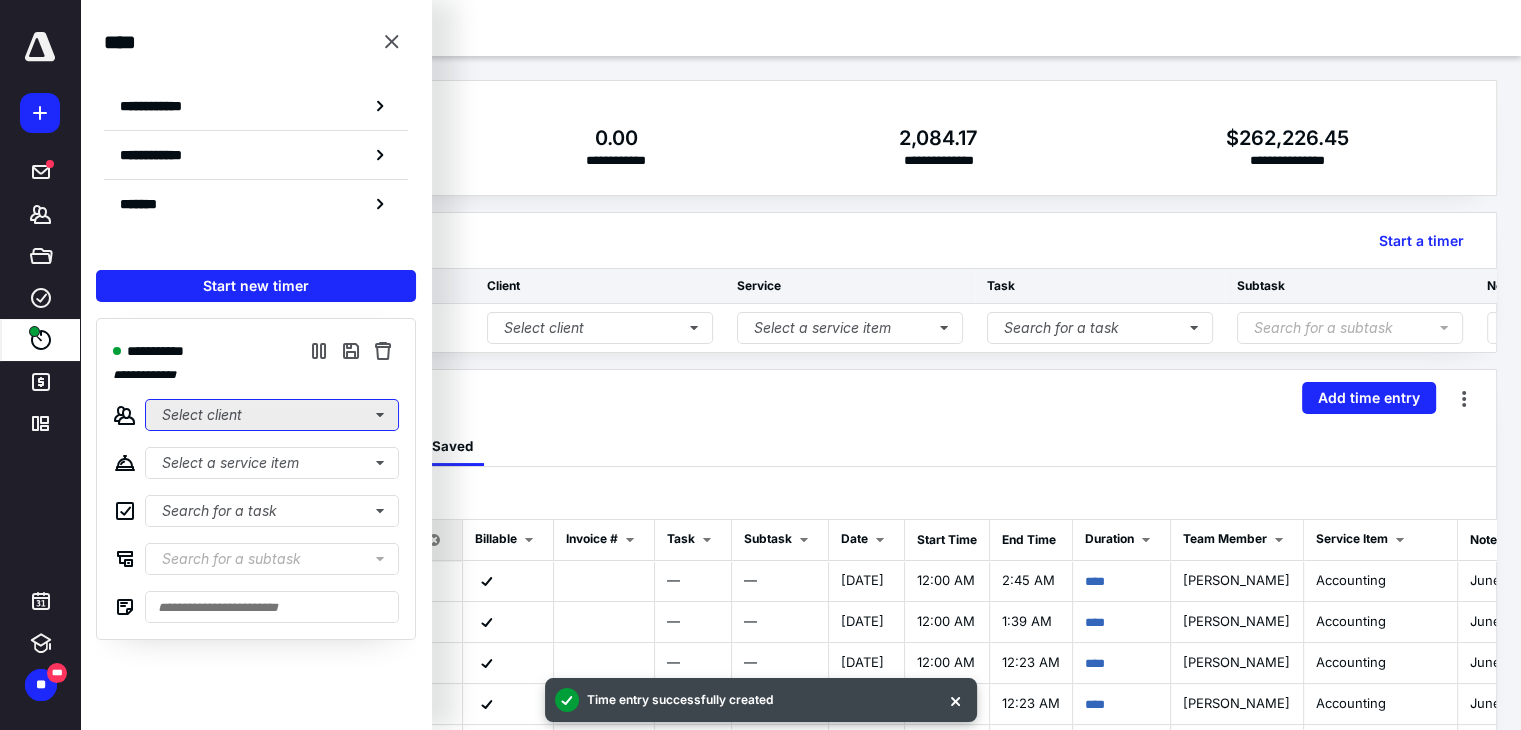click on "Select client" at bounding box center [272, 415] 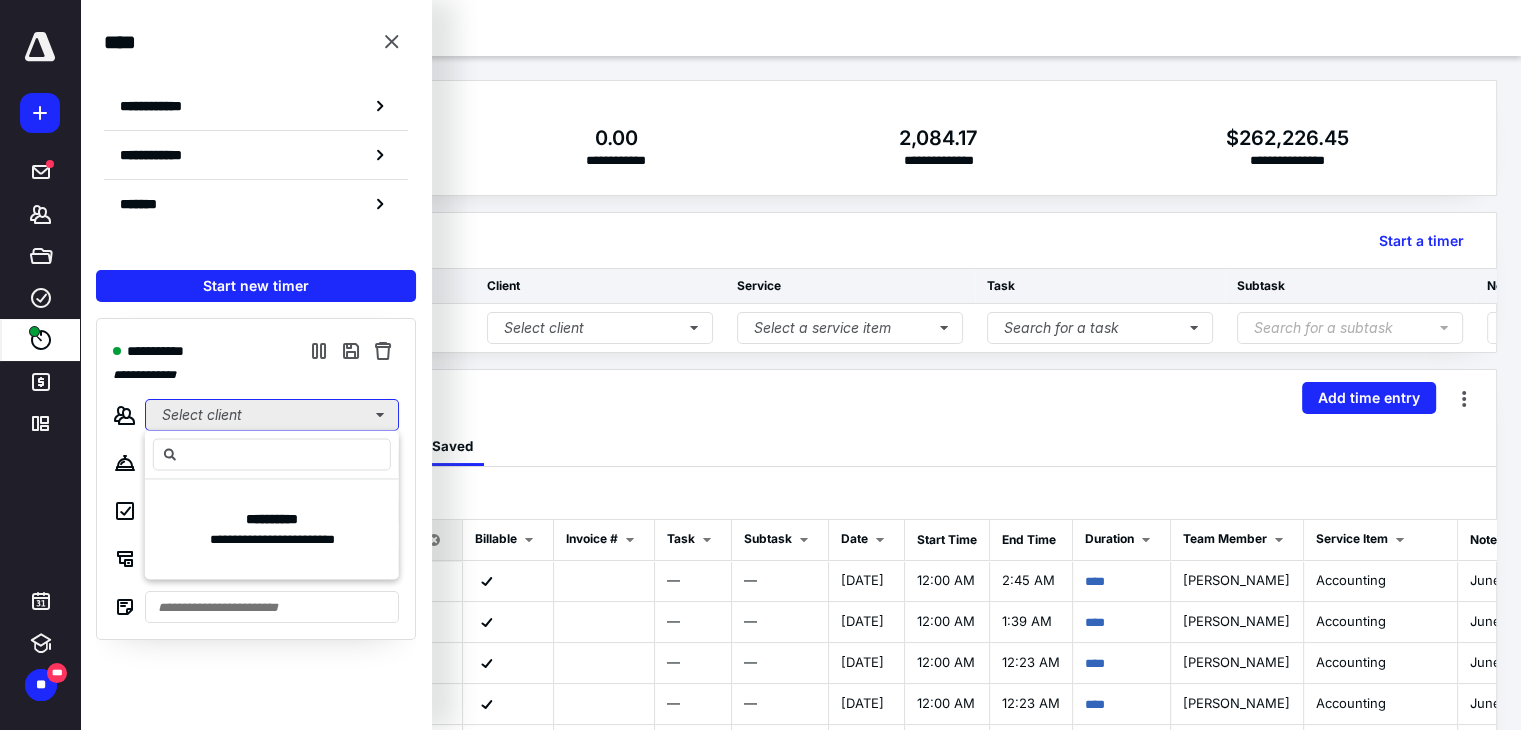 click on "Select client" at bounding box center [272, 415] 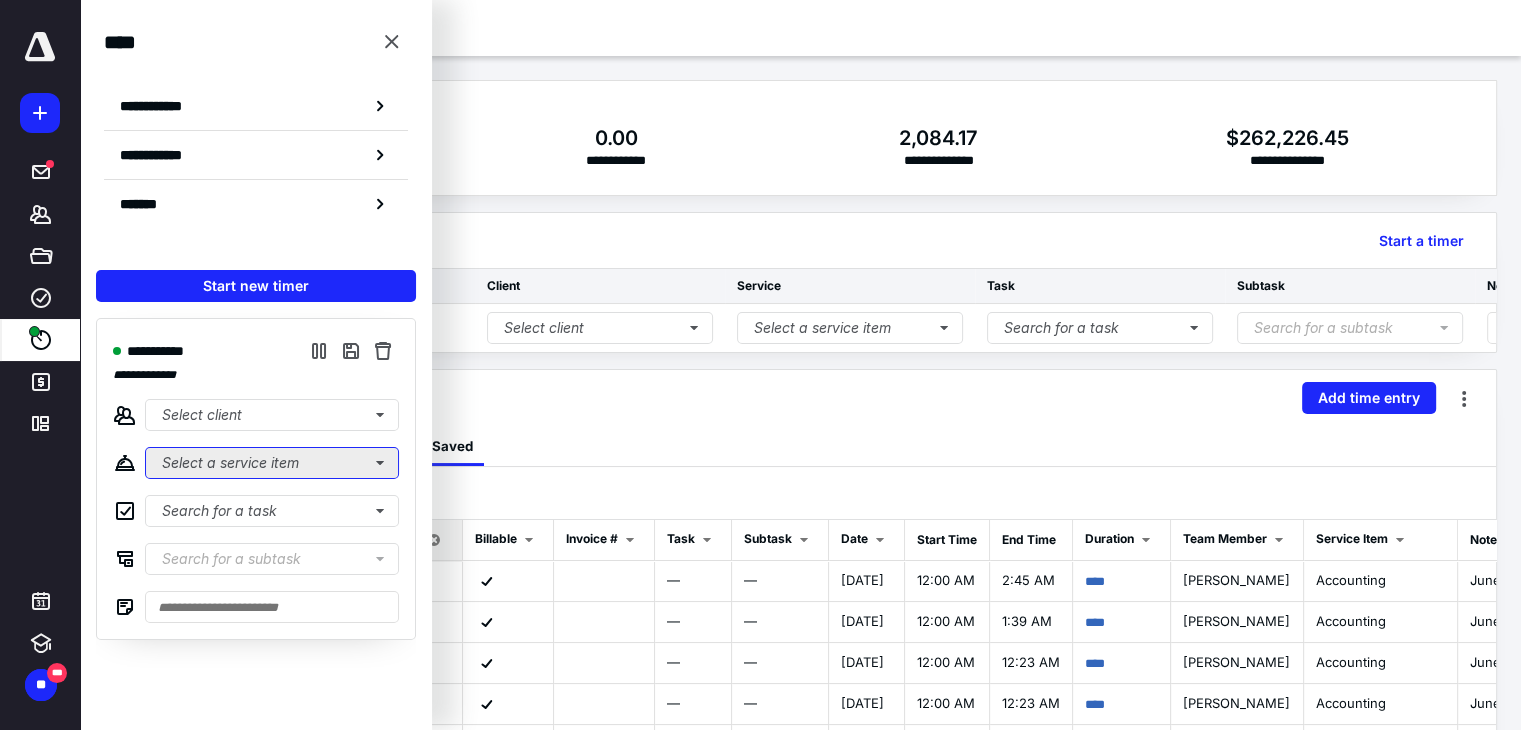 click on "Select a service item" at bounding box center [272, 463] 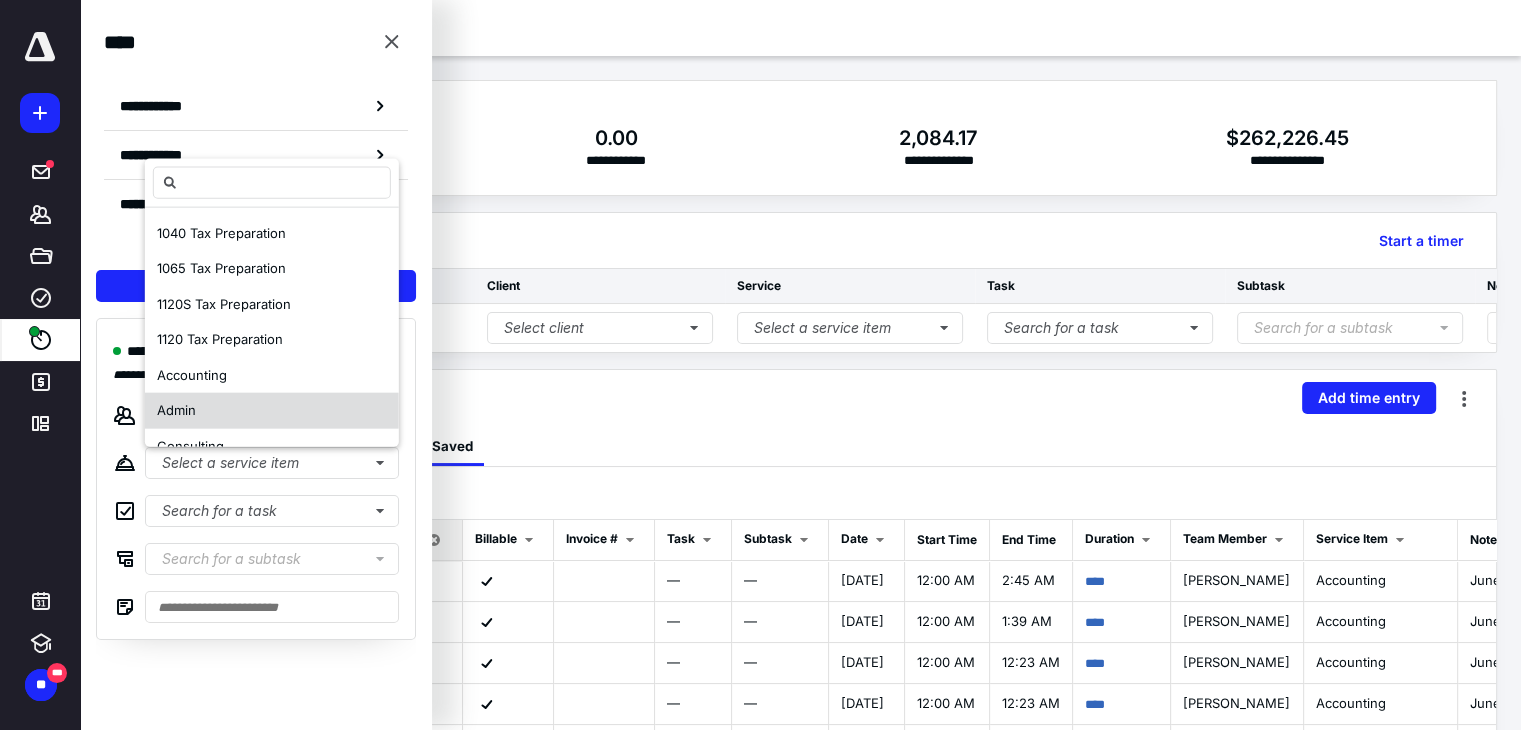 click on "Admin" at bounding box center [272, 411] 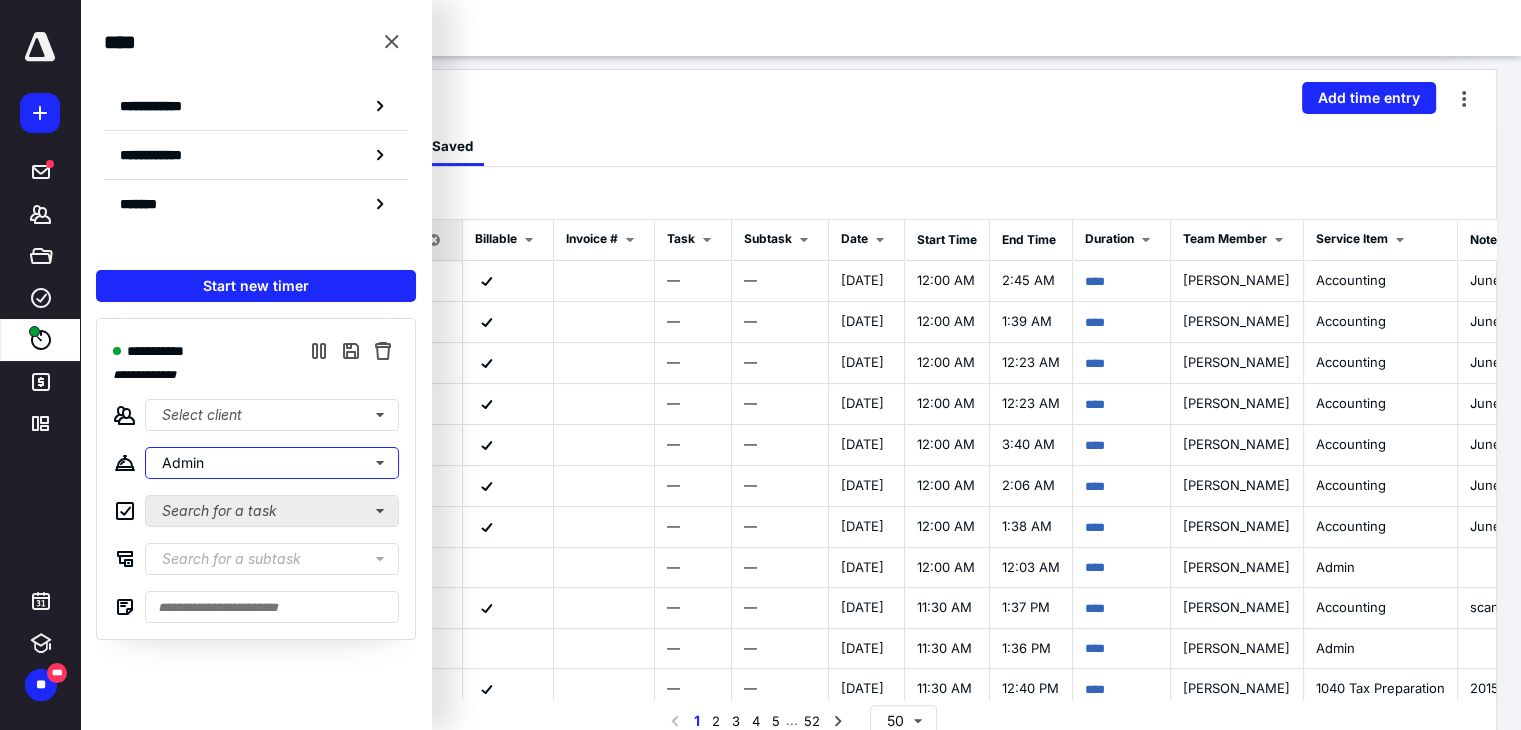 scroll, scrollTop: 327, scrollLeft: 0, axis: vertical 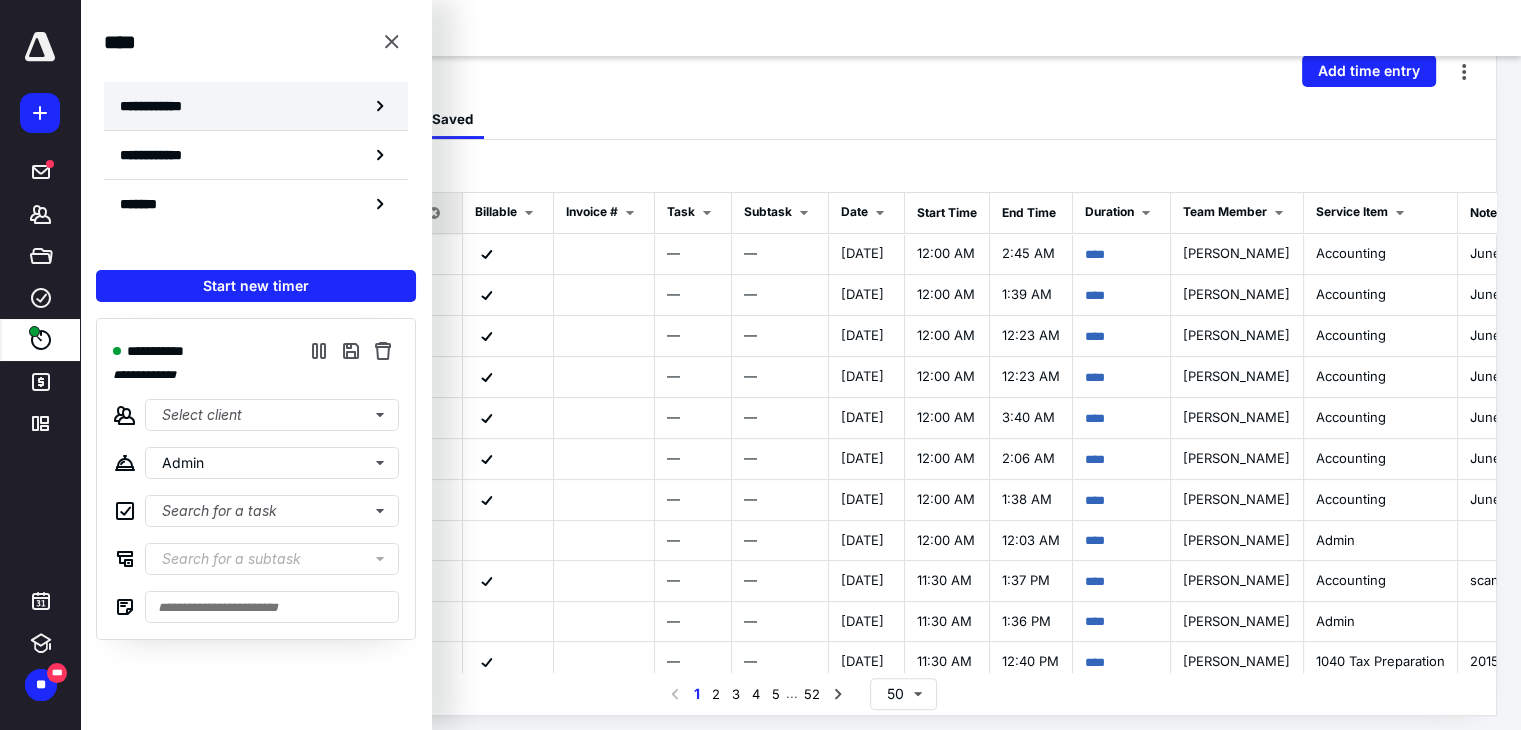 click 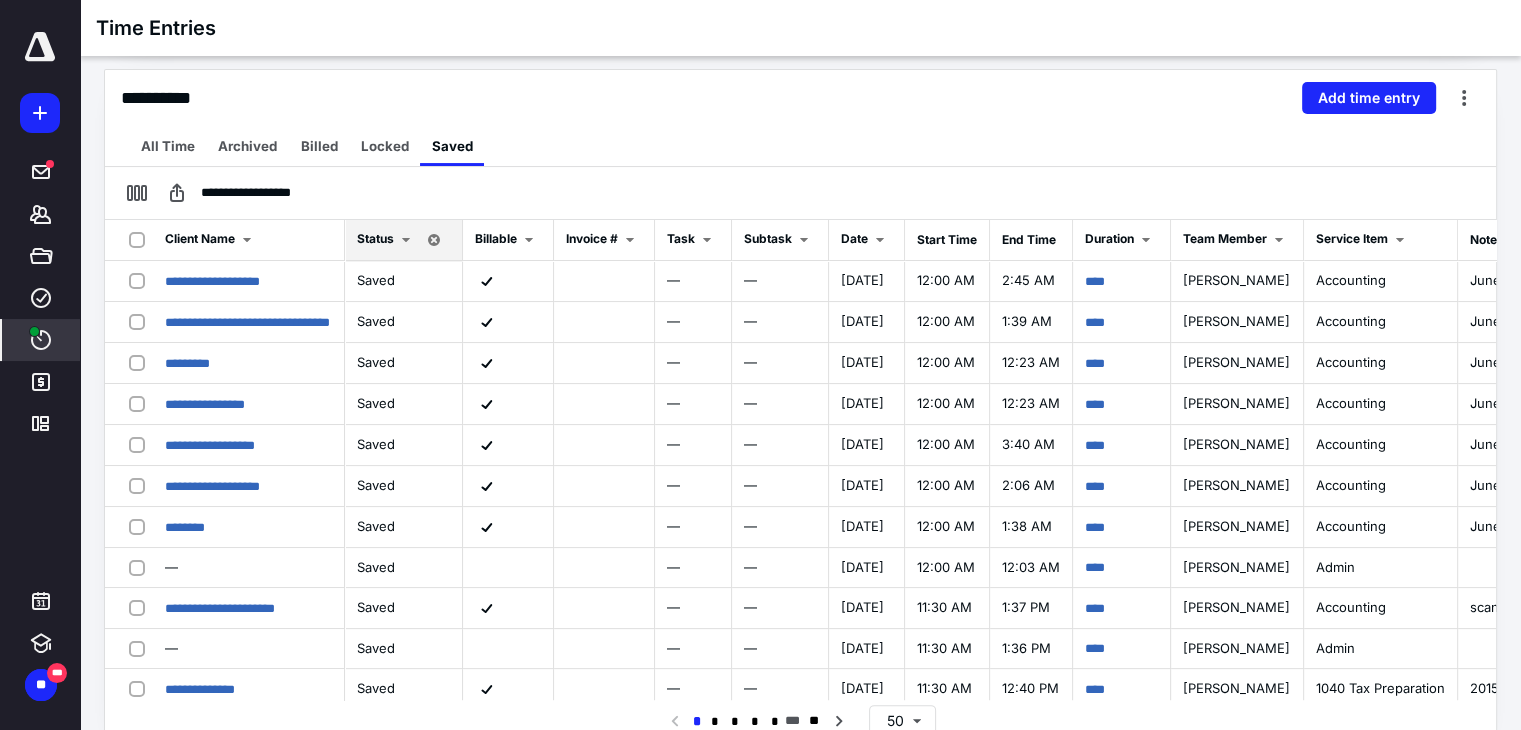 scroll, scrollTop: 0, scrollLeft: 0, axis: both 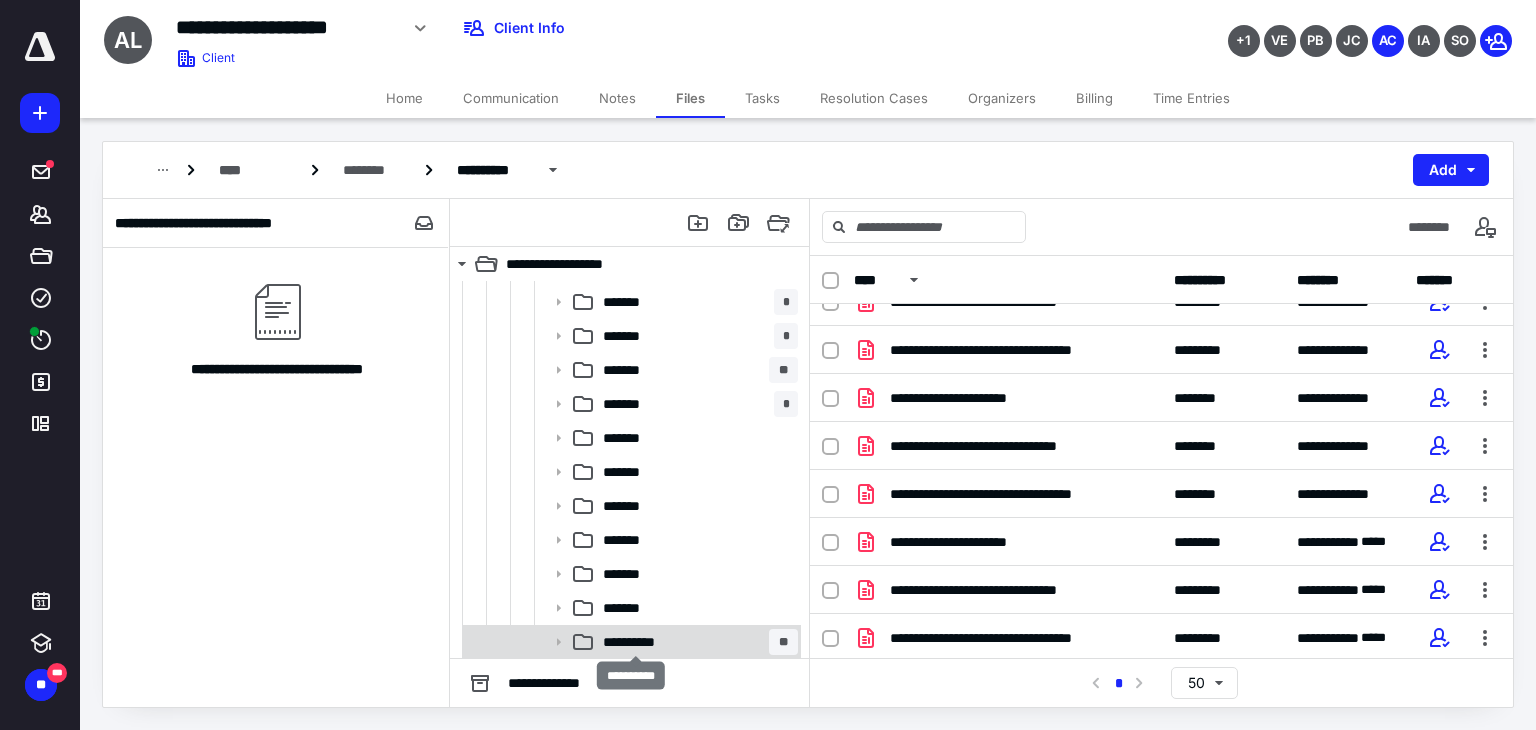 click on "**********" at bounding box center [636, 642] 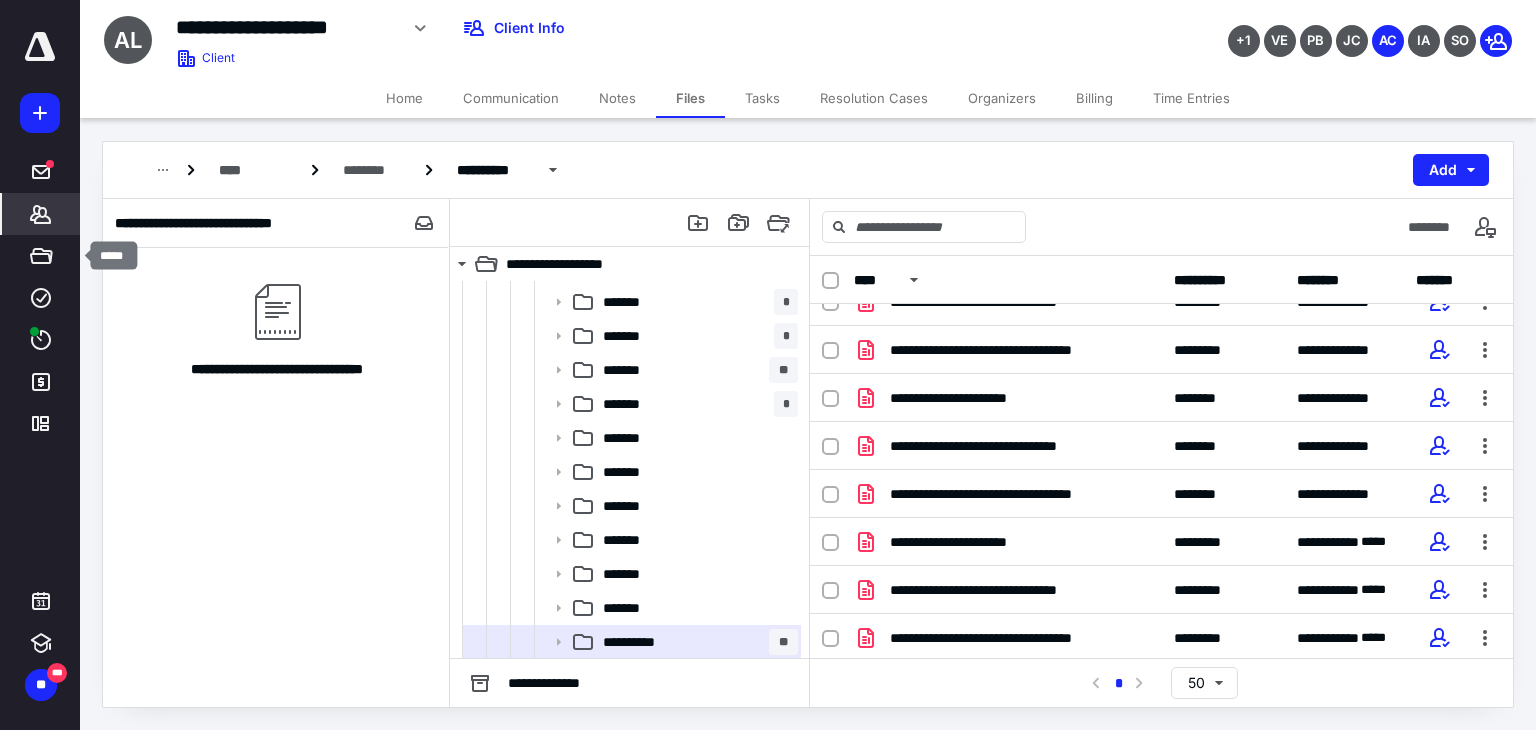 click on "*******" at bounding box center [41, 214] 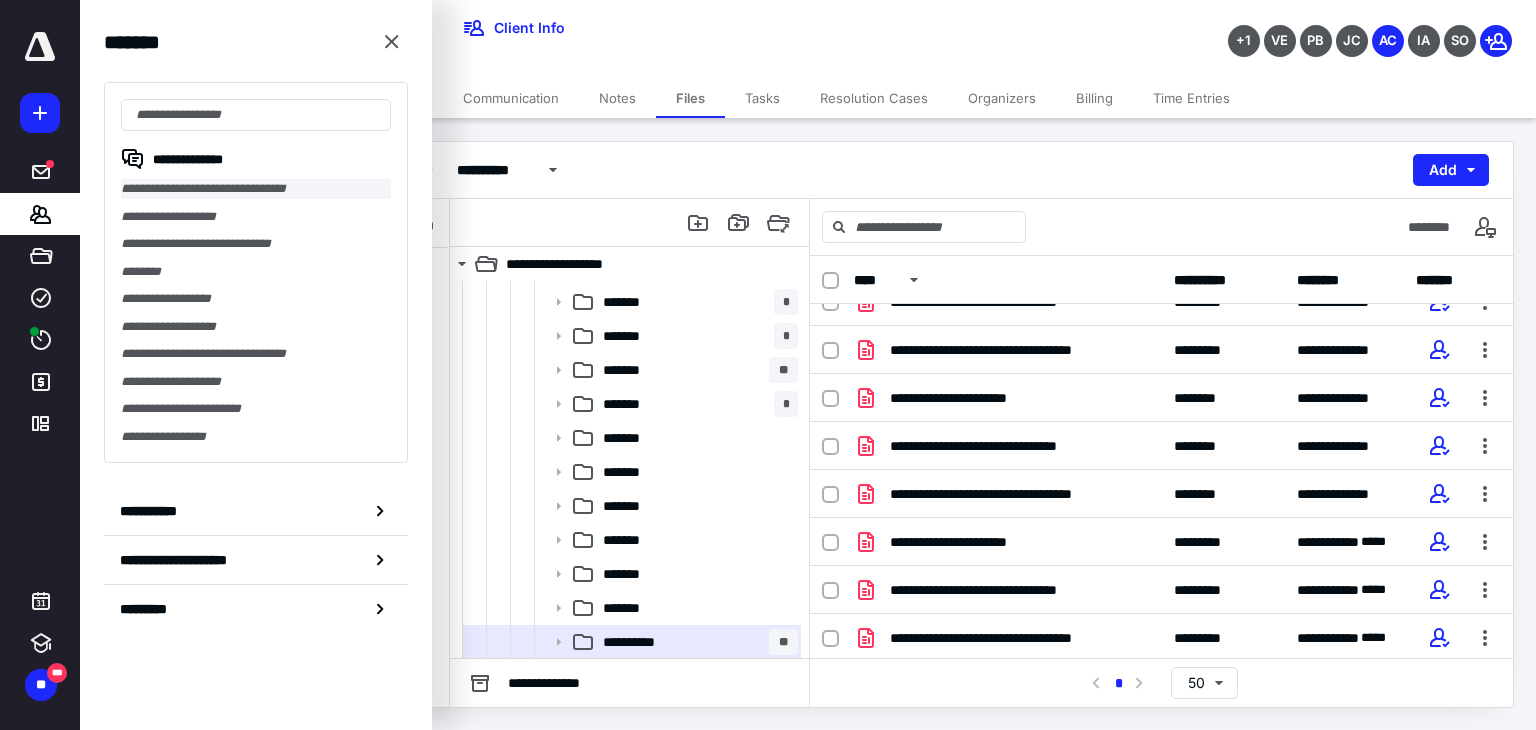 click on "**********" at bounding box center (256, 189) 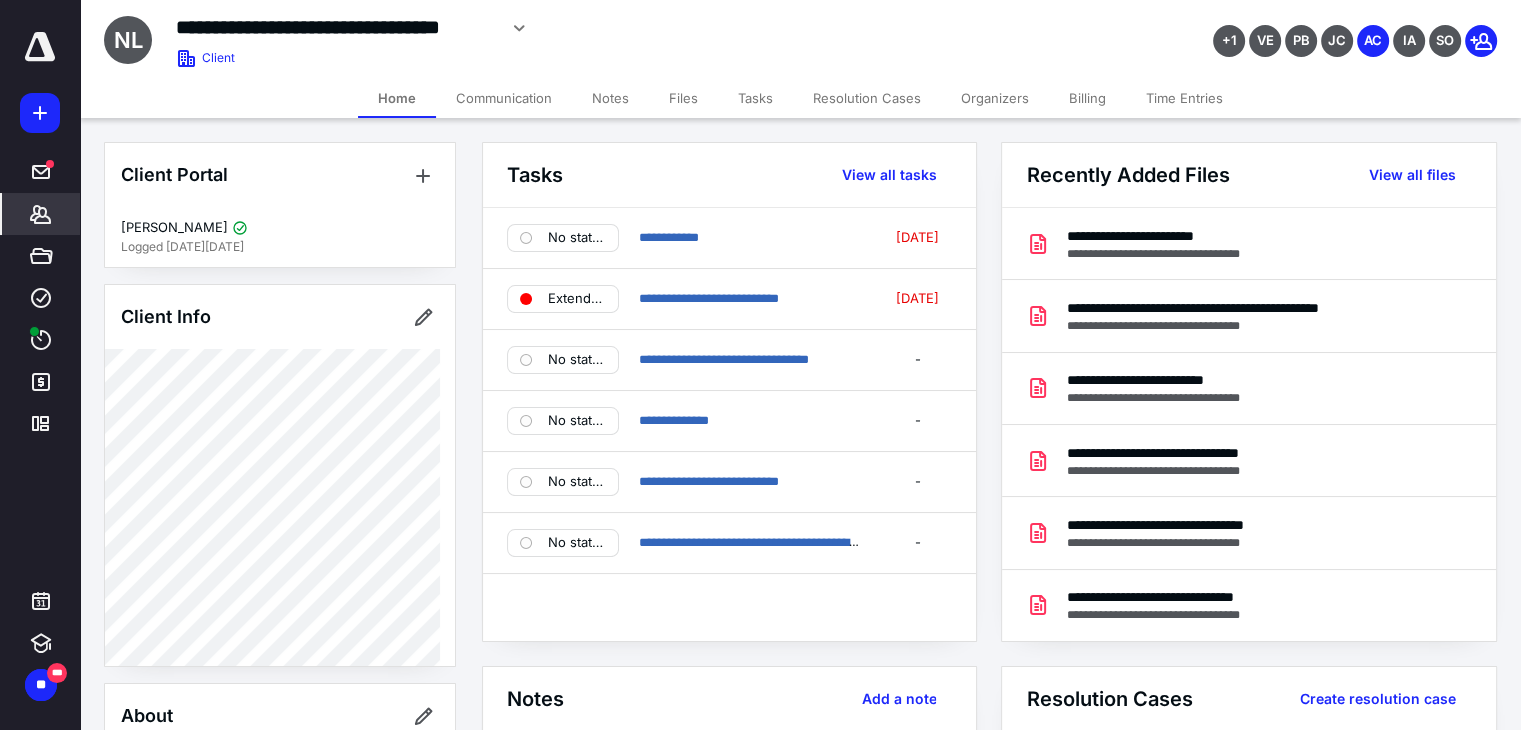 click on "Files" at bounding box center (683, 98) 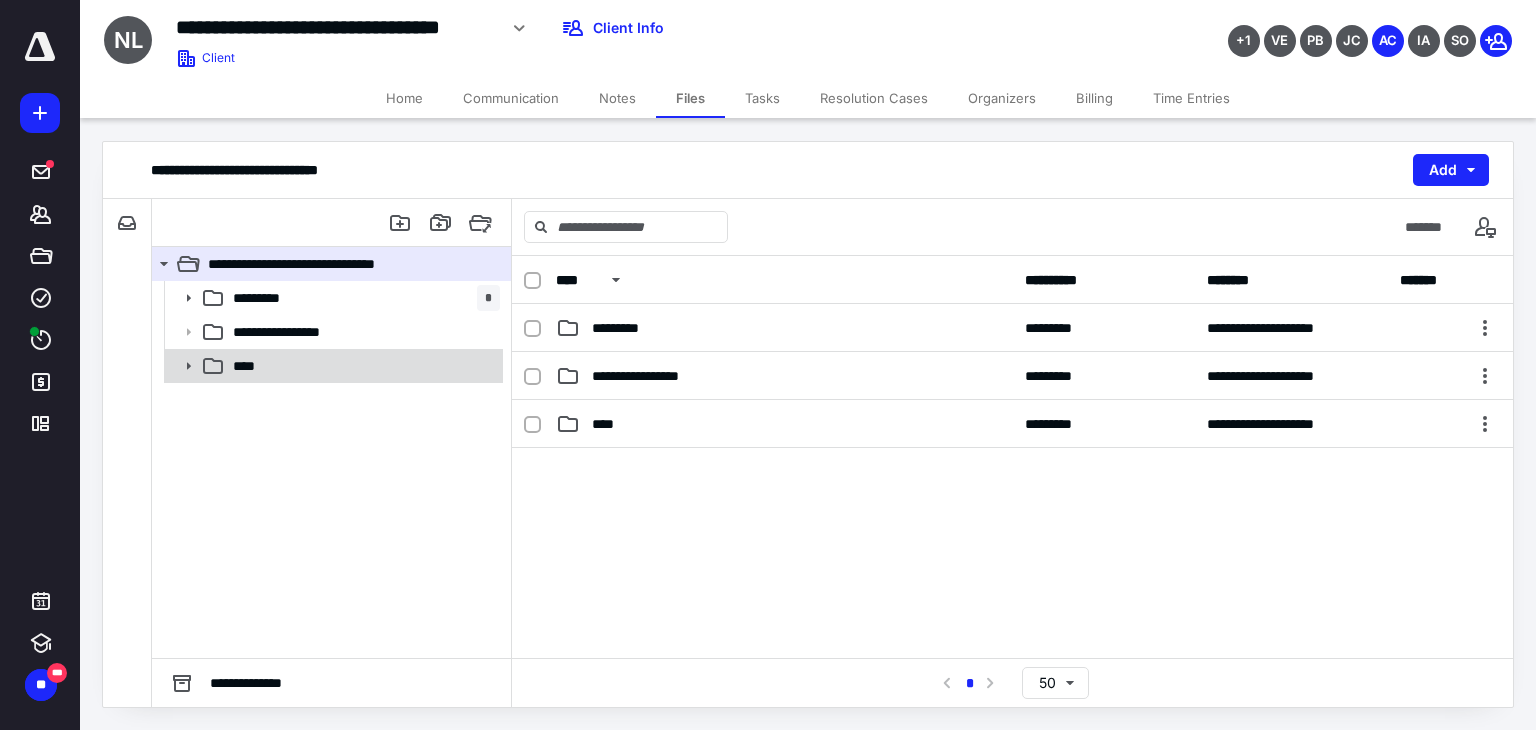 click 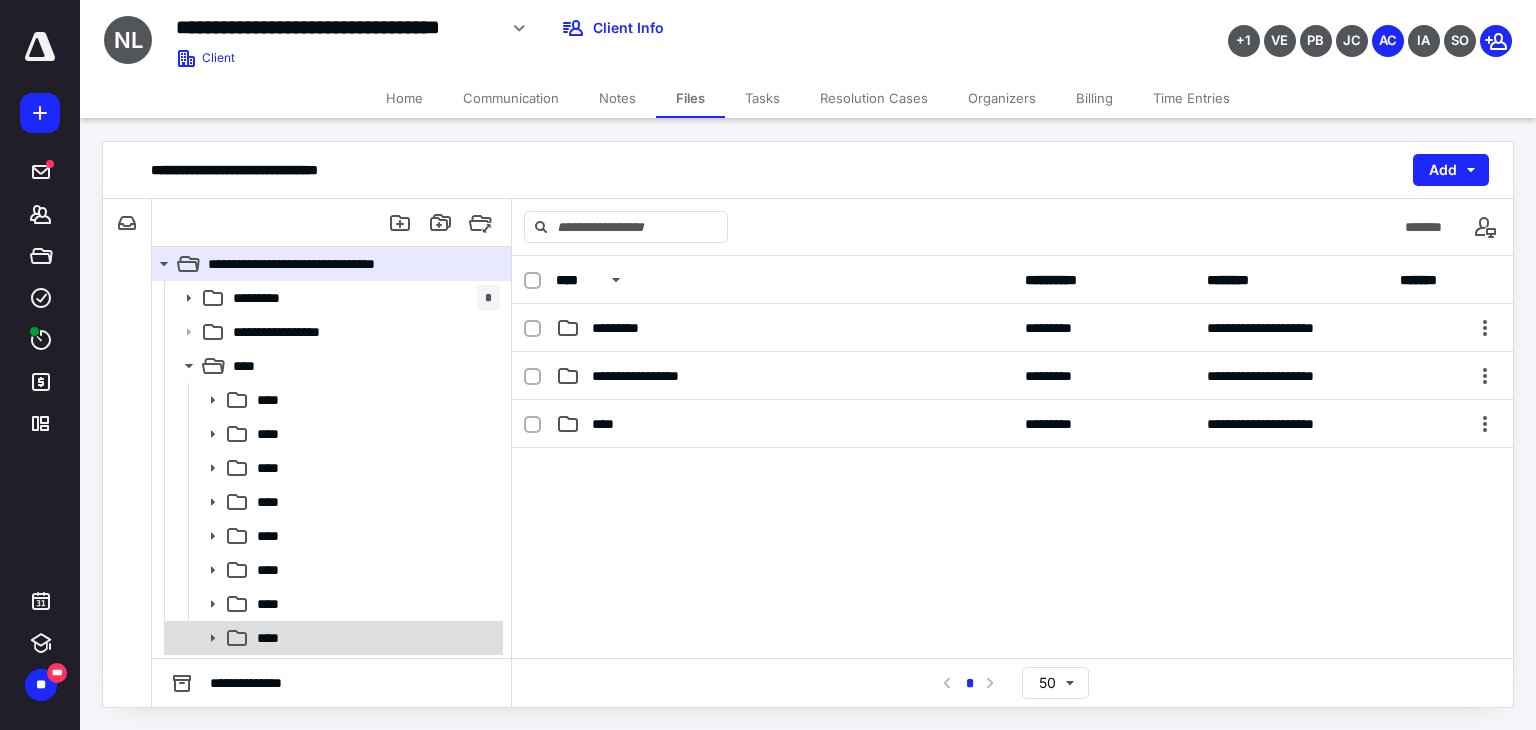 click 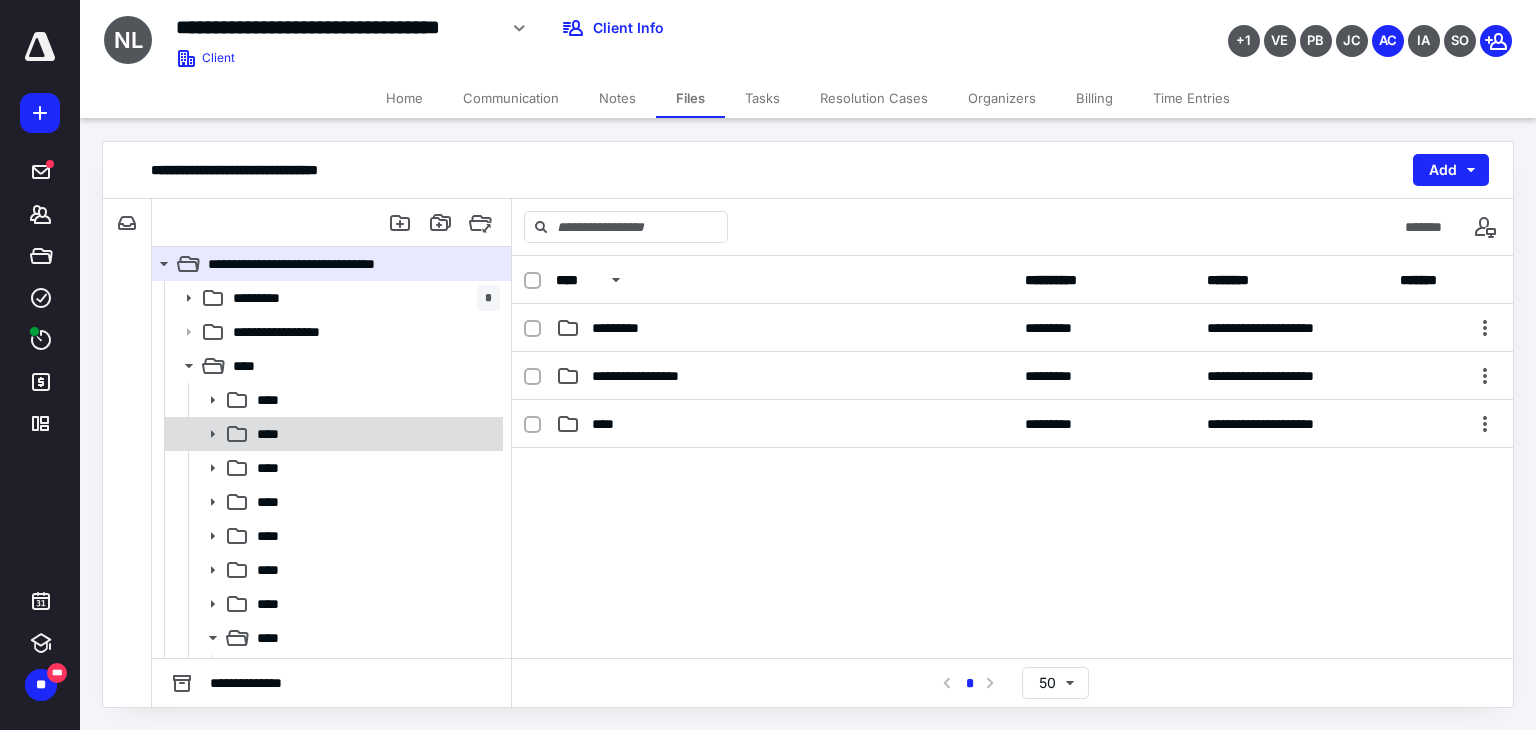 scroll, scrollTop: 132, scrollLeft: 0, axis: vertical 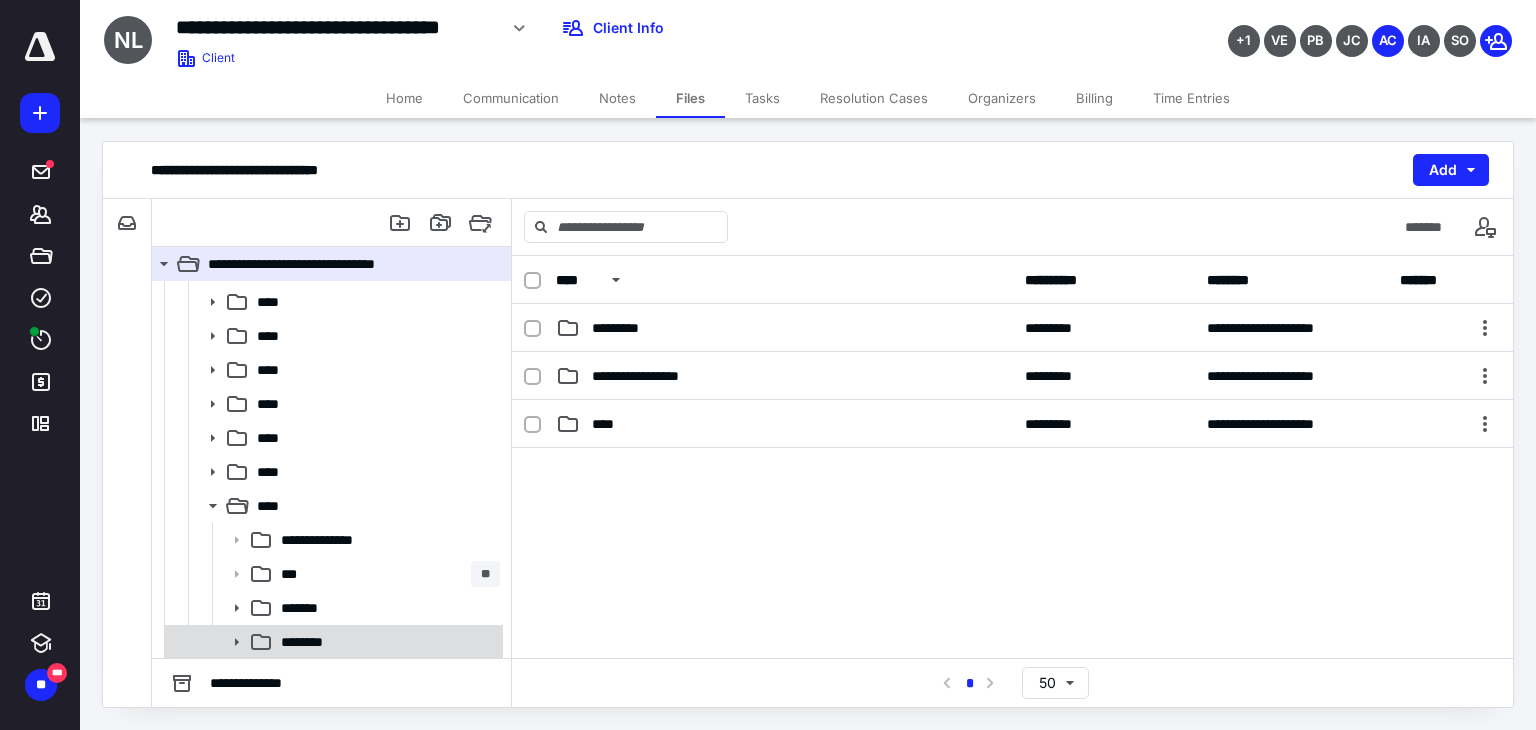 click 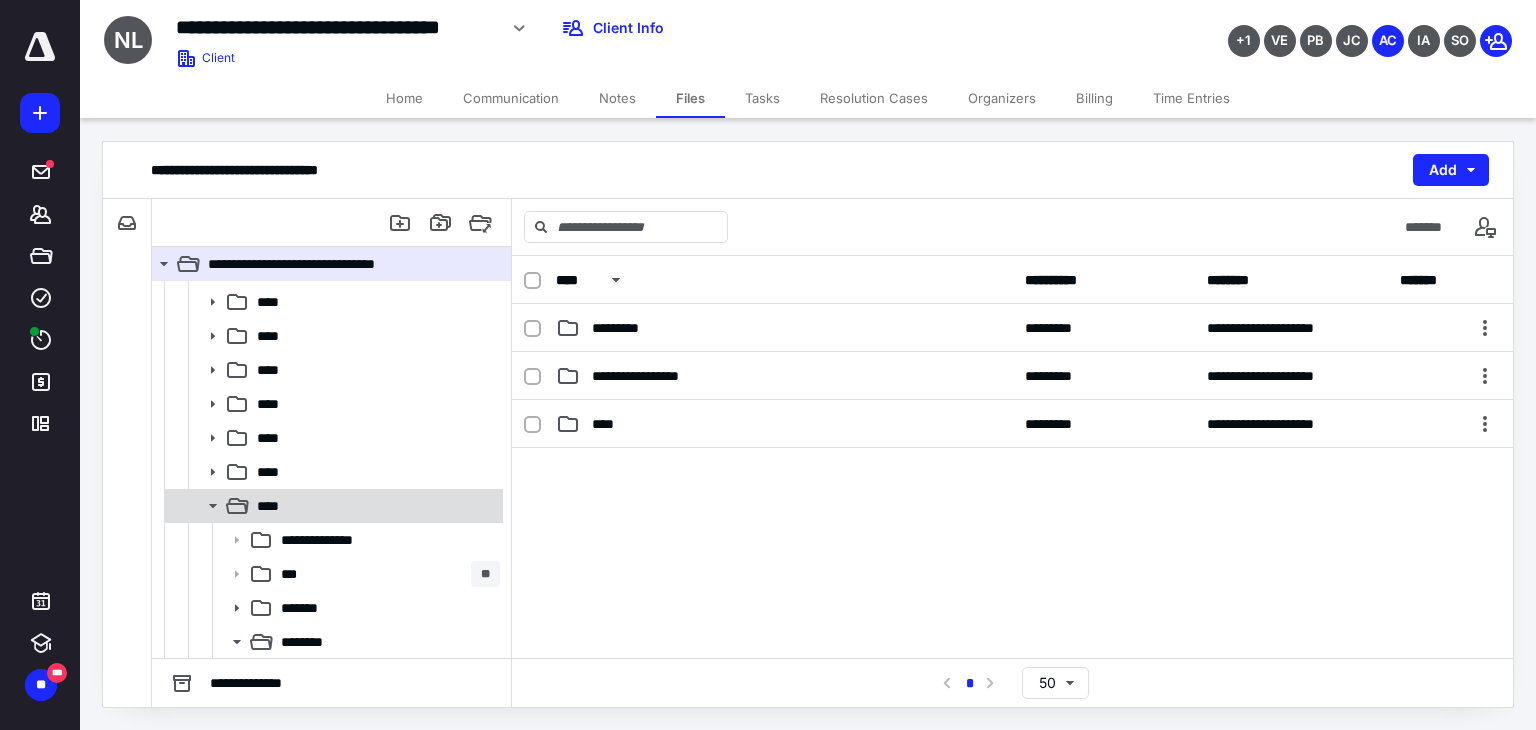 scroll, scrollTop: 574, scrollLeft: 0, axis: vertical 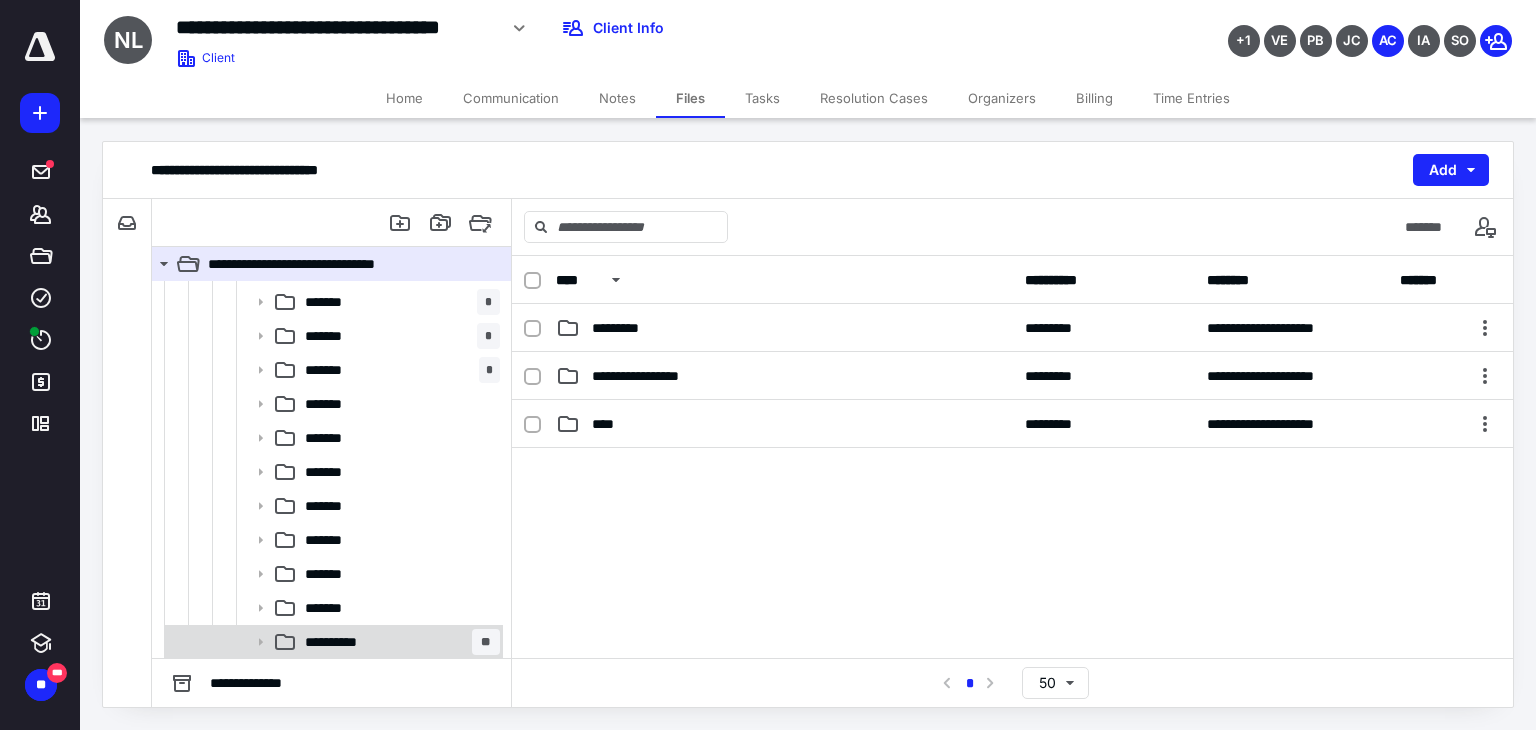 click on "**********" at bounding box center [398, 642] 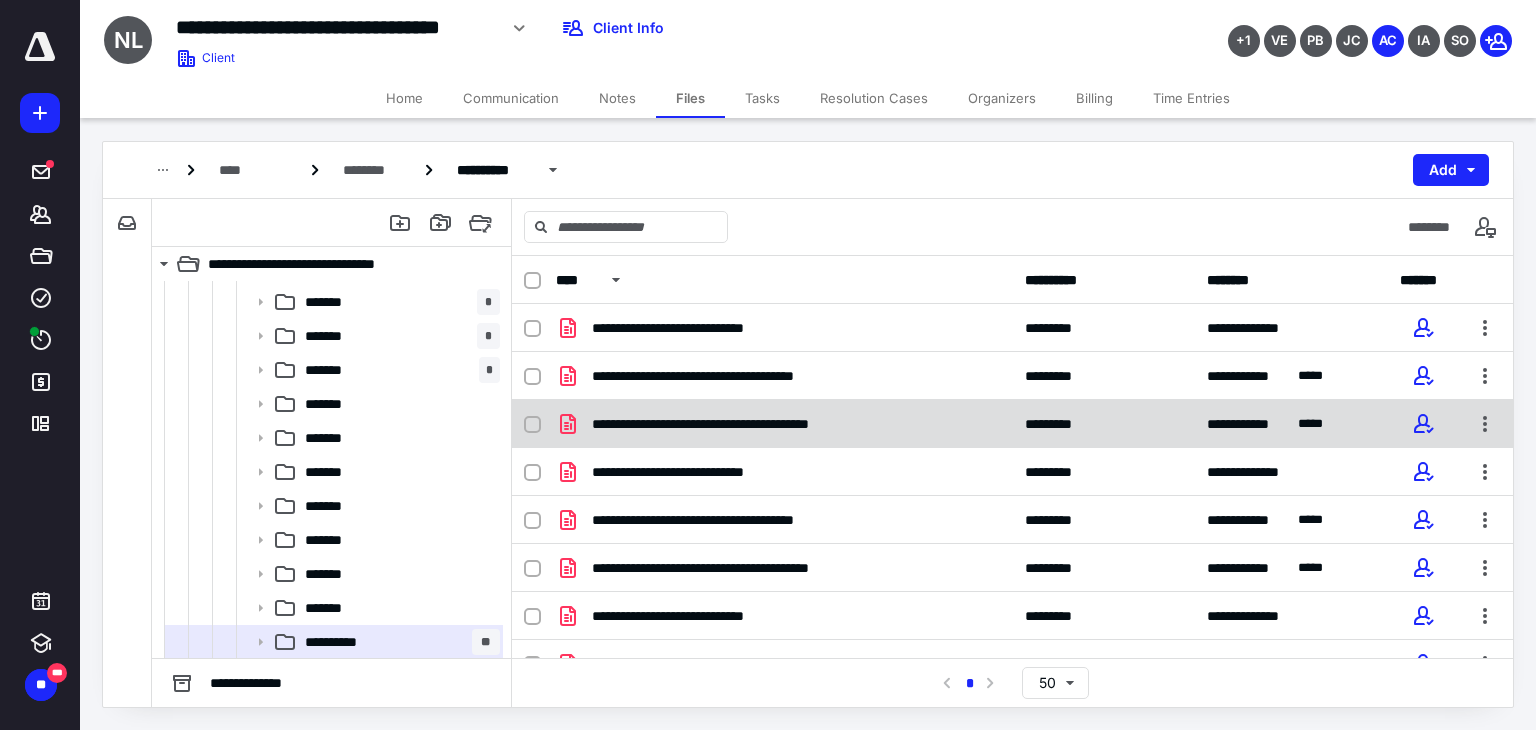 click 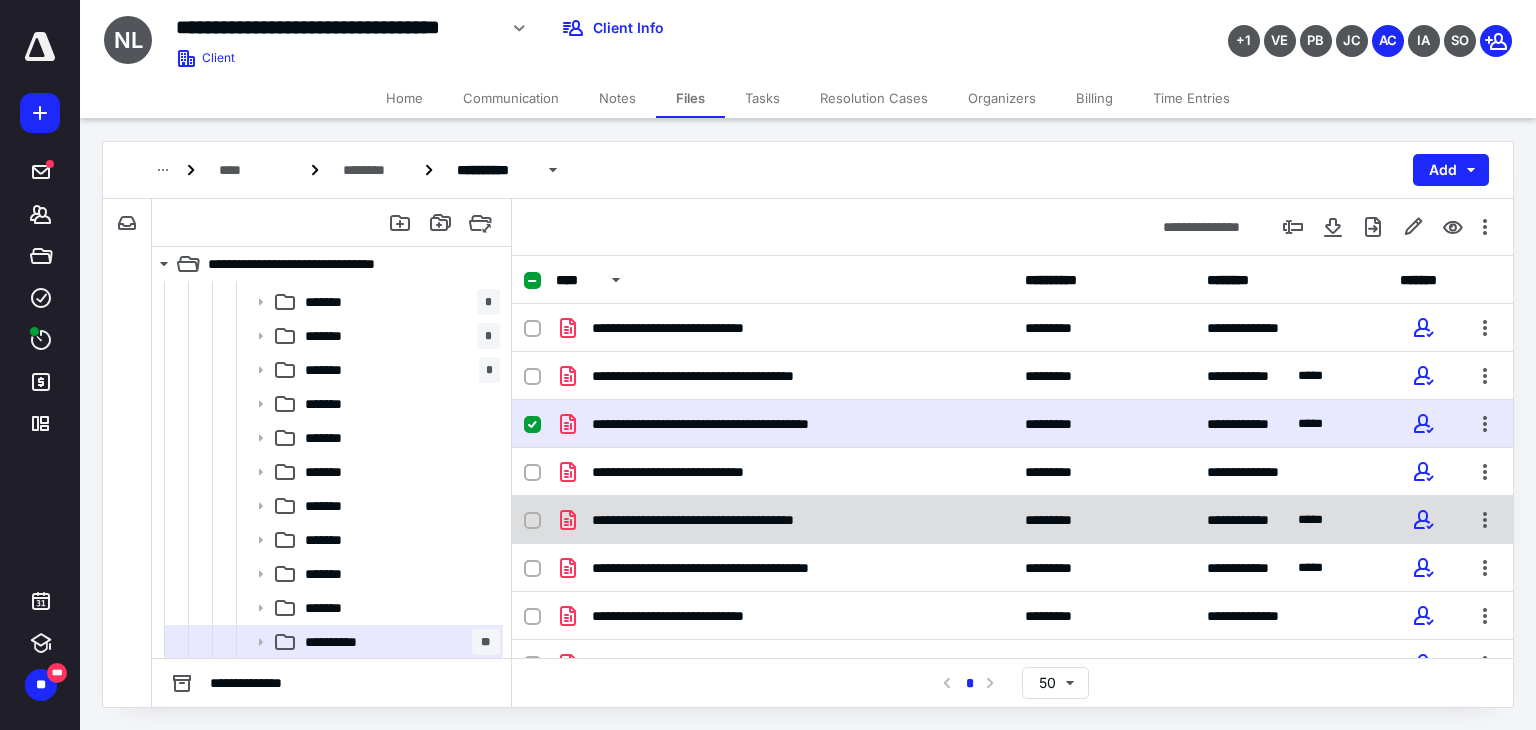 scroll, scrollTop: 100, scrollLeft: 0, axis: vertical 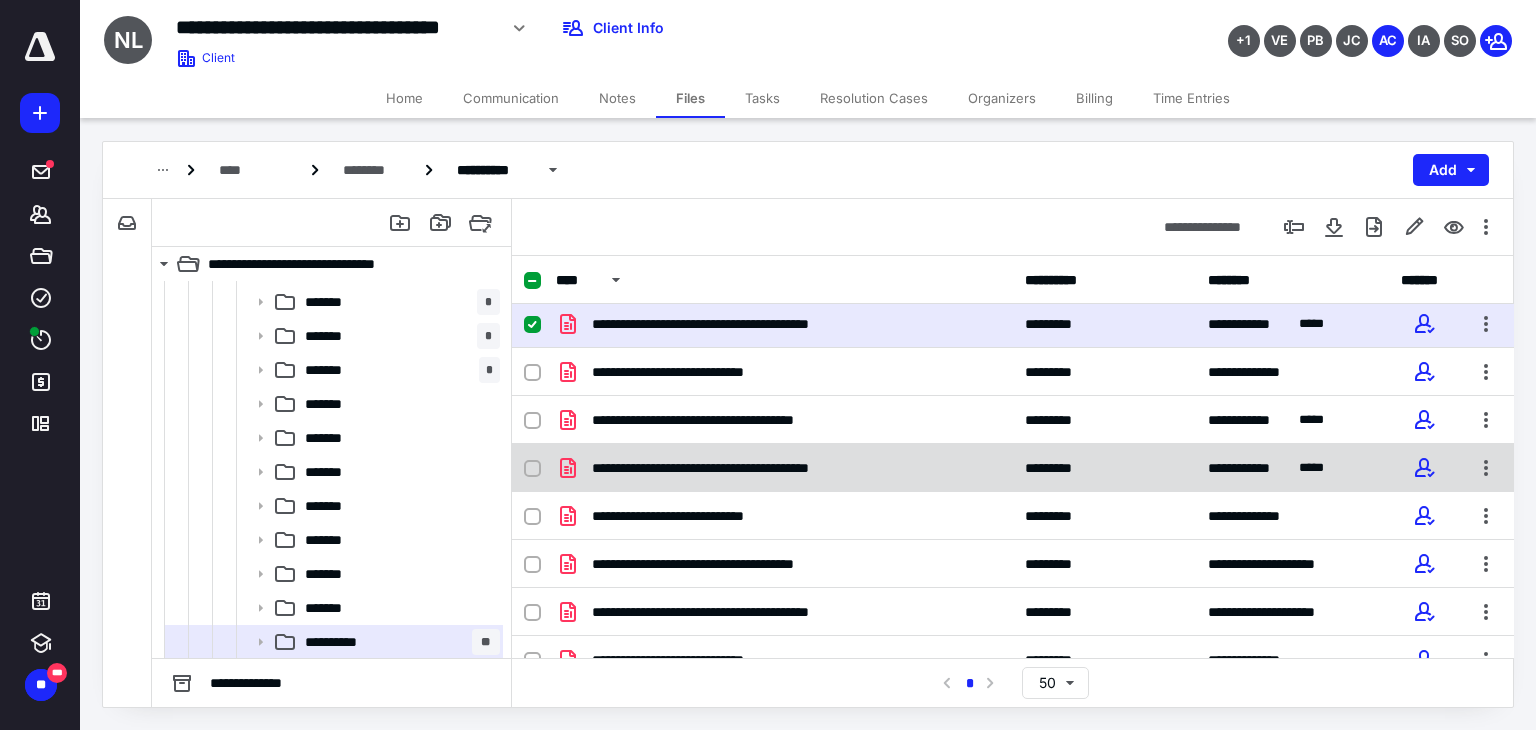 click at bounding box center [540, 468] 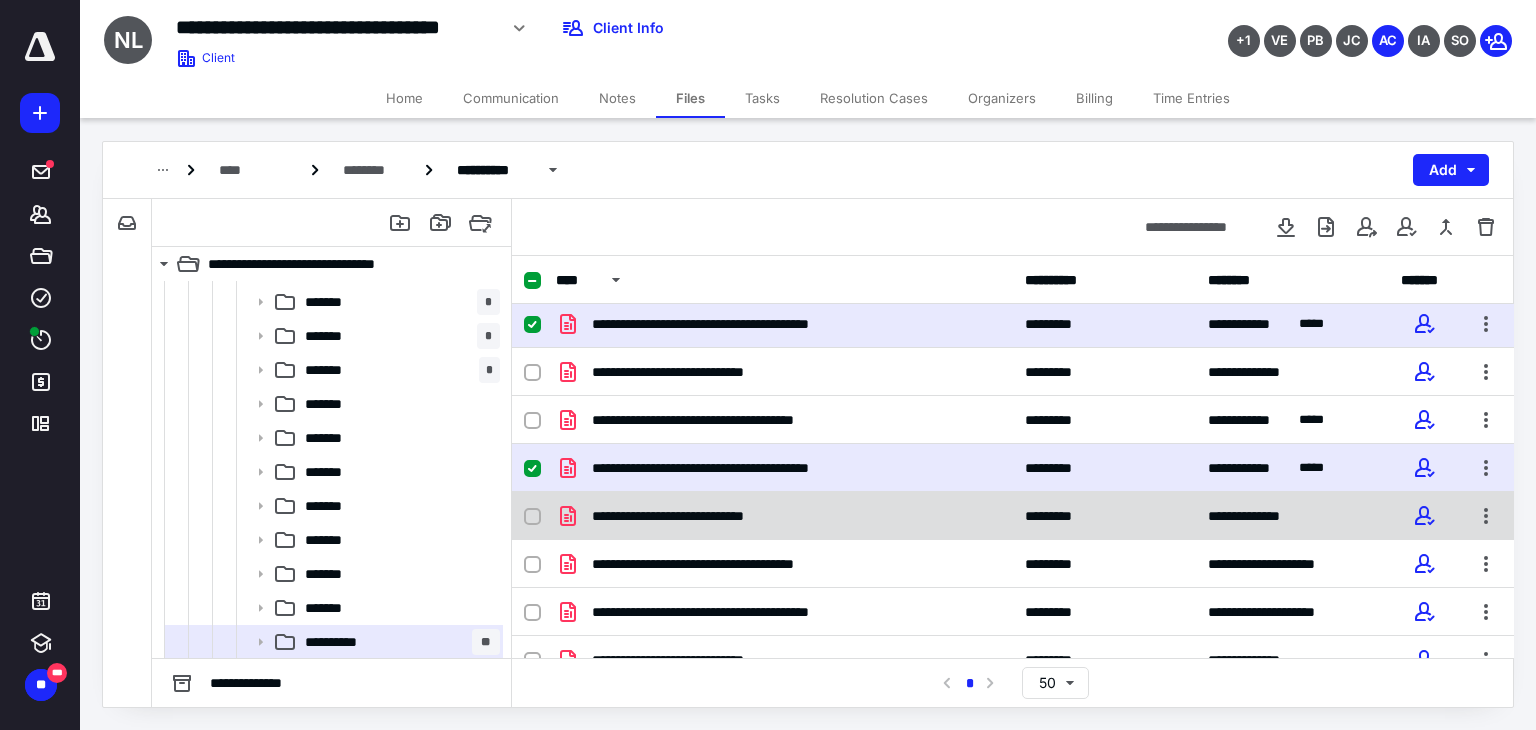 scroll, scrollTop: 300, scrollLeft: 0, axis: vertical 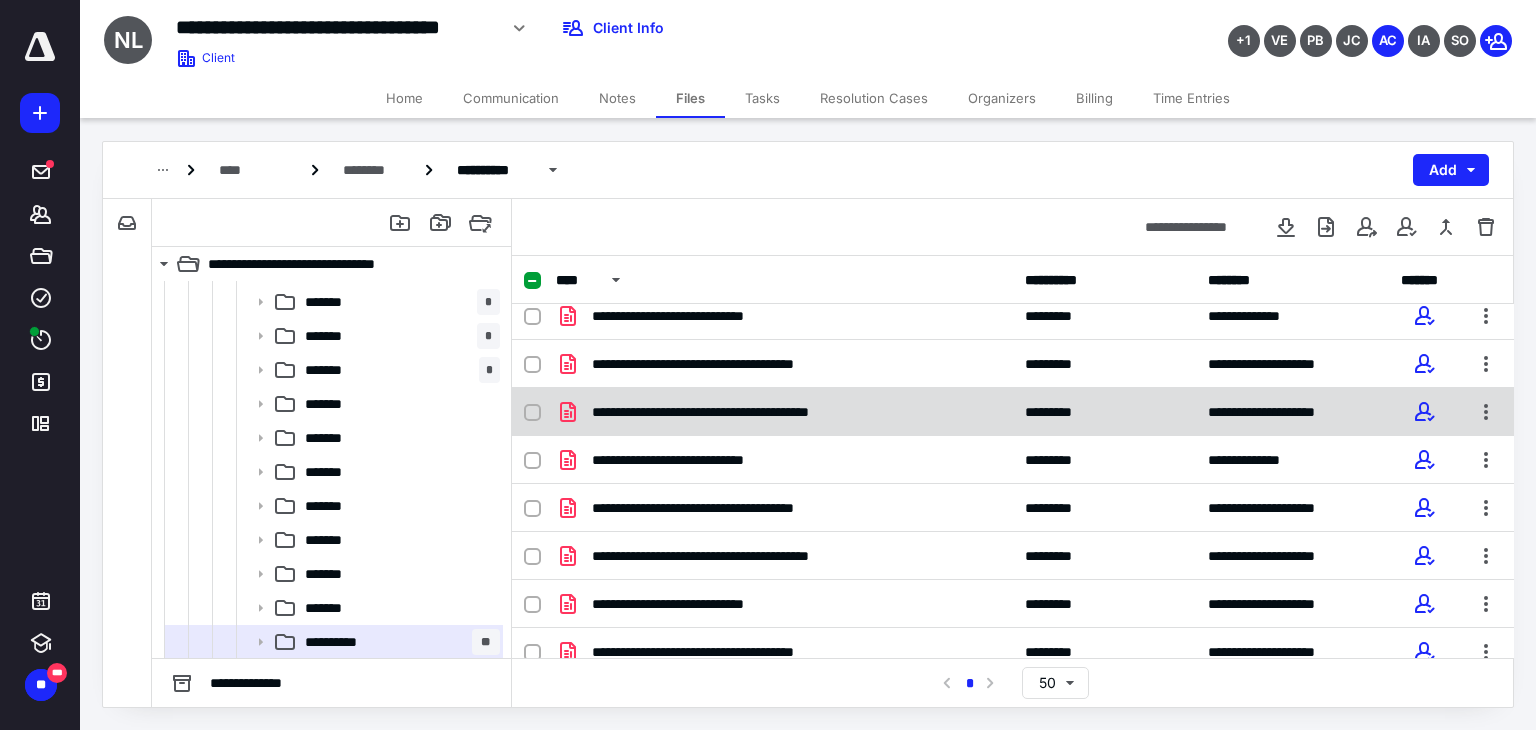 click at bounding box center (532, 413) 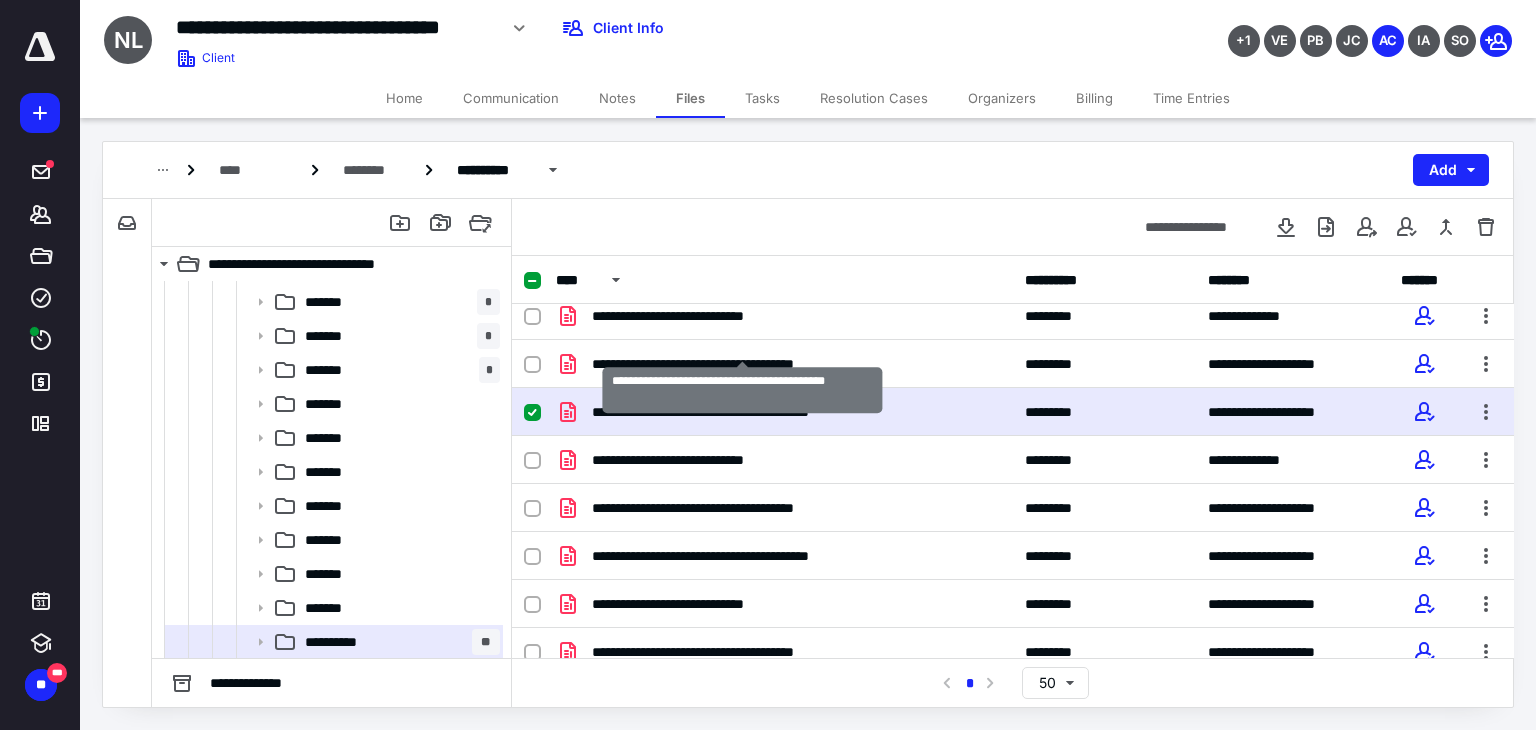 scroll, scrollTop: 362, scrollLeft: 0, axis: vertical 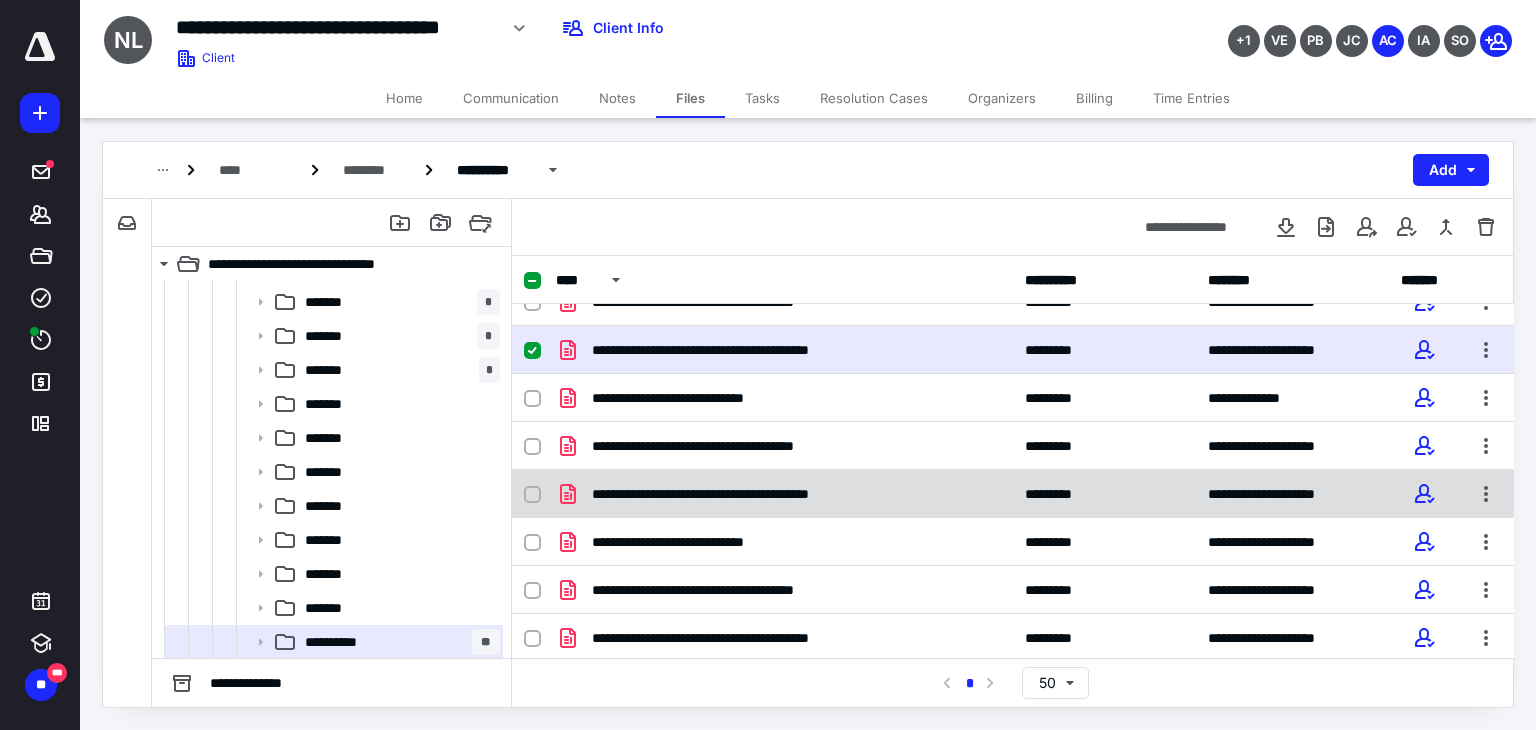 click 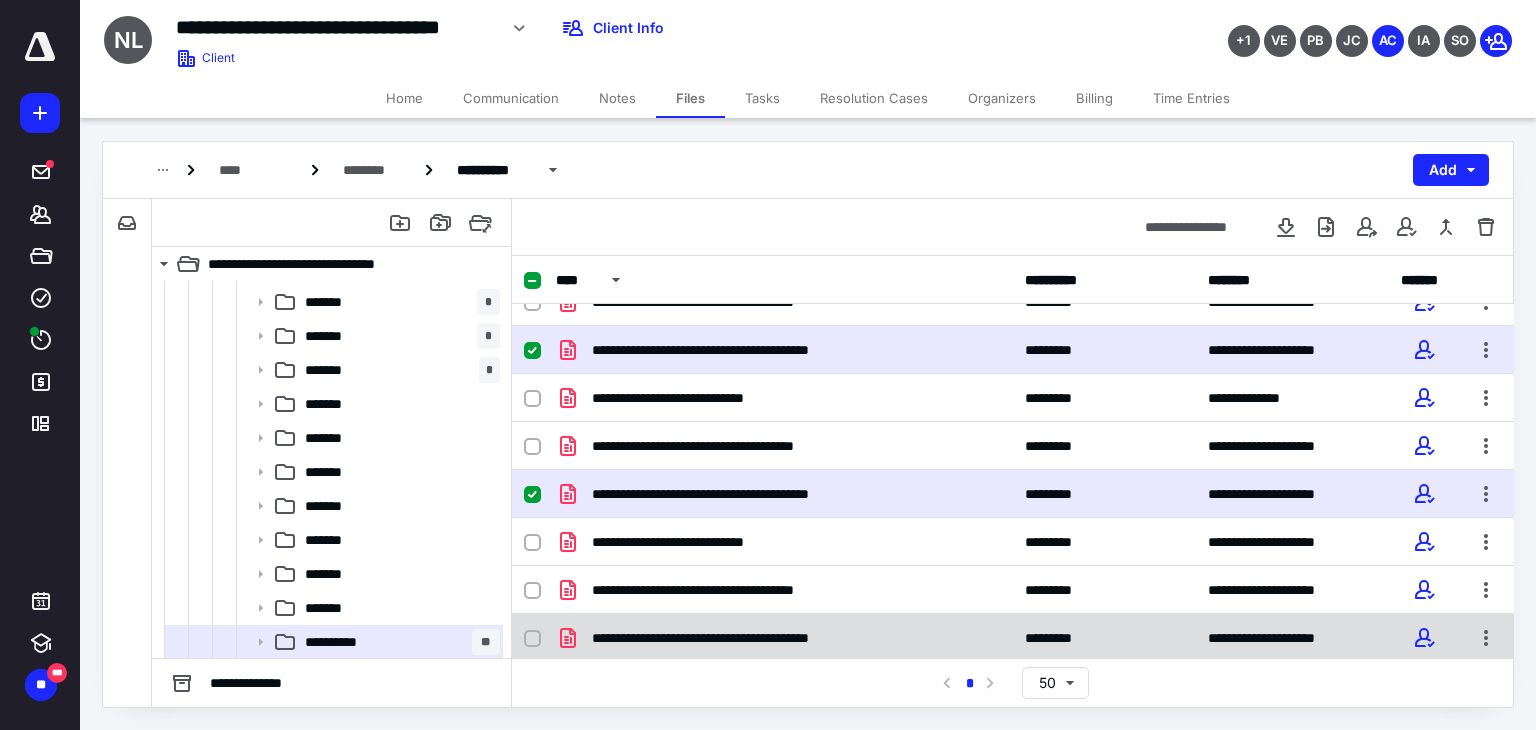 click 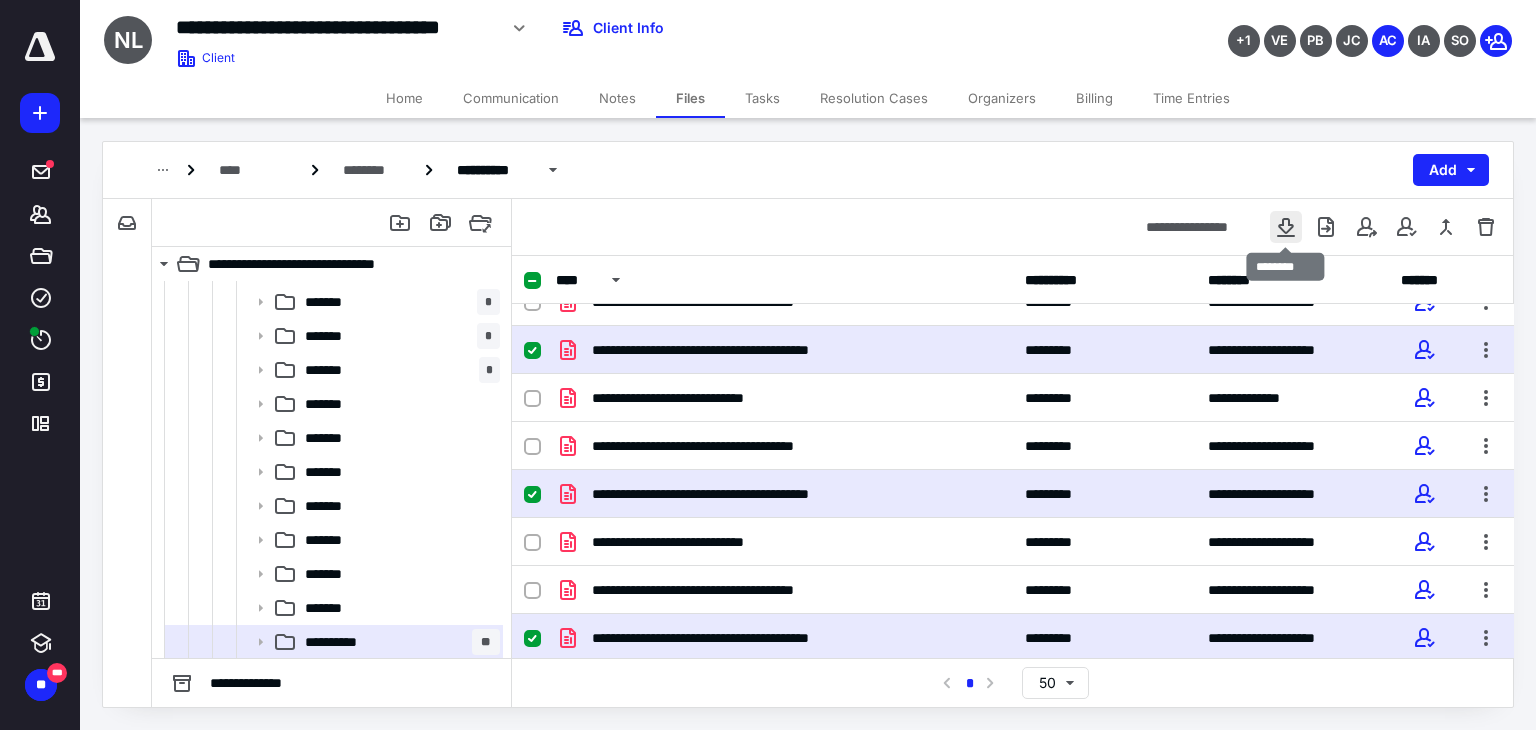 click at bounding box center (1286, 227) 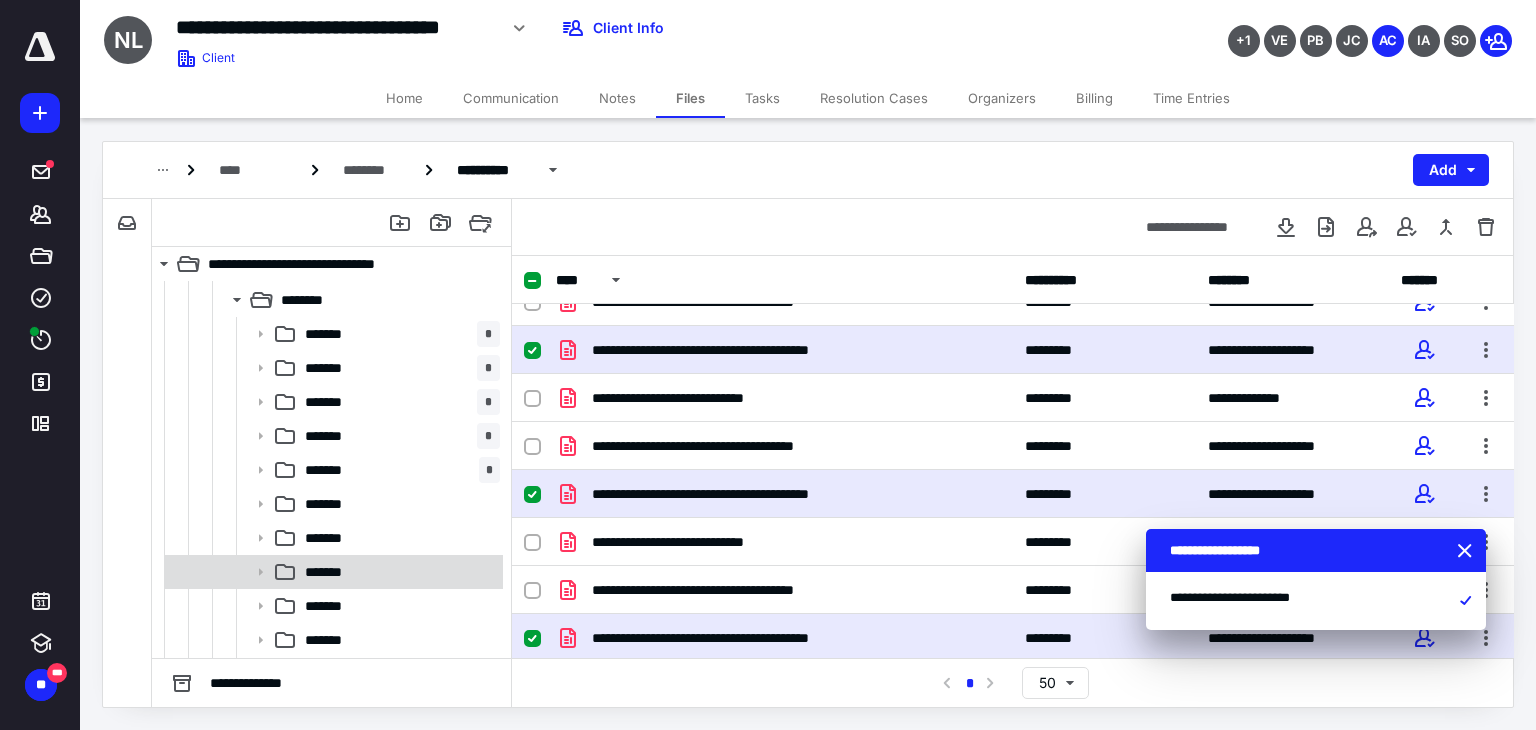 scroll, scrollTop: 274, scrollLeft: 0, axis: vertical 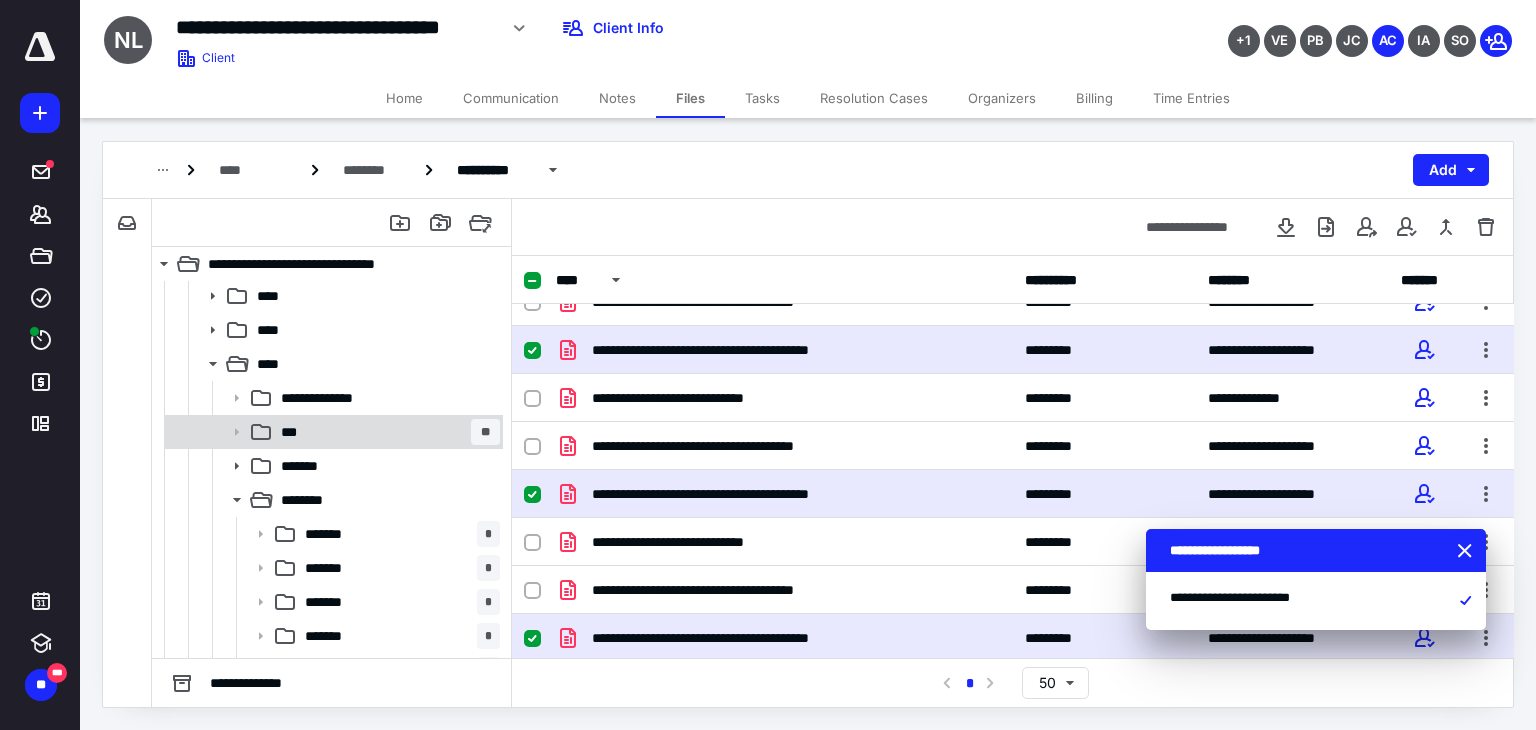 click on "*** **" at bounding box center (386, 432) 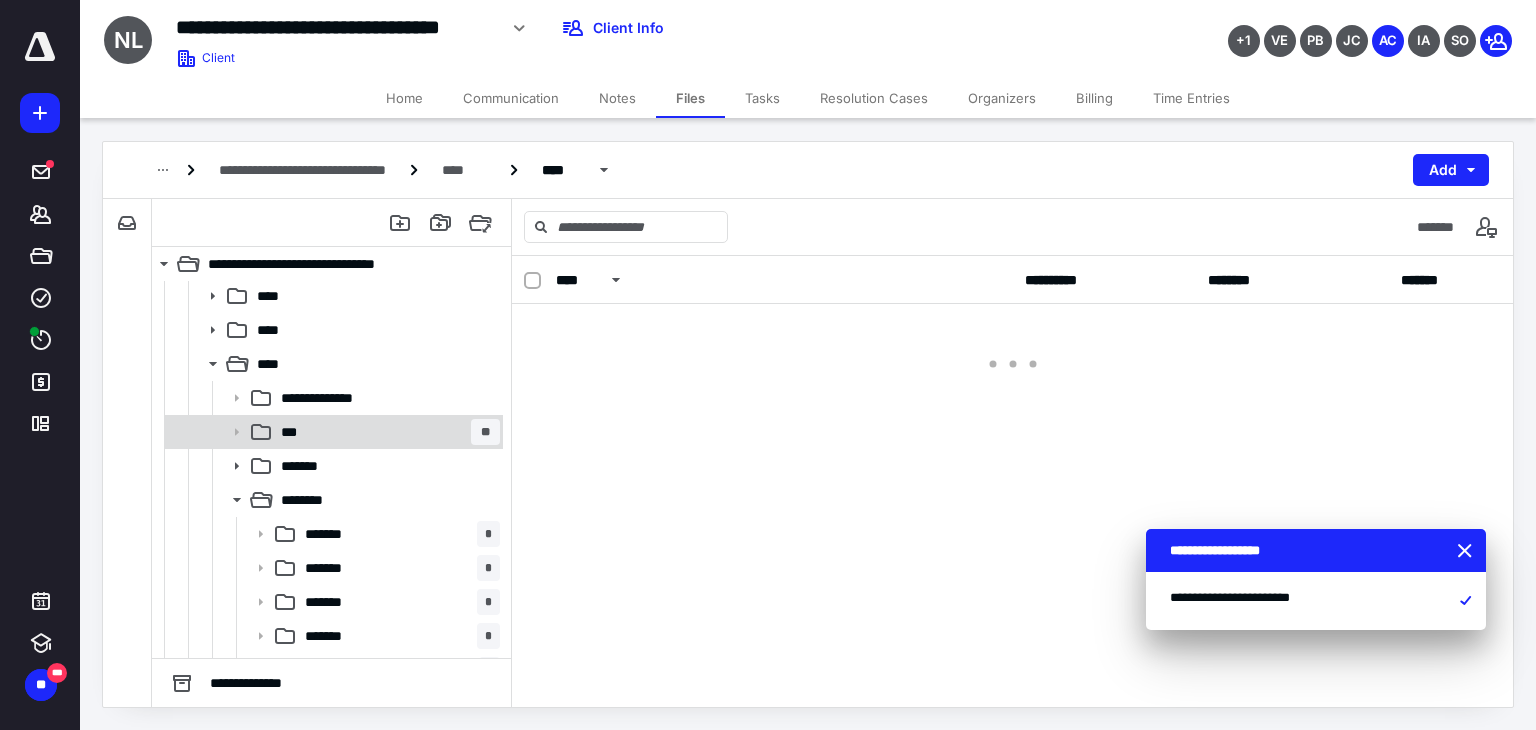 scroll, scrollTop: 0, scrollLeft: 0, axis: both 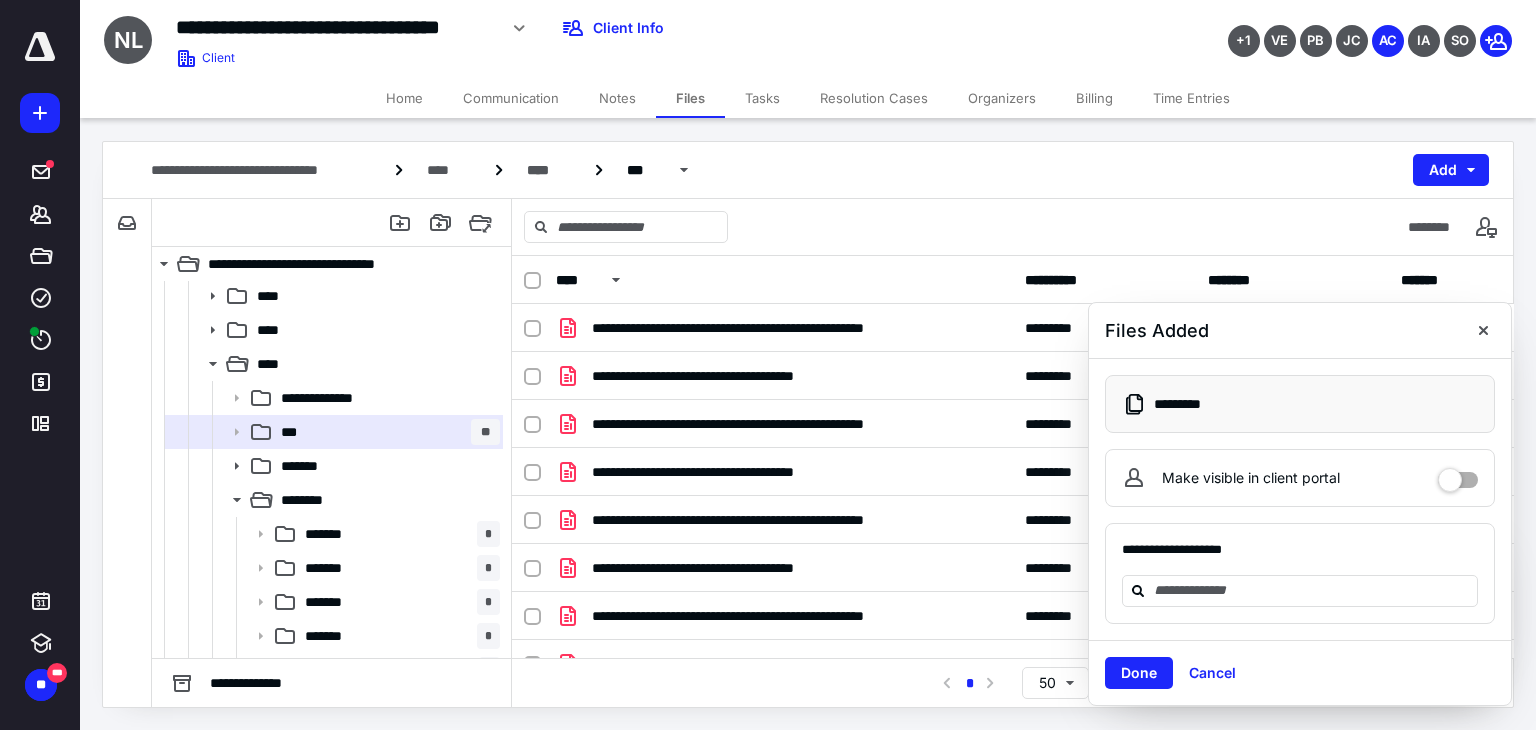 click on "**********" at bounding box center (1300, 558) 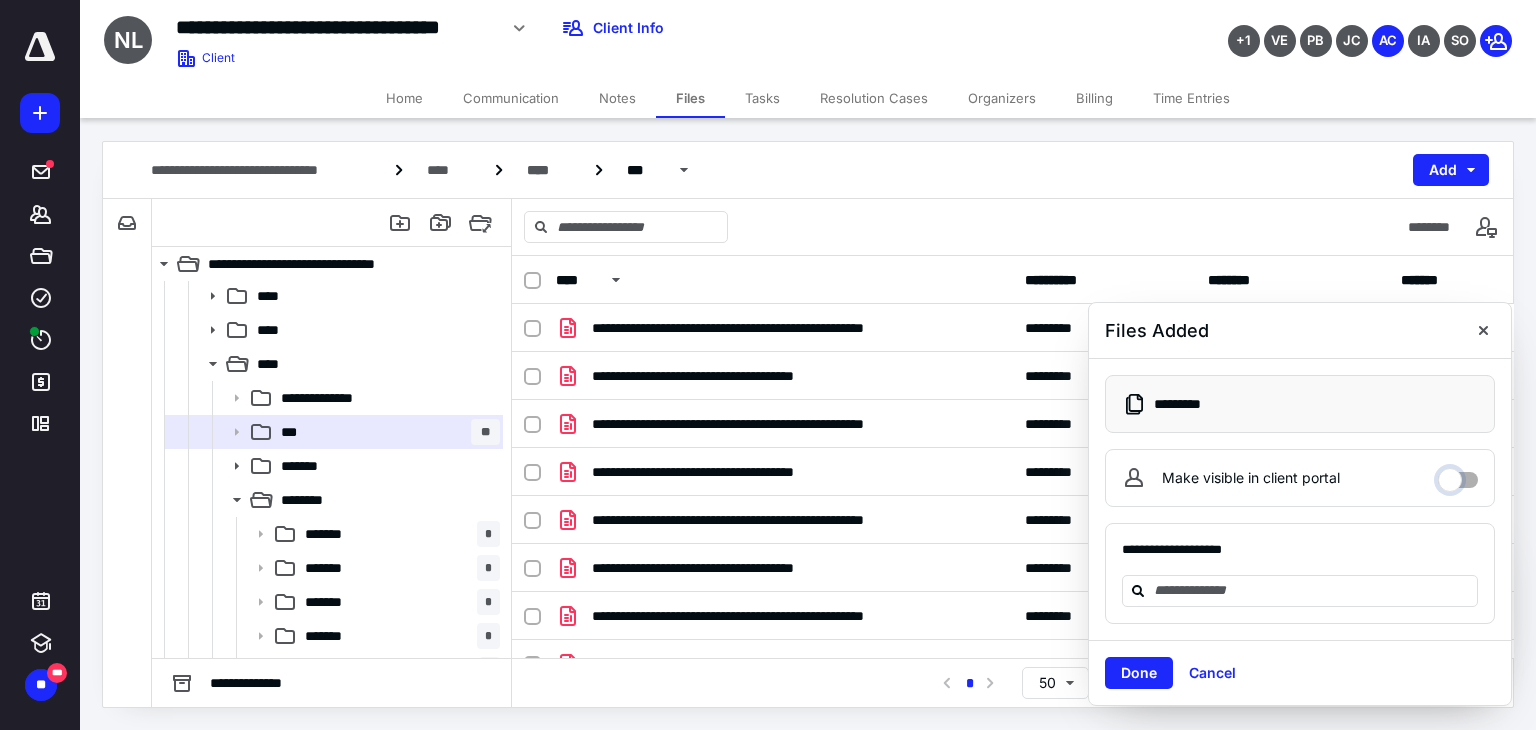 click on "Make visible in client portal" at bounding box center [1458, 475] 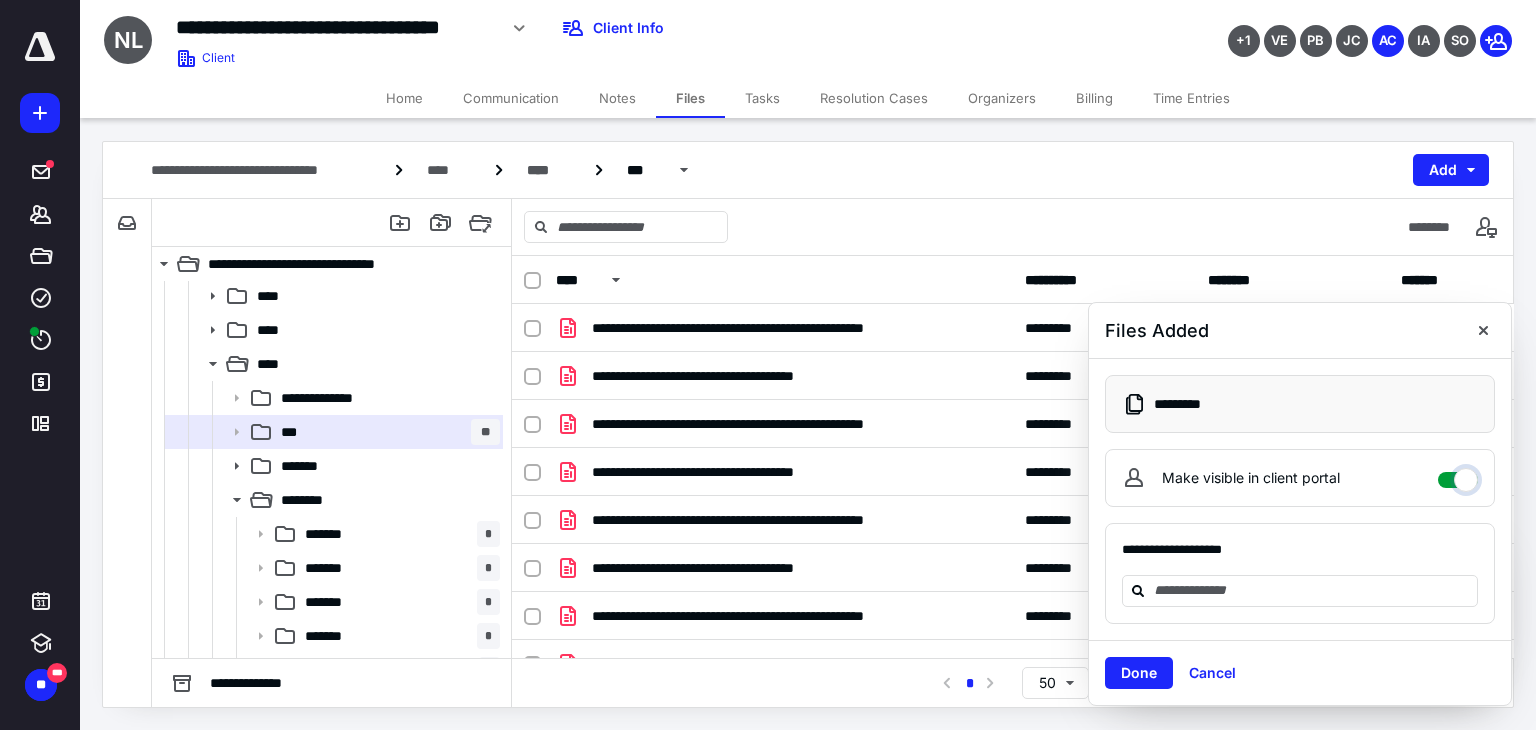 checkbox on "****" 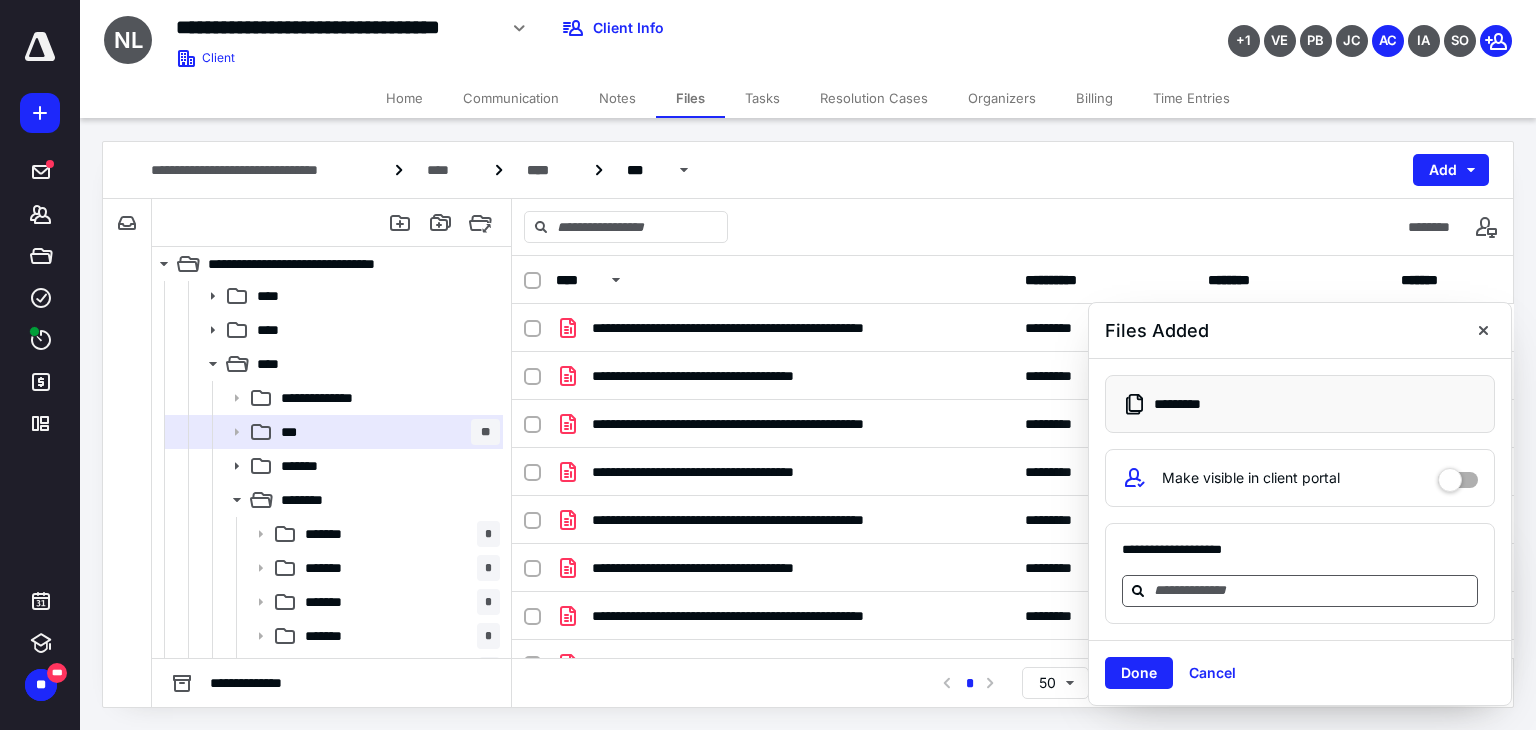 click at bounding box center [1312, 590] 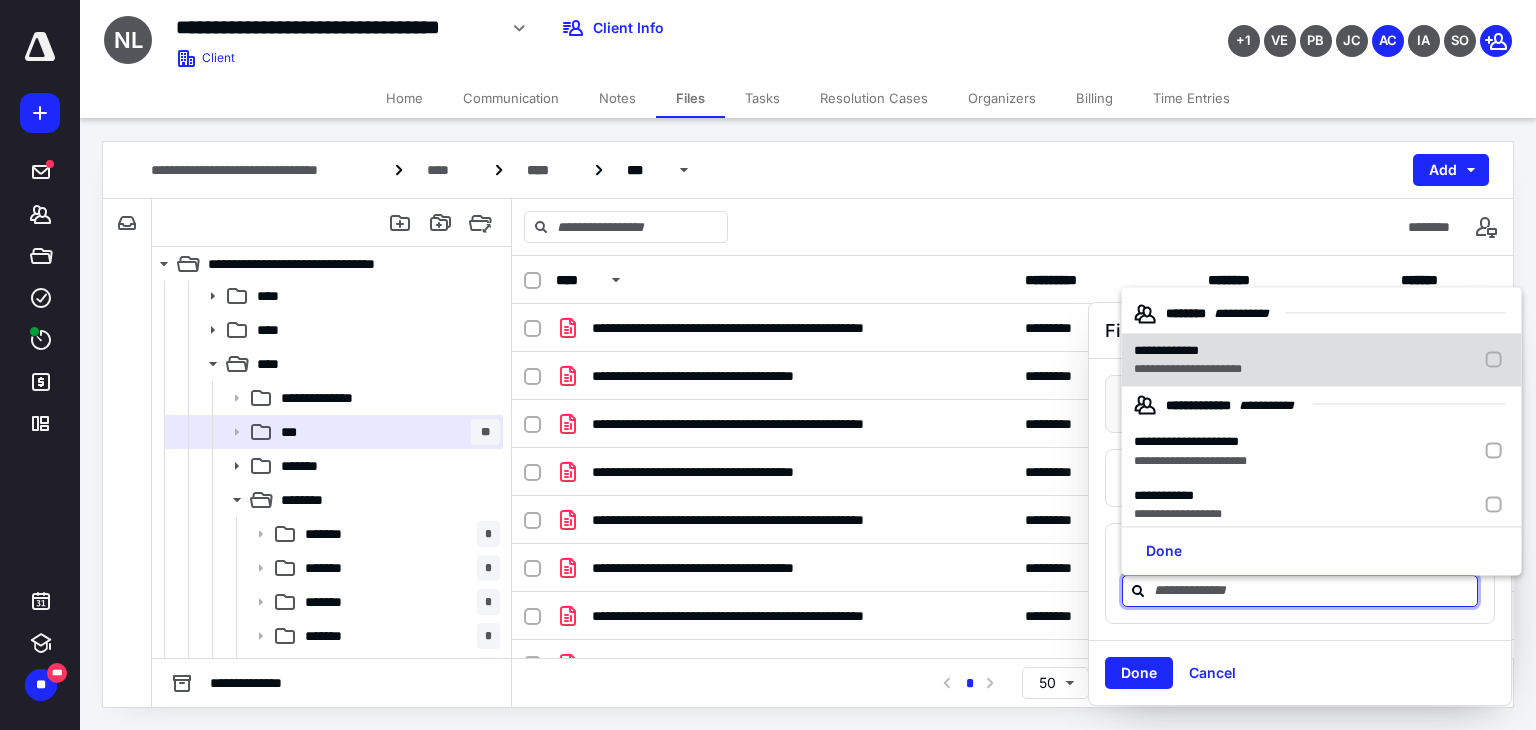 click at bounding box center [1498, 360] 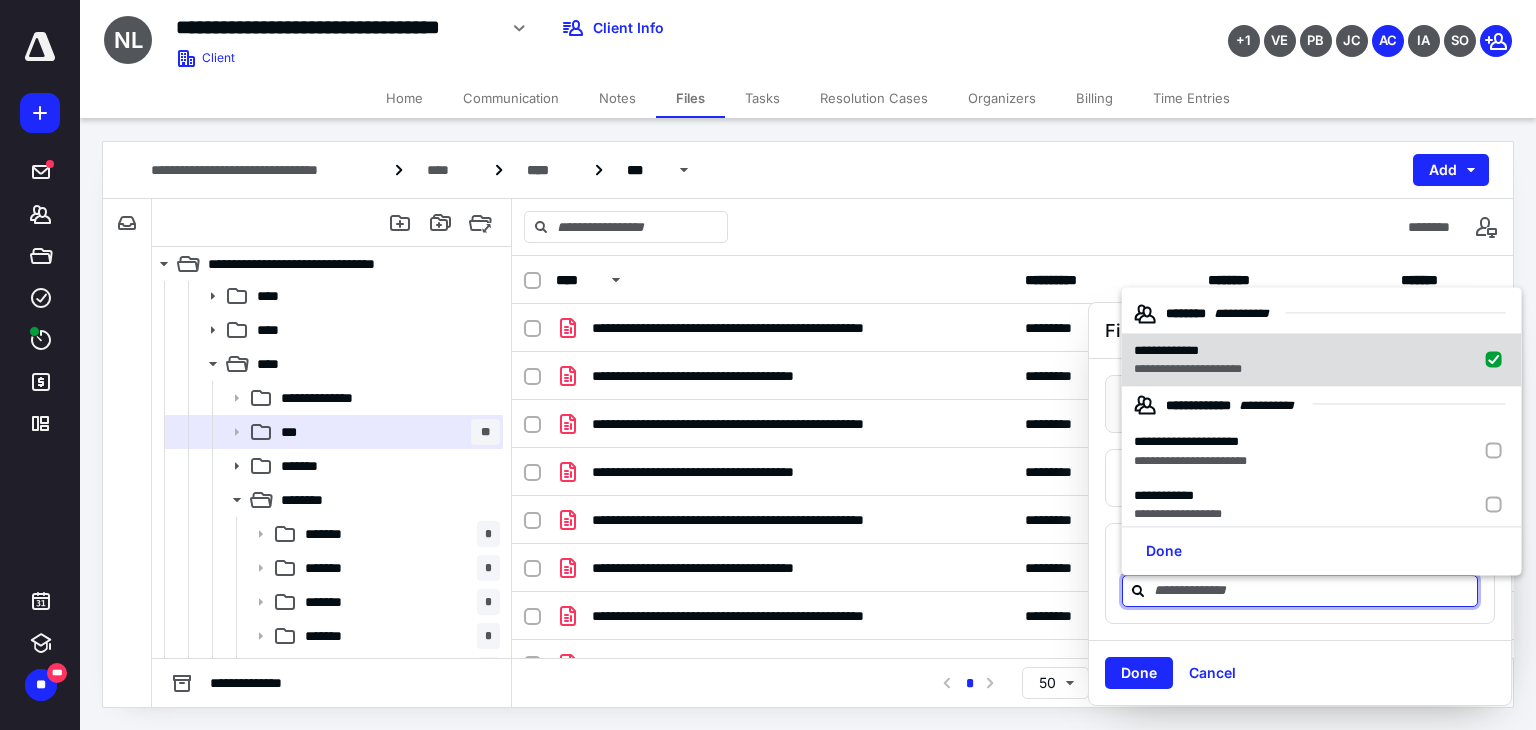 checkbox on "true" 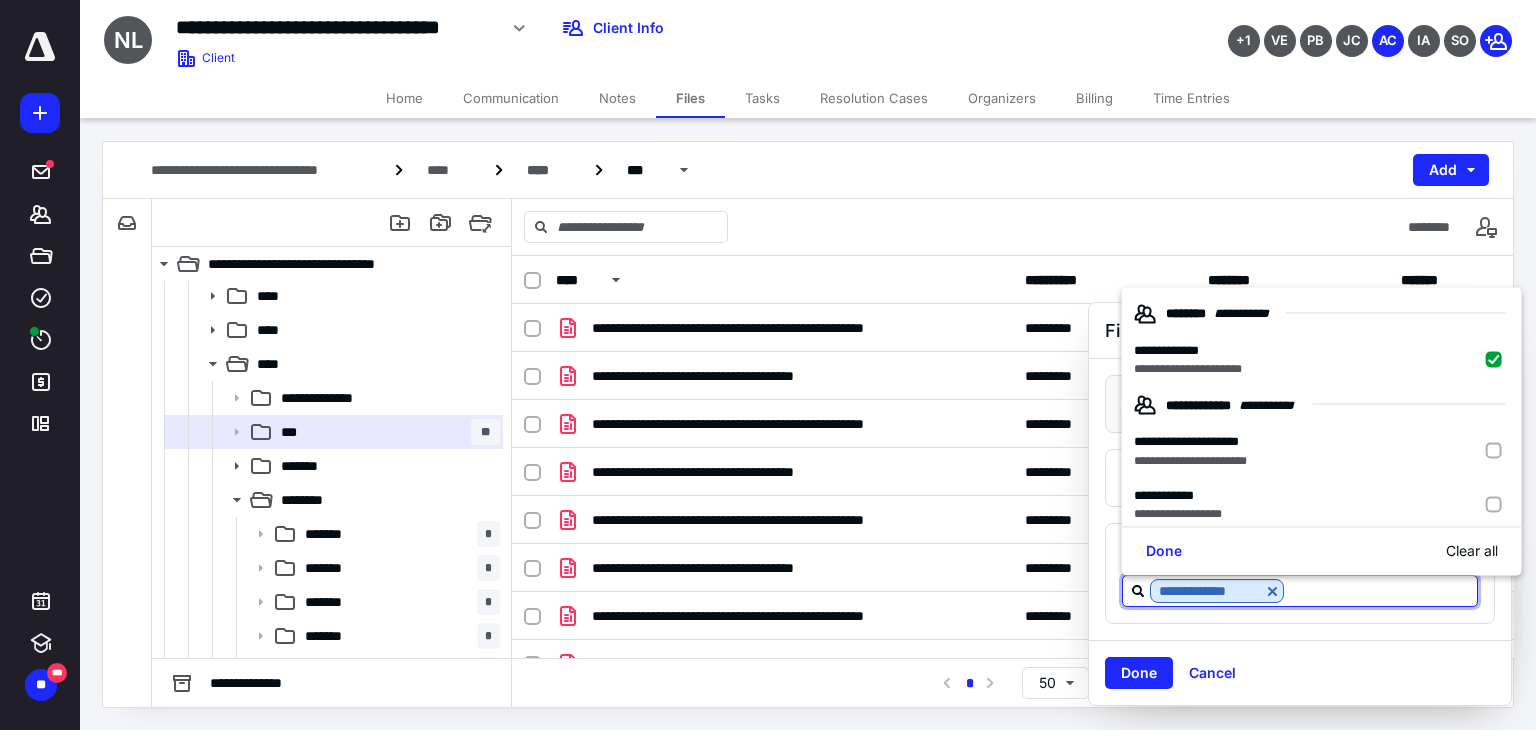 scroll, scrollTop: 100, scrollLeft: 0, axis: vertical 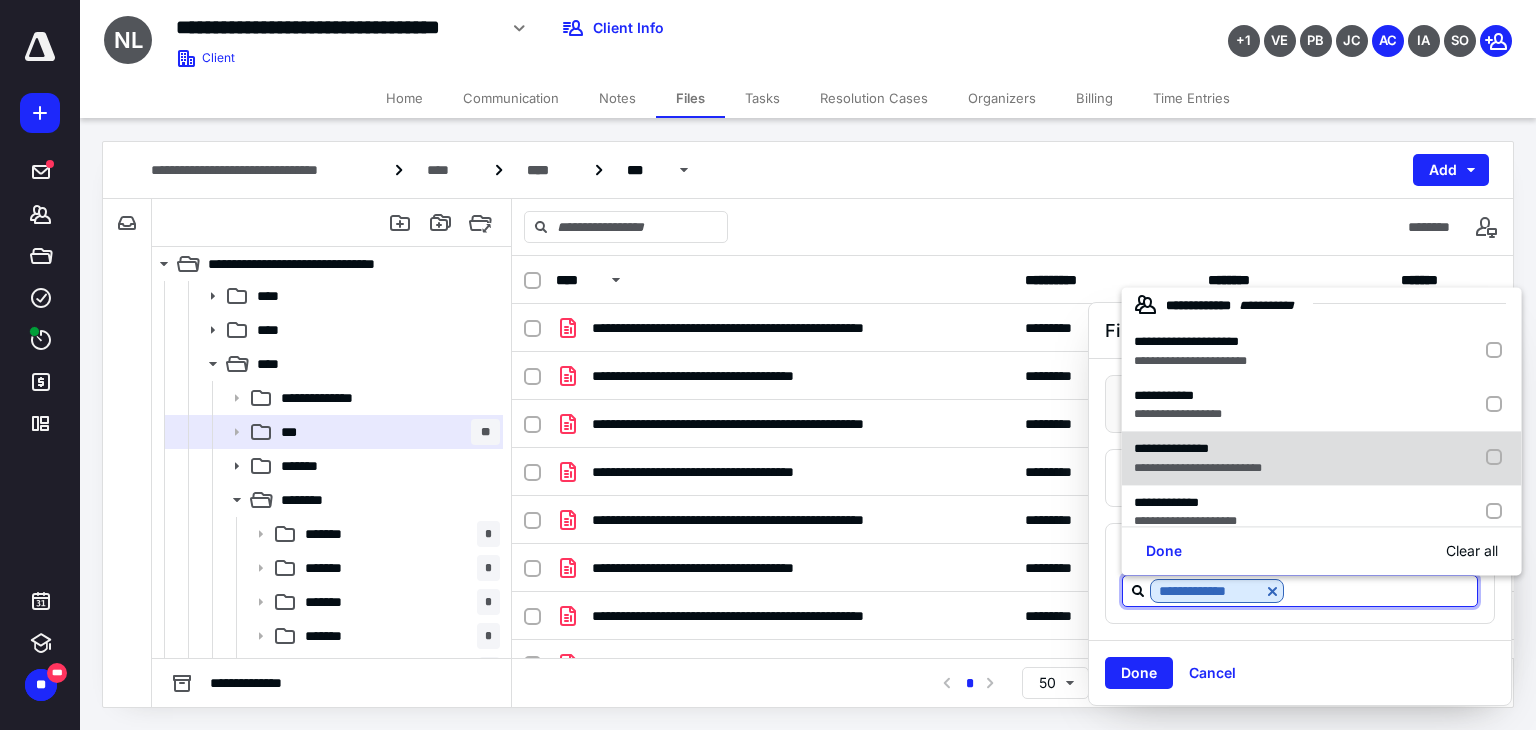 click at bounding box center [1498, 458] 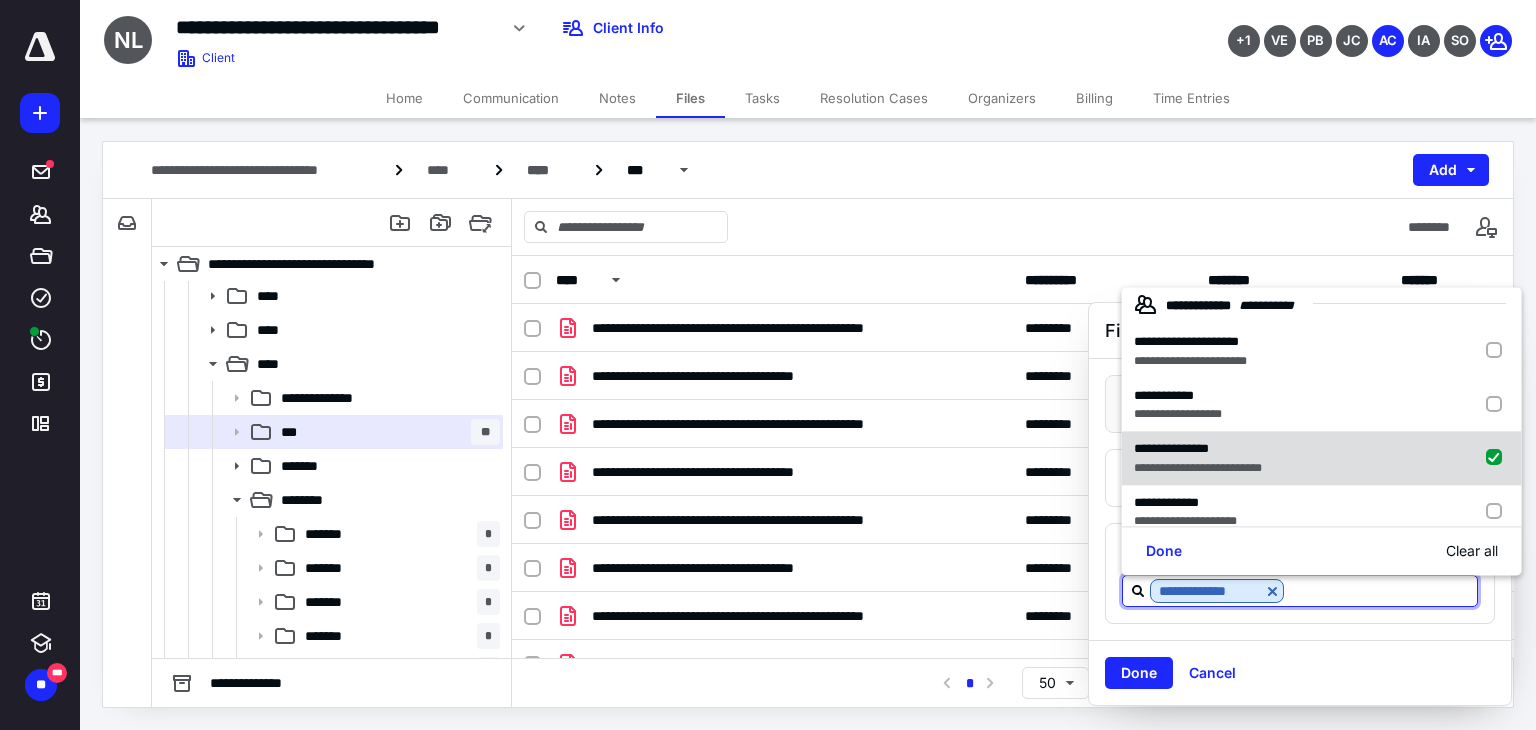 checkbox on "true" 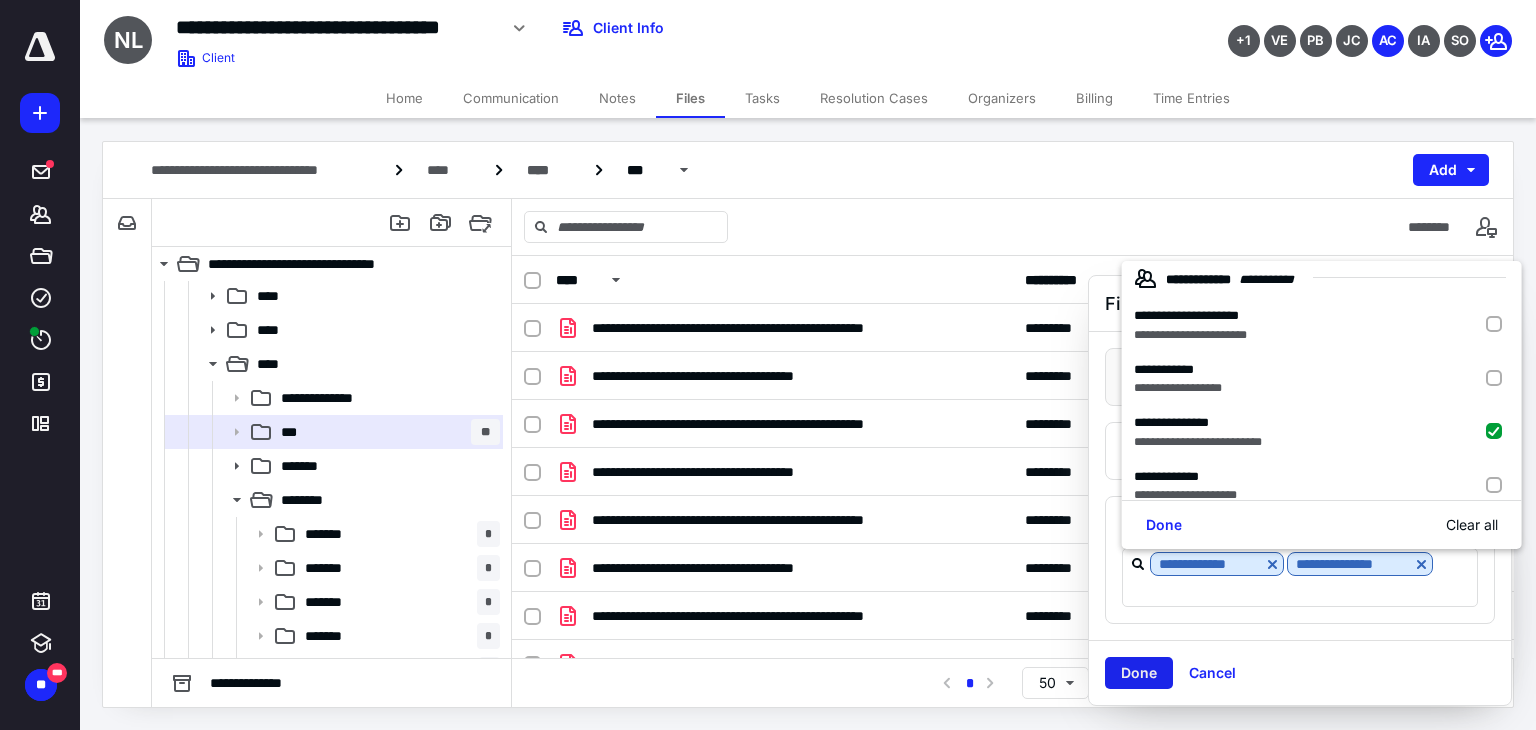 click on "Done" at bounding box center (1139, 673) 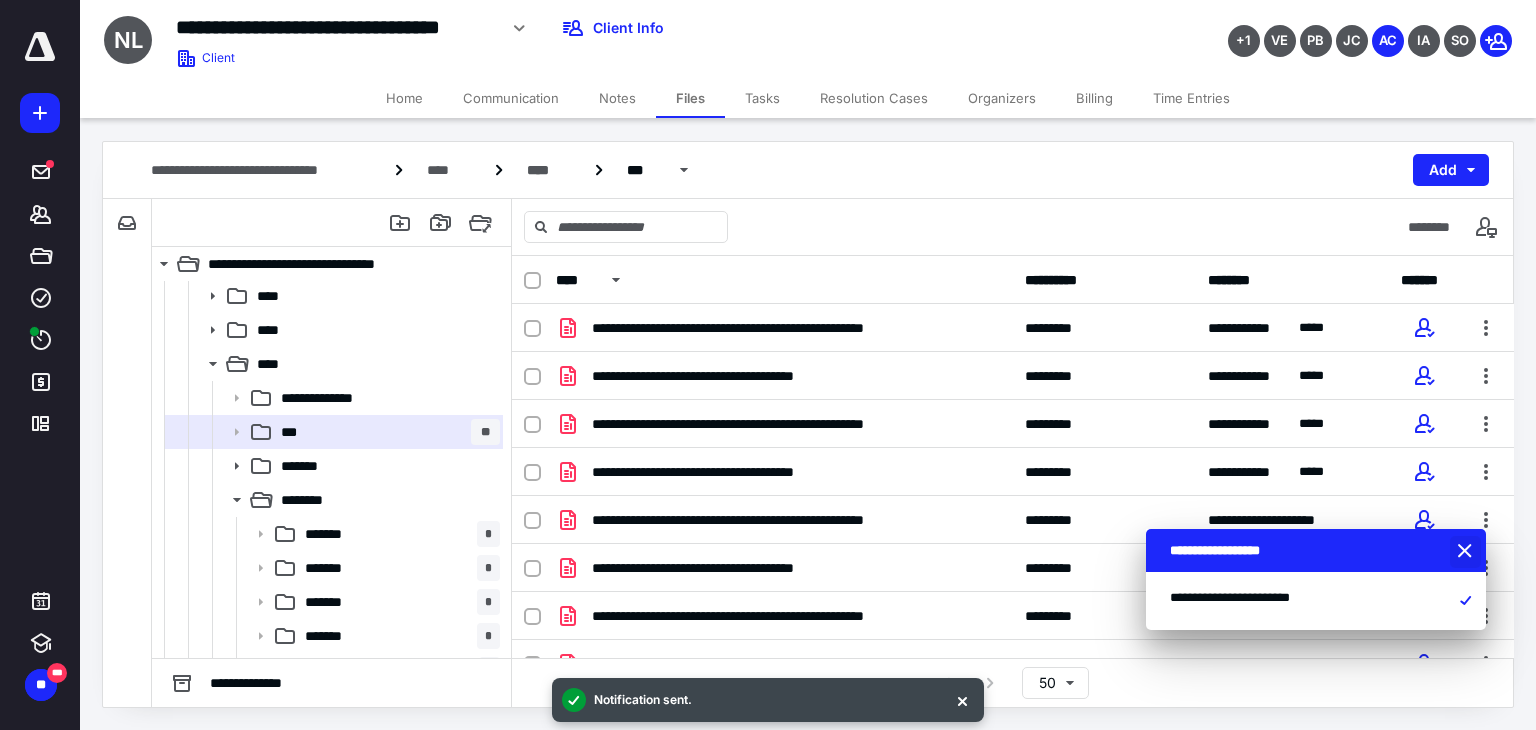 click at bounding box center [1467, 552] 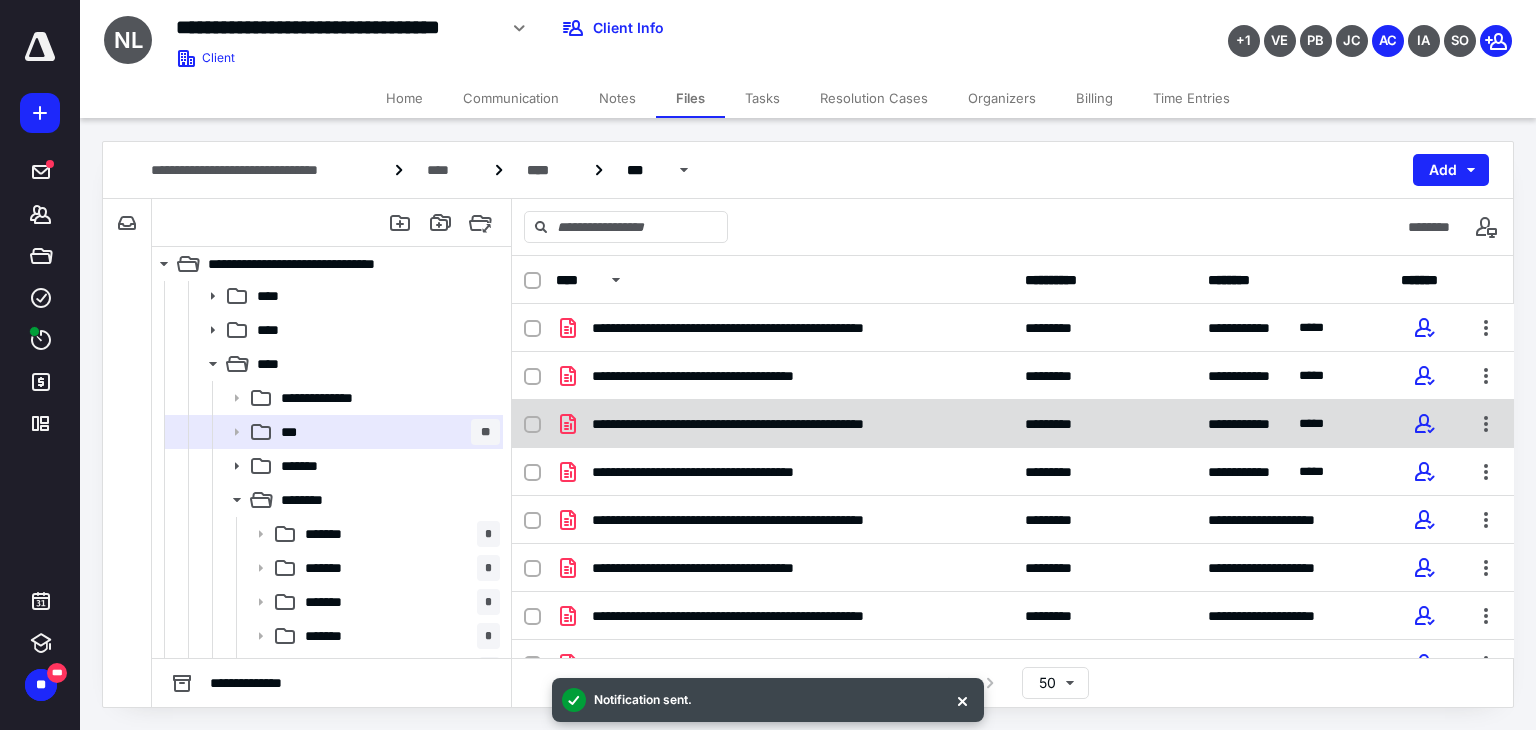 scroll, scrollTop: 219, scrollLeft: 0, axis: vertical 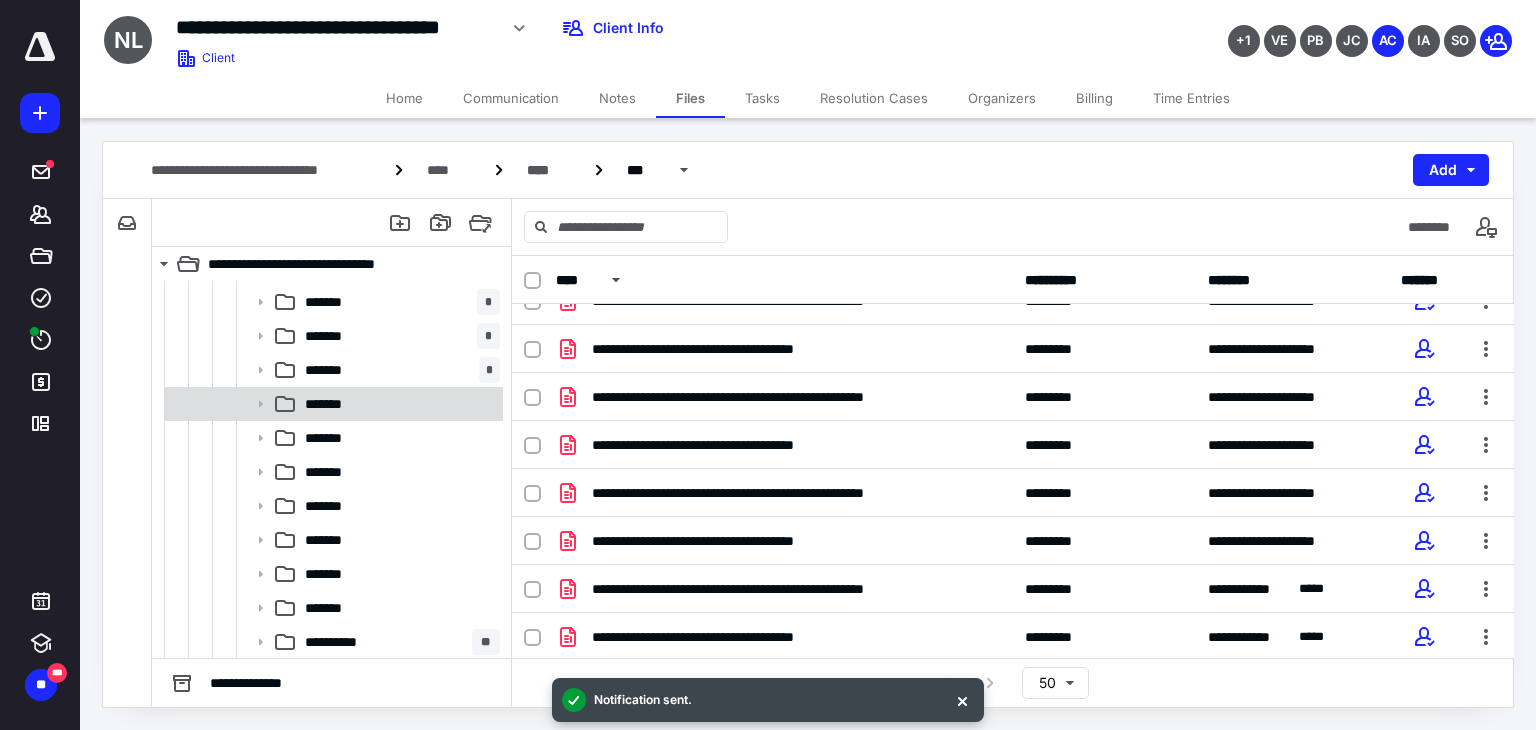 click on "*******" at bounding box center (332, 404) 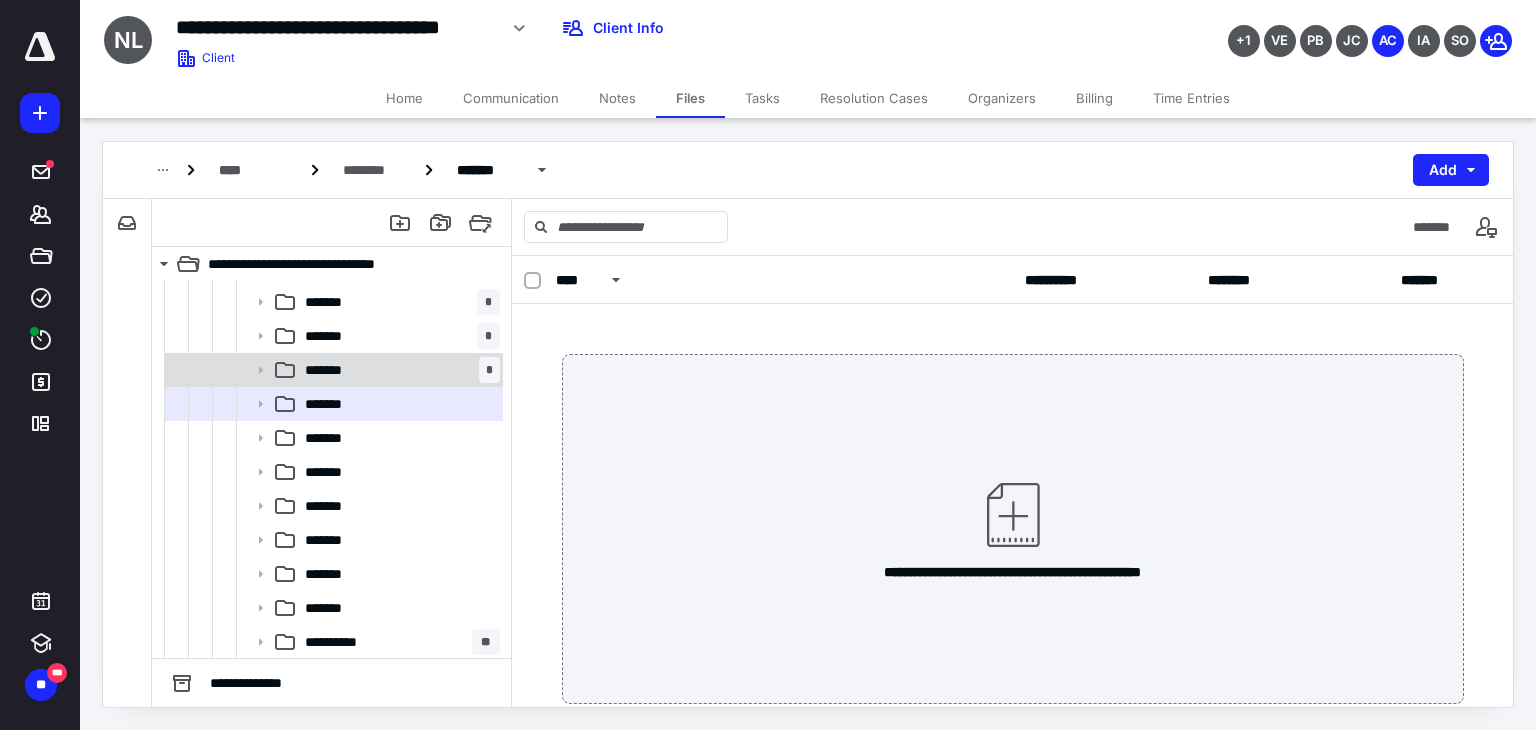 click on "******* *" at bounding box center (398, 370) 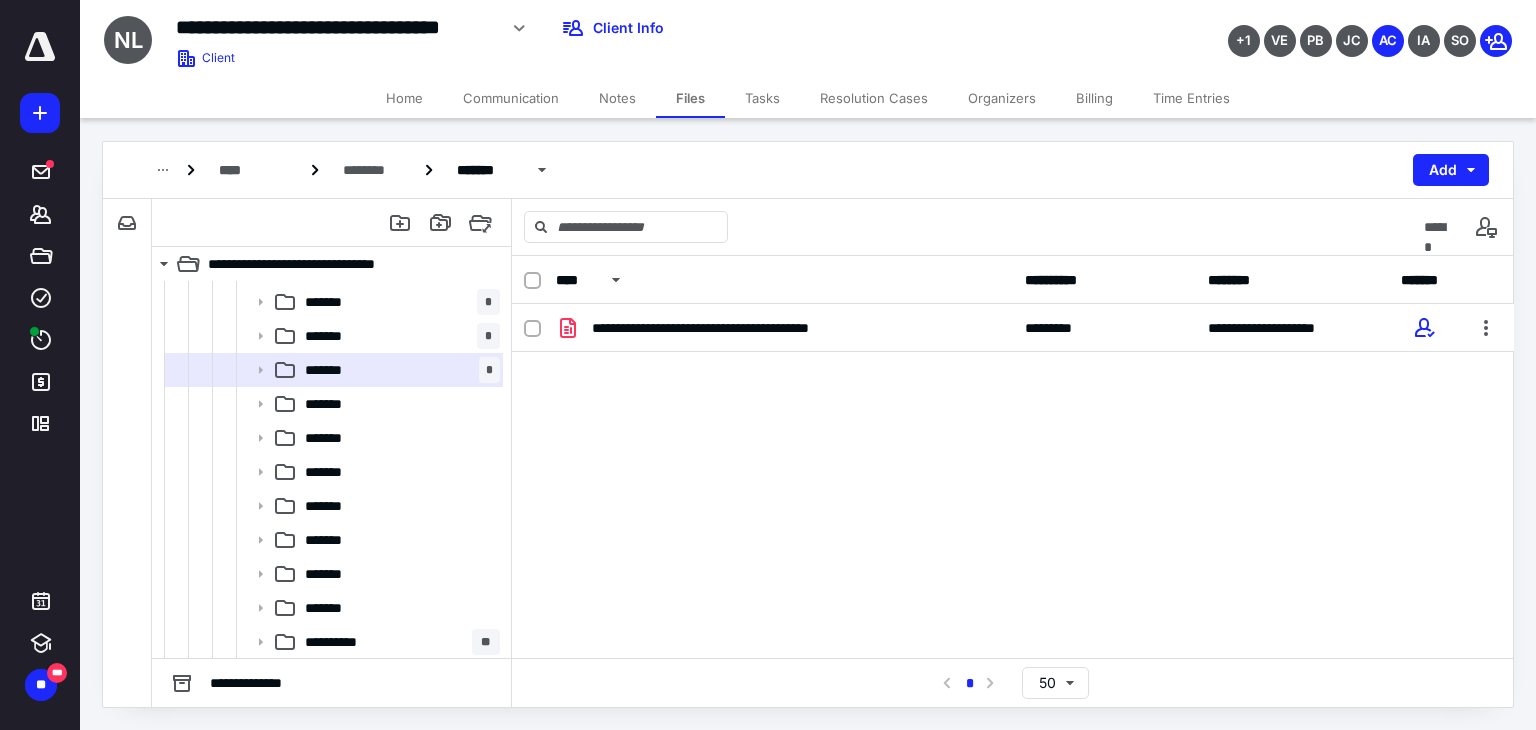click on "**********" at bounding box center (1013, 454) 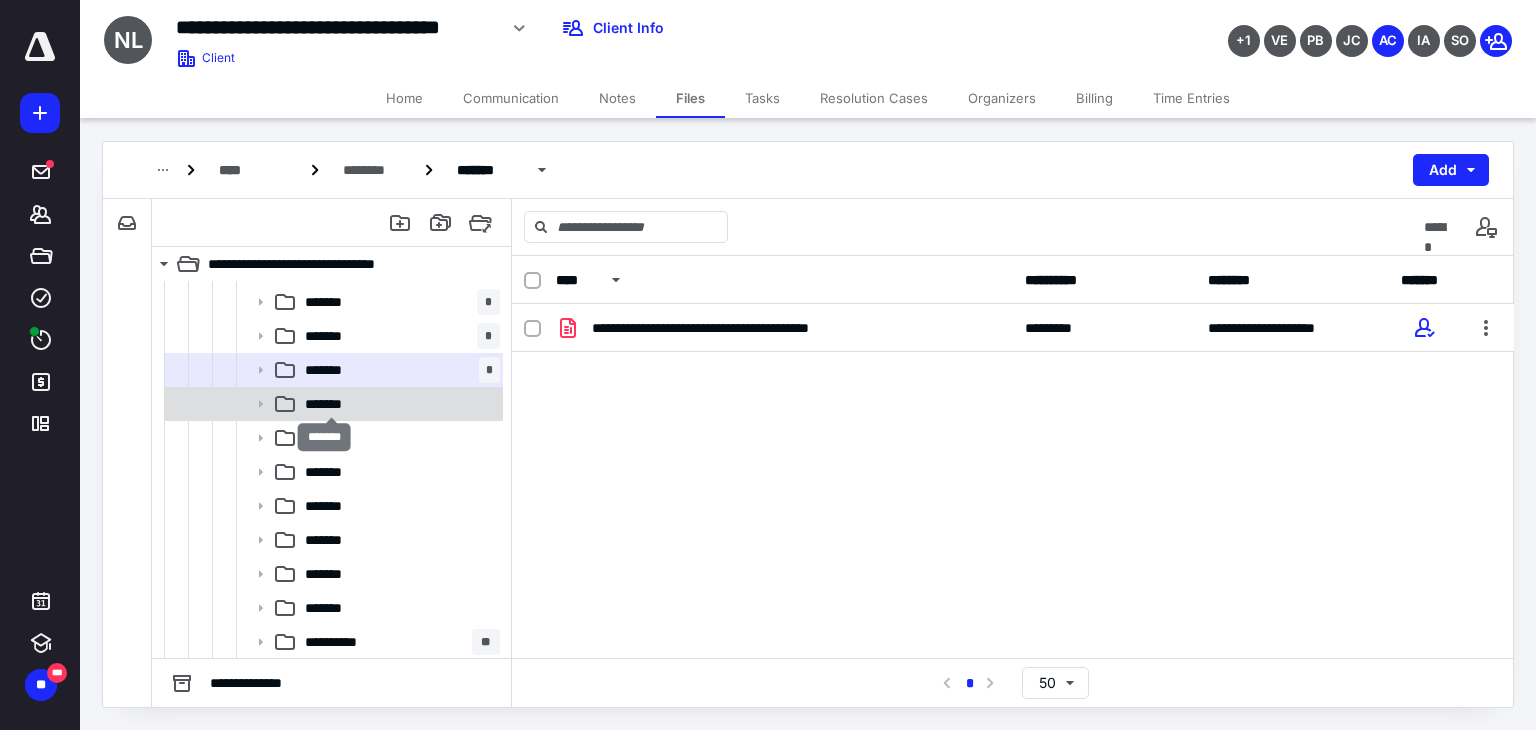 click on "*******" at bounding box center [332, 404] 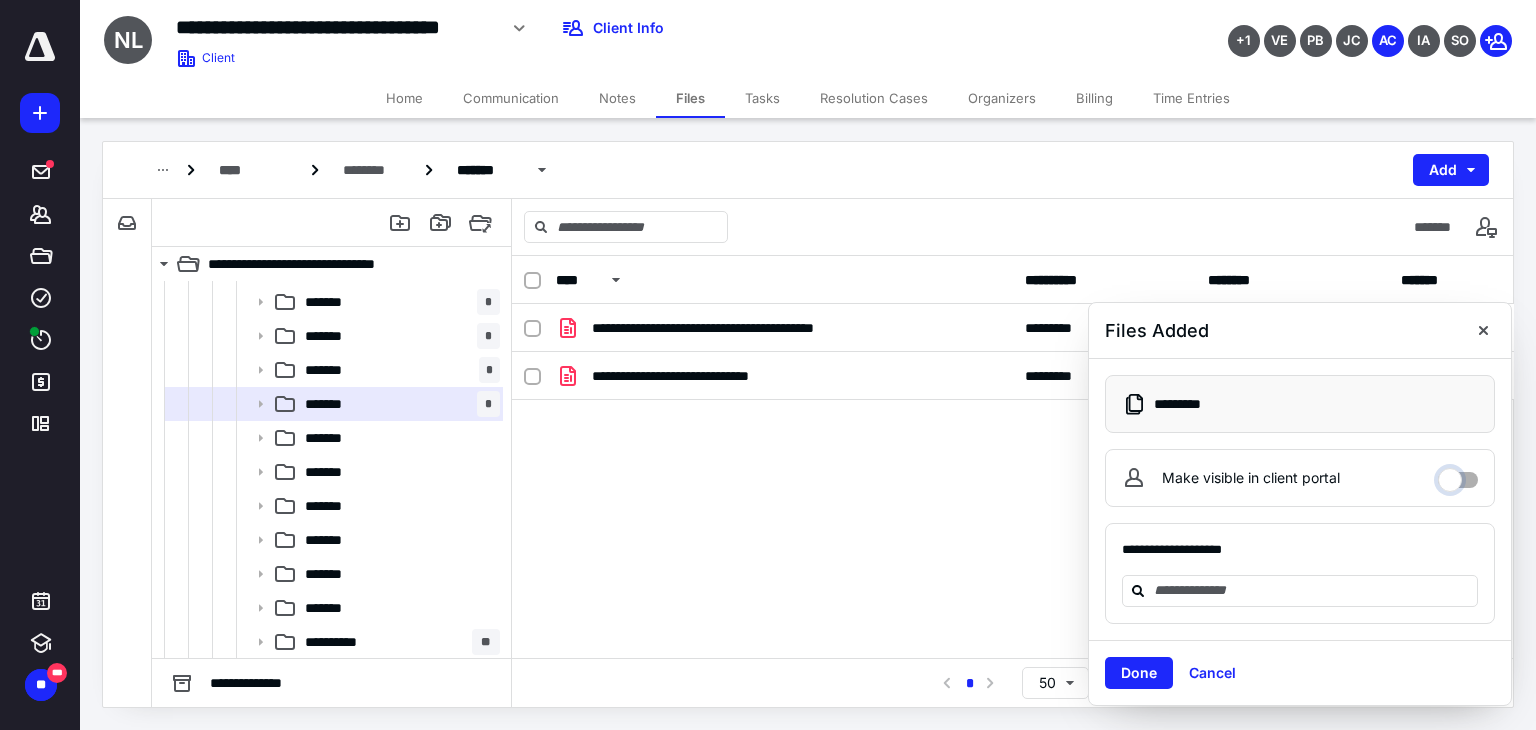 click on "Make visible in client portal" at bounding box center (1458, 475) 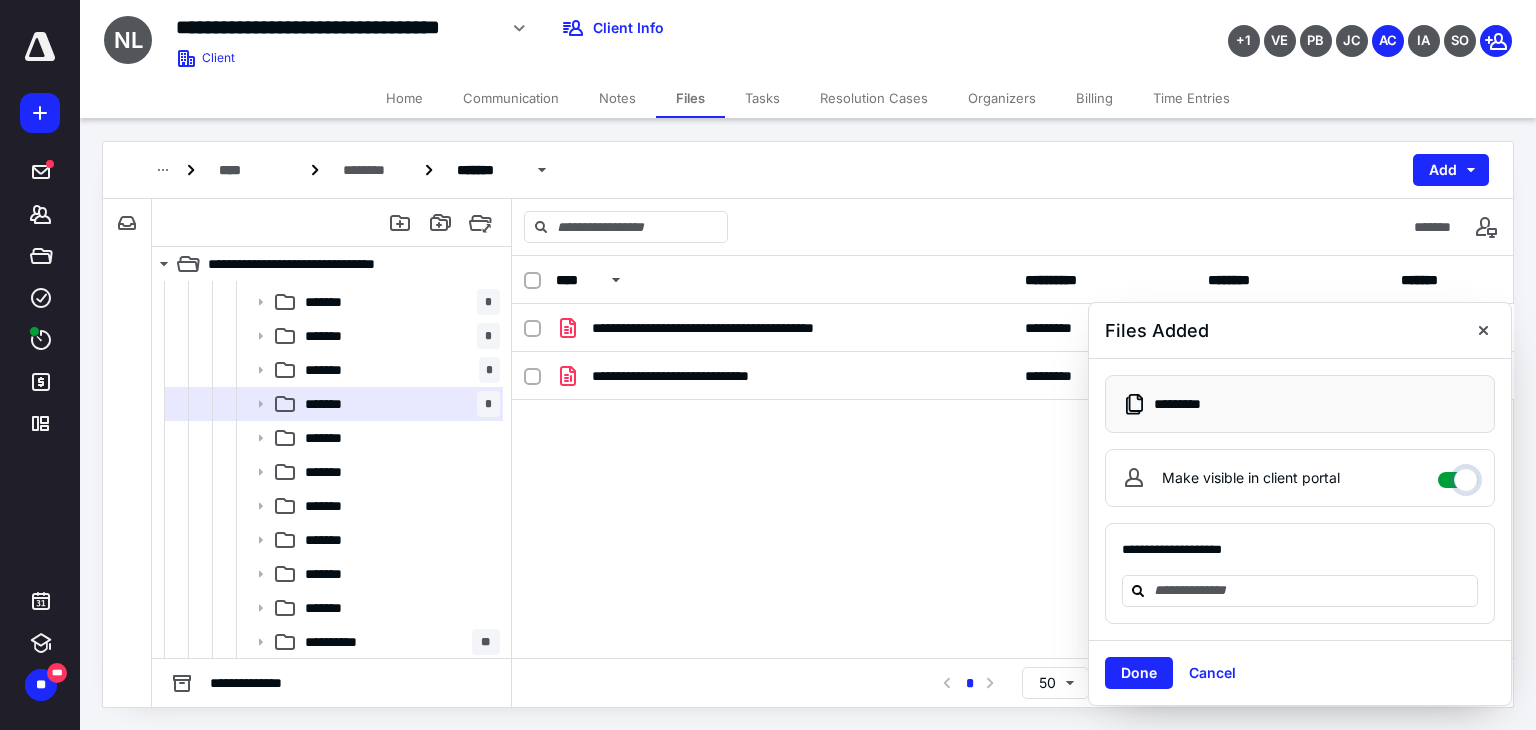 checkbox on "****" 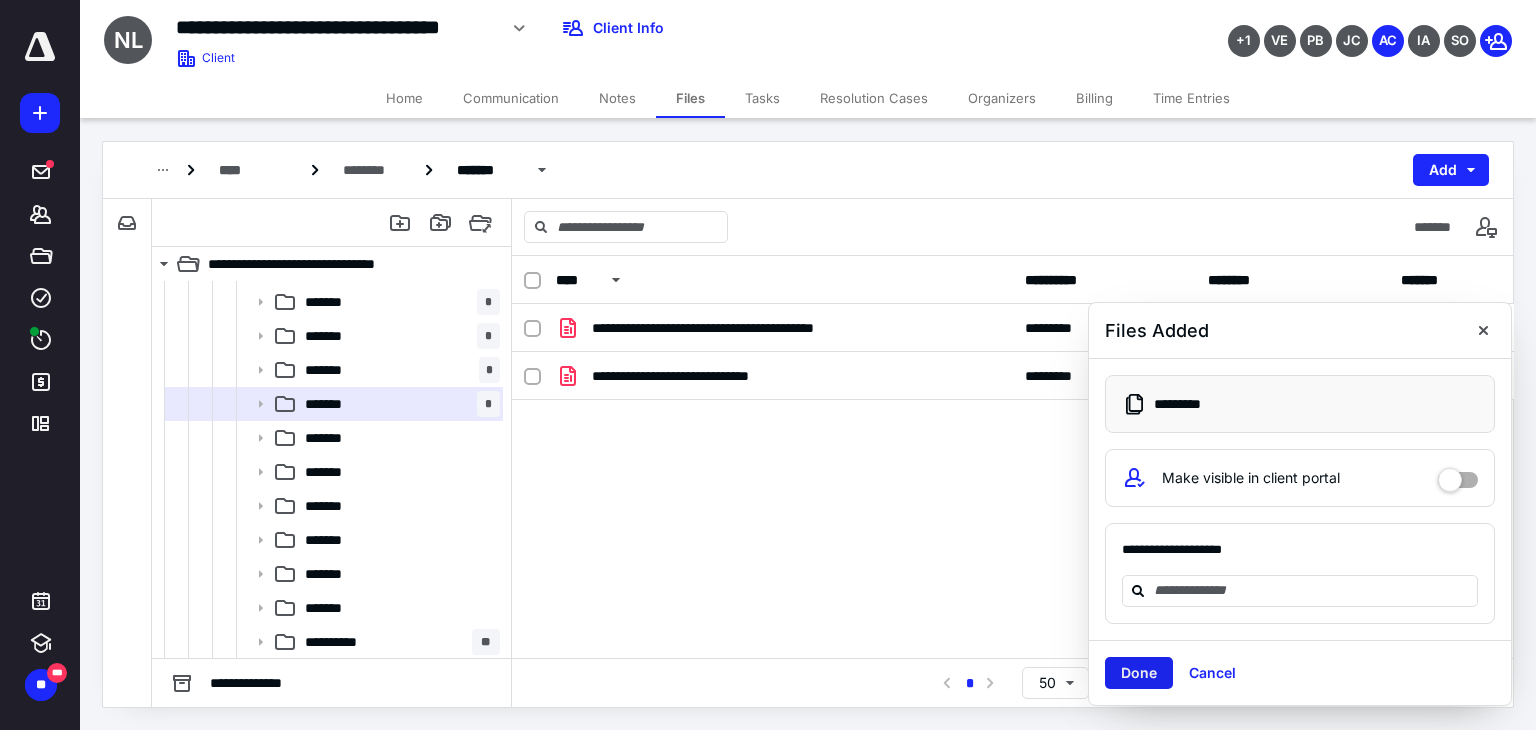 click on "Done" at bounding box center (1139, 673) 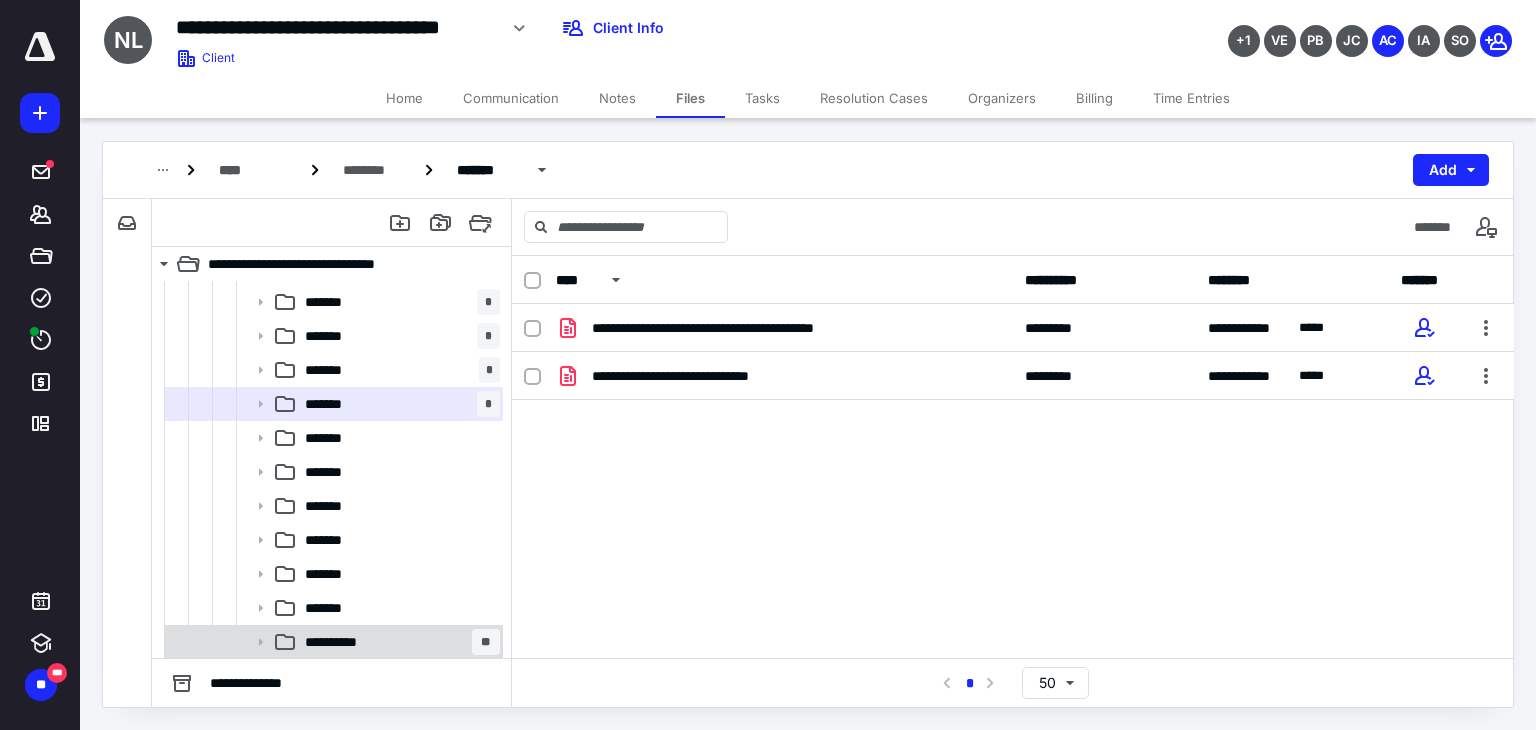 click on "**********" at bounding box center (398, 642) 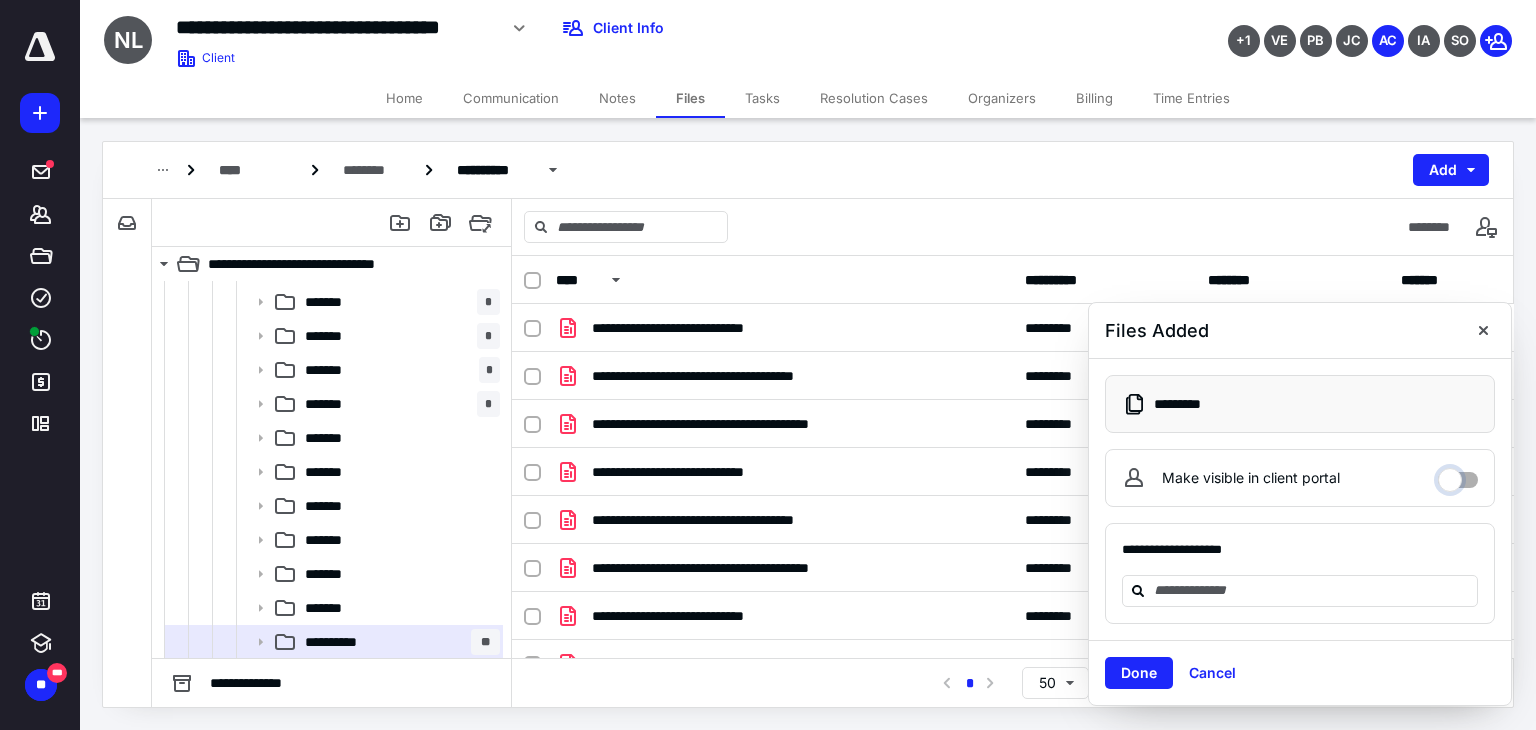 click on "Make visible in client portal" at bounding box center (1458, 475) 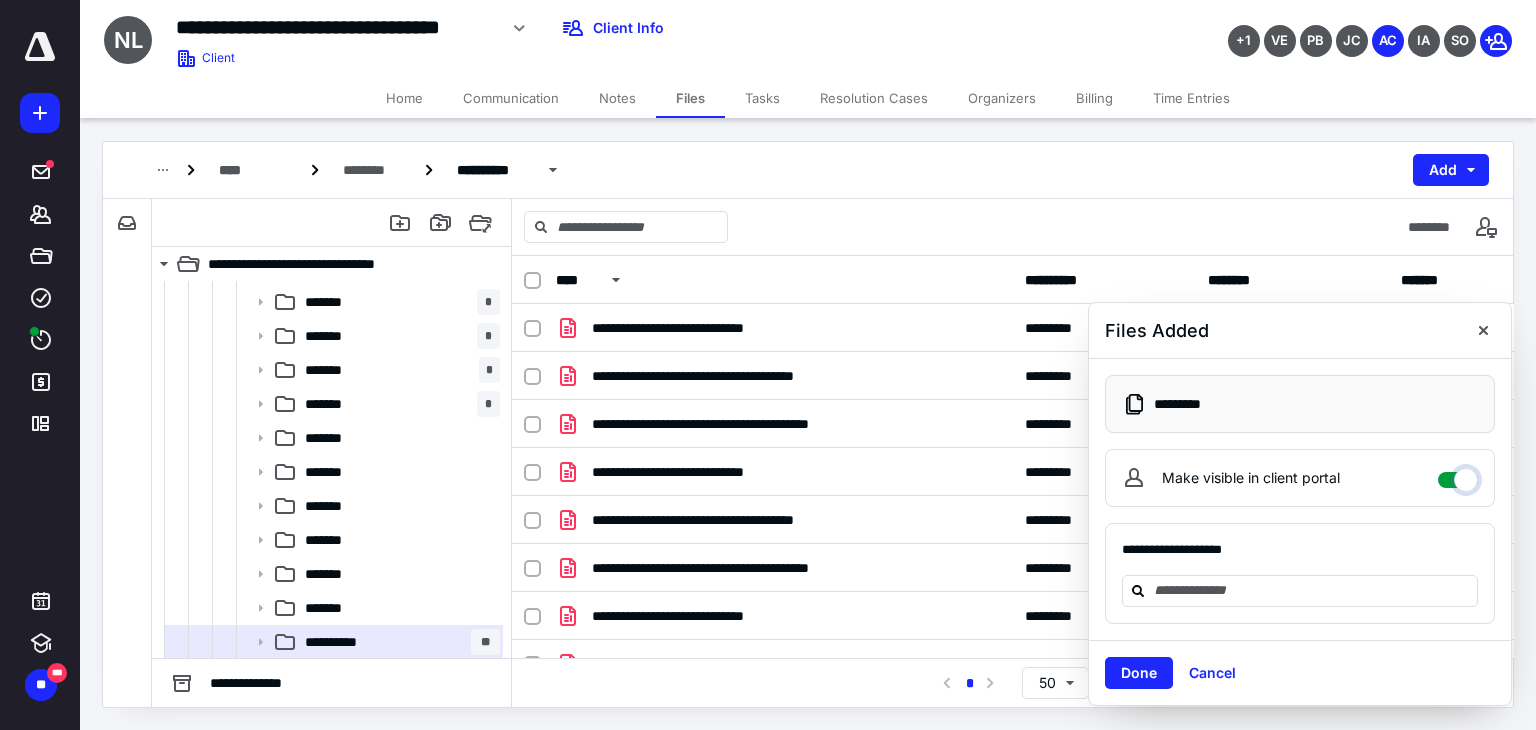 checkbox on "****" 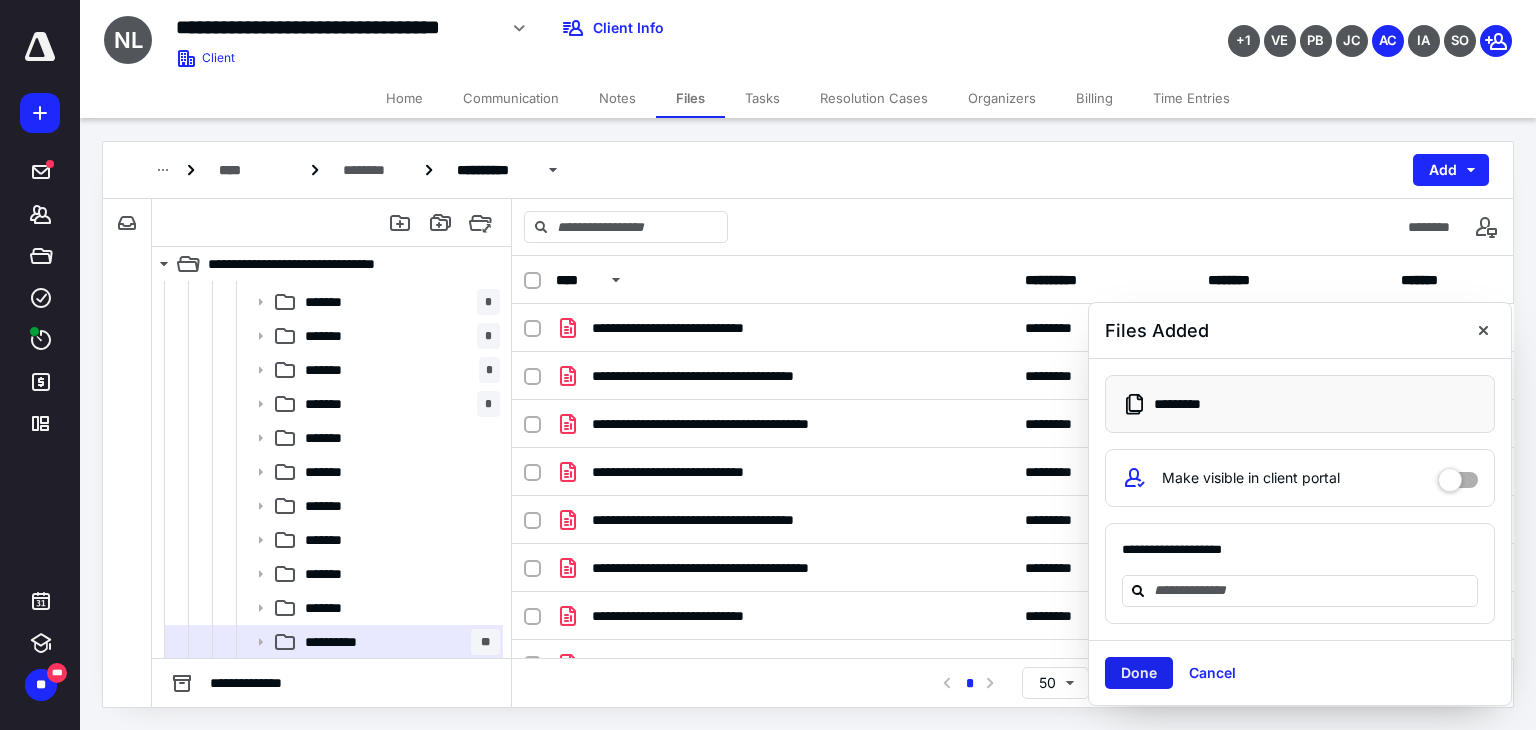 click on "Done" at bounding box center (1139, 673) 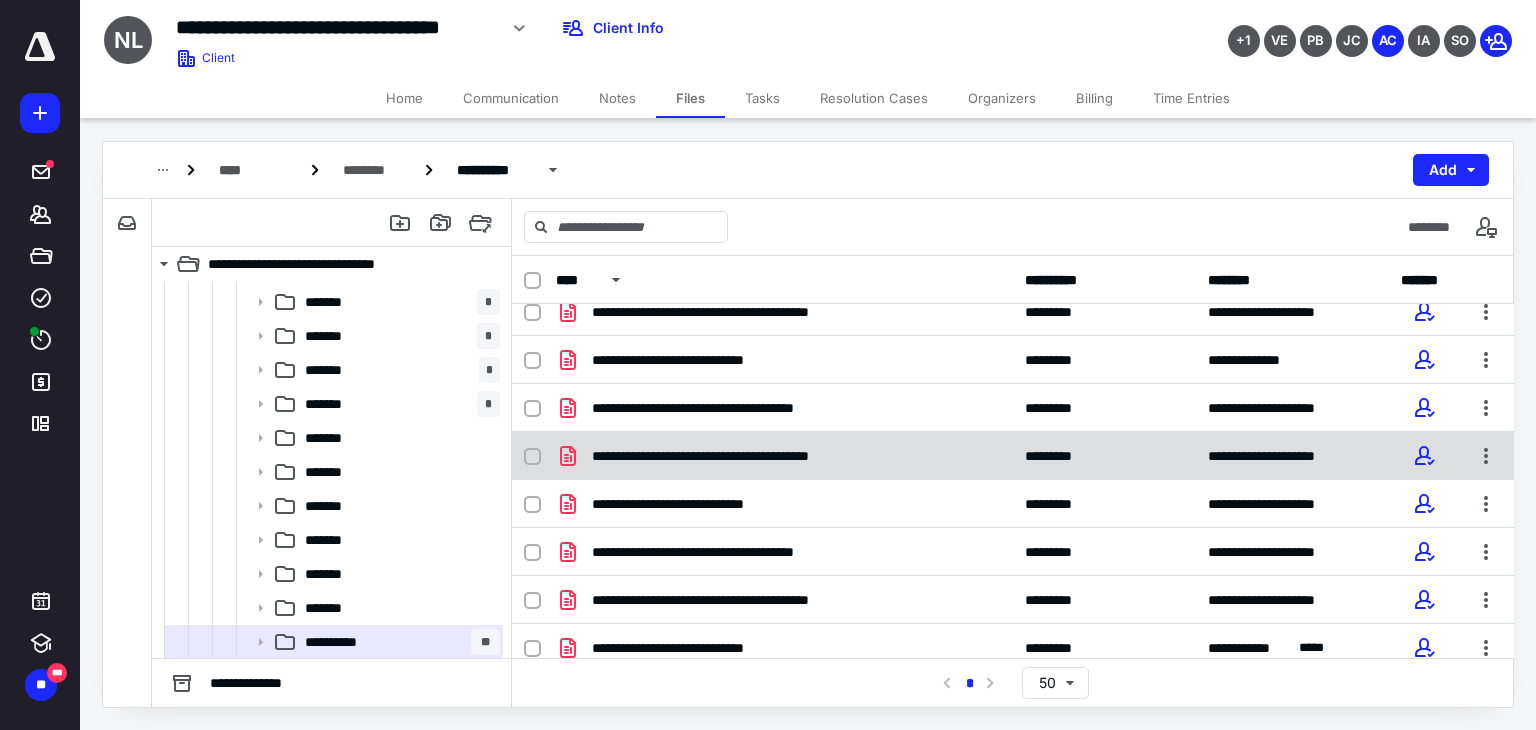 scroll, scrollTop: 506, scrollLeft: 0, axis: vertical 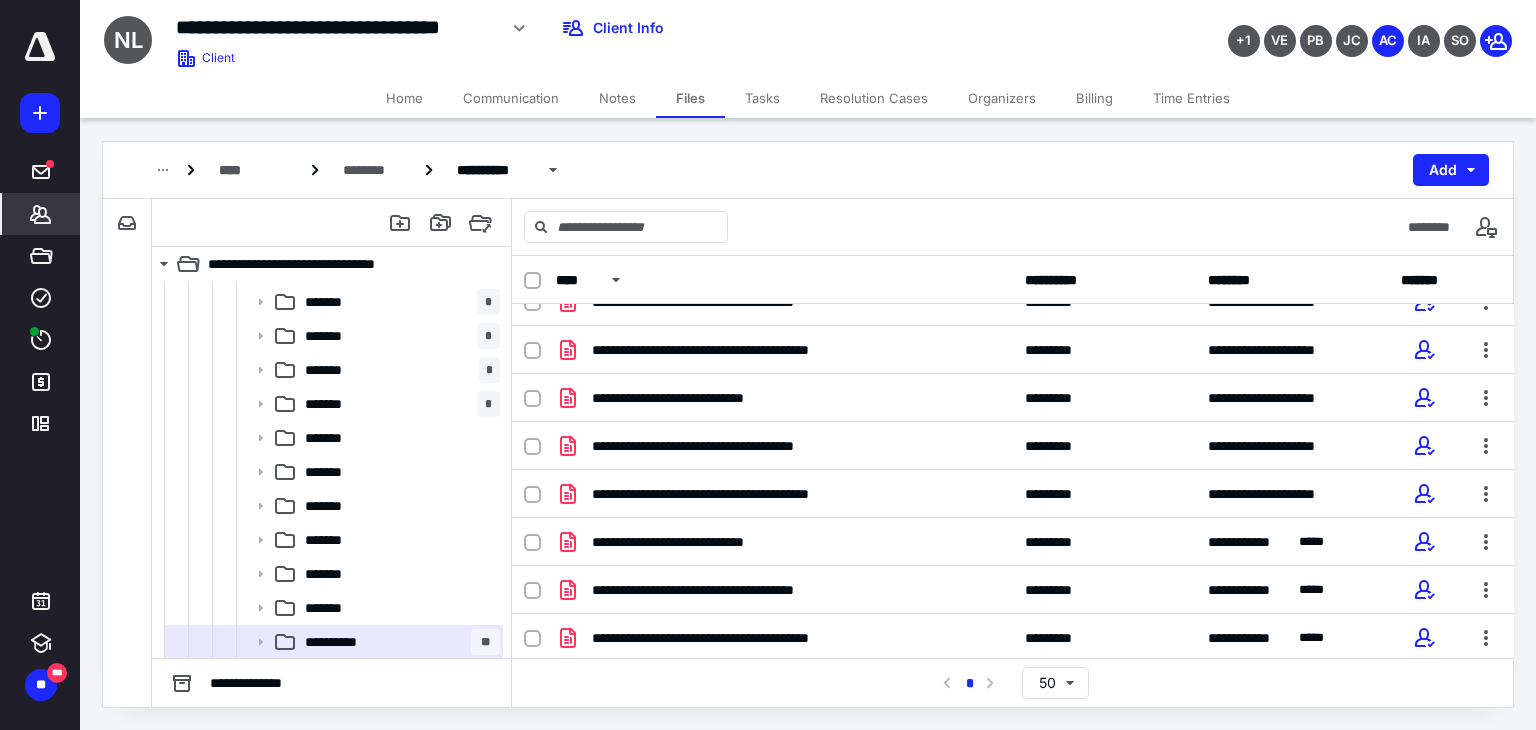 click on "*******" at bounding box center [41, 214] 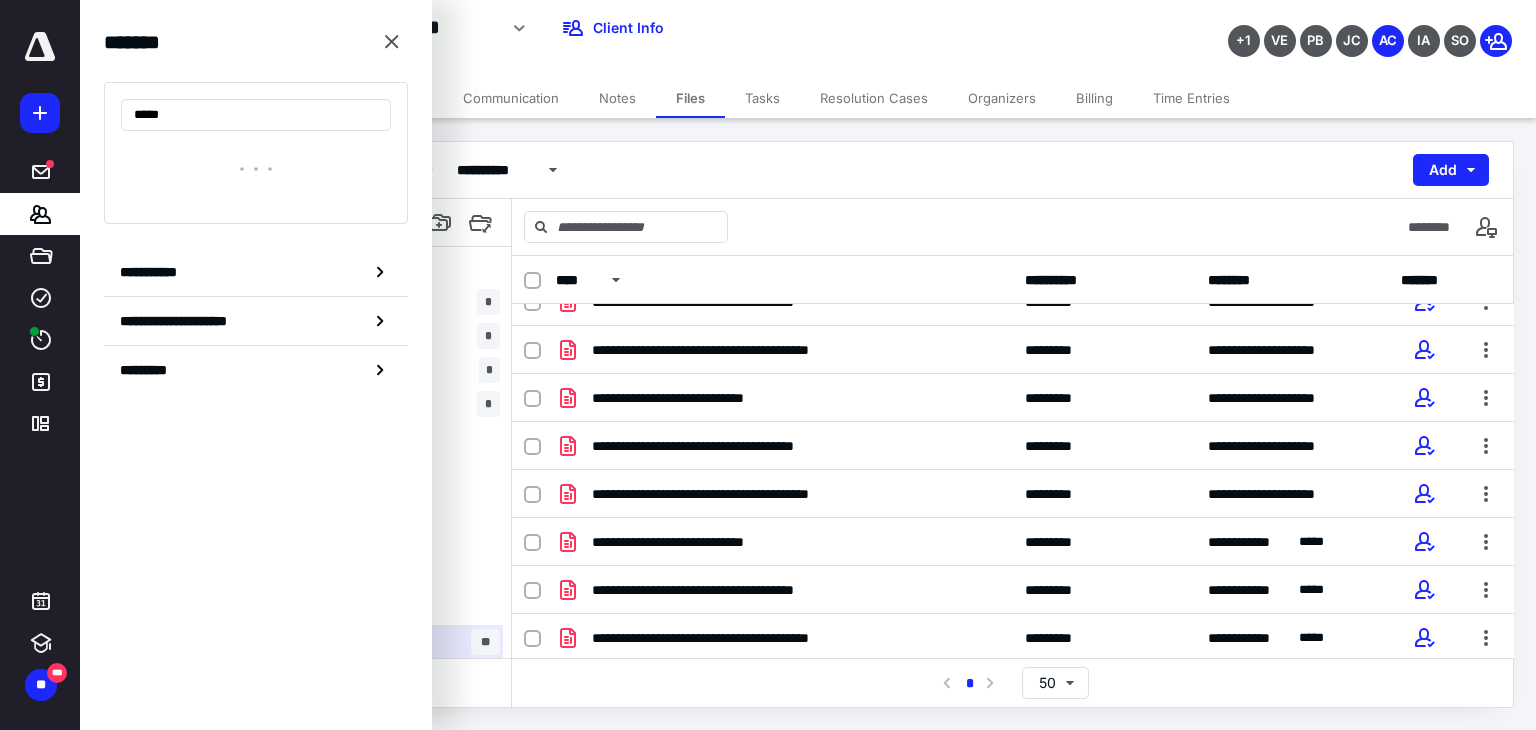 type on "*****" 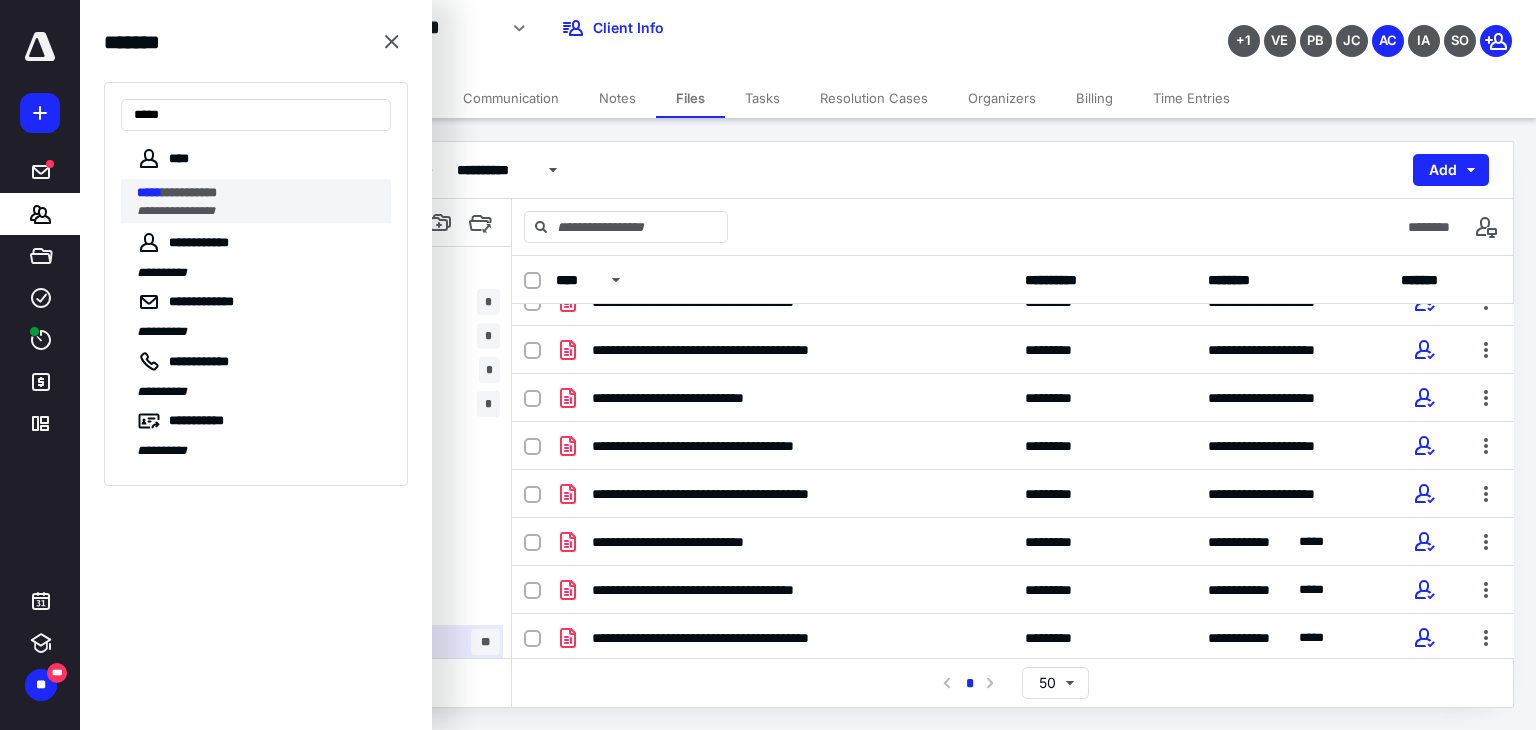 click on "**********" at bounding box center [258, 193] 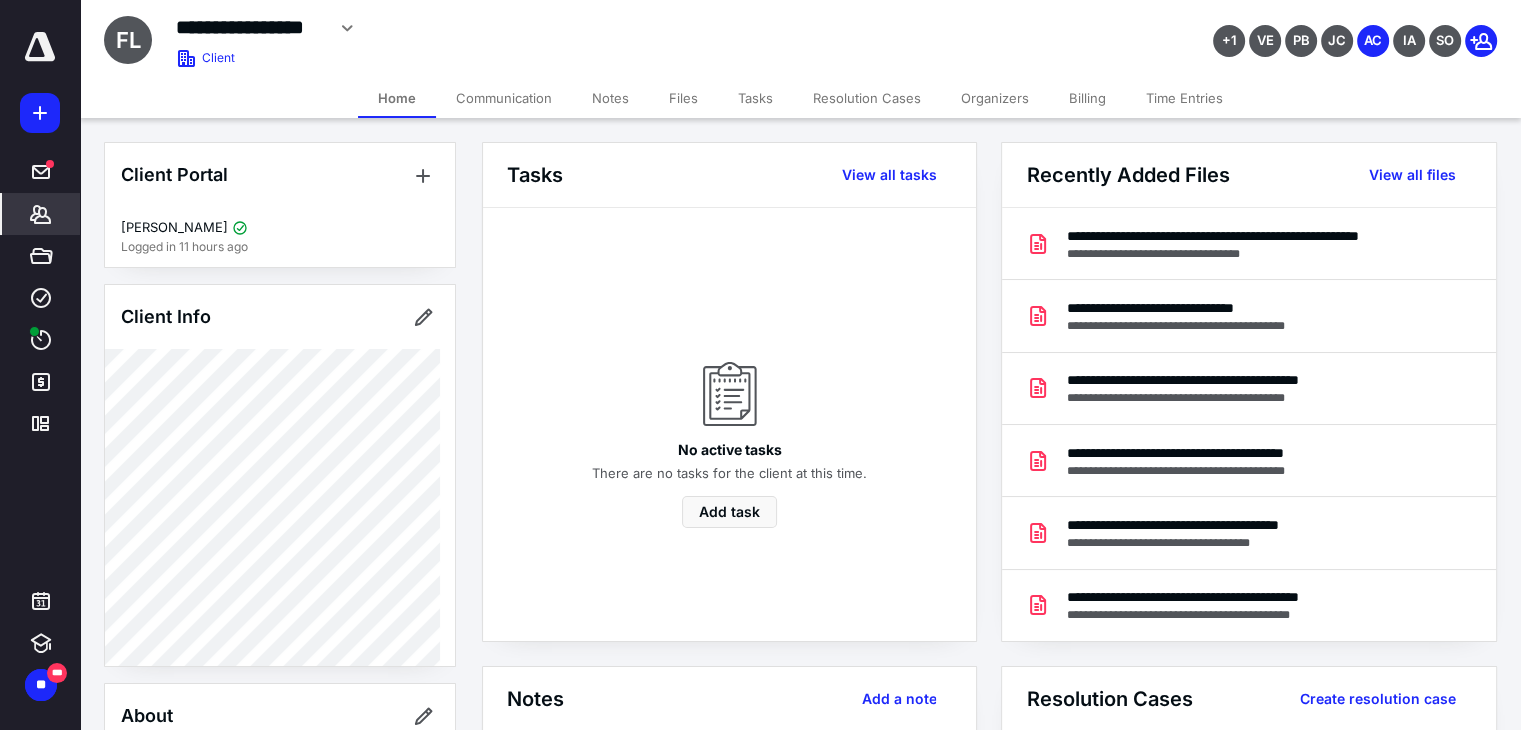 click on "Files" at bounding box center [683, 98] 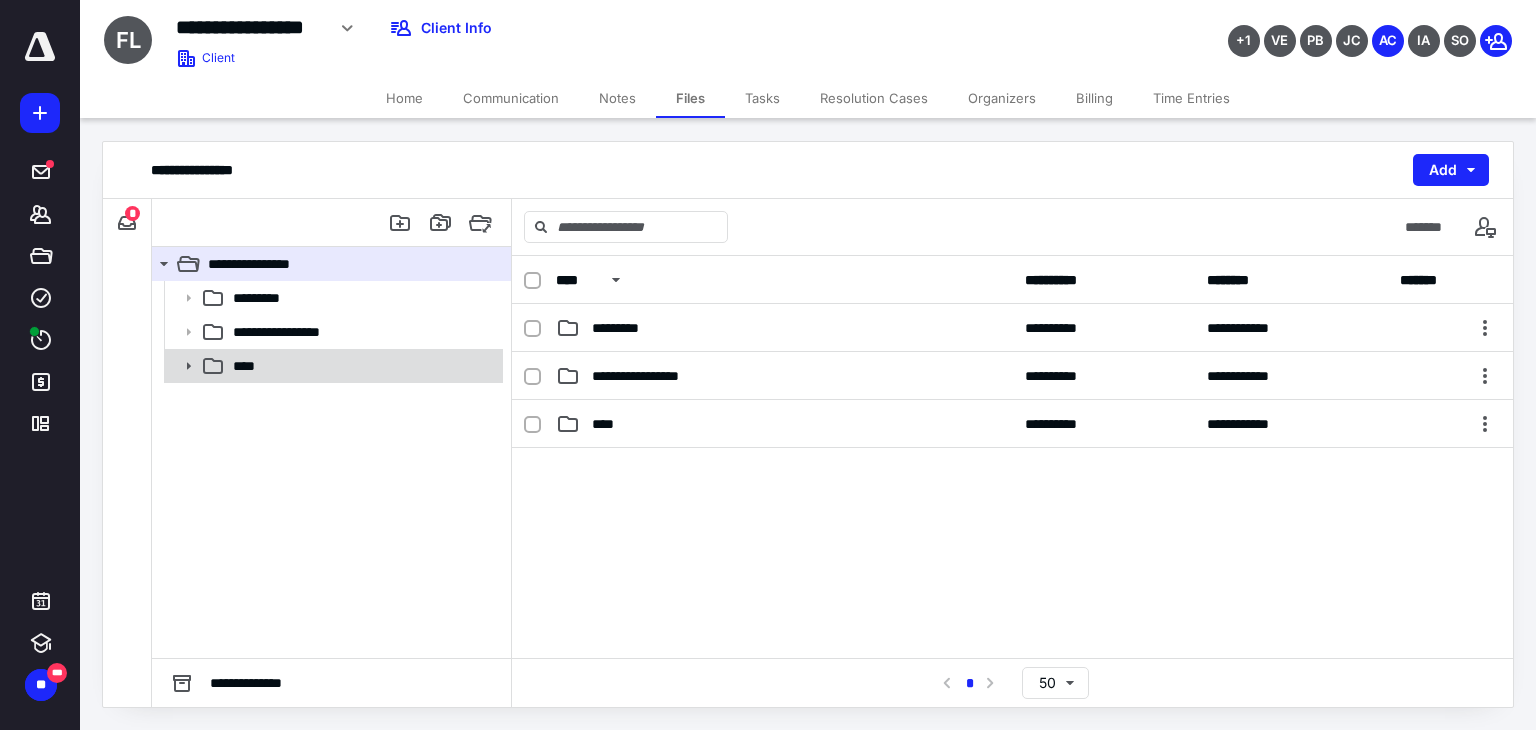 click 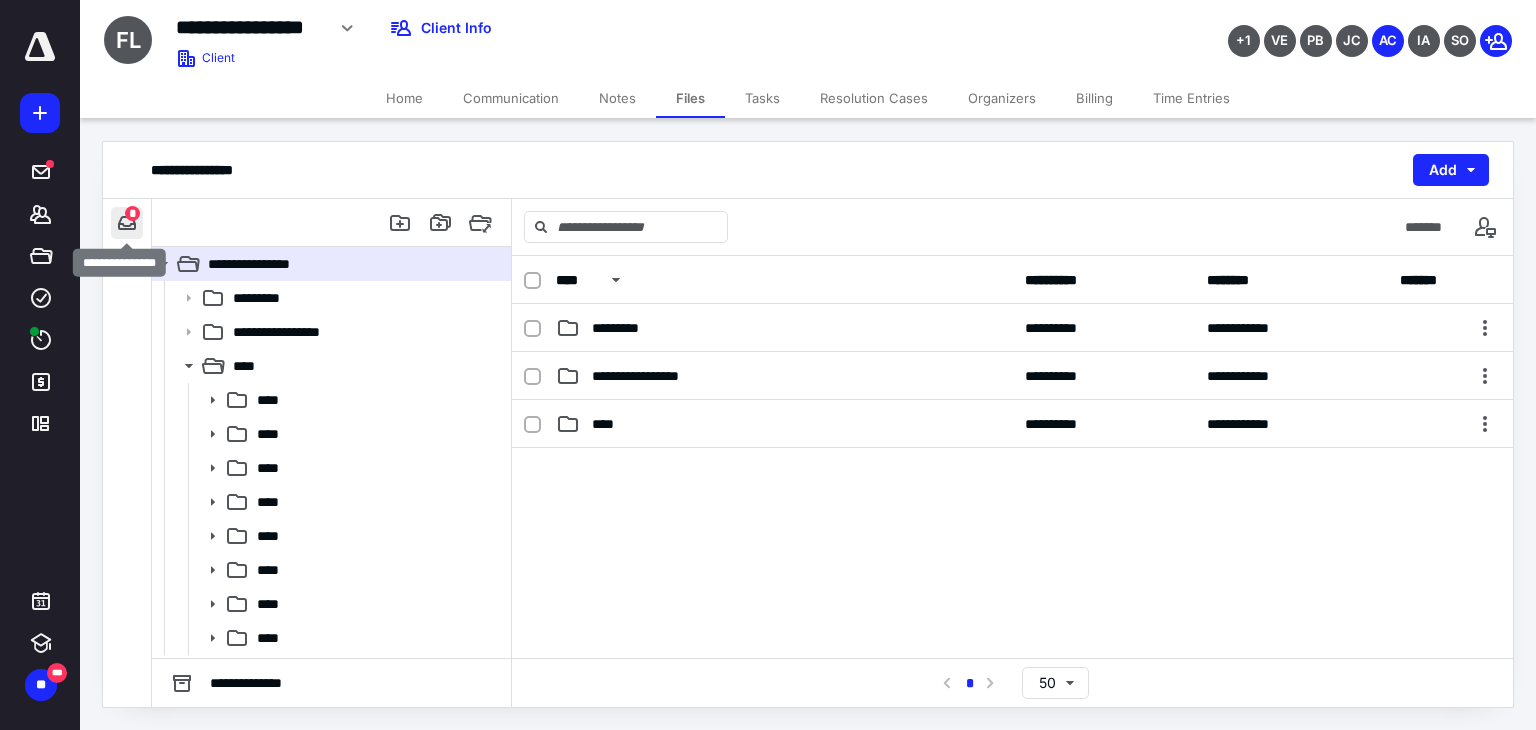 click at bounding box center [127, 223] 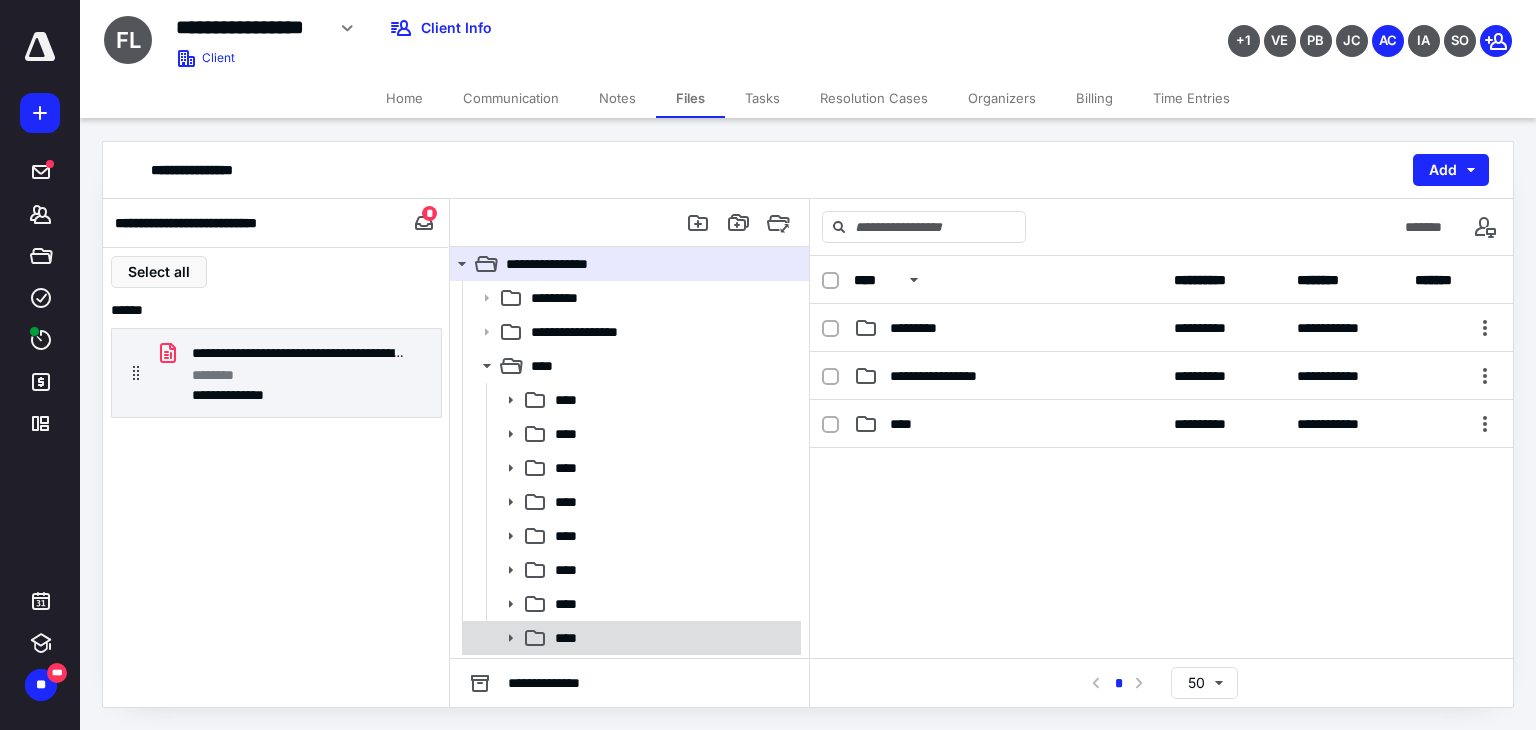 click 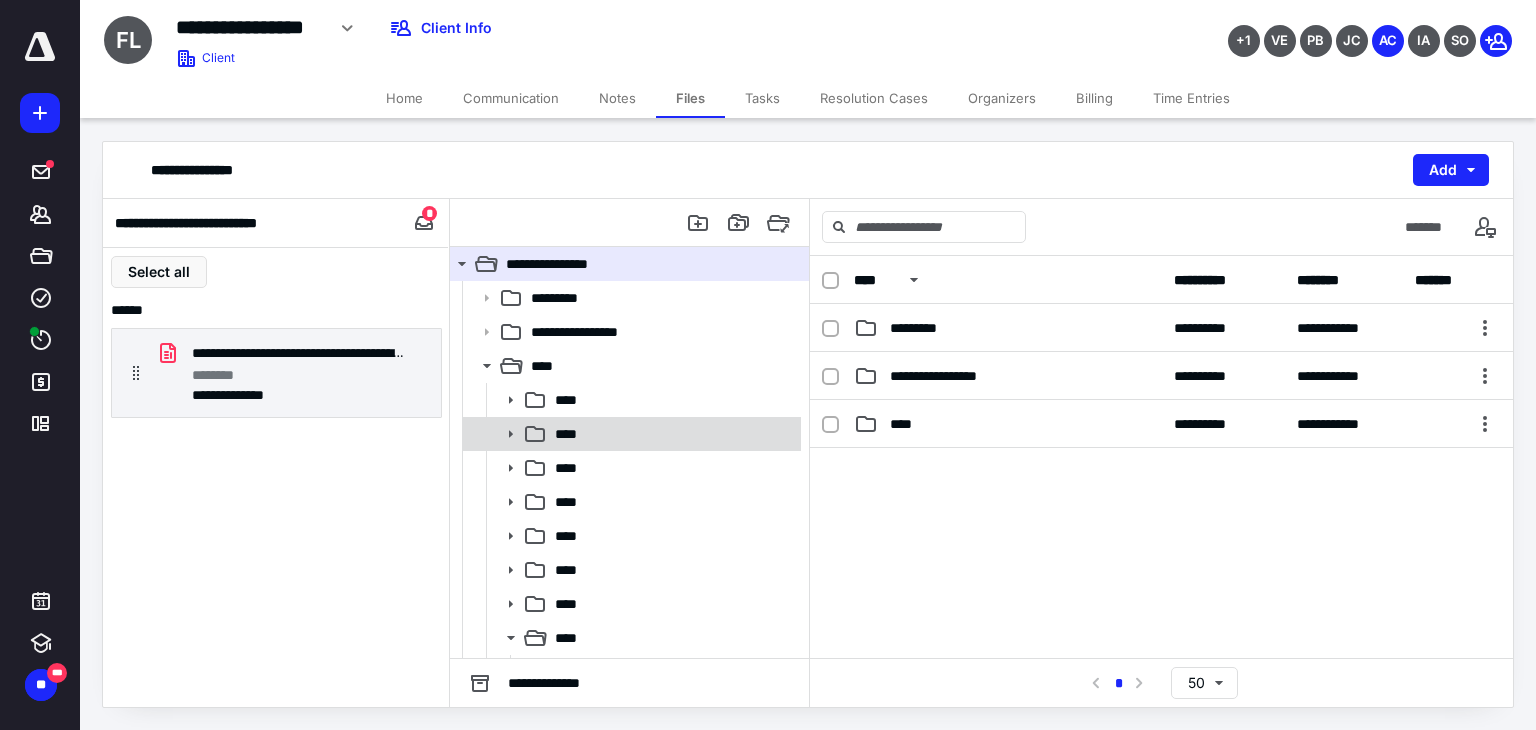 scroll, scrollTop: 132, scrollLeft: 0, axis: vertical 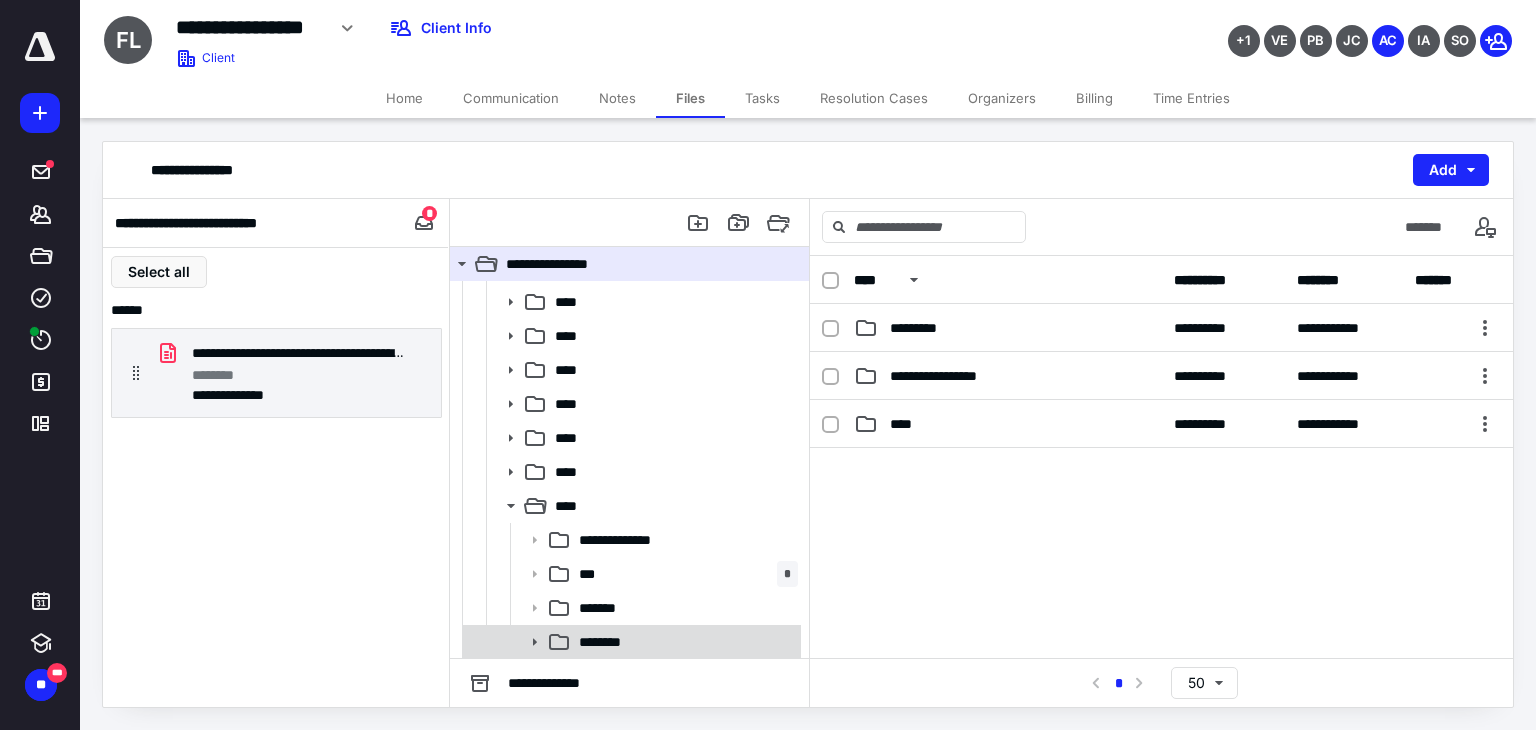 click 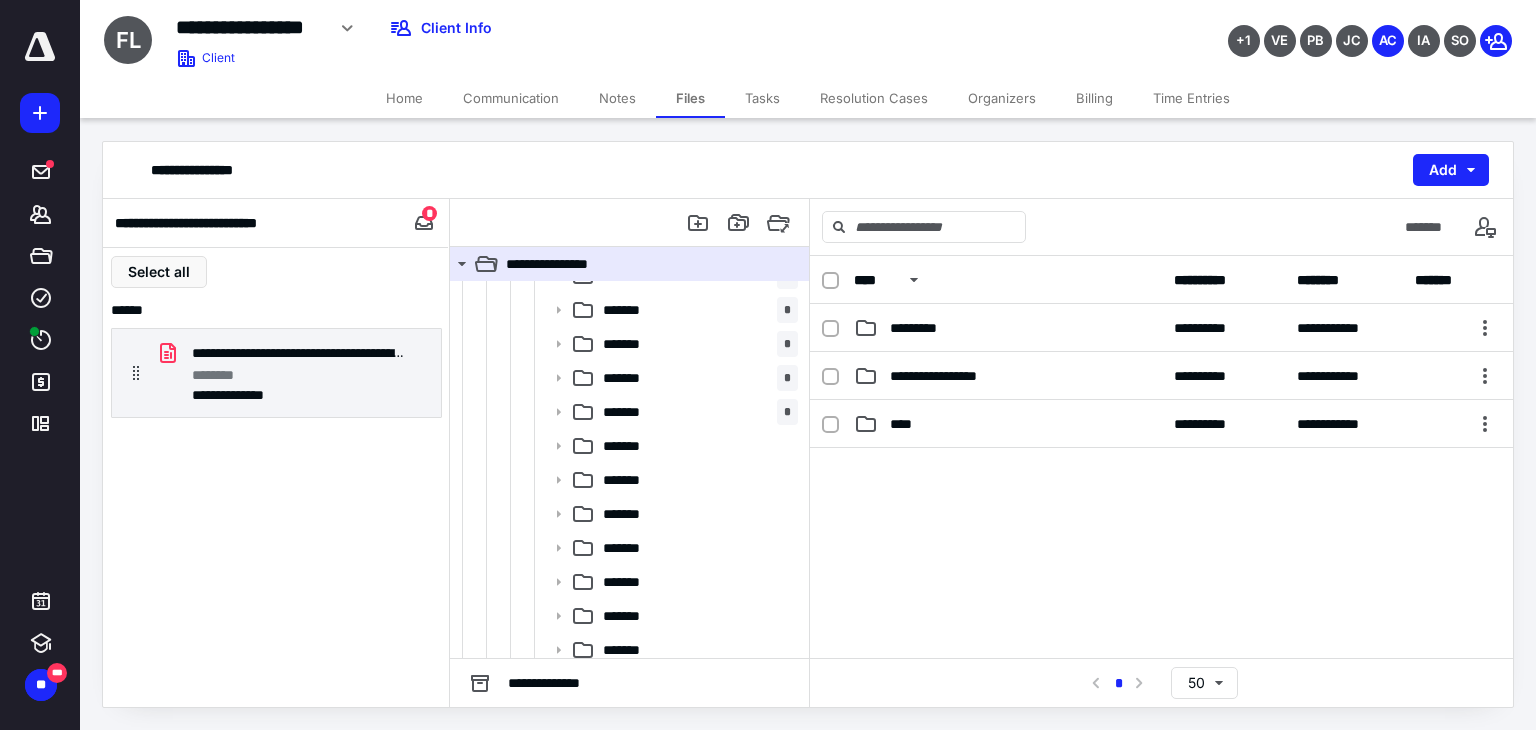 scroll, scrollTop: 574, scrollLeft: 0, axis: vertical 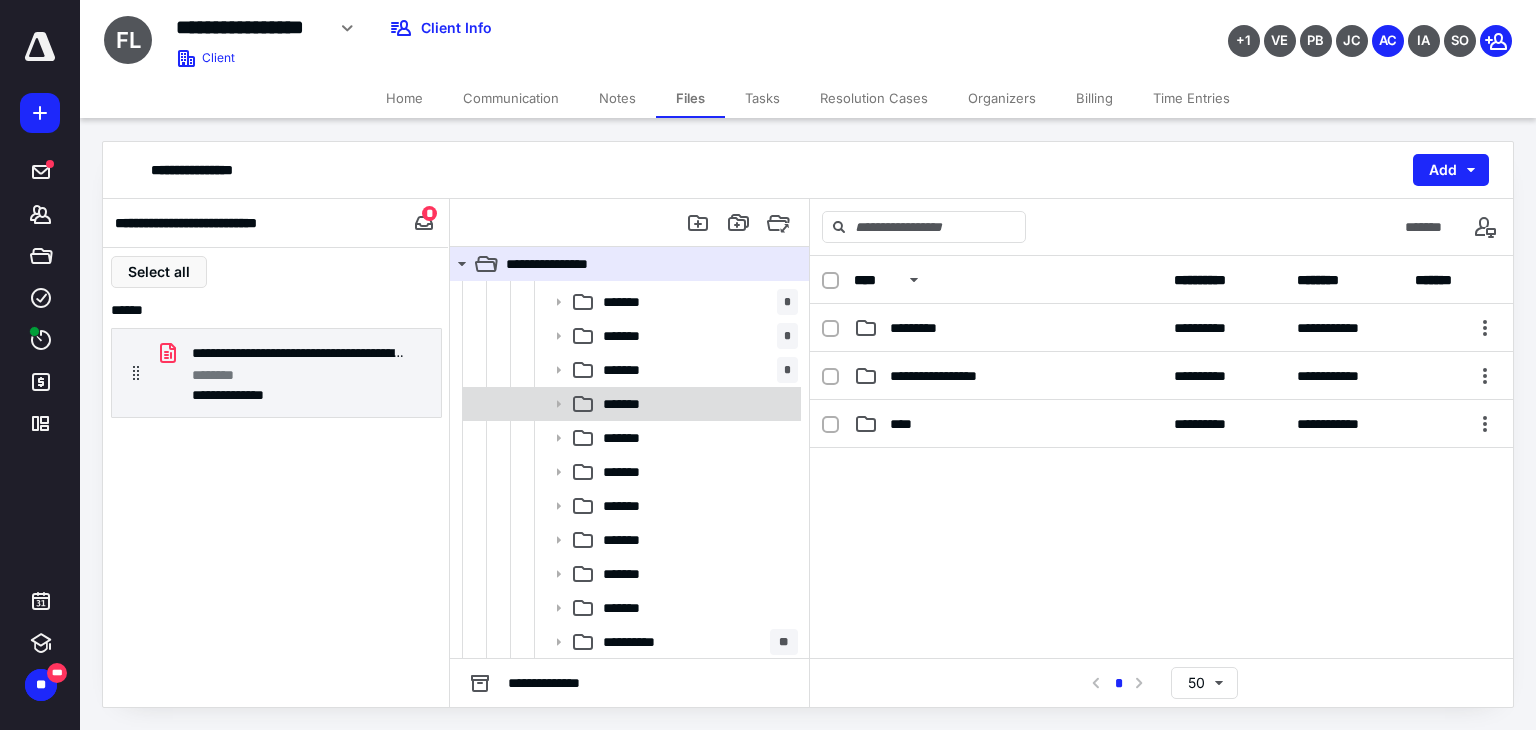 click on "*******" at bounding box center (696, 404) 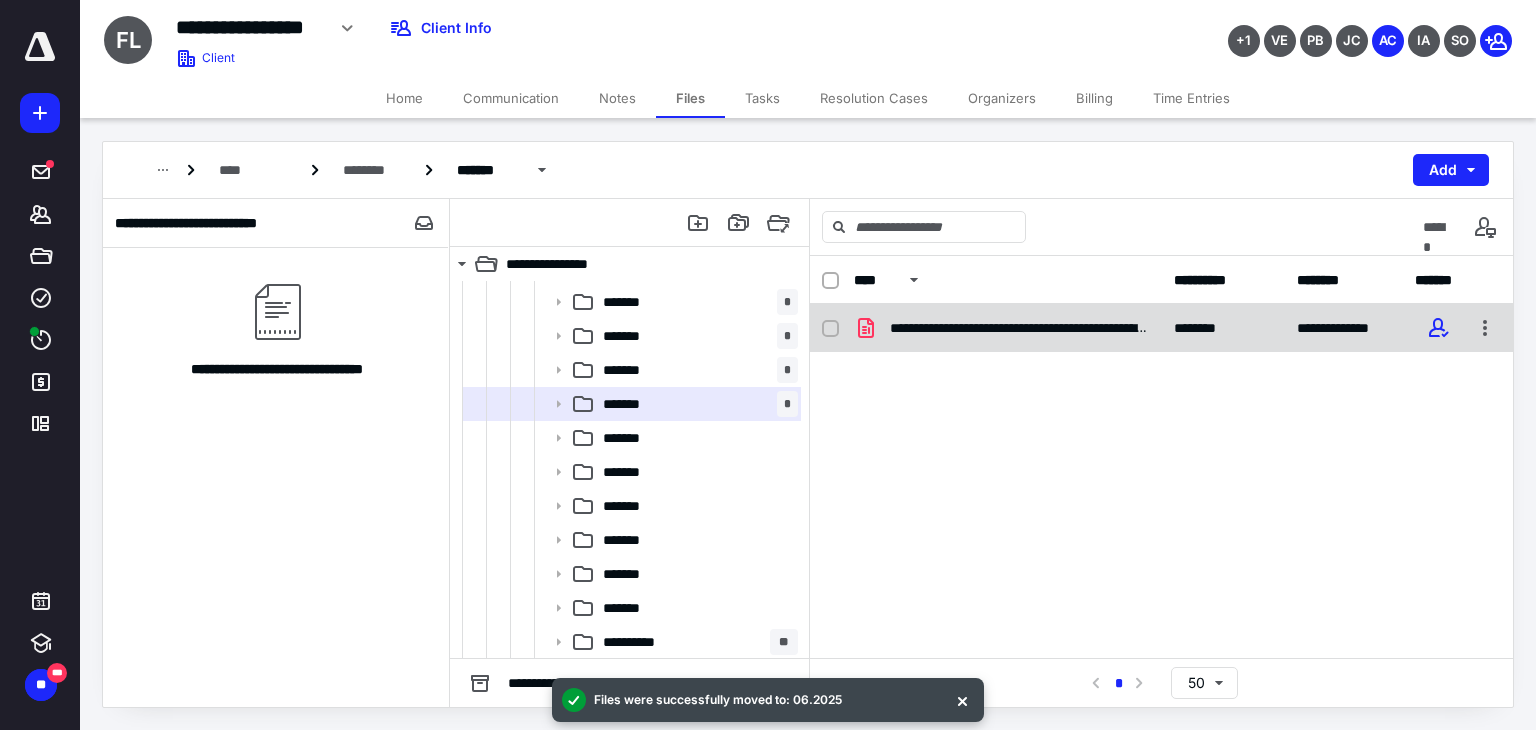 click at bounding box center (830, 329) 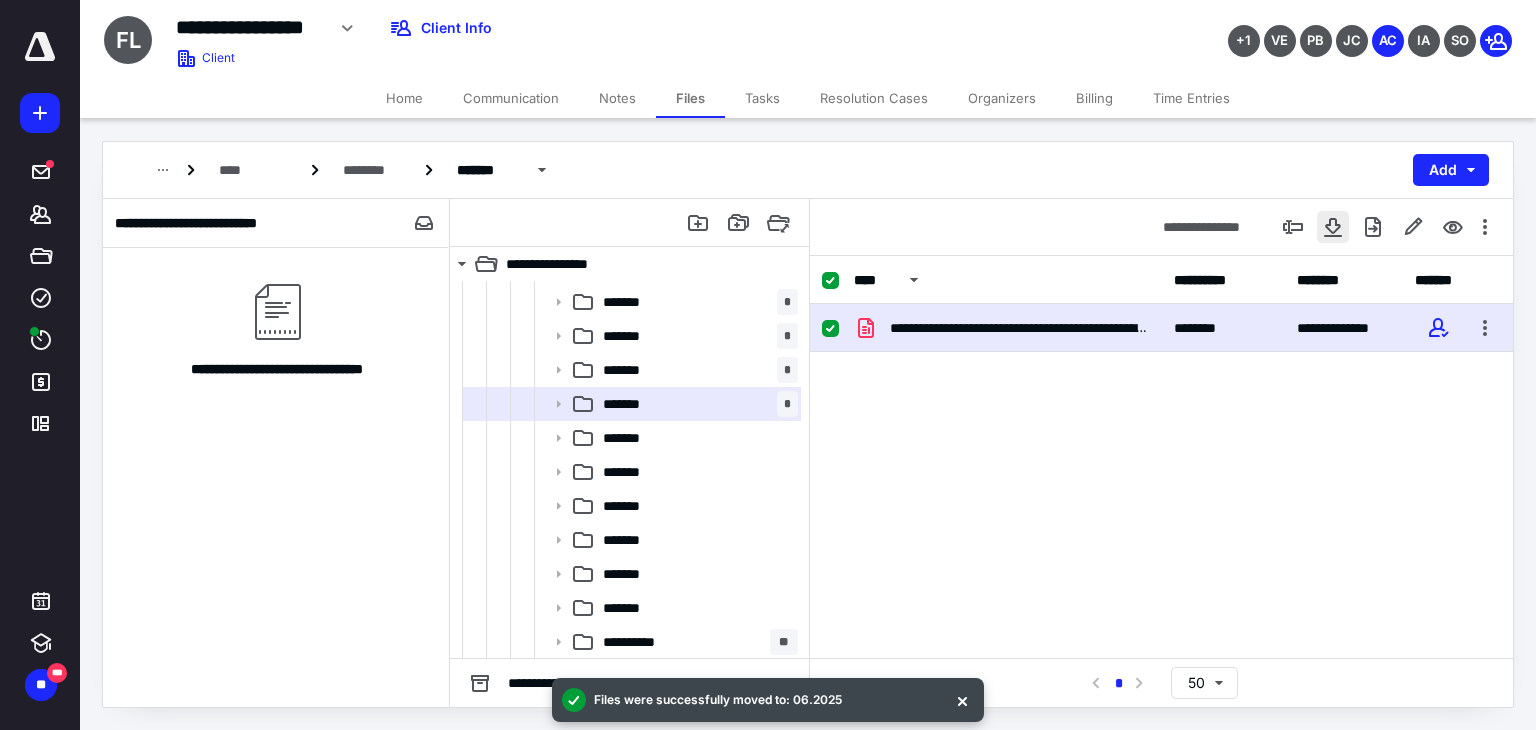 click at bounding box center [1333, 227] 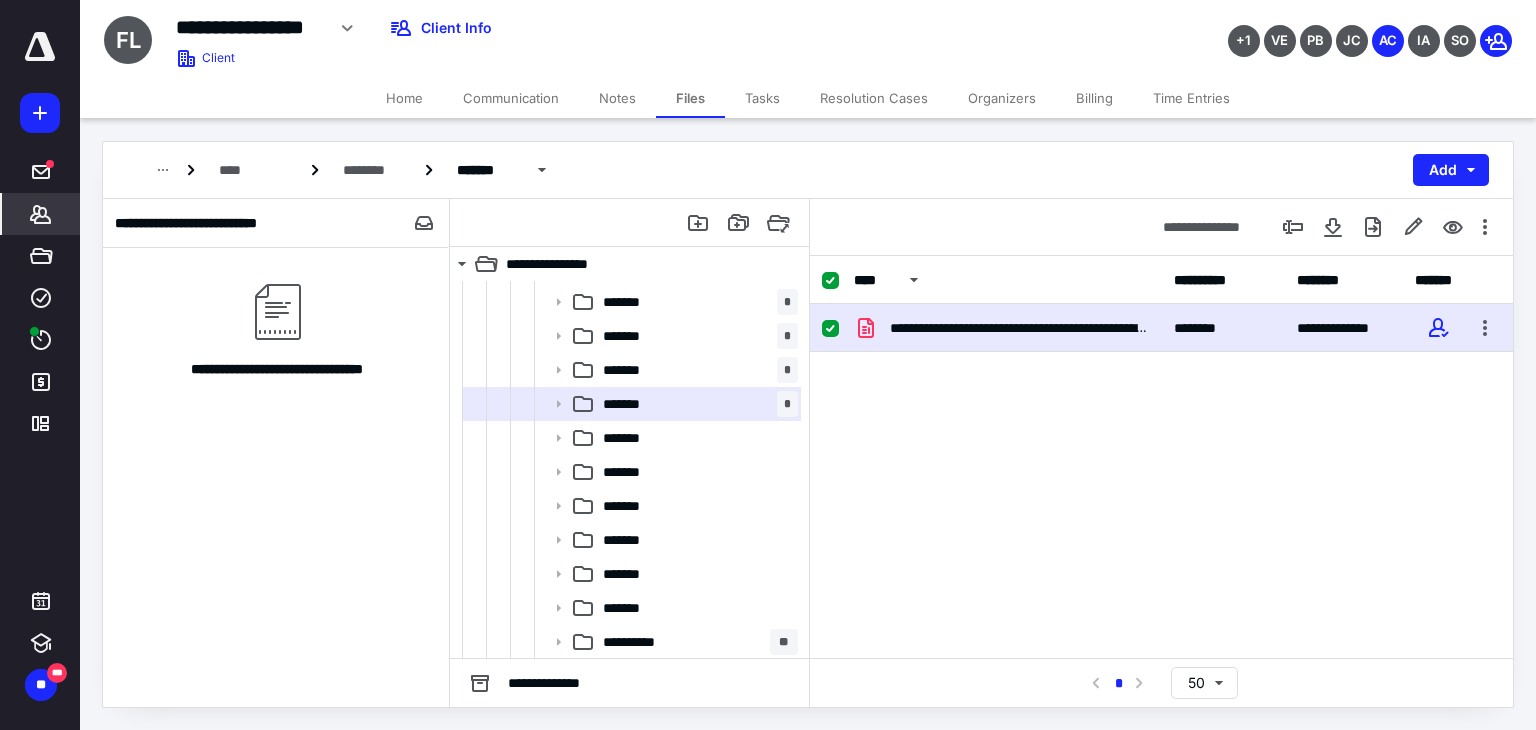 click 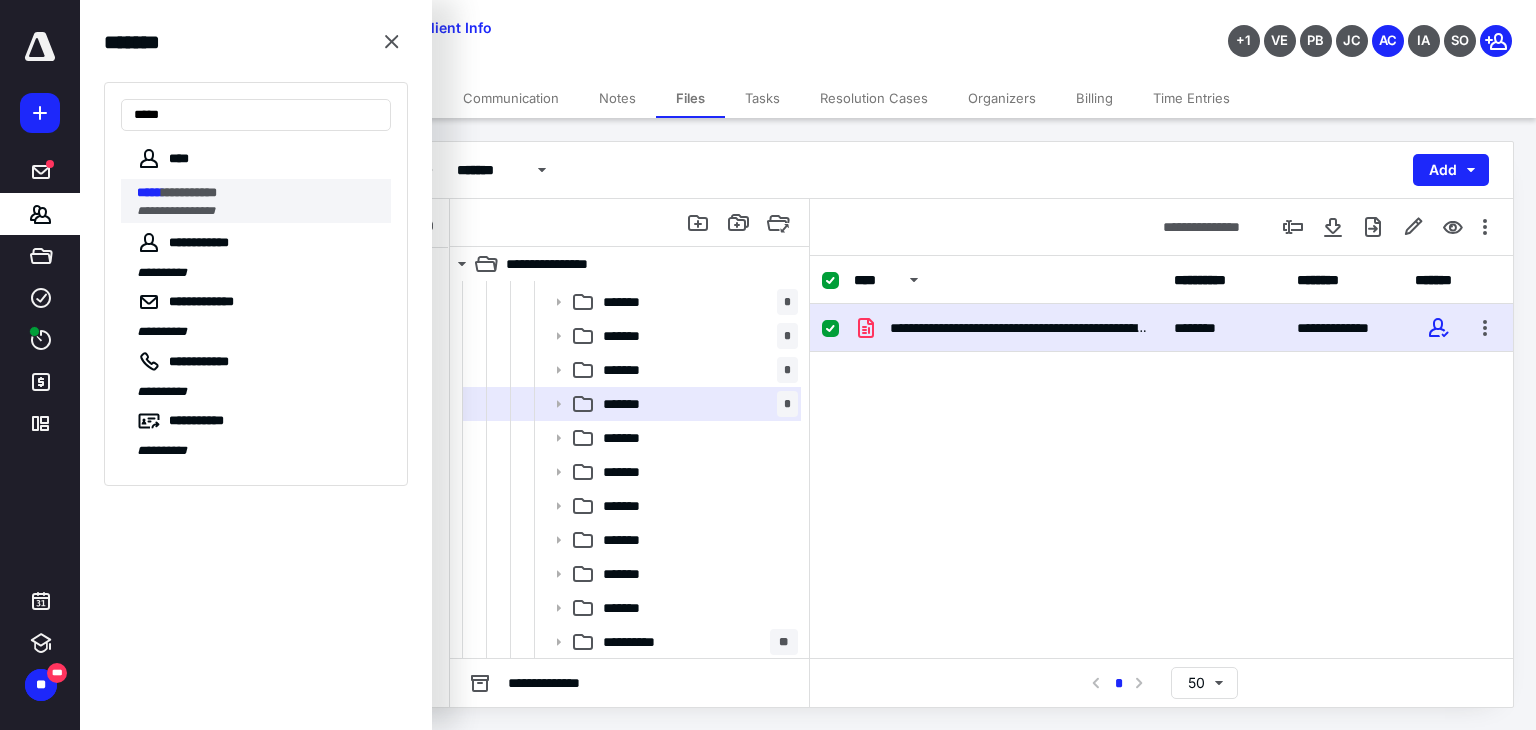 type on "*****" 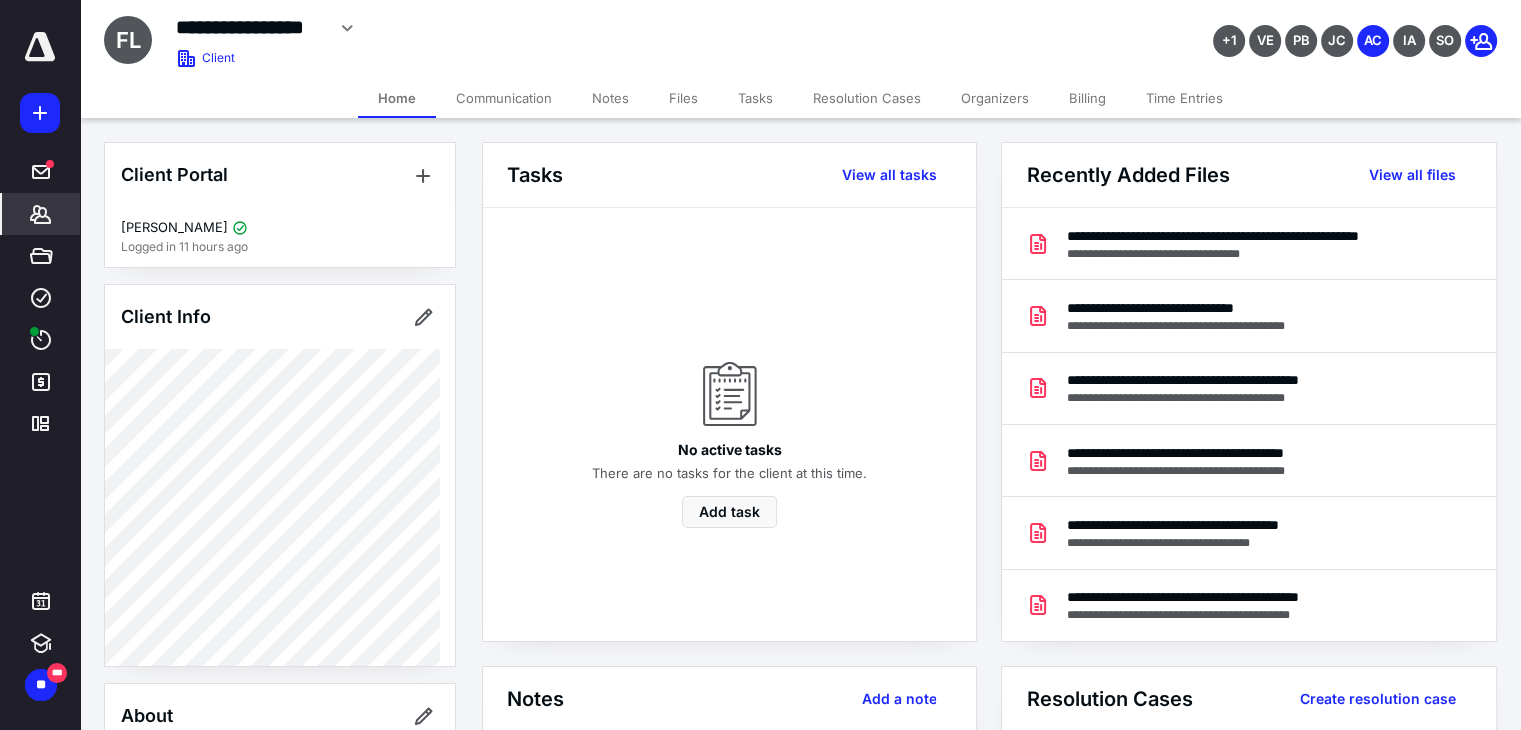 click on "Files" at bounding box center (683, 98) 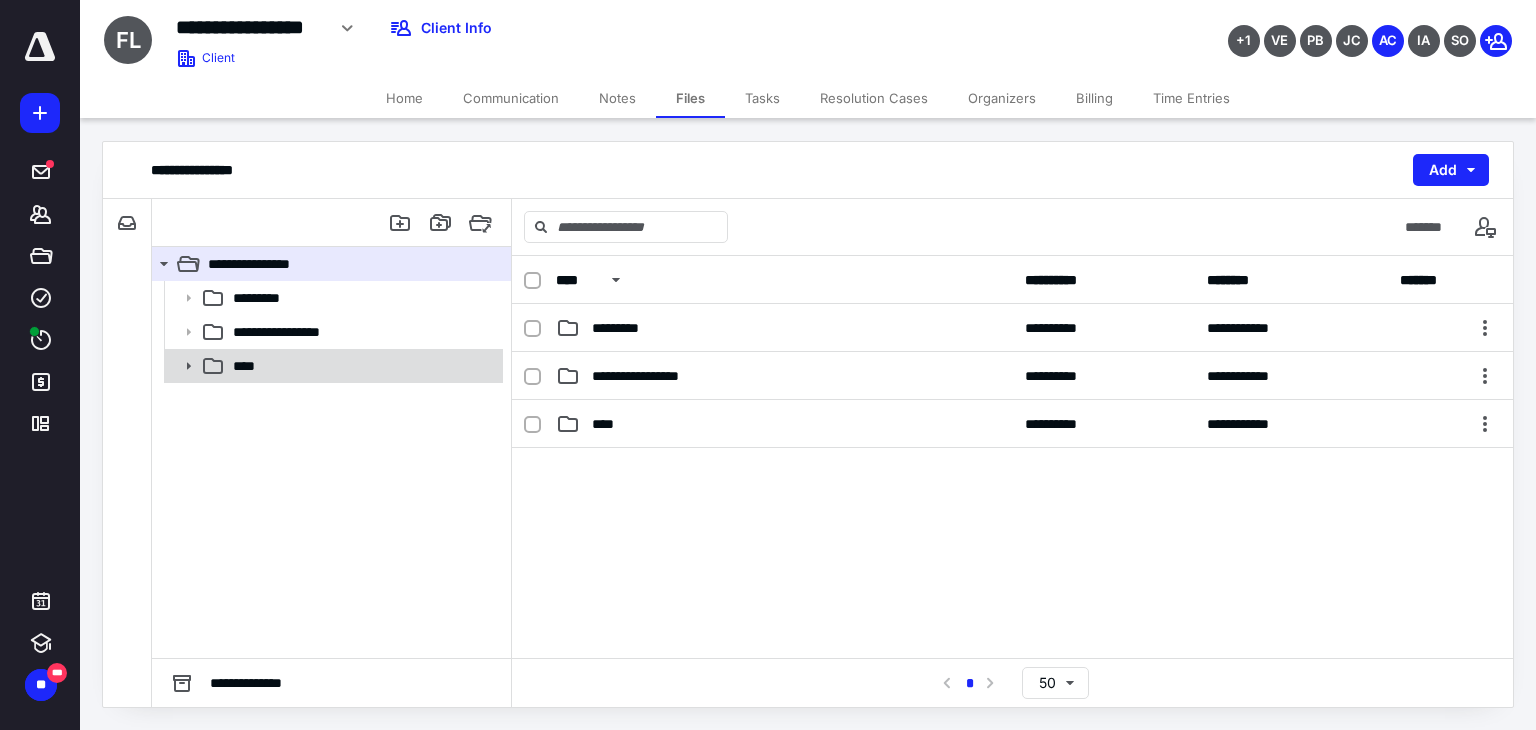 click 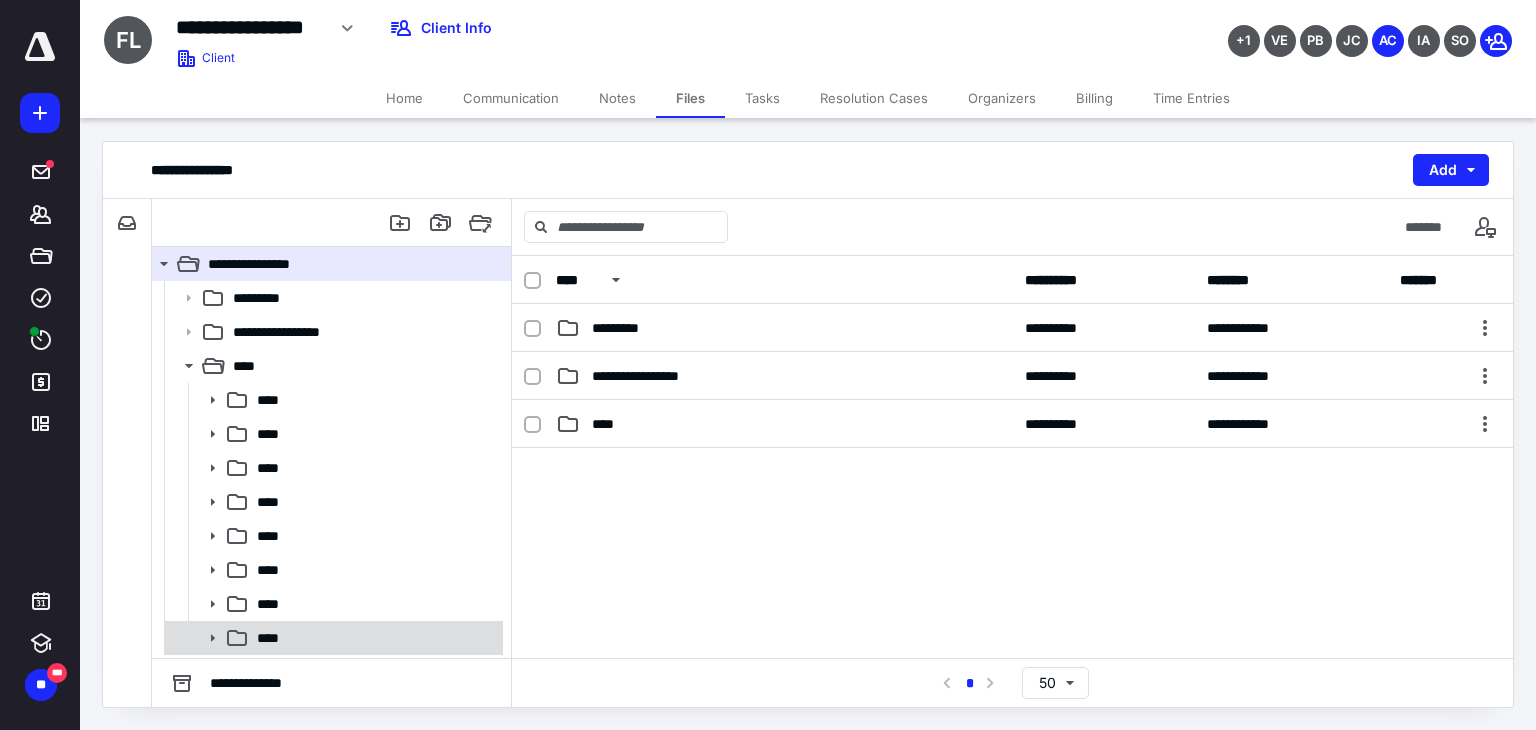 click 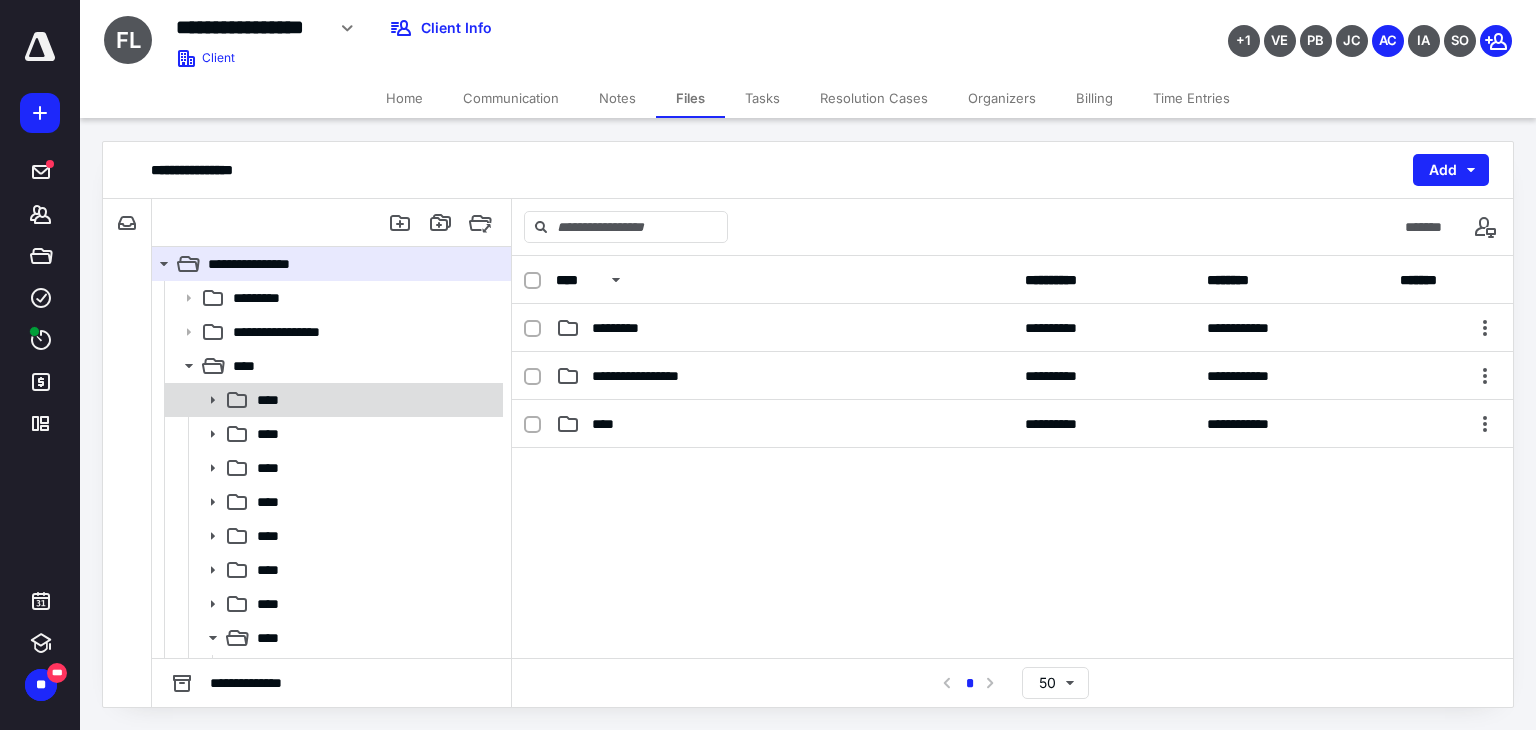 scroll, scrollTop: 132, scrollLeft: 0, axis: vertical 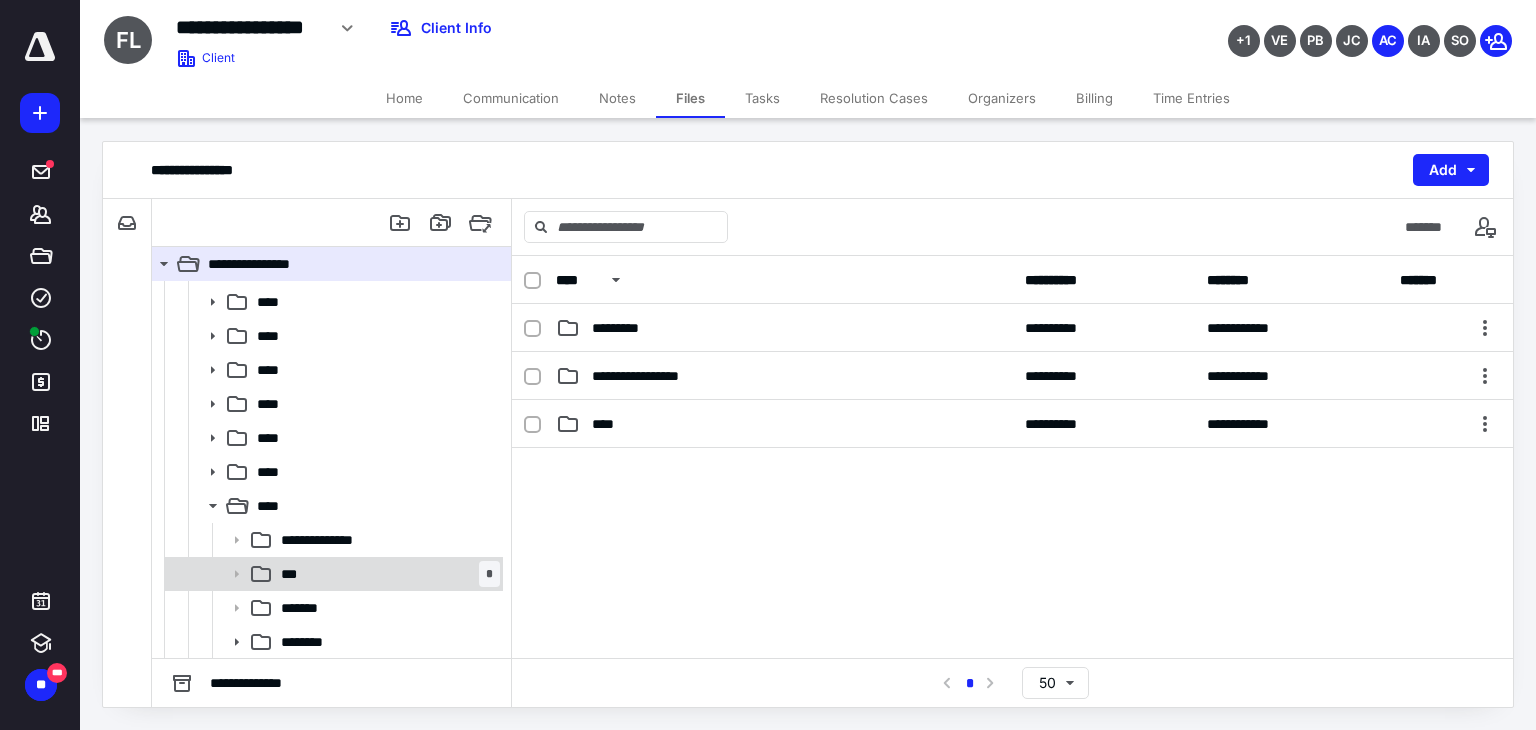 click on "***" at bounding box center [295, 574] 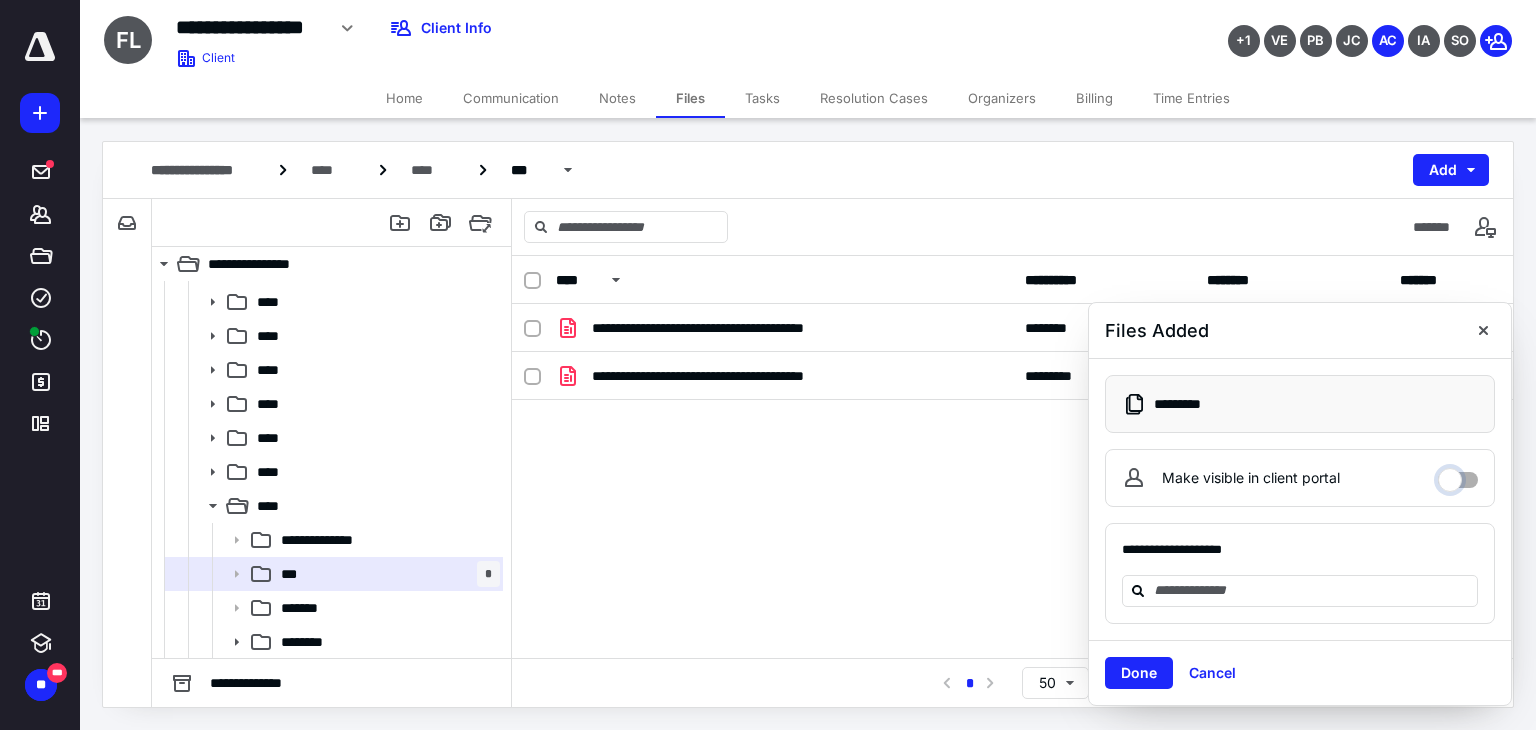 click on "Make visible in client portal" at bounding box center (1458, 475) 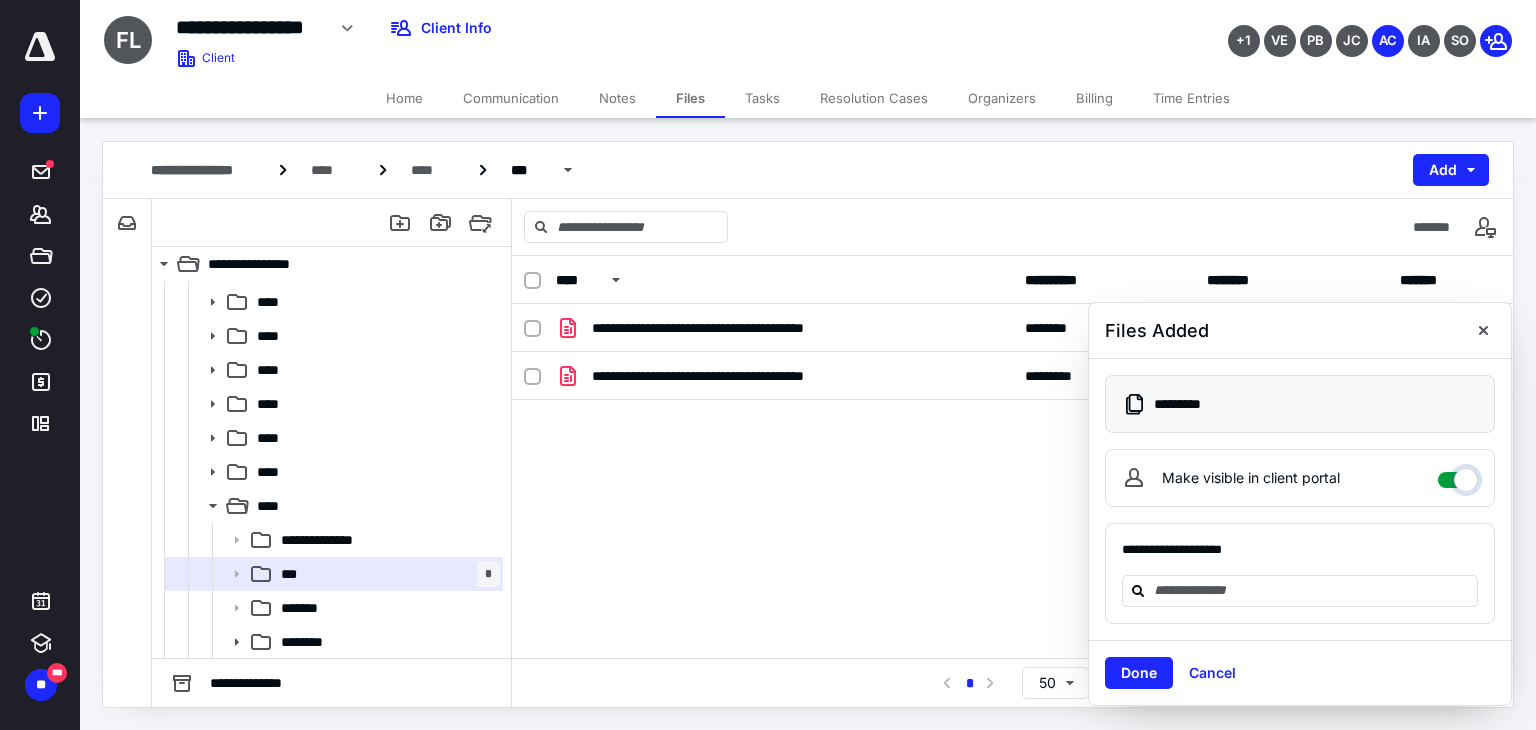 checkbox on "****" 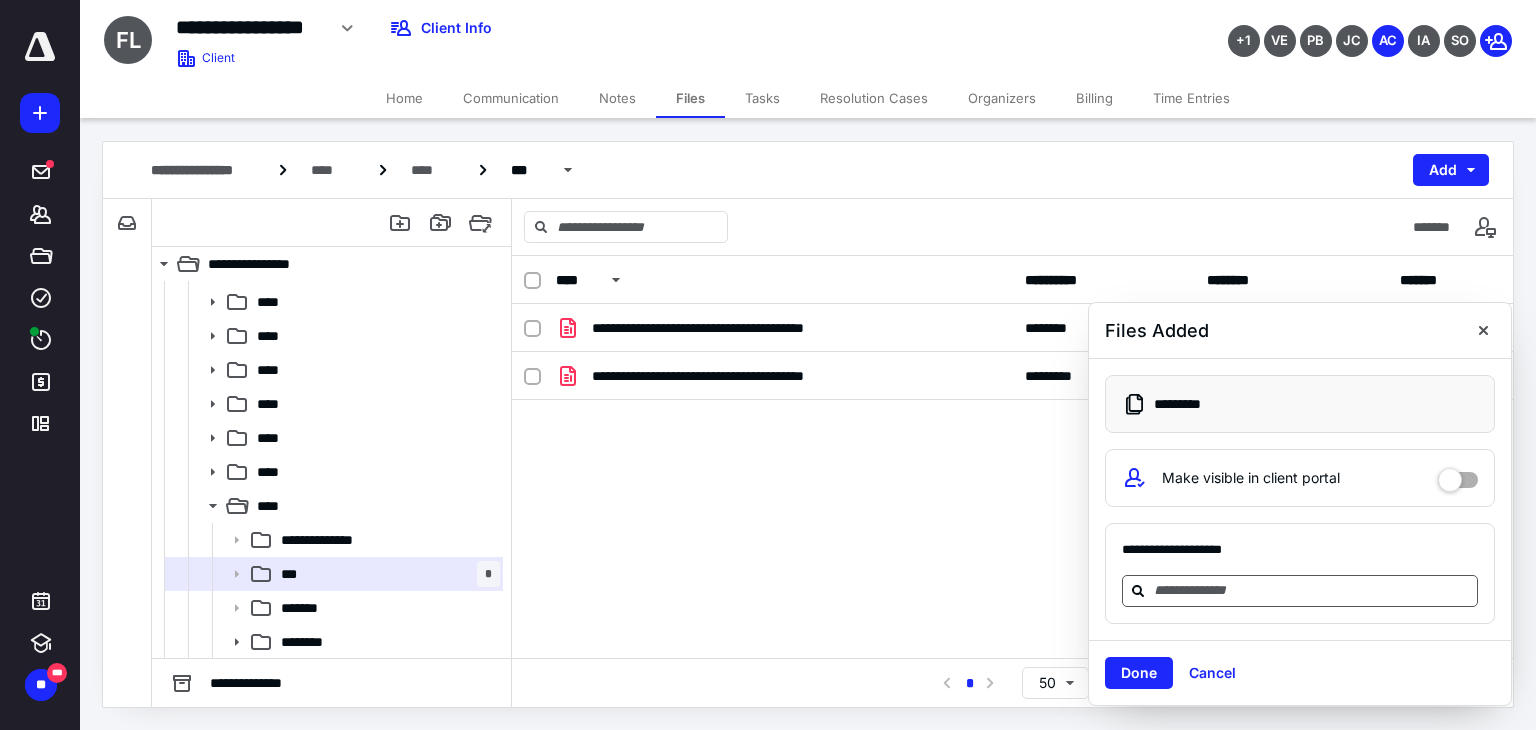click at bounding box center [1312, 590] 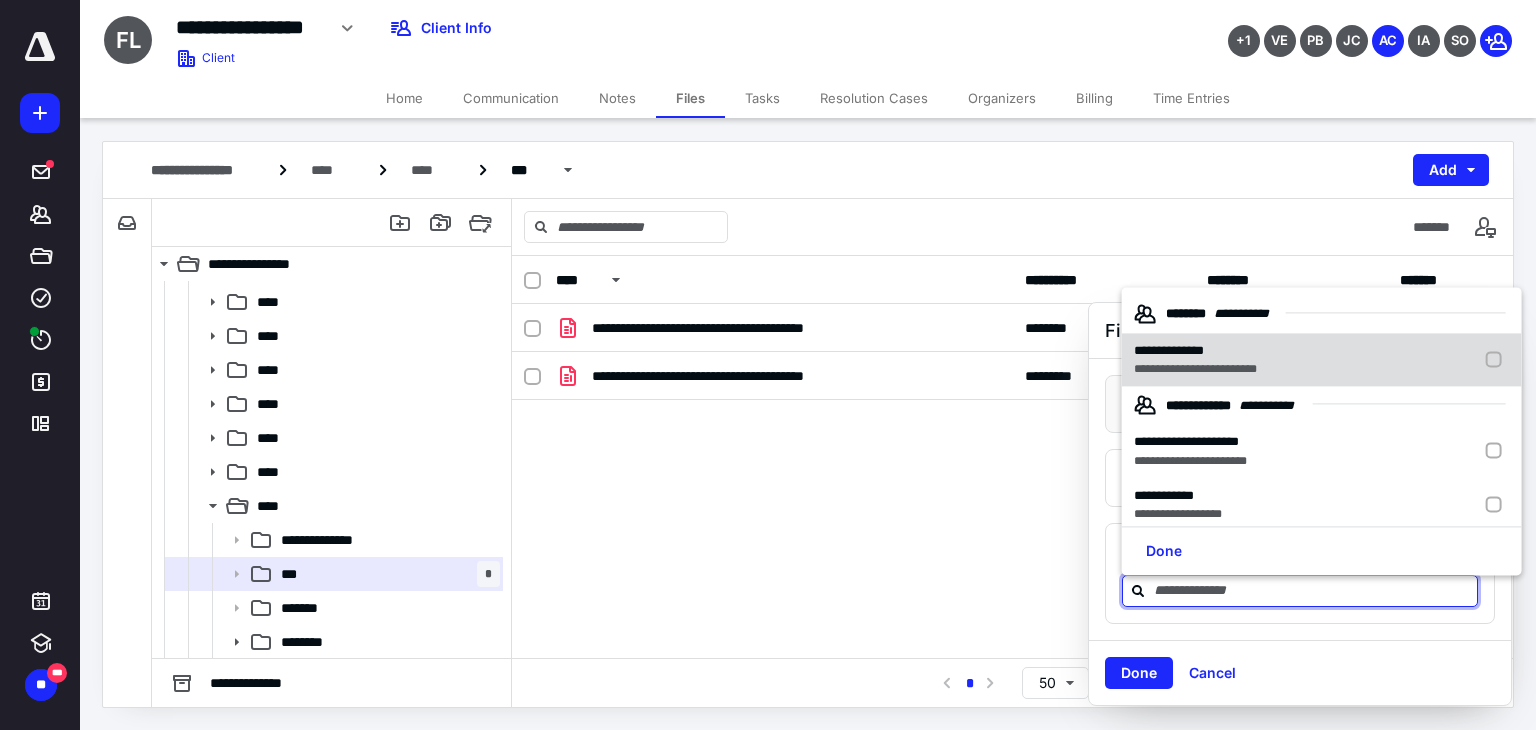 click at bounding box center [1498, 360] 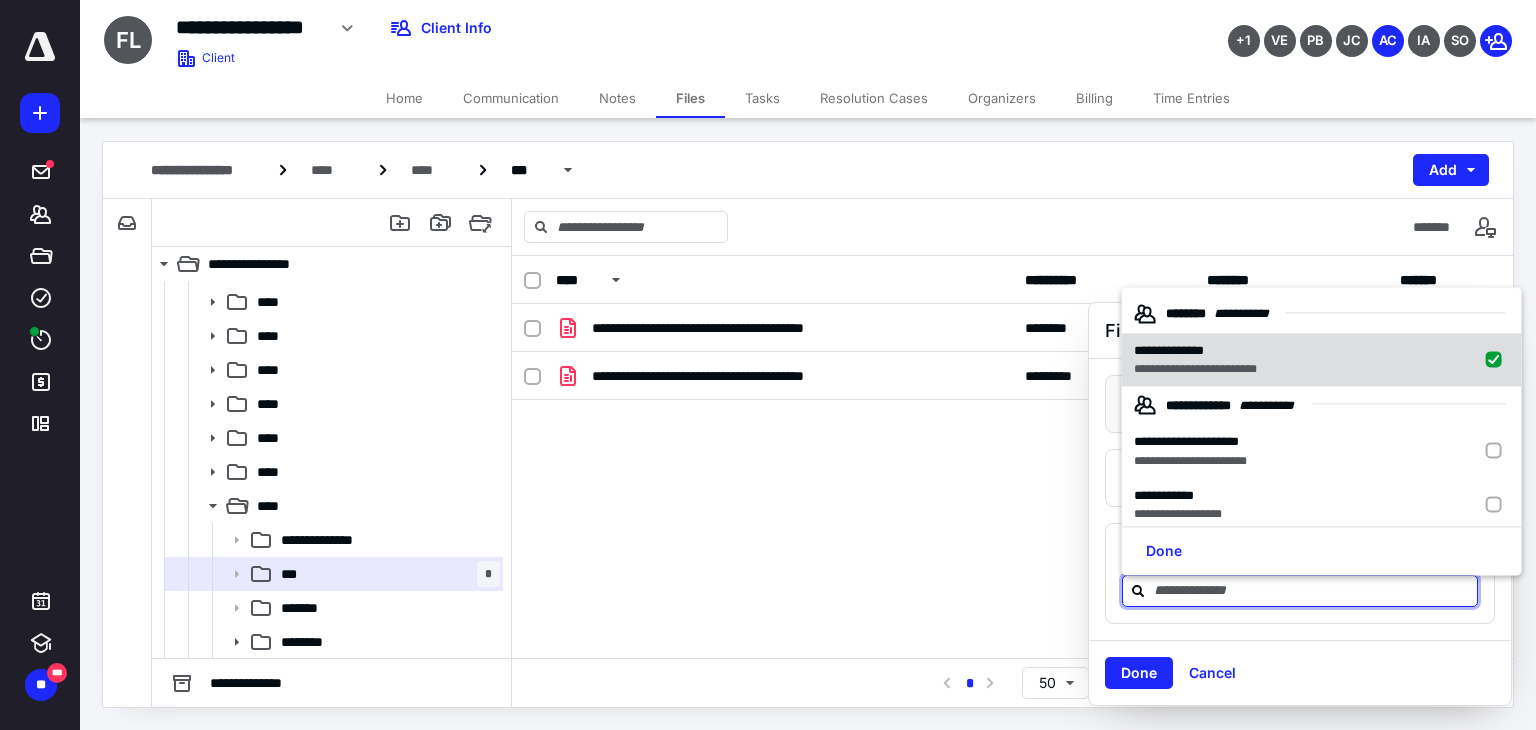 checkbox on "true" 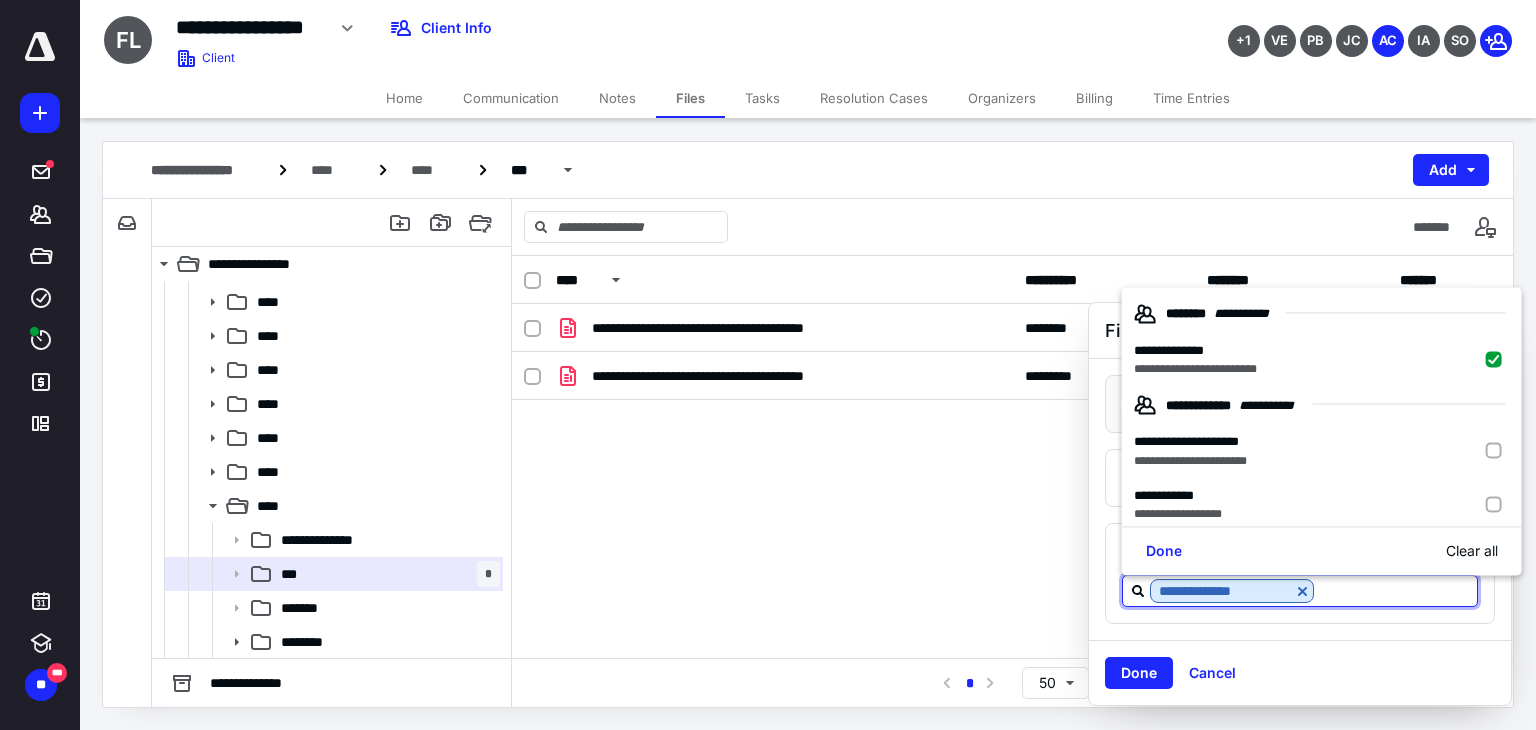 scroll, scrollTop: 100, scrollLeft: 0, axis: vertical 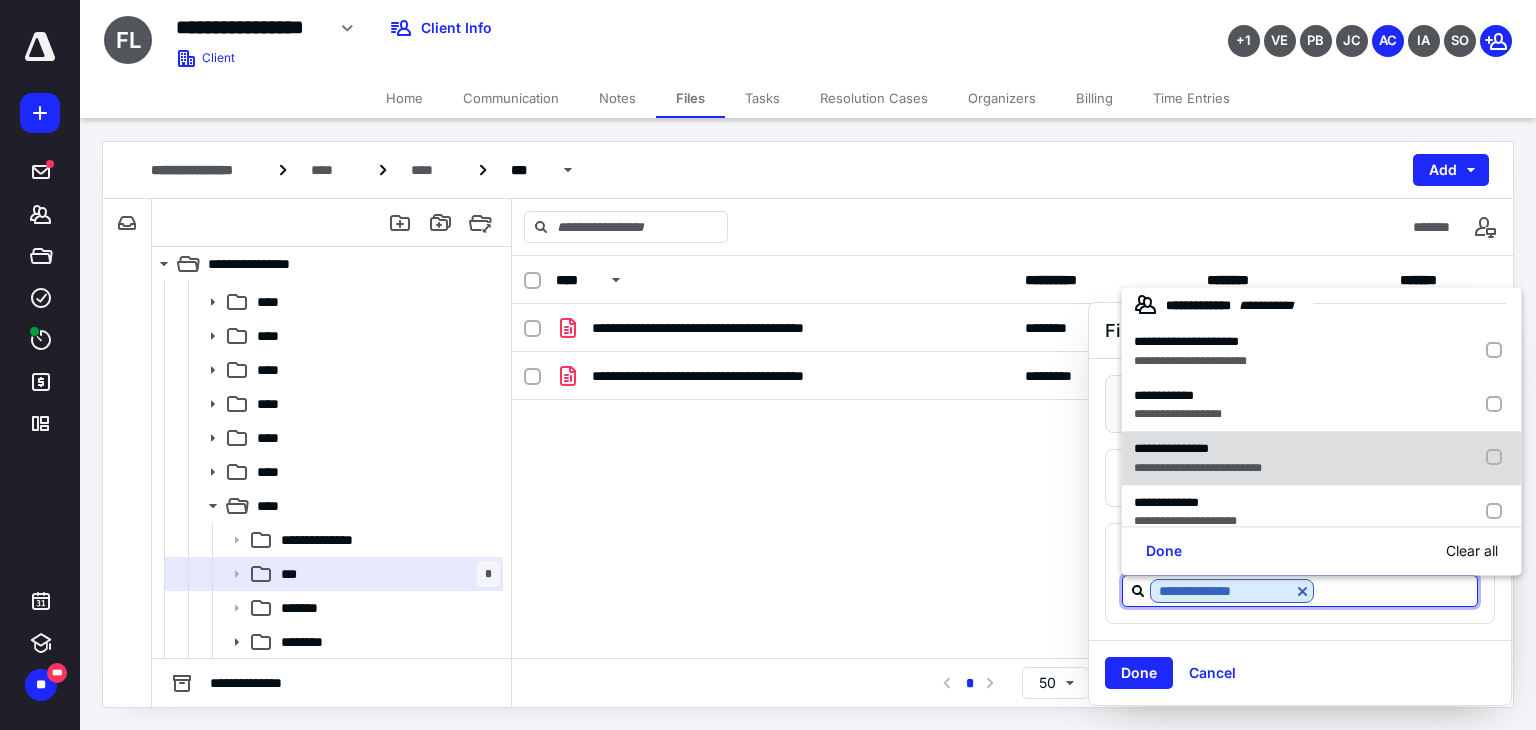 click at bounding box center [1498, 458] 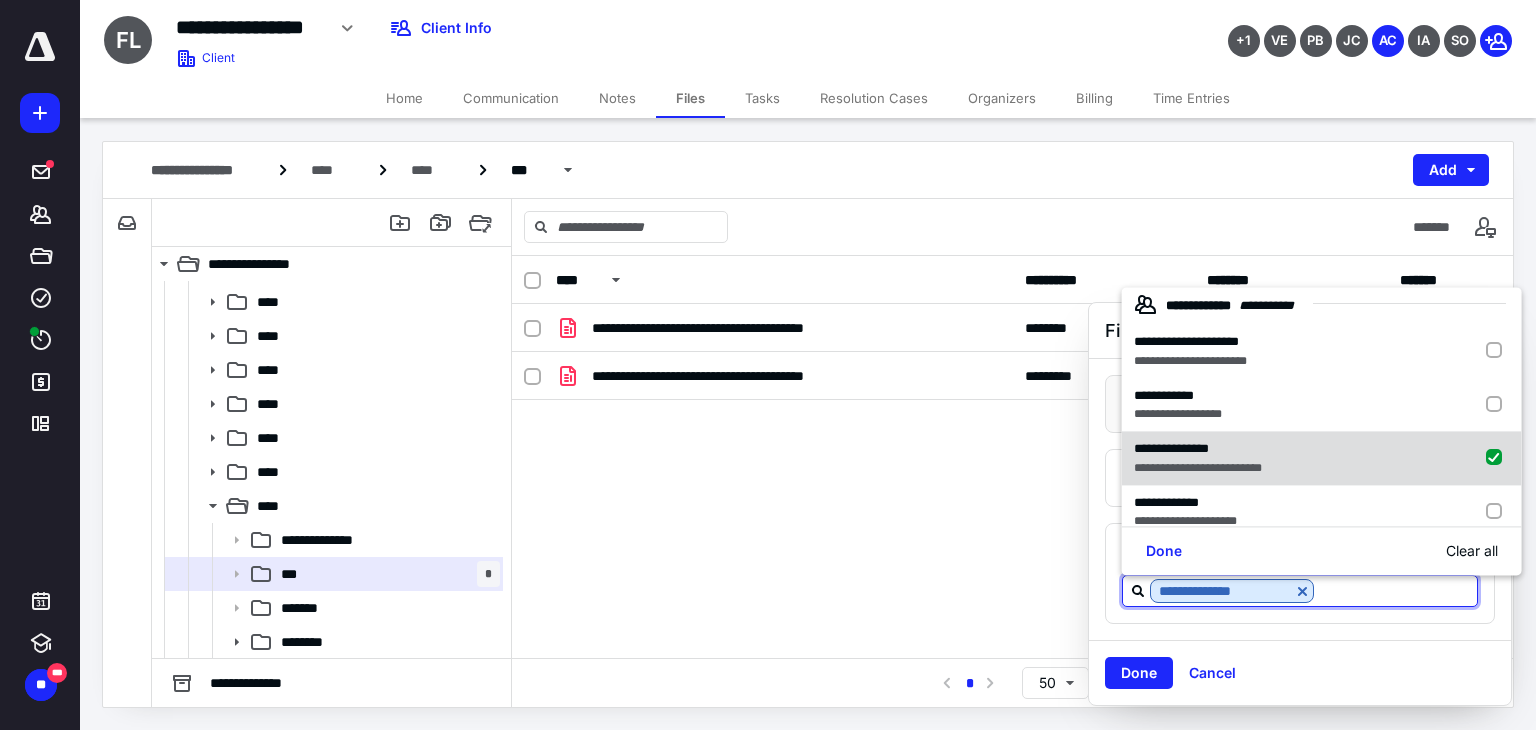 checkbox on "true" 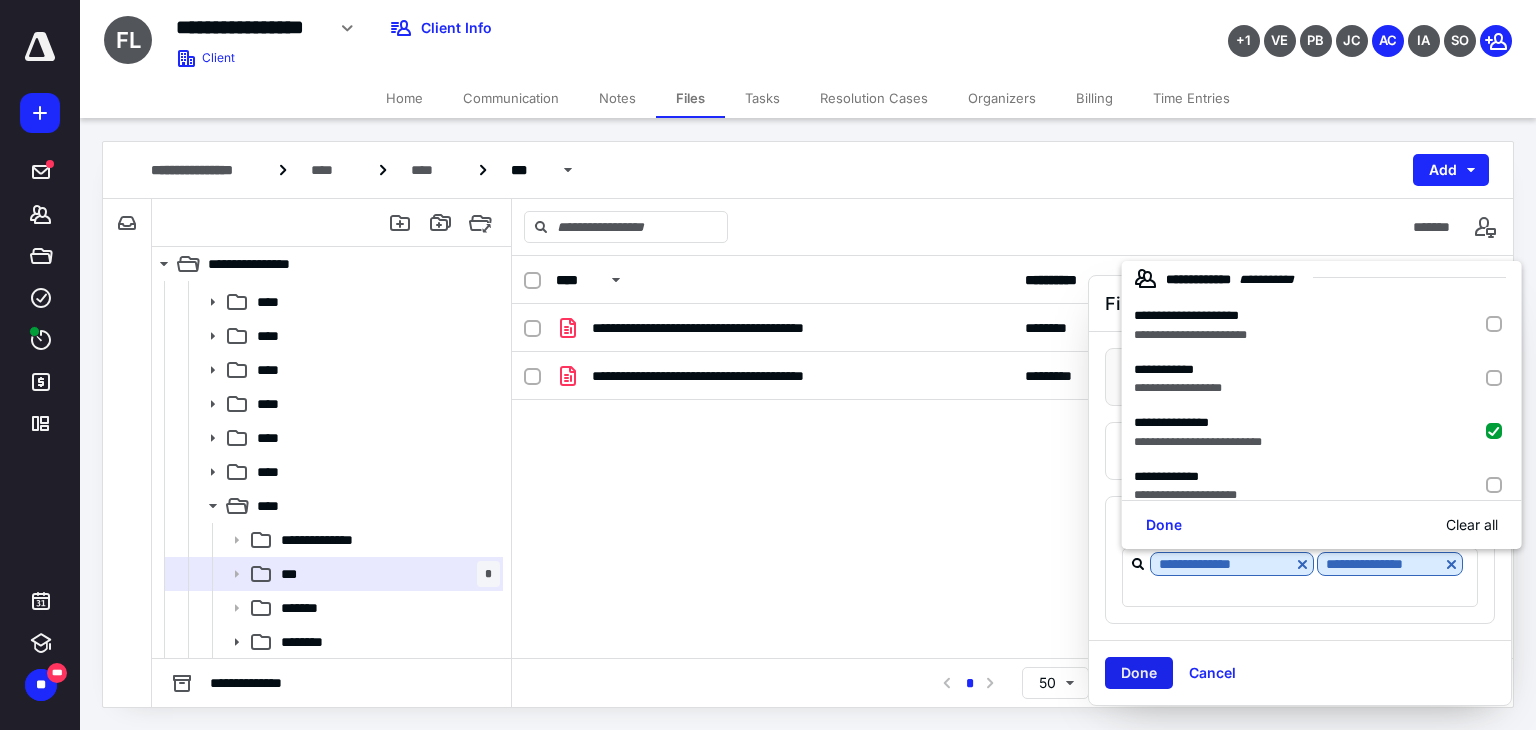 click on "Done" at bounding box center (1139, 673) 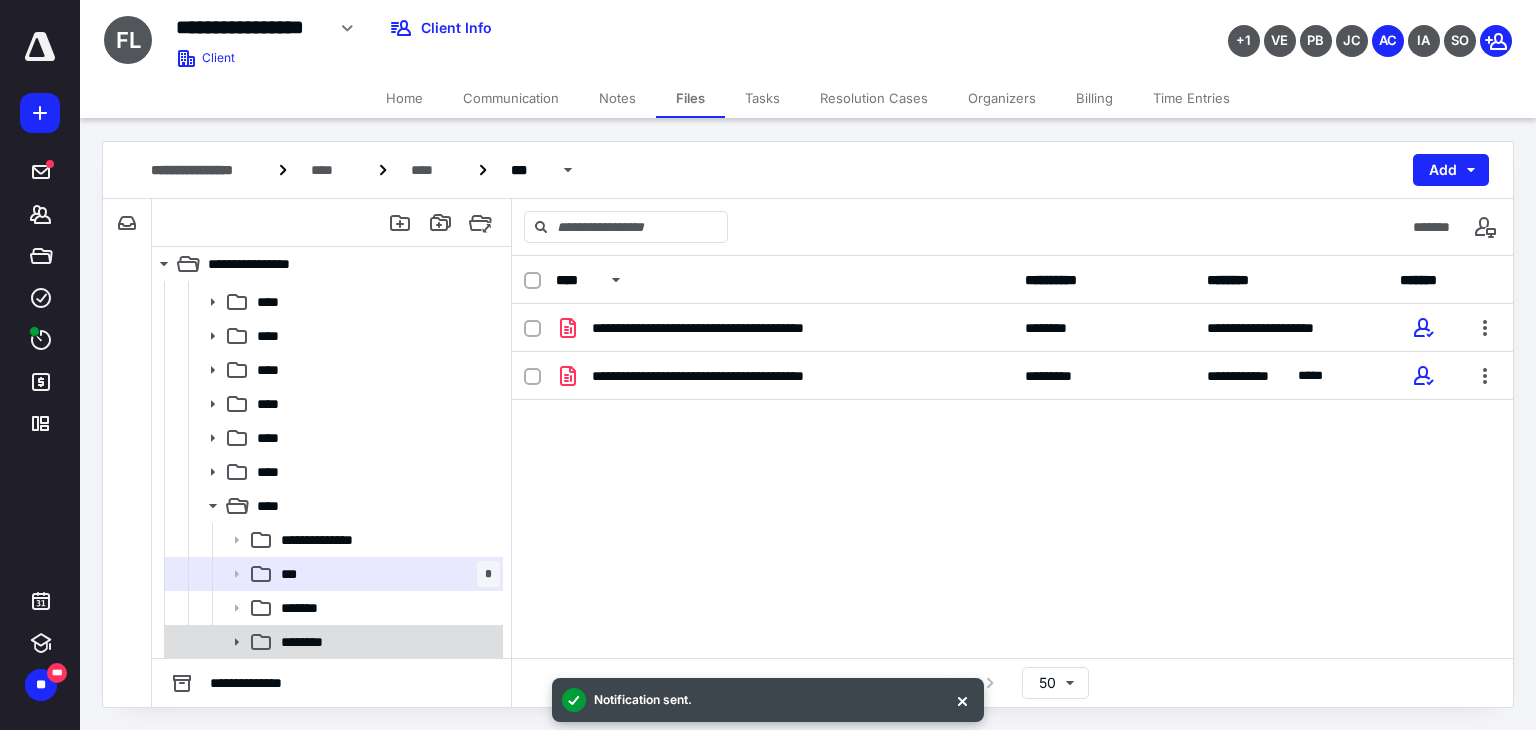 click 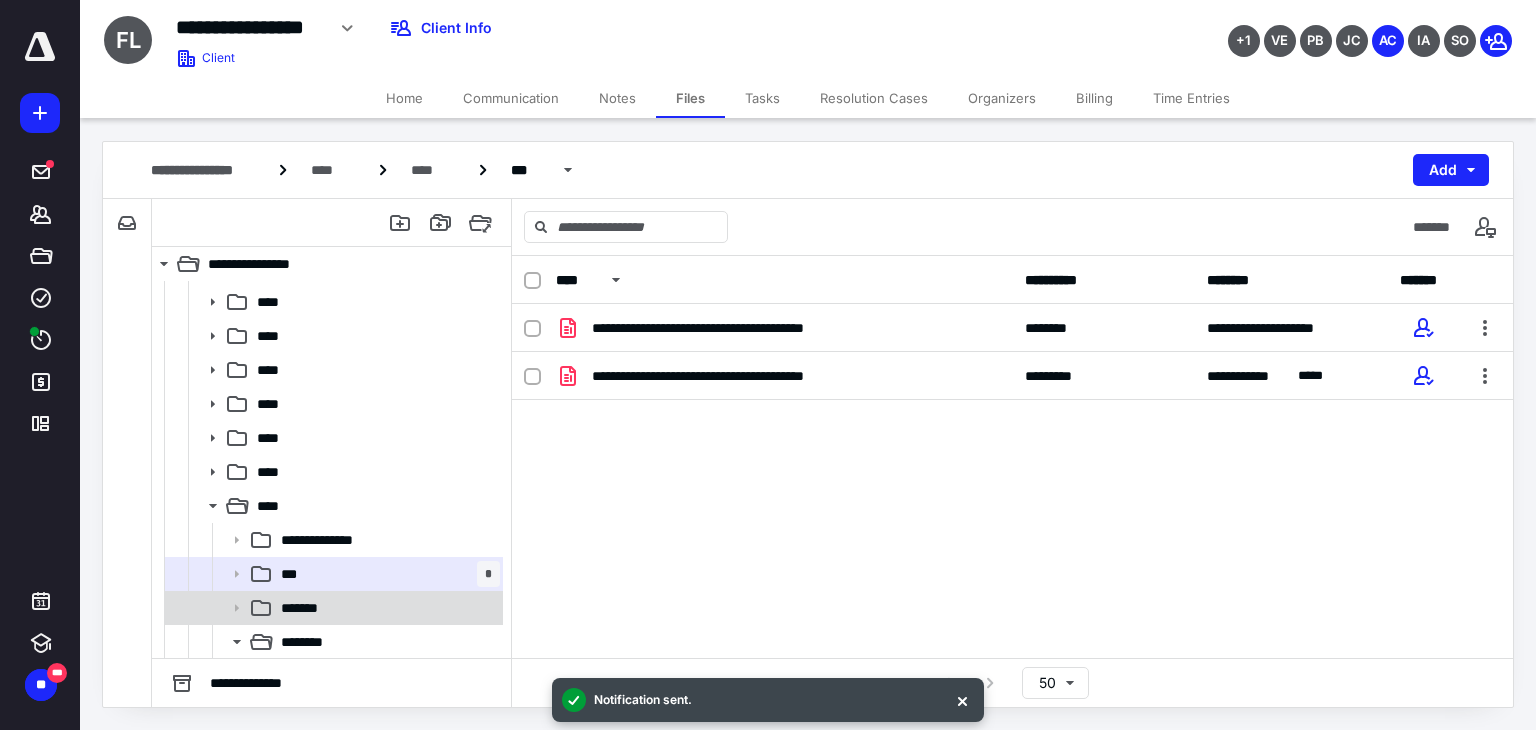 scroll, scrollTop: 574, scrollLeft: 0, axis: vertical 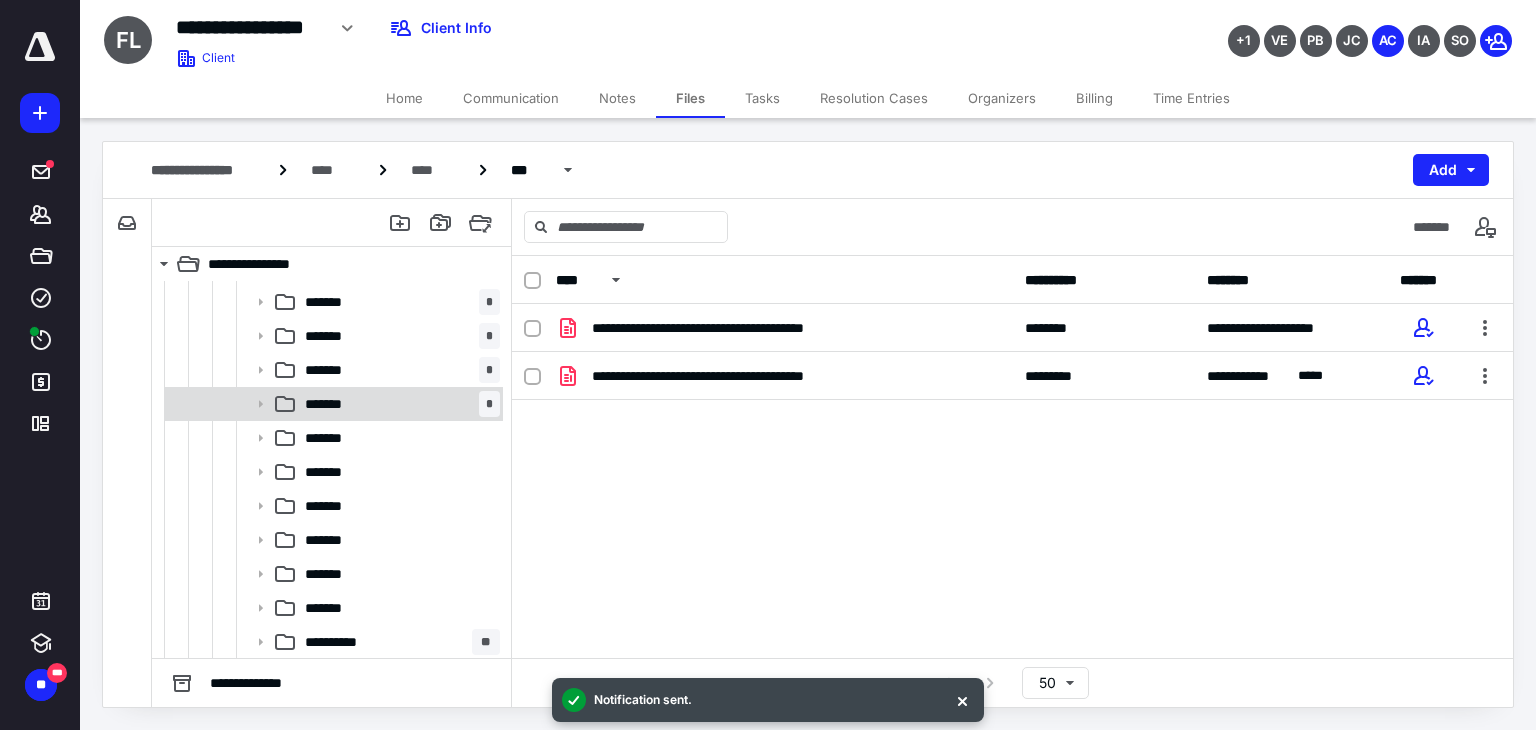 click on "******* *" at bounding box center [398, 404] 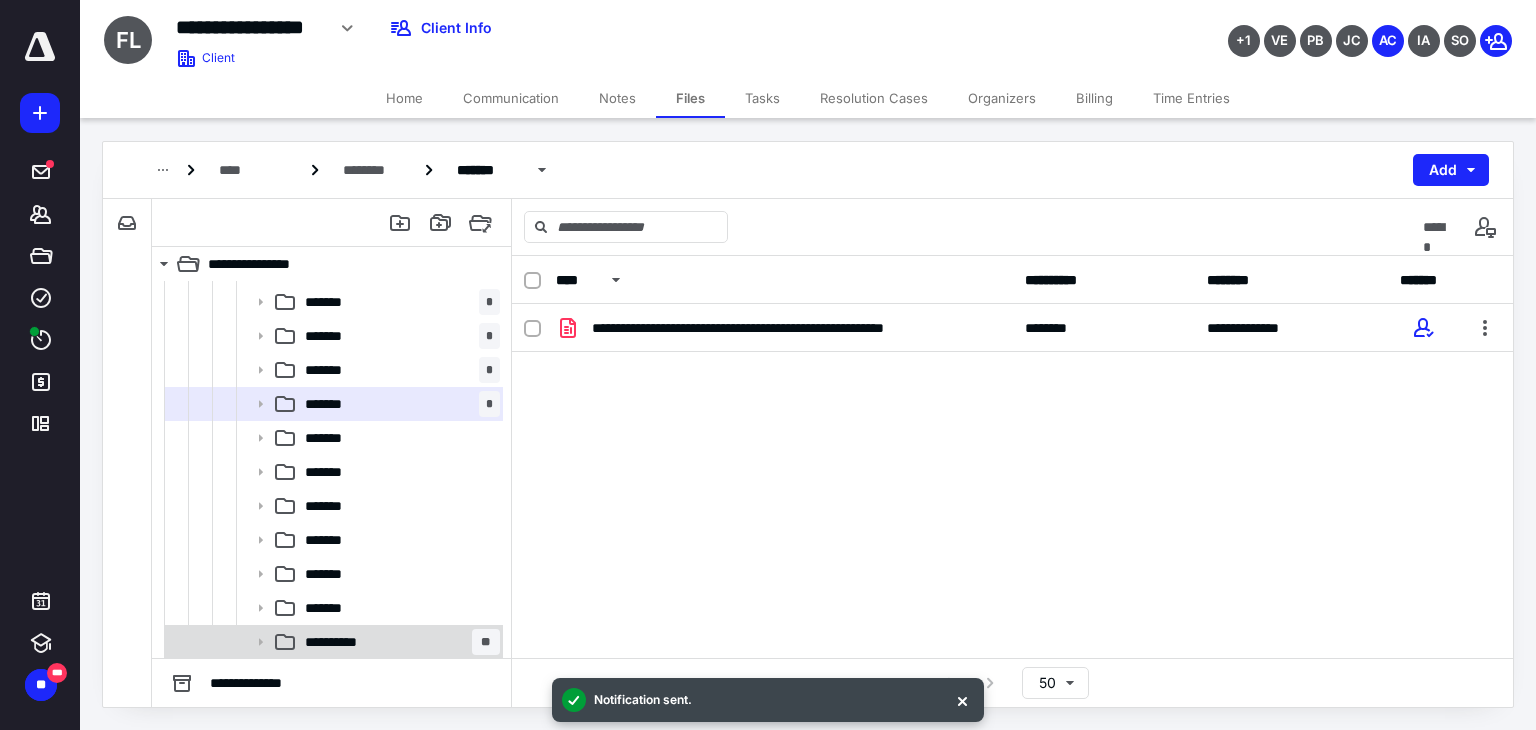 click on "**********" at bounding box center (338, 642) 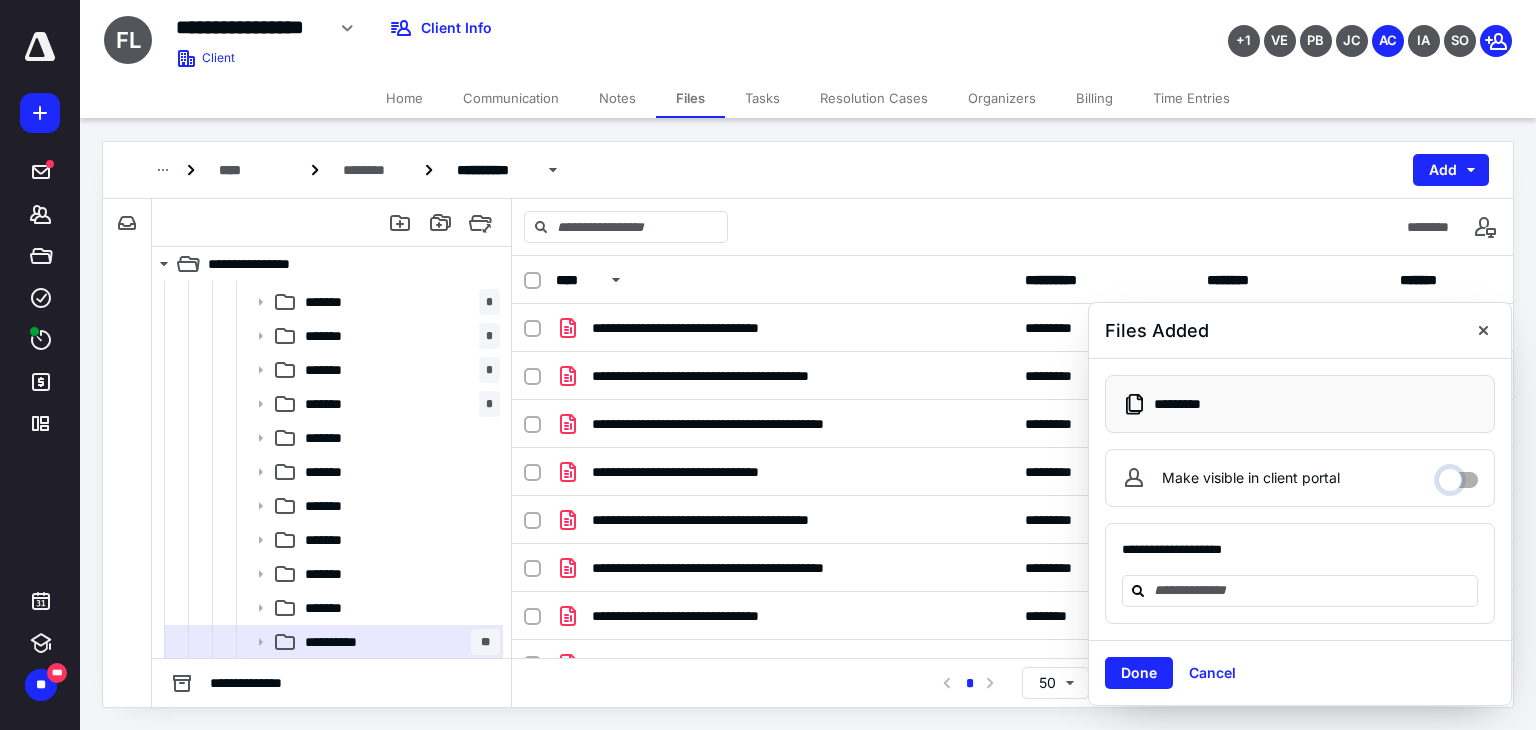 click on "Make visible in client portal" at bounding box center [1458, 475] 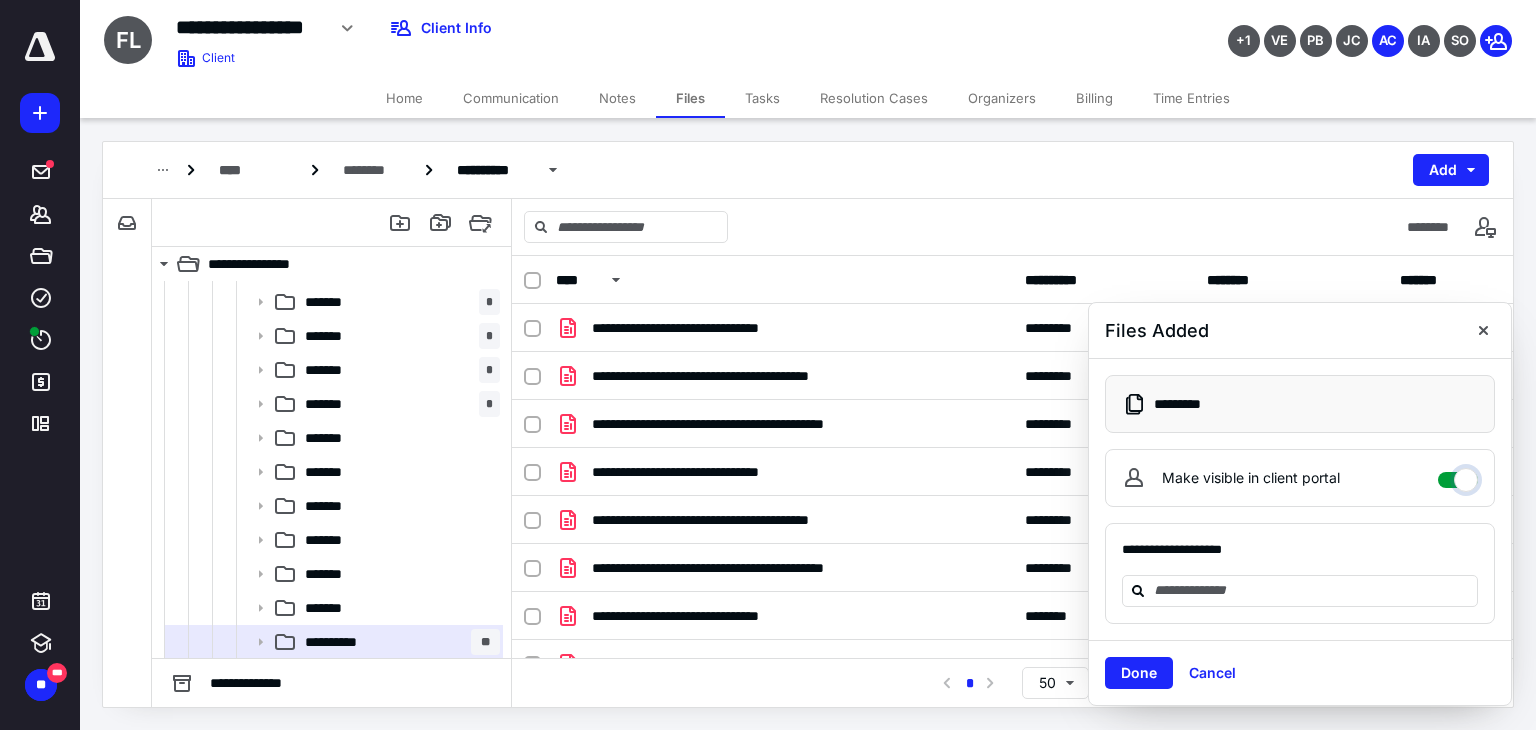 checkbox on "****" 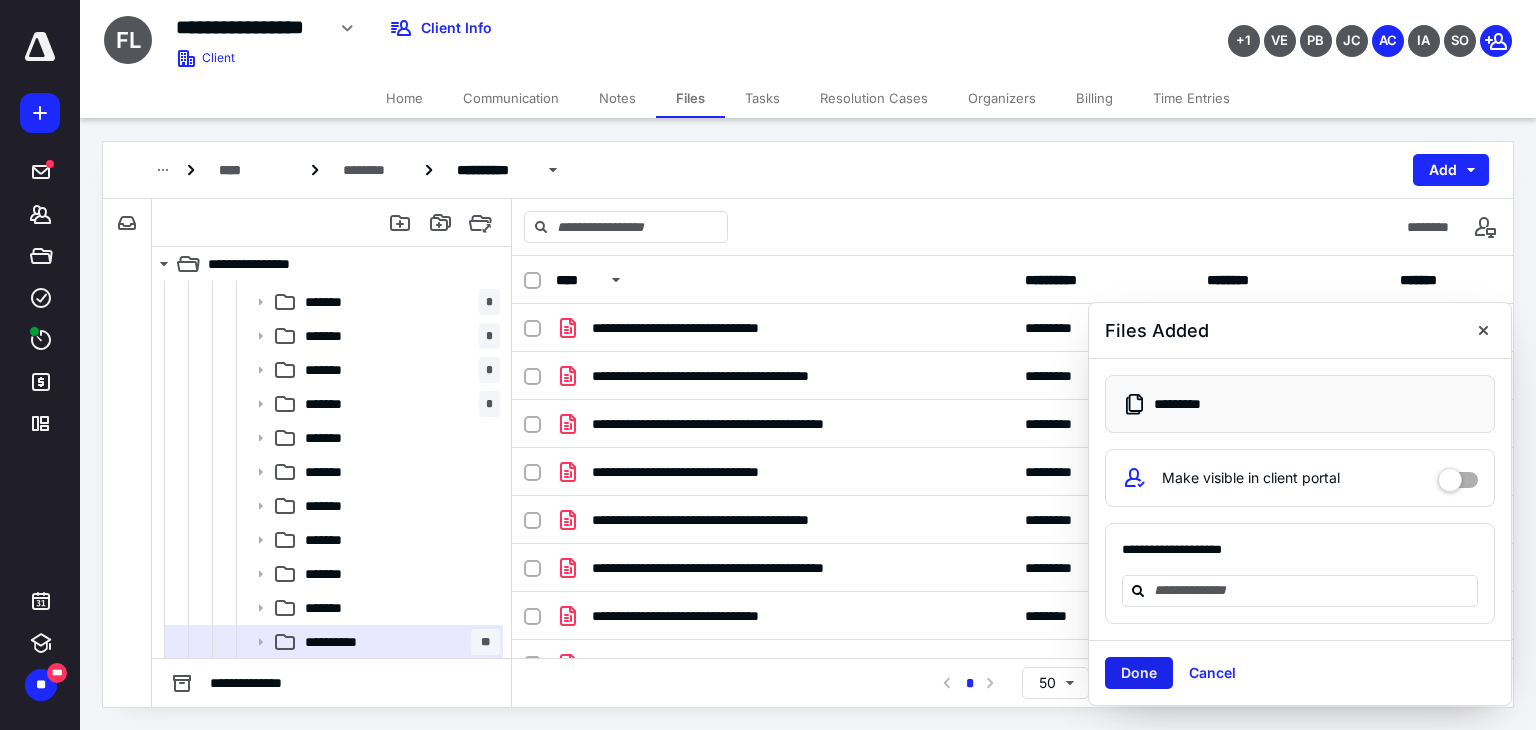 click on "Done" at bounding box center [1139, 673] 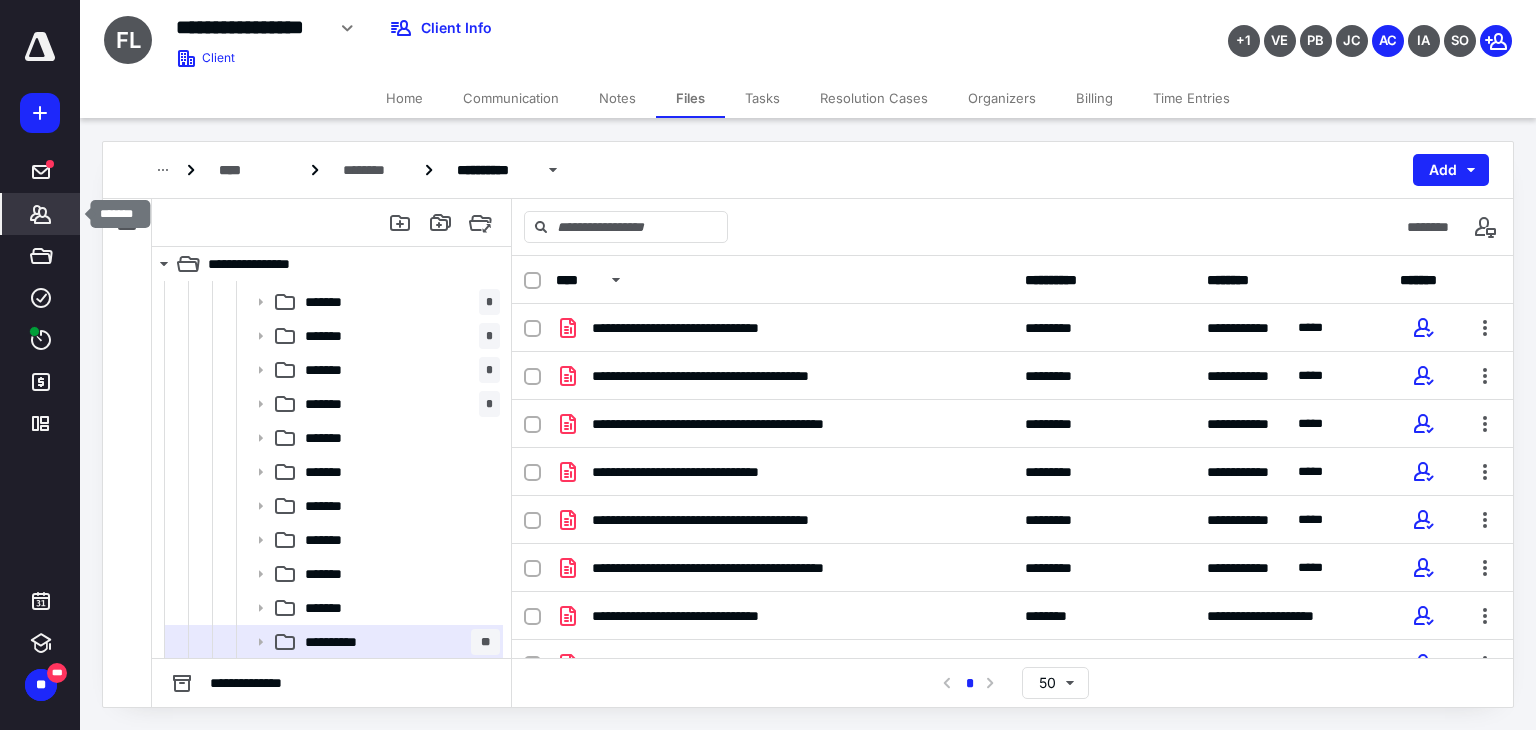 click on "*******" at bounding box center (41, 214) 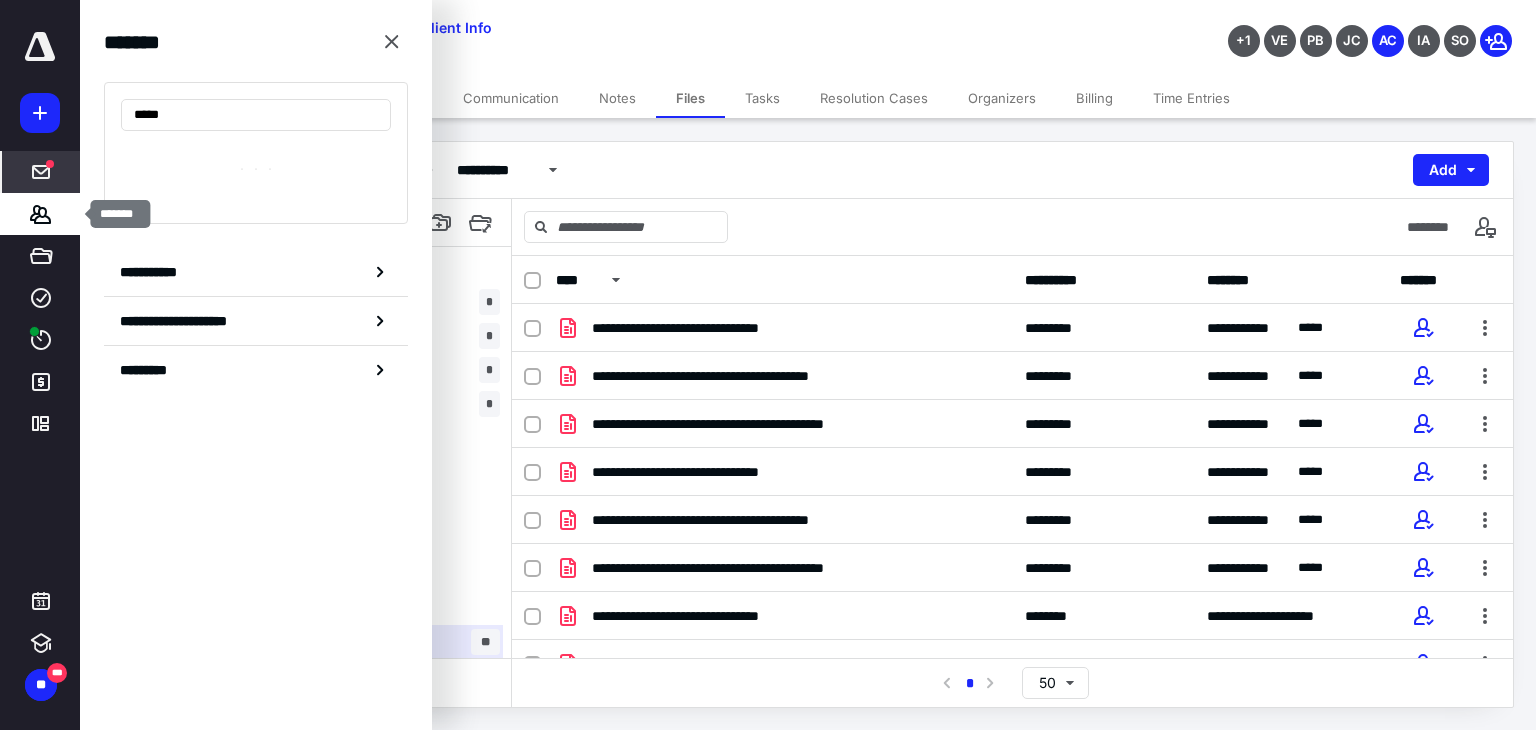 type on "*****" 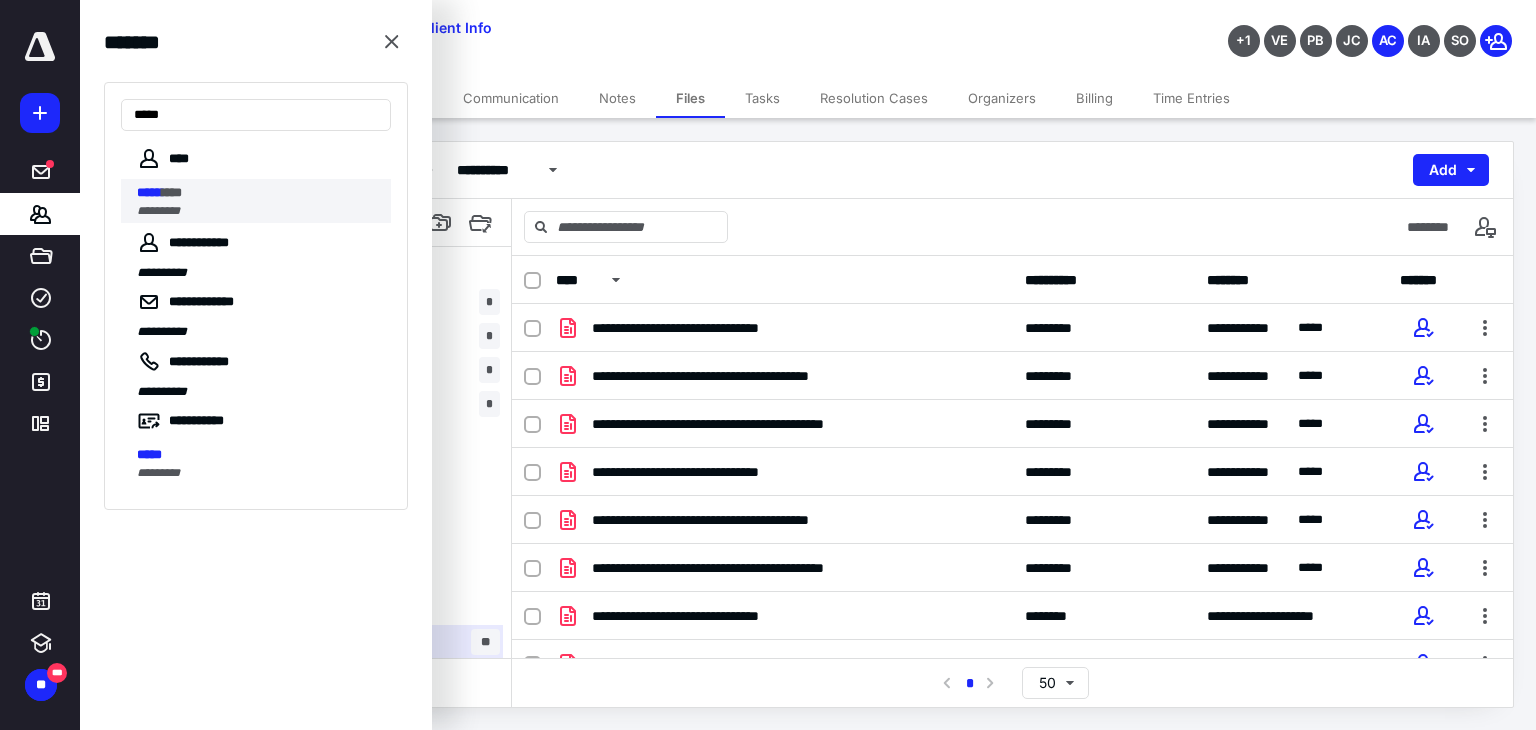 click on "*********" at bounding box center [158, 211] 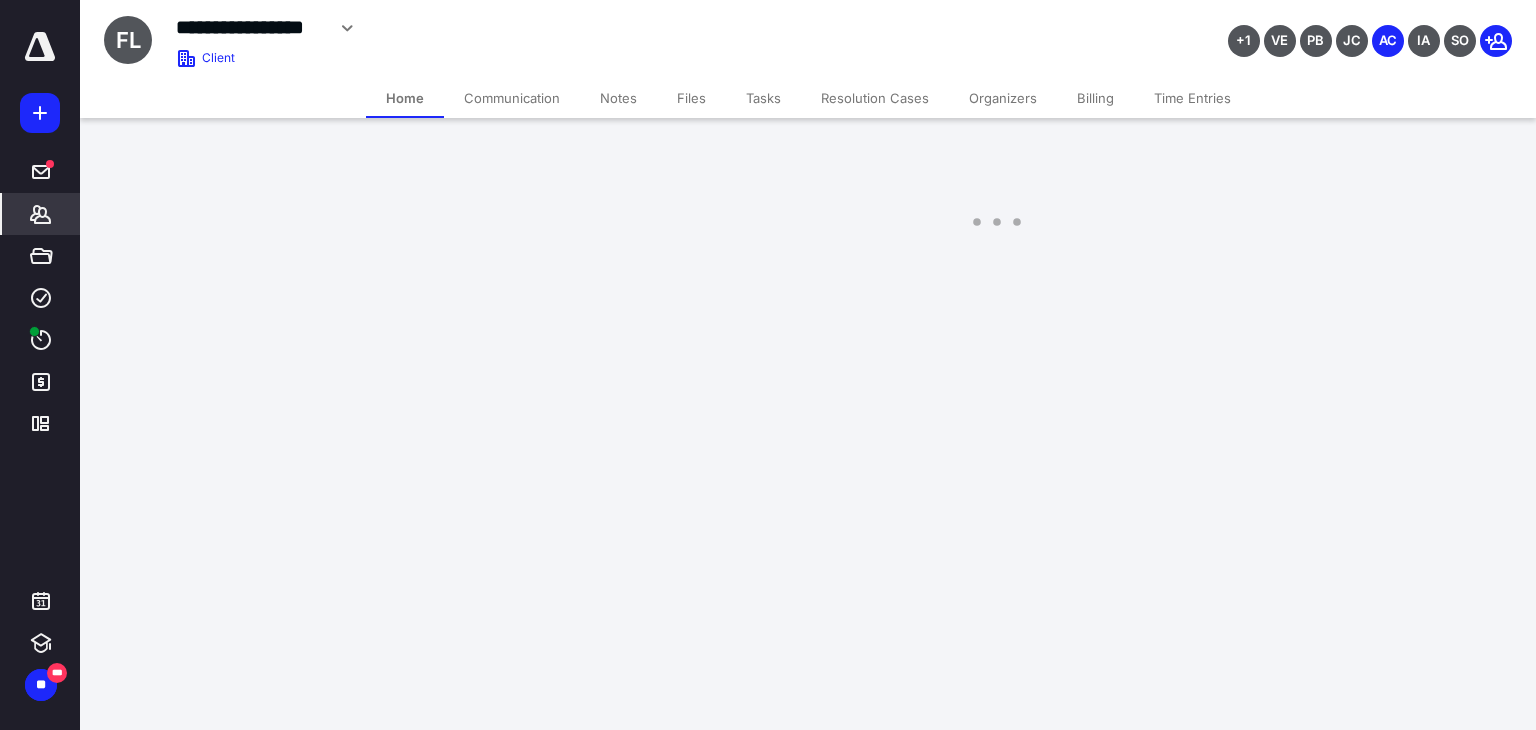 click on "**********" at bounding box center (768, 60) 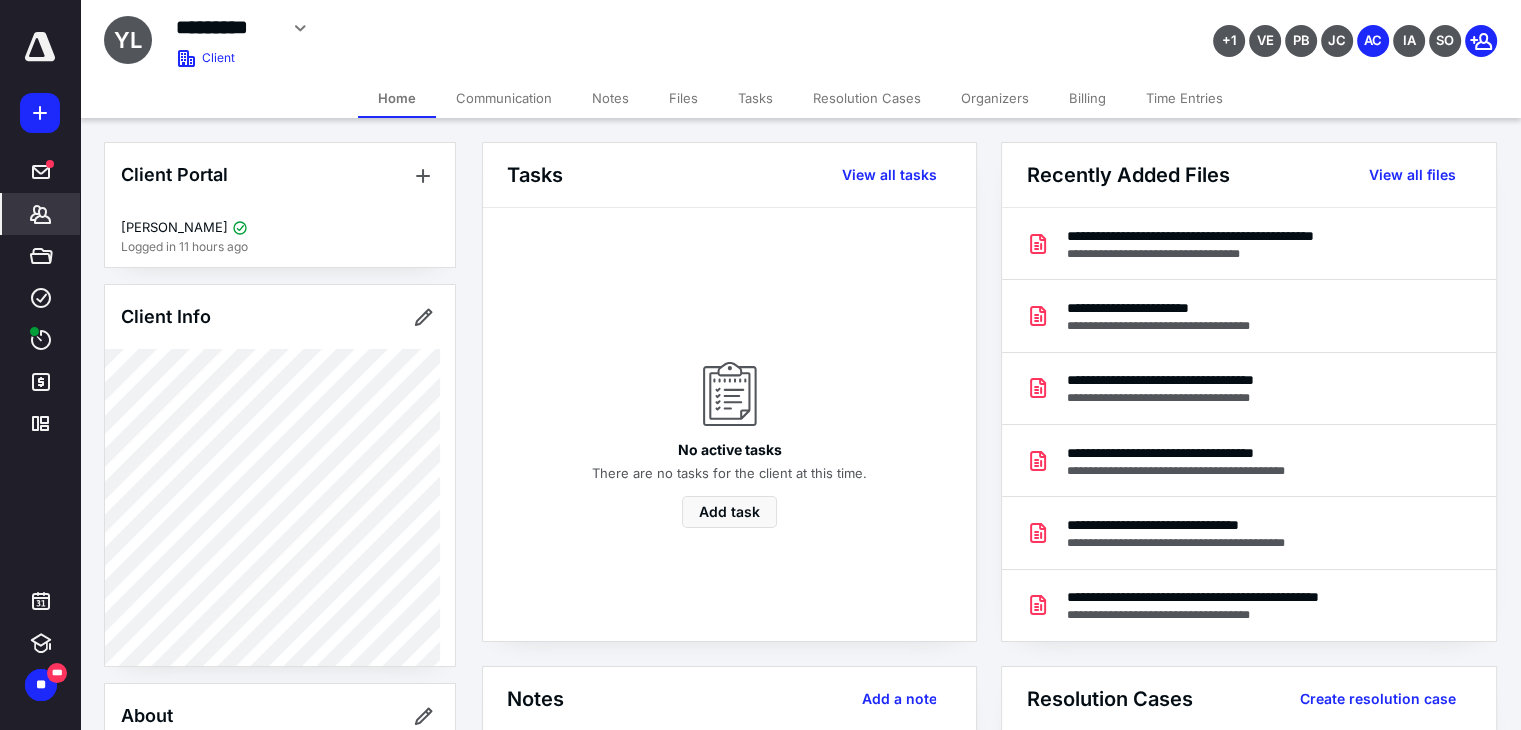 click on "Files" at bounding box center (683, 98) 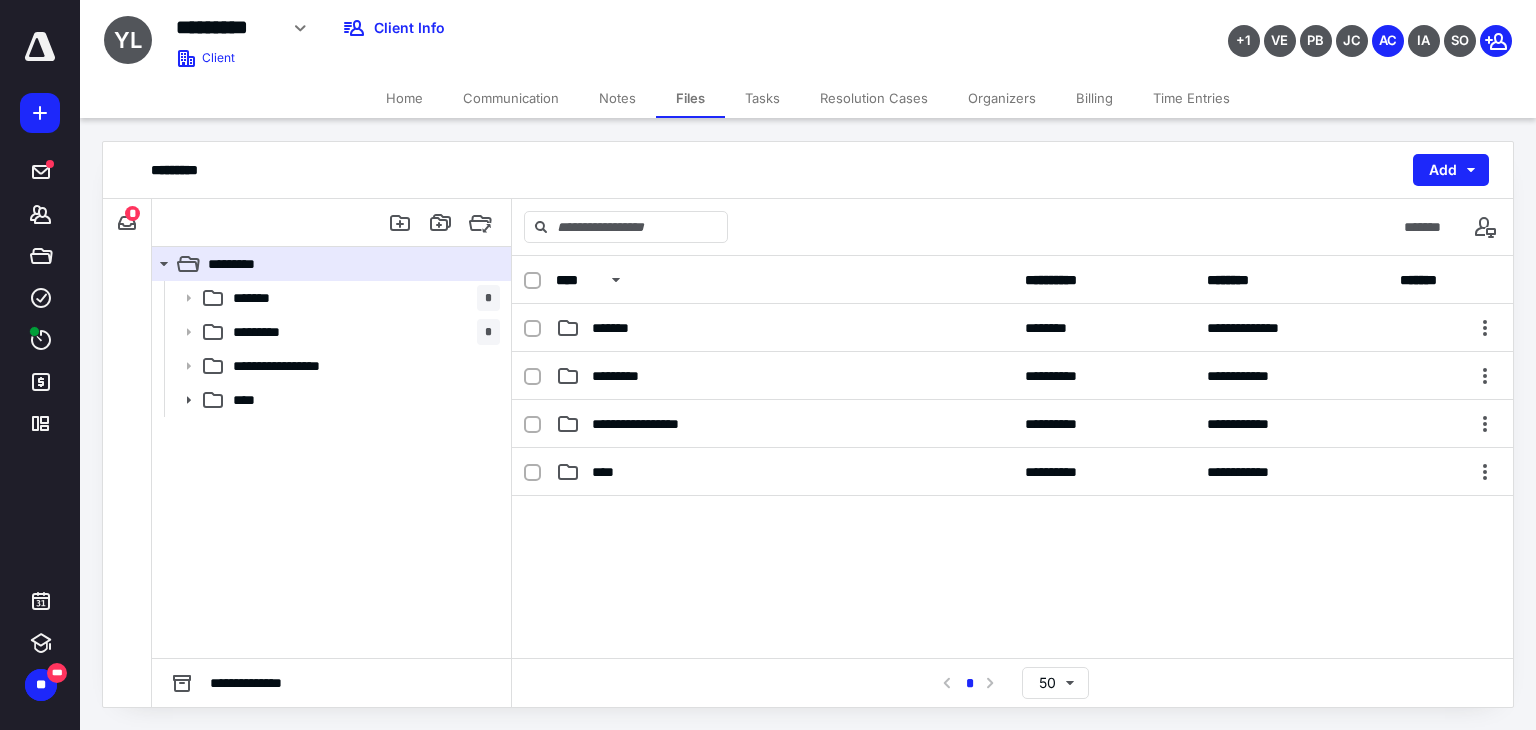 click on "*" at bounding box center (132, 213) 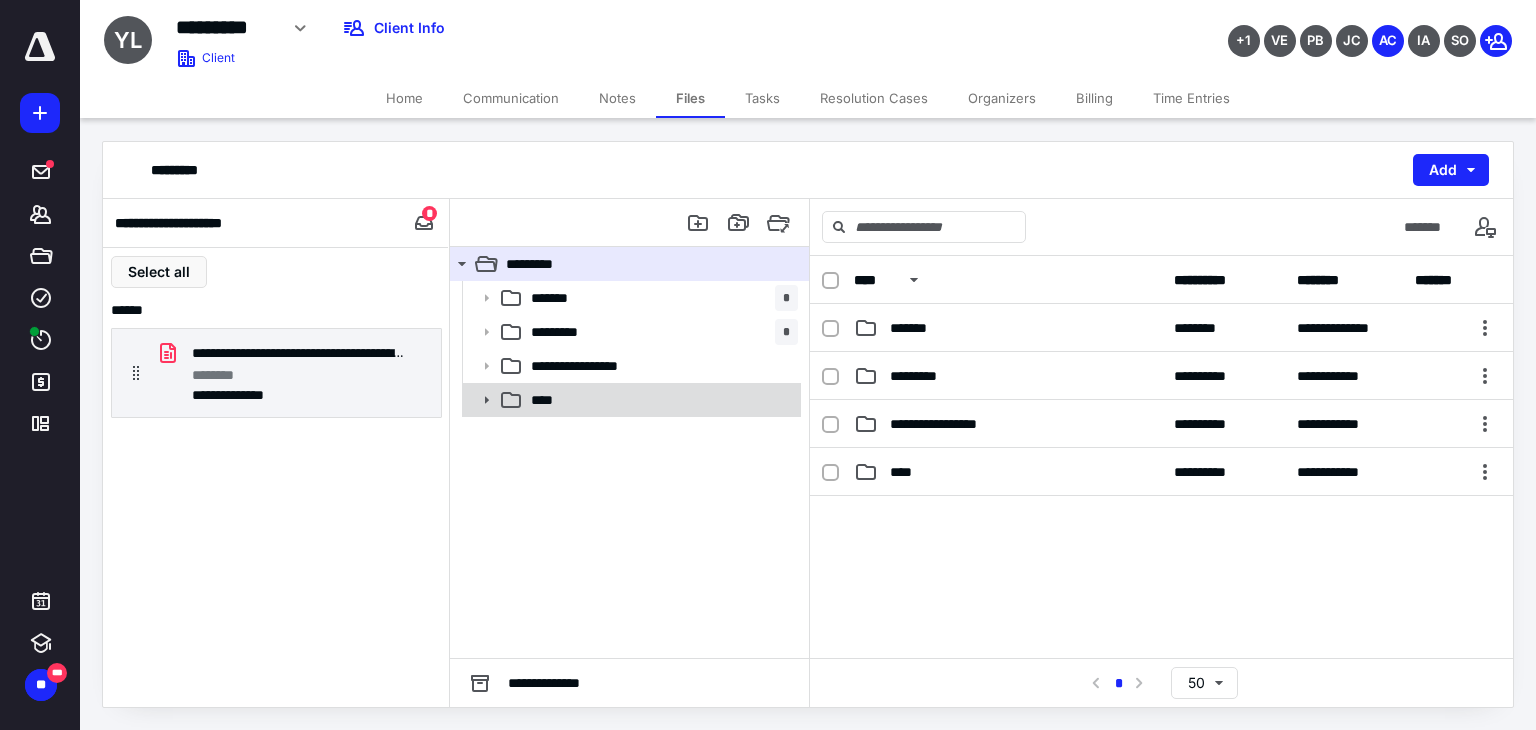click 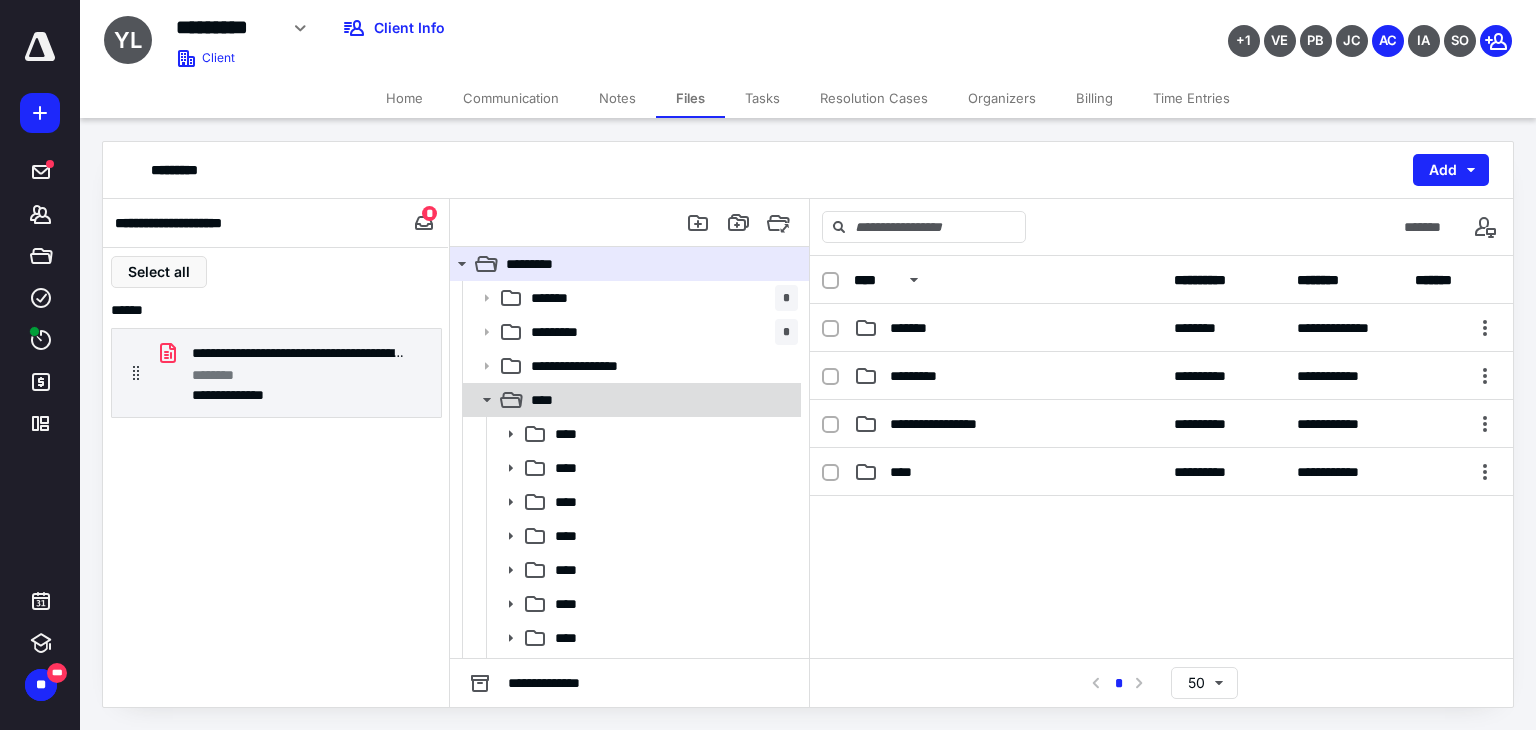 scroll, scrollTop: 30, scrollLeft: 0, axis: vertical 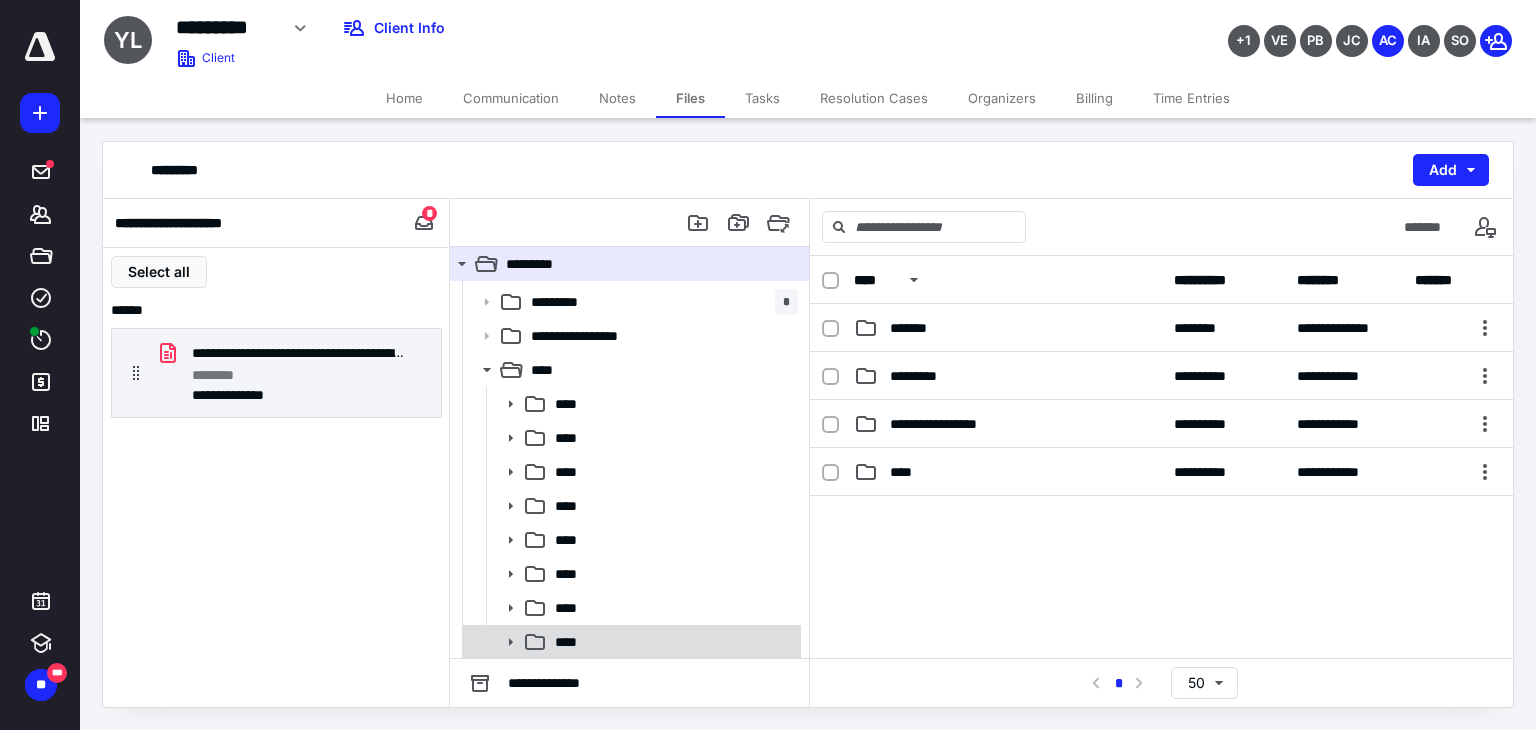 click 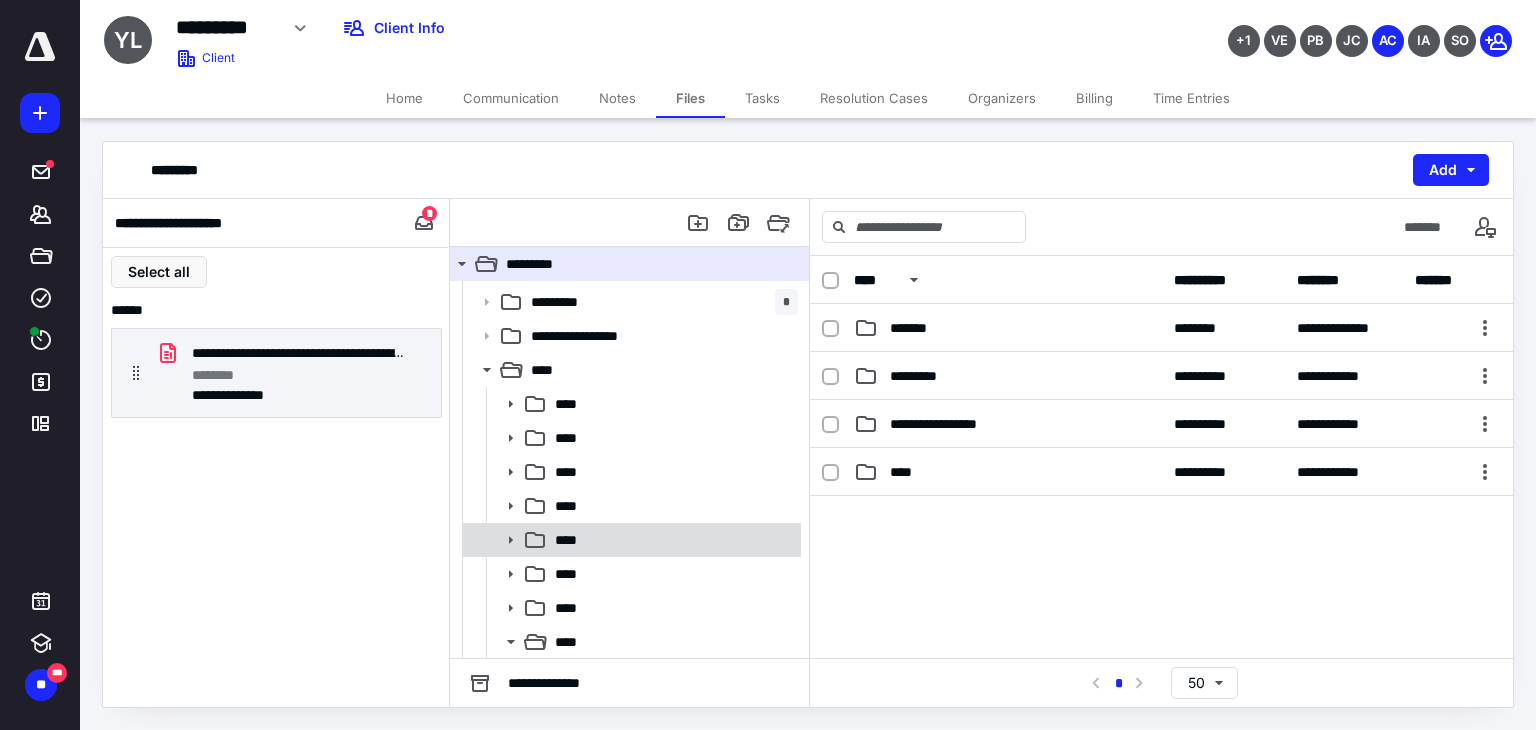 scroll, scrollTop: 132, scrollLeft: 0, axis: vertical 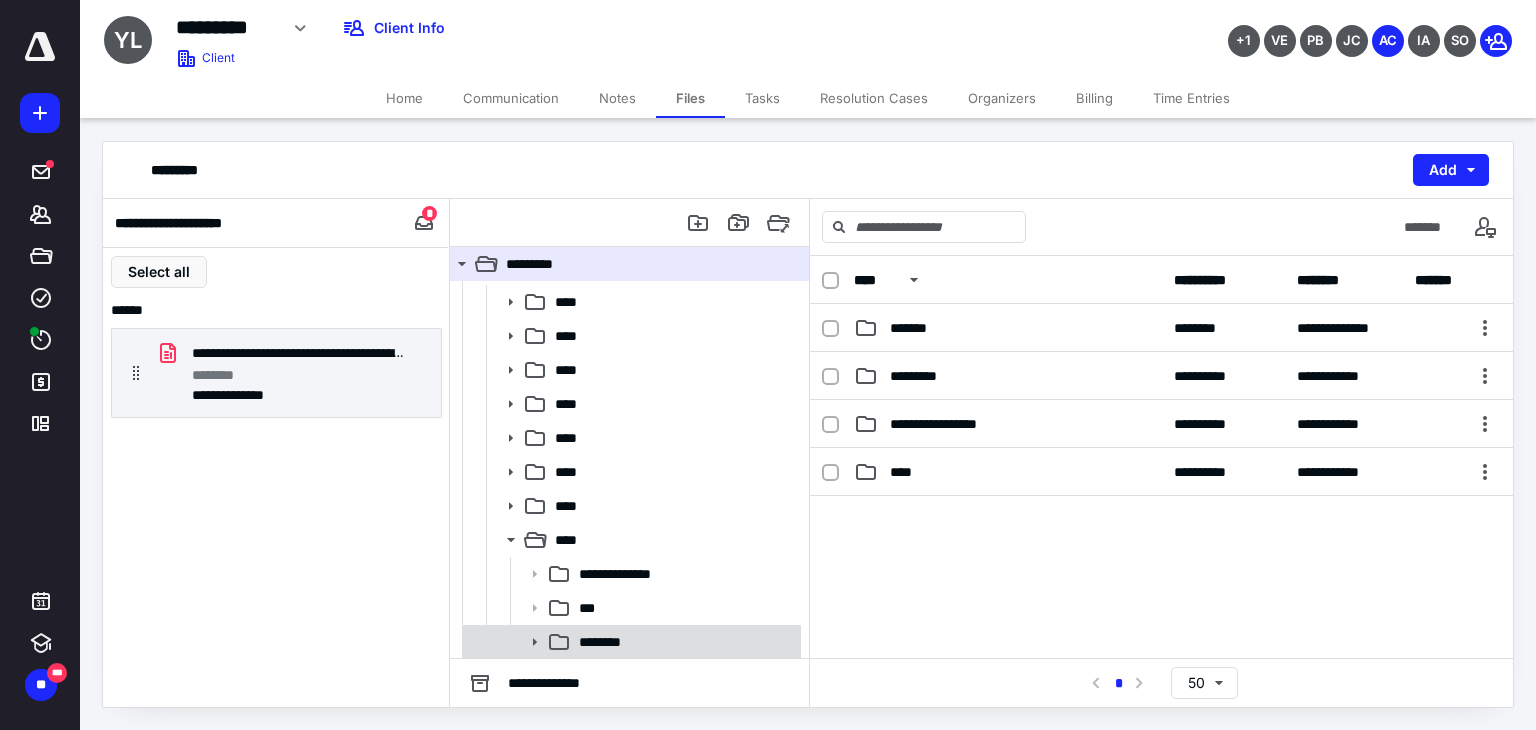 click 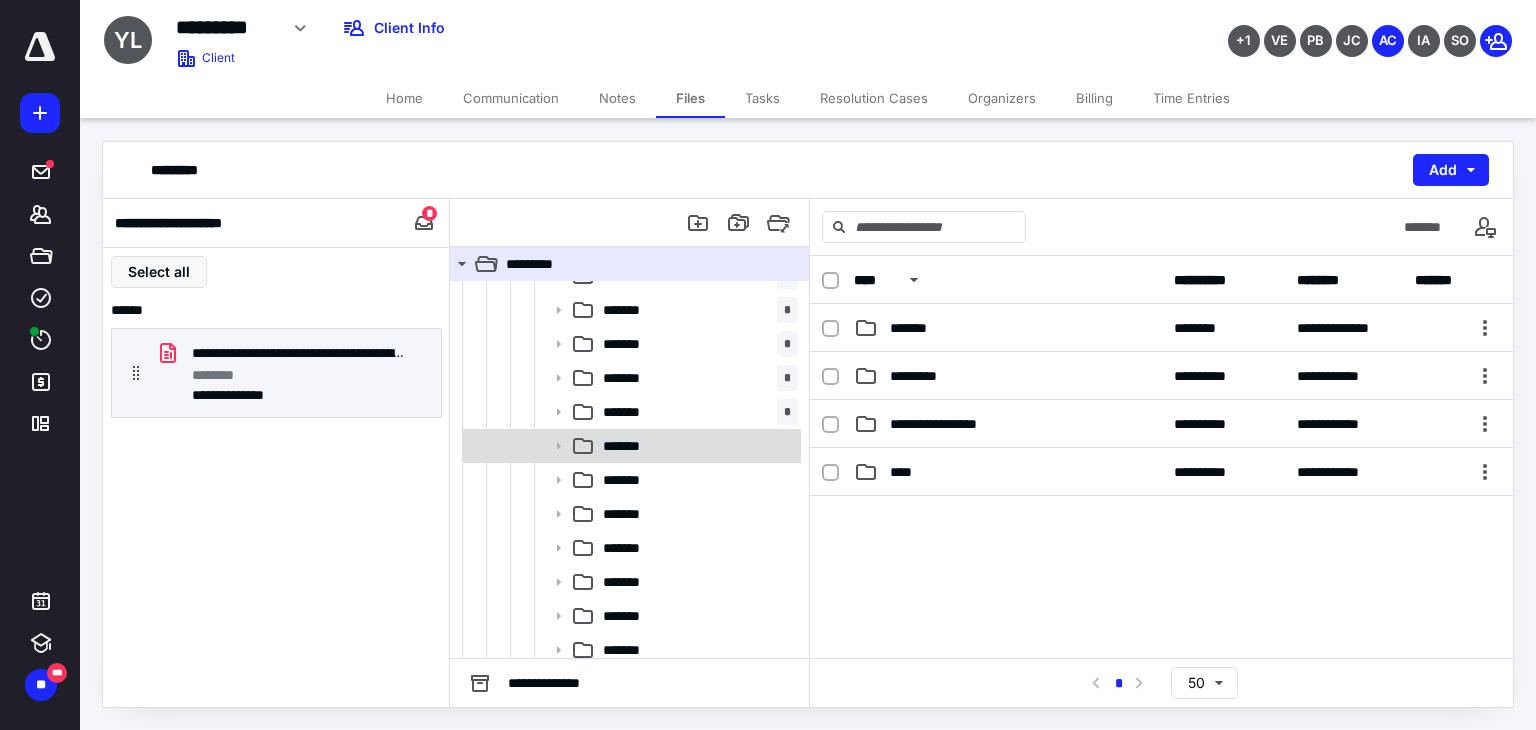 scroll, scrollTop: 574, scrollLeft: 0, axis: vertical 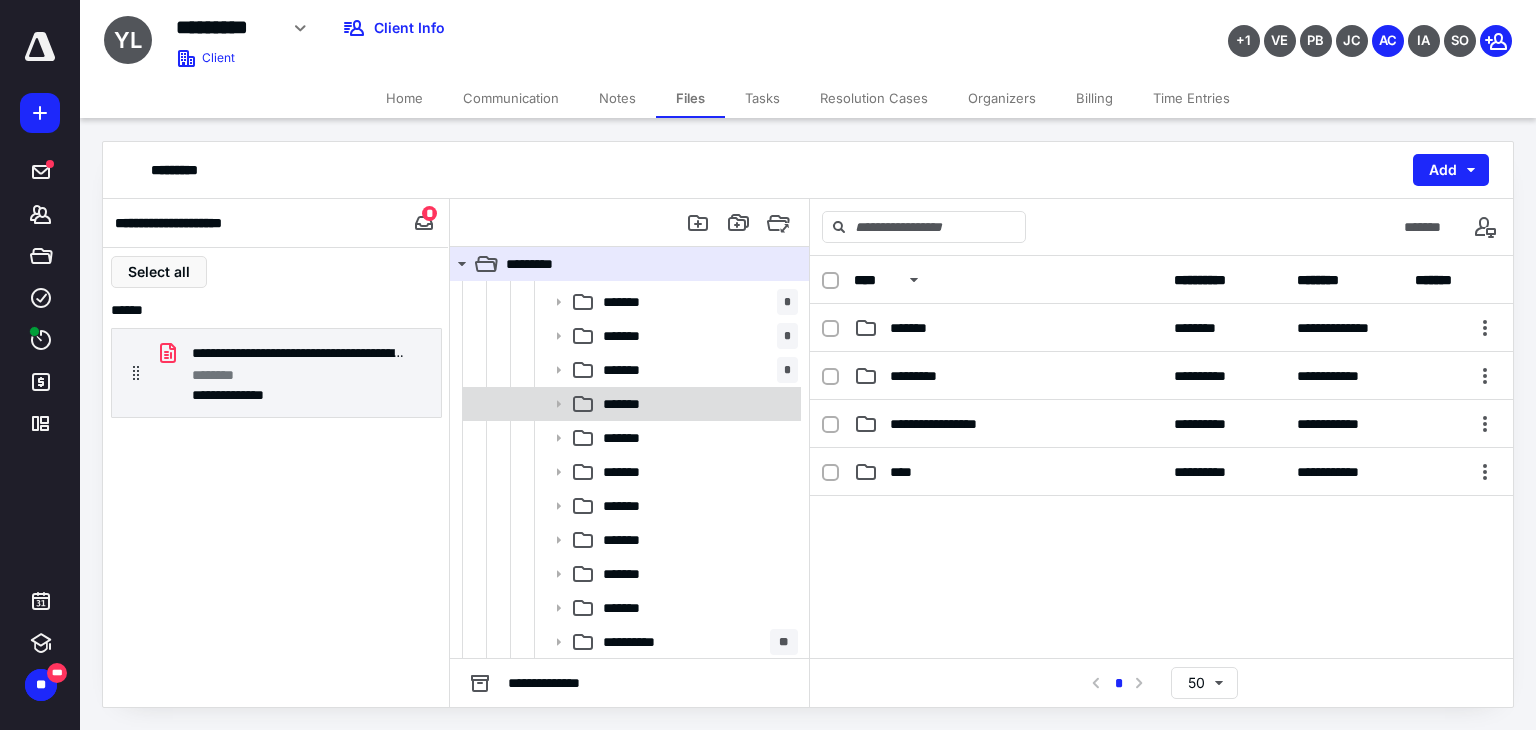 click on "*******" at bounding box center [696, 404] 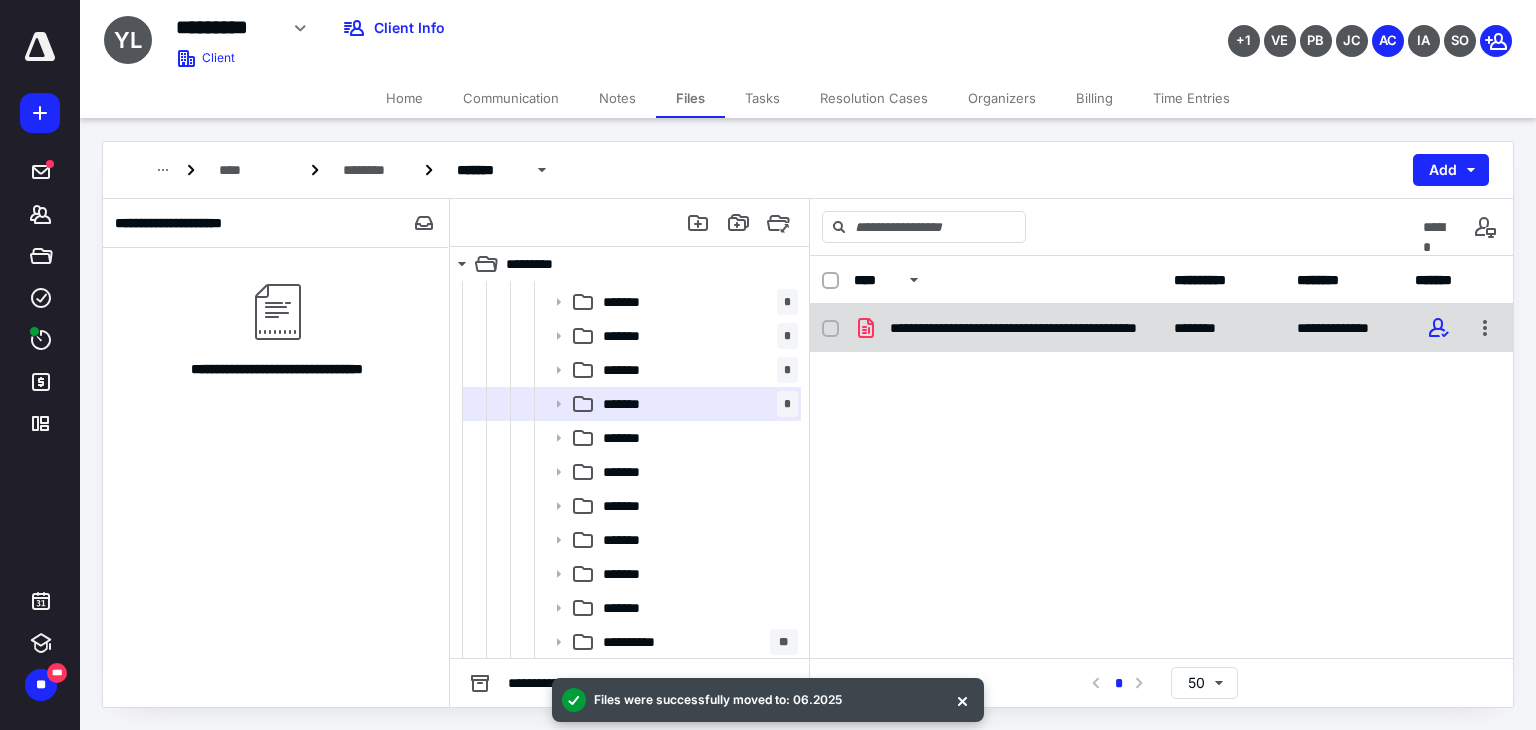 click at bounding box center [830, 329] 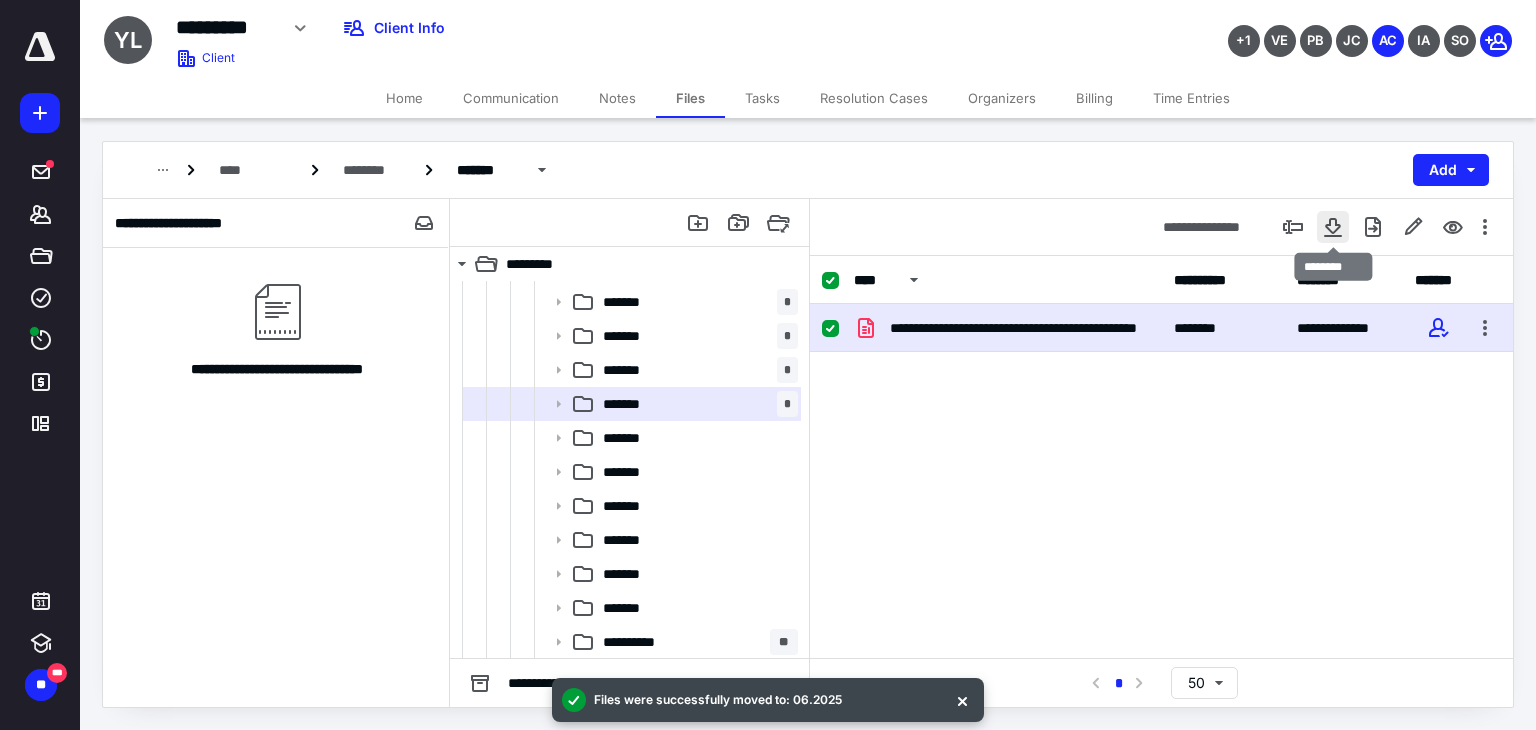 click at bounding box center [1333, 227] 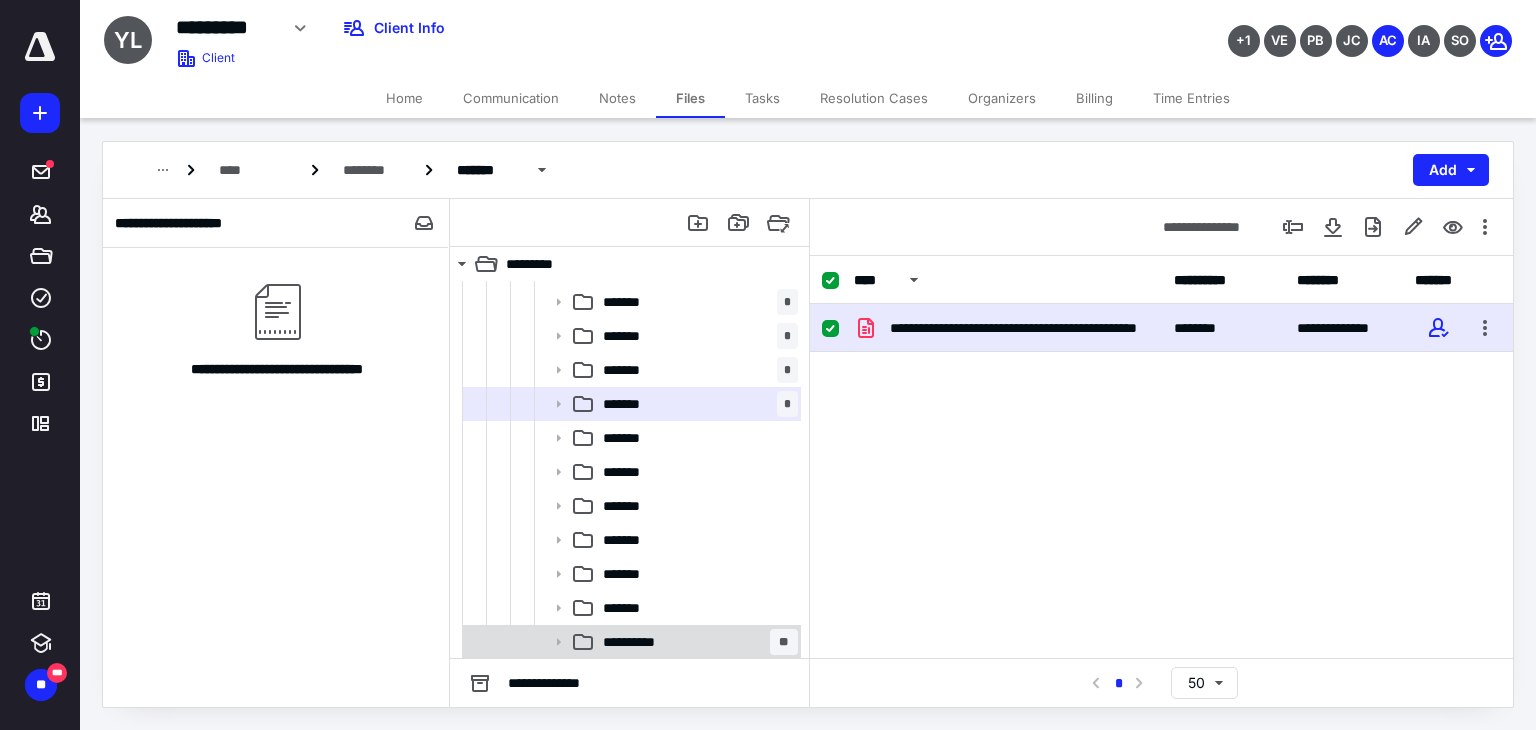 click on "**********" at bounding box center (636, 642) 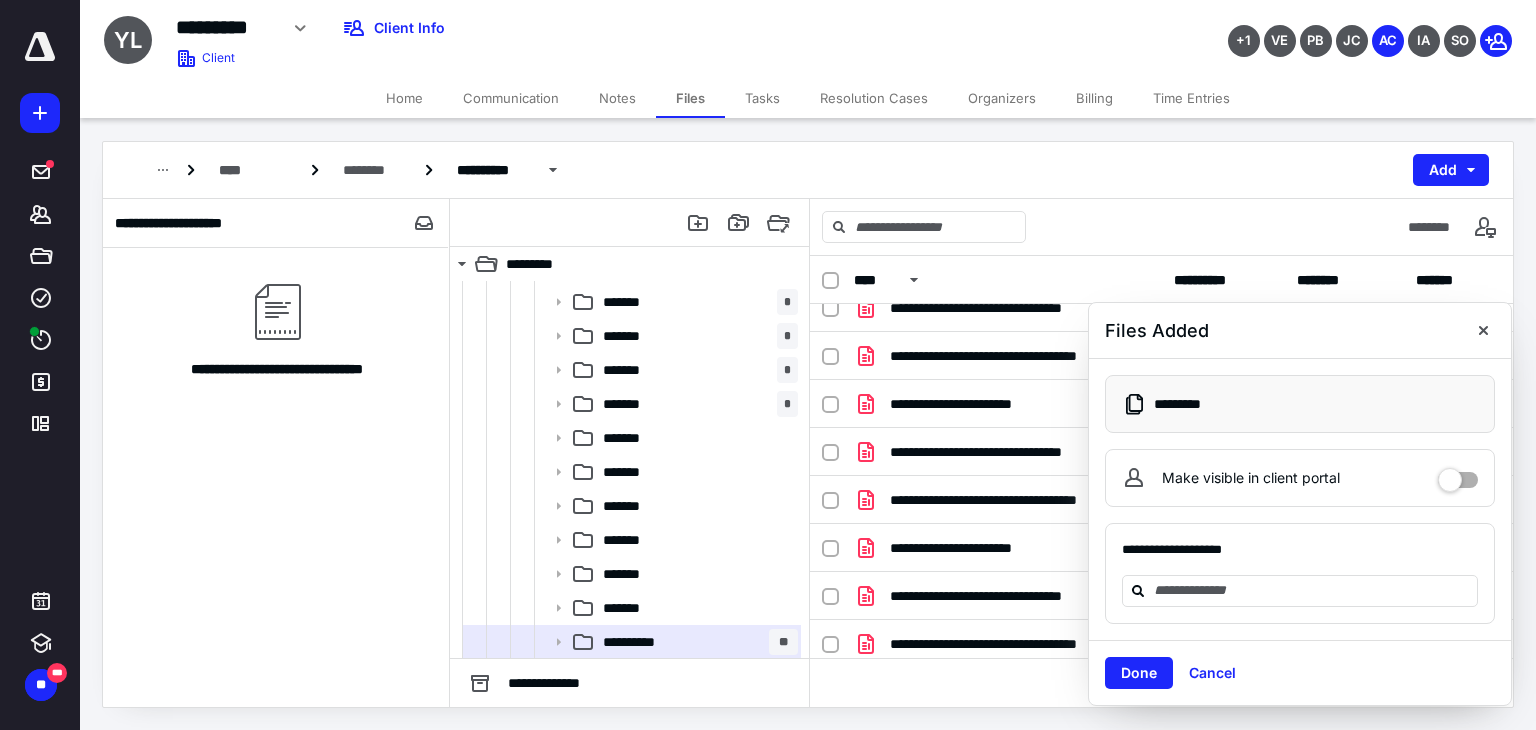 scroll, scrollTop: 506, scrollLeft: 0, axis: vertical 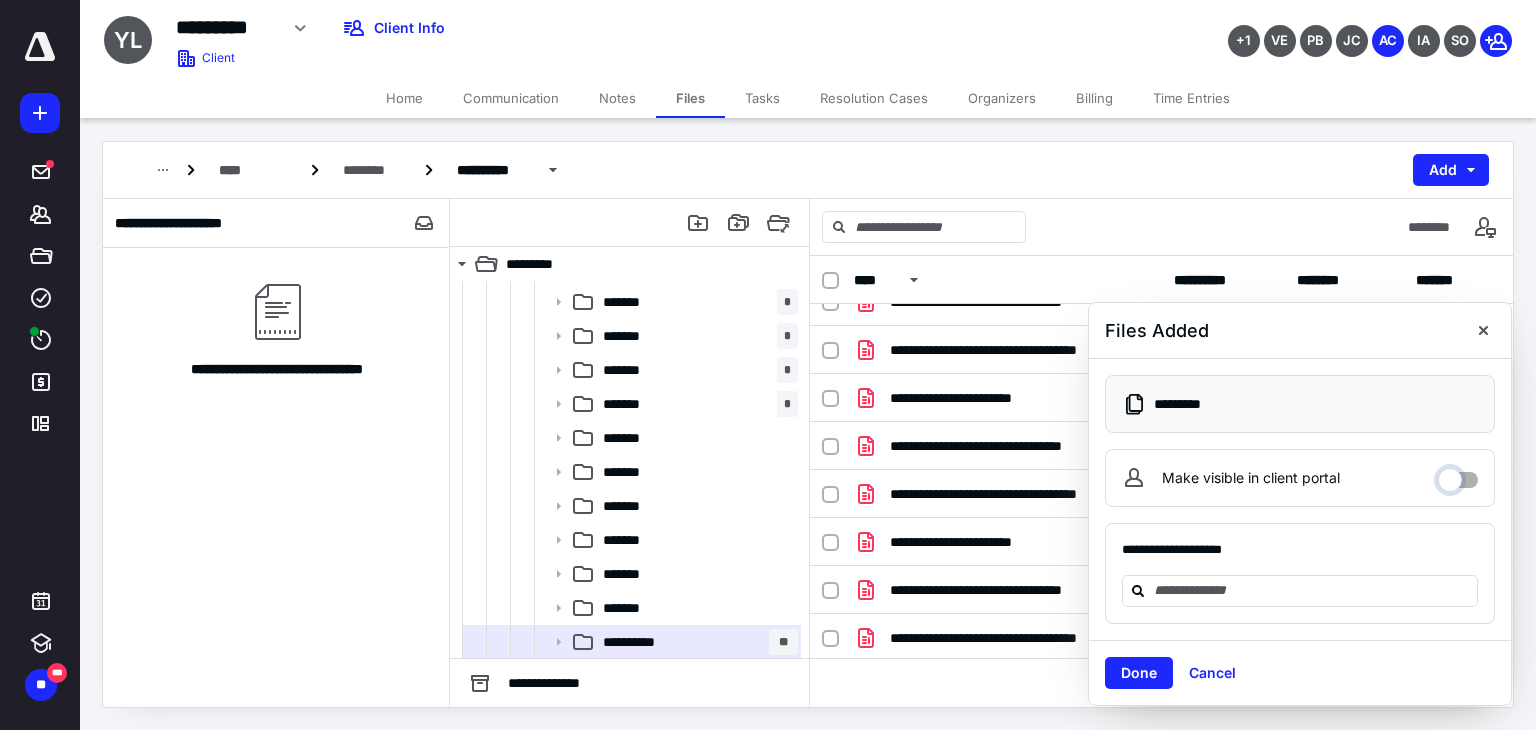 click on "Make visible in client portal" at bounding box center (1458, 475) 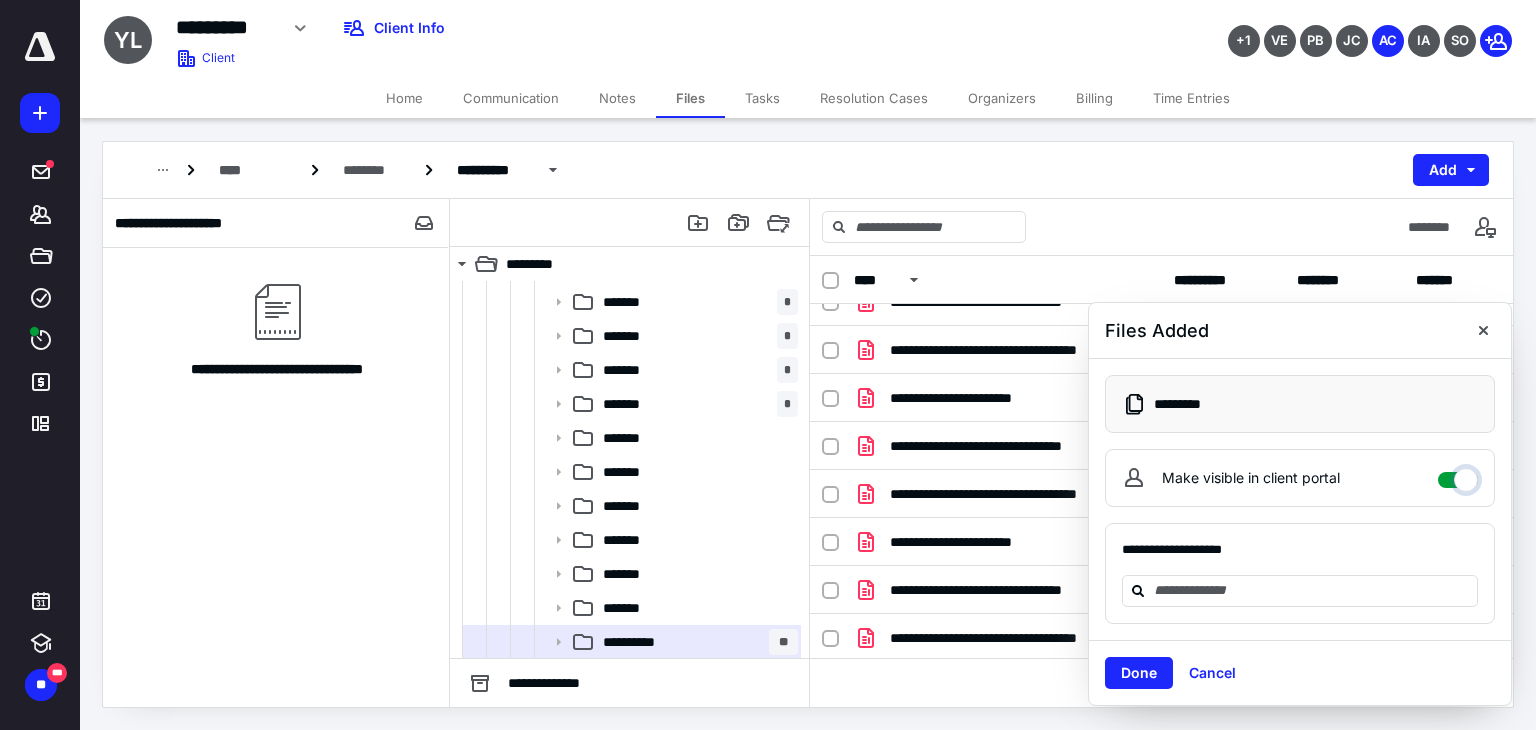 checkbox on "****" 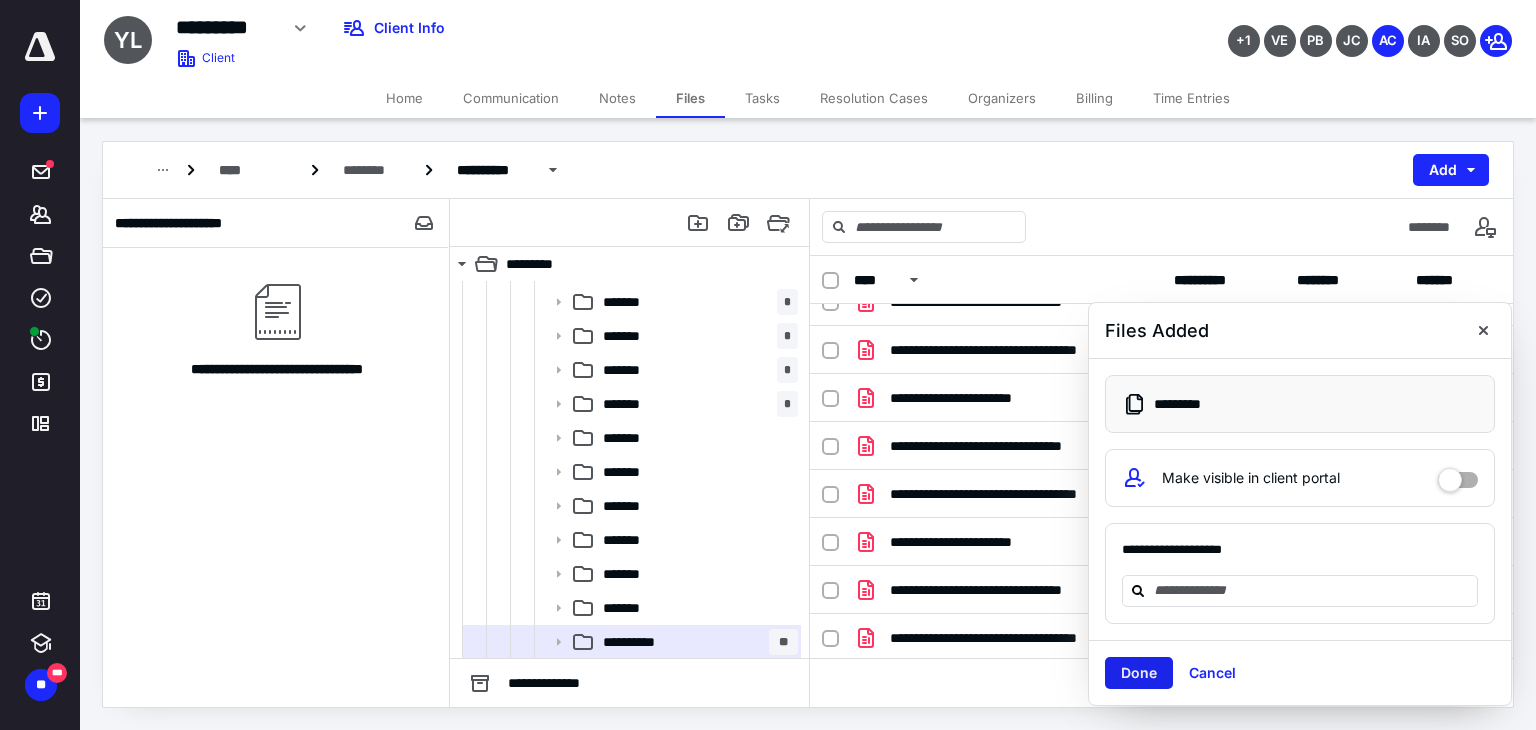 click on "Done" at bounding box center [1139, 673] 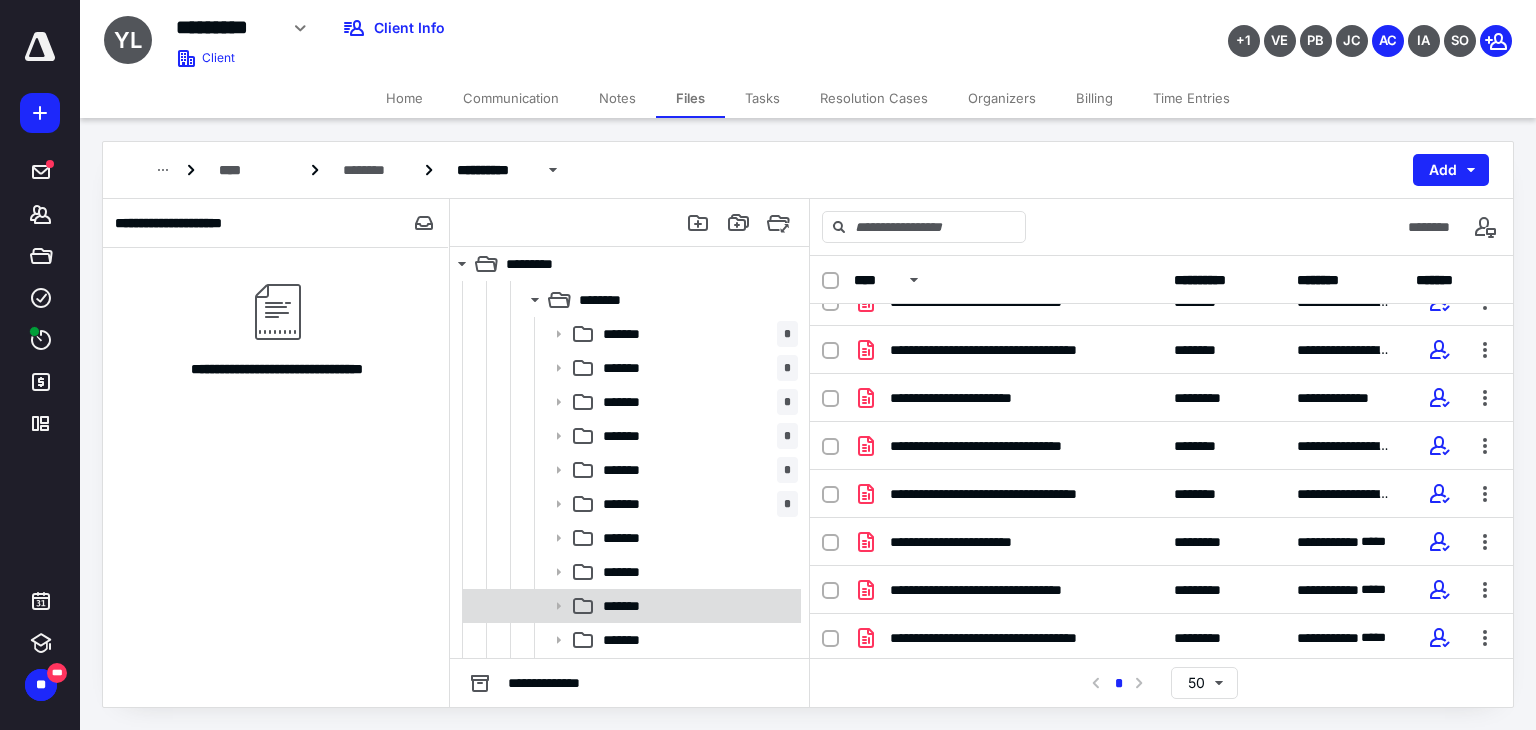 scroll, scrollTop: 374, scrollLeft: 0, axis: vertical 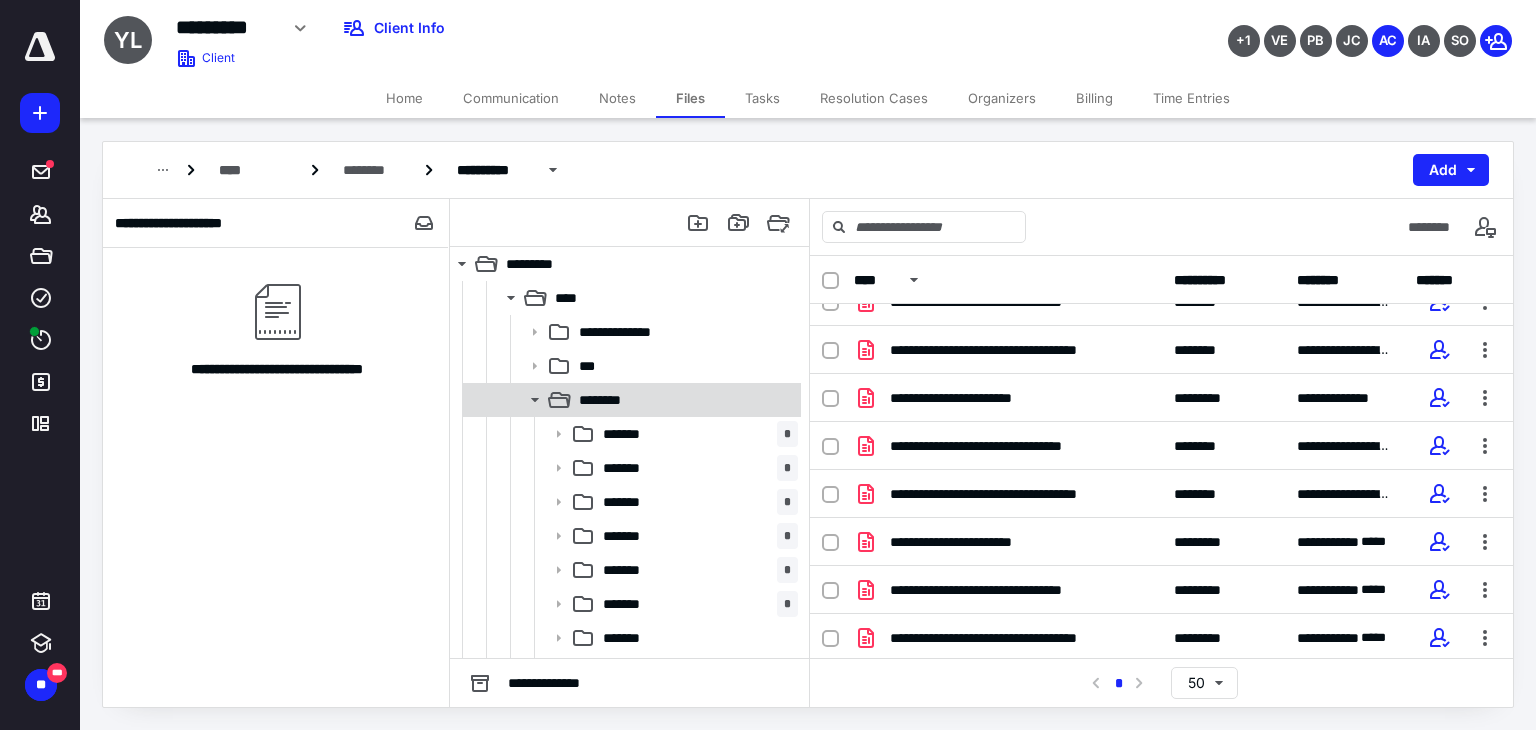 click on "********" at bounding box center [684, 400] 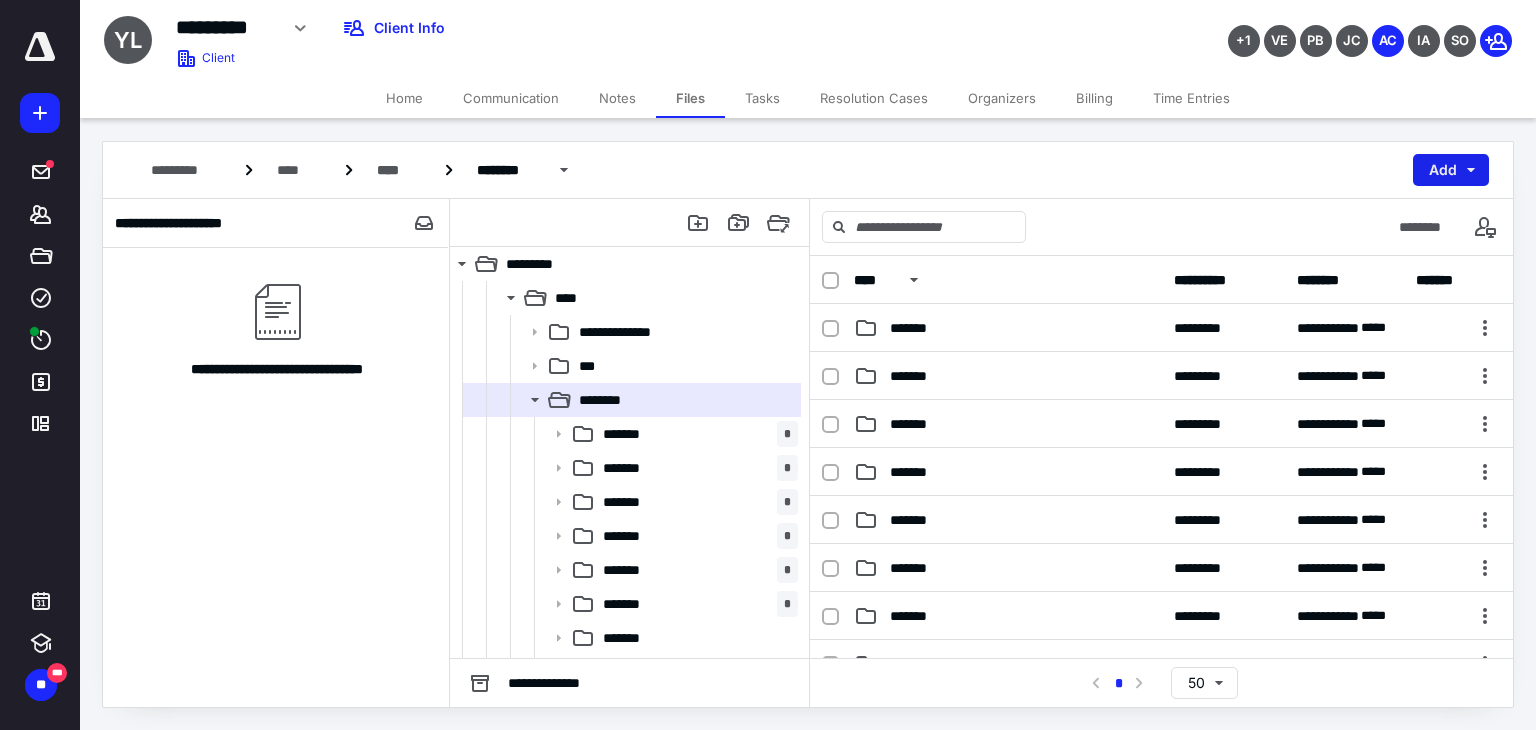 click on "Add" at bounding box center [1451, 170] 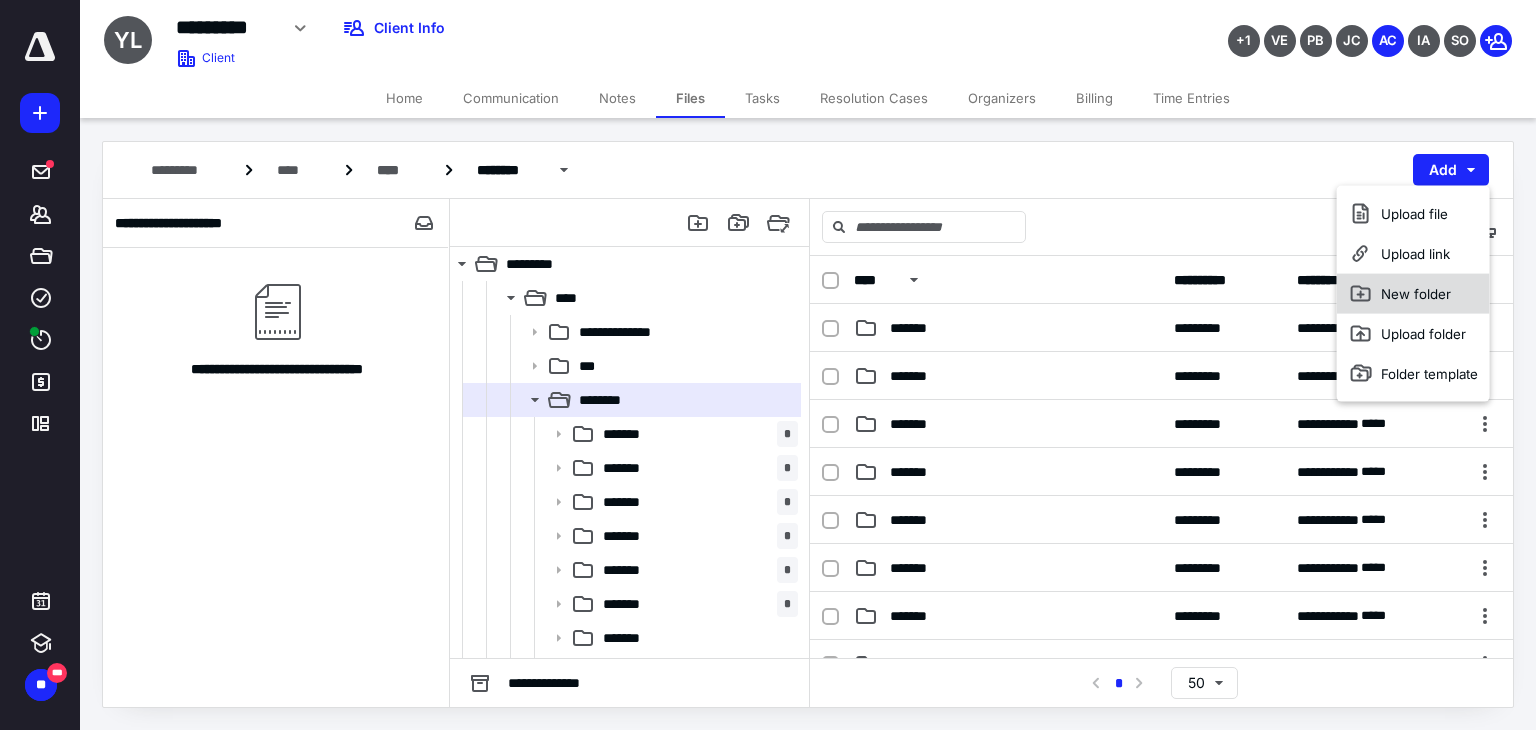 click on "New folder" at bounding box center (1413, 294) 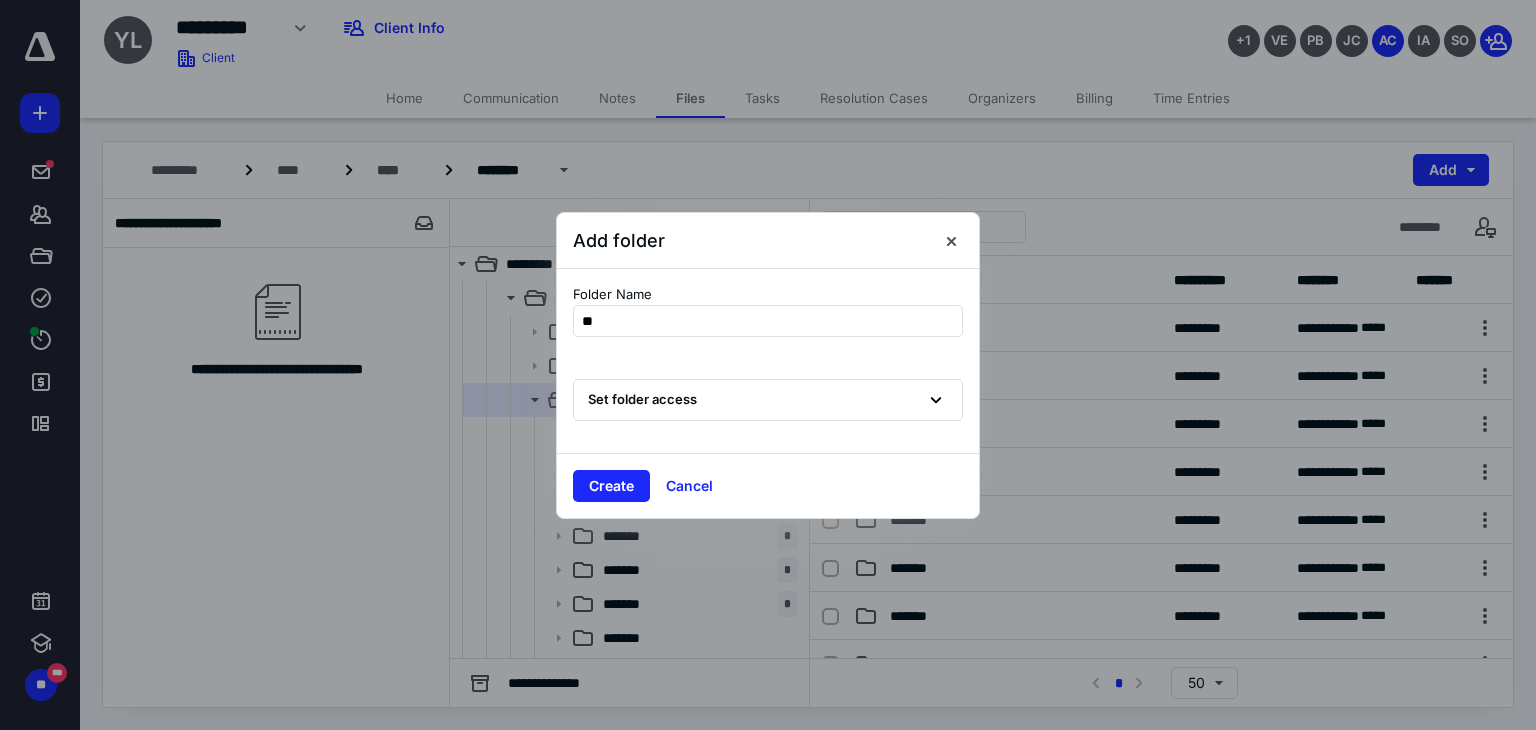 type on "*" 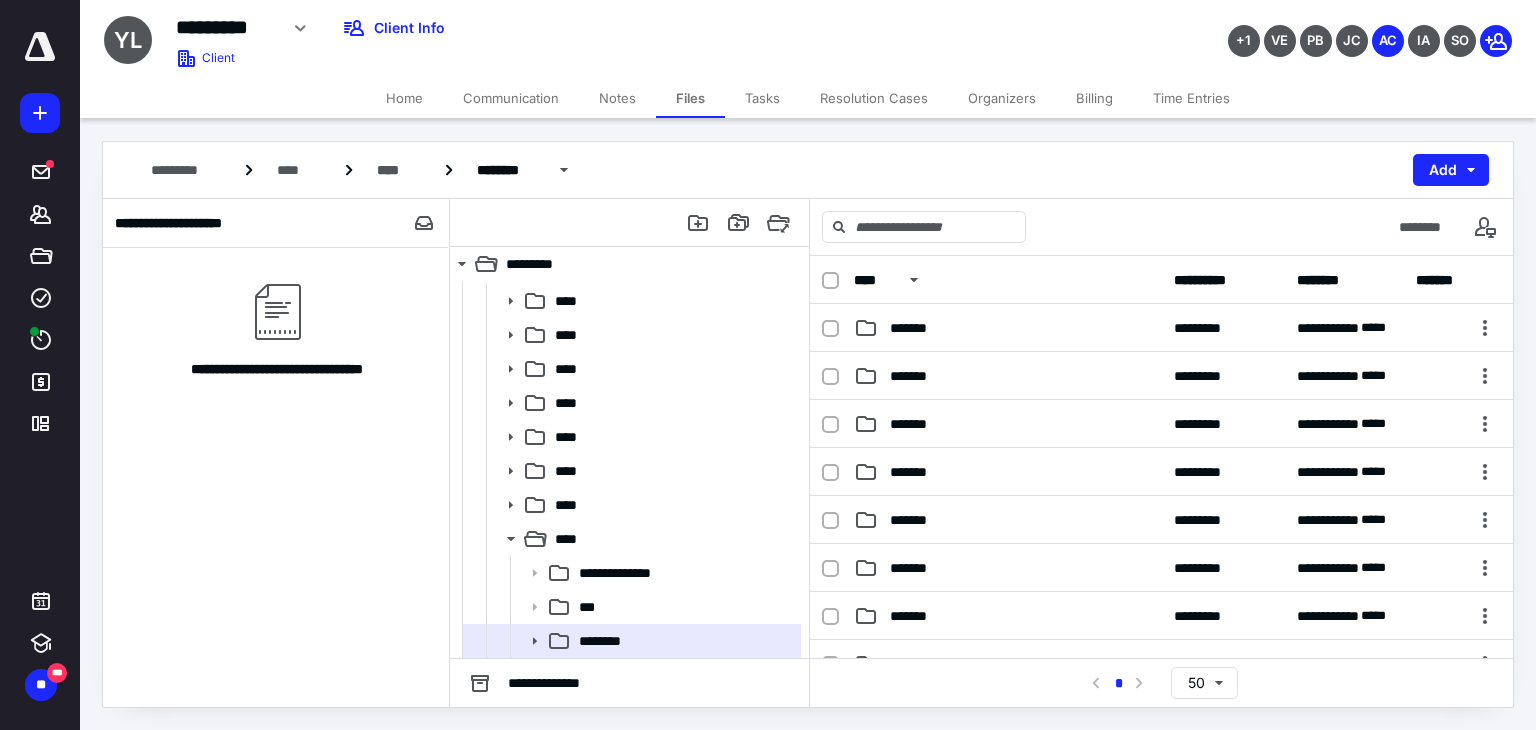 scroll, scrollTop: 132, scrollLeft: 0, axis: vertical 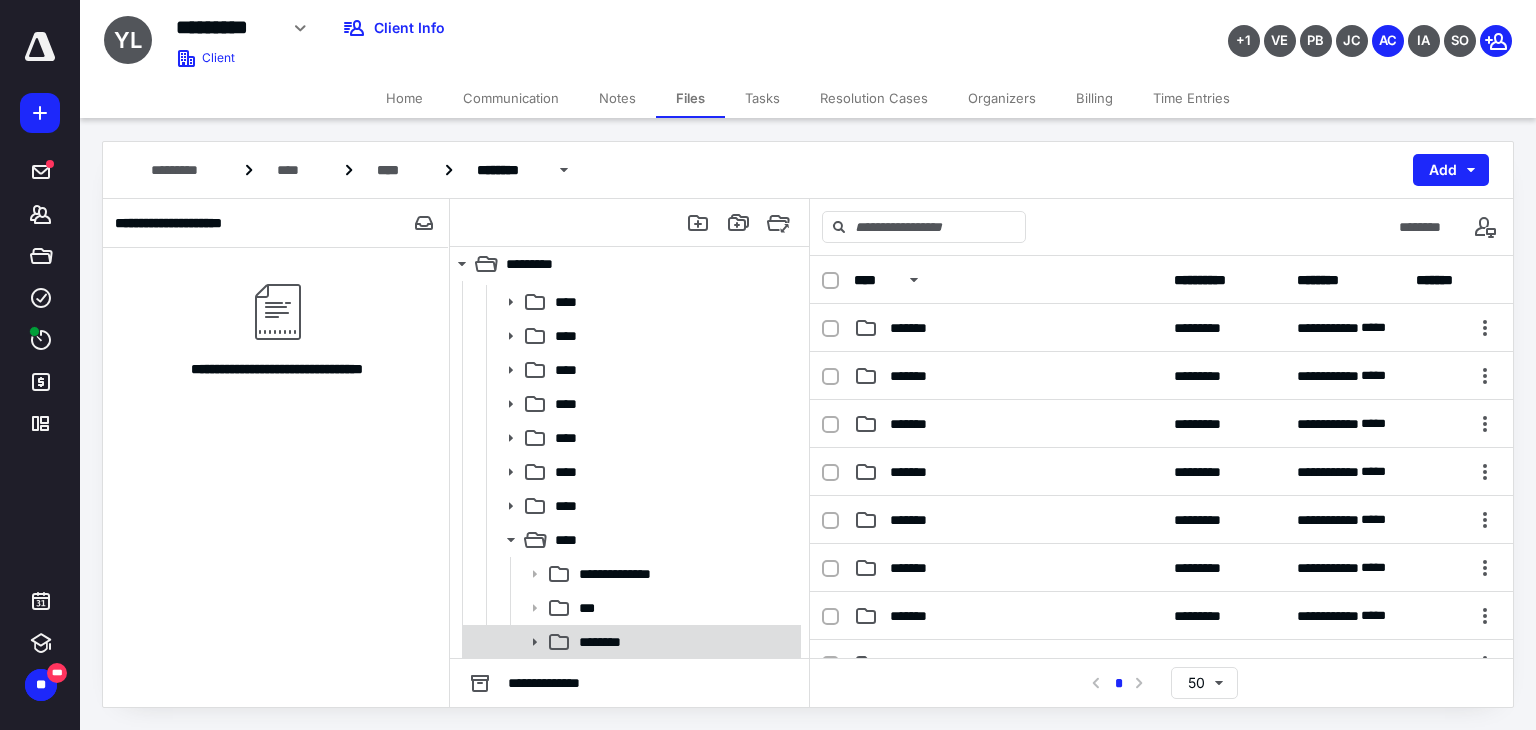 click 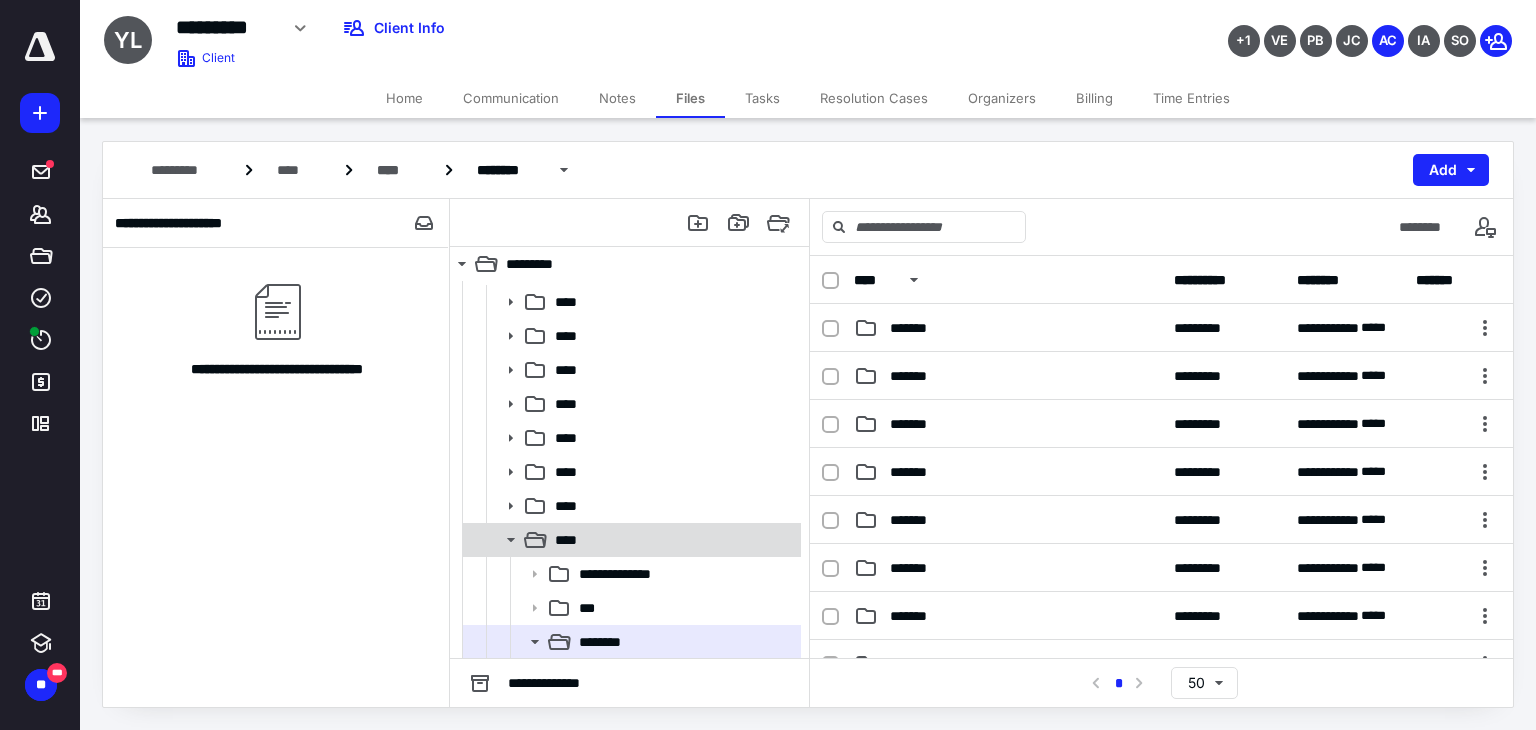 scroll, scrollTop: 332, scrollLeft: 0, axis: vertical 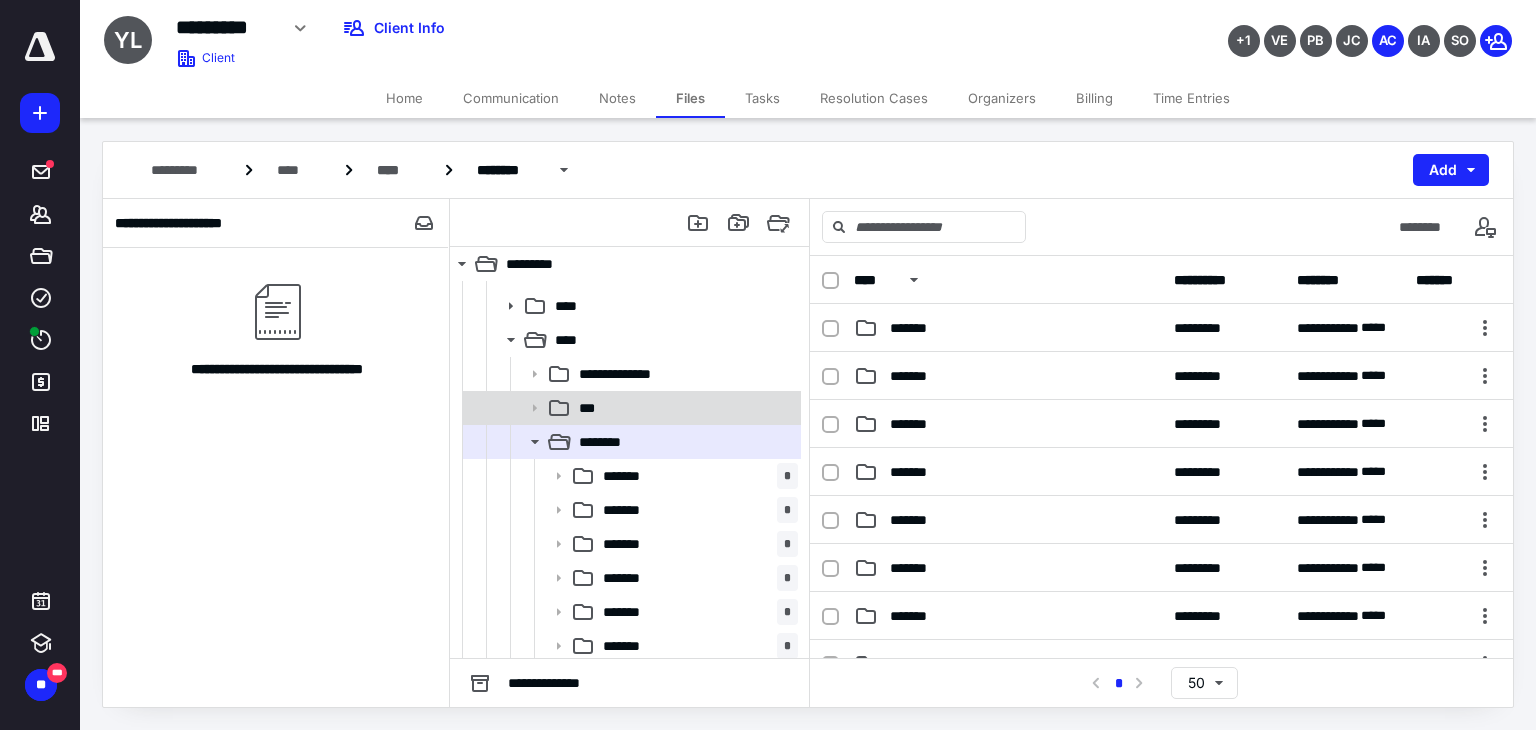 click on "***" at bounding box center (630, 408) 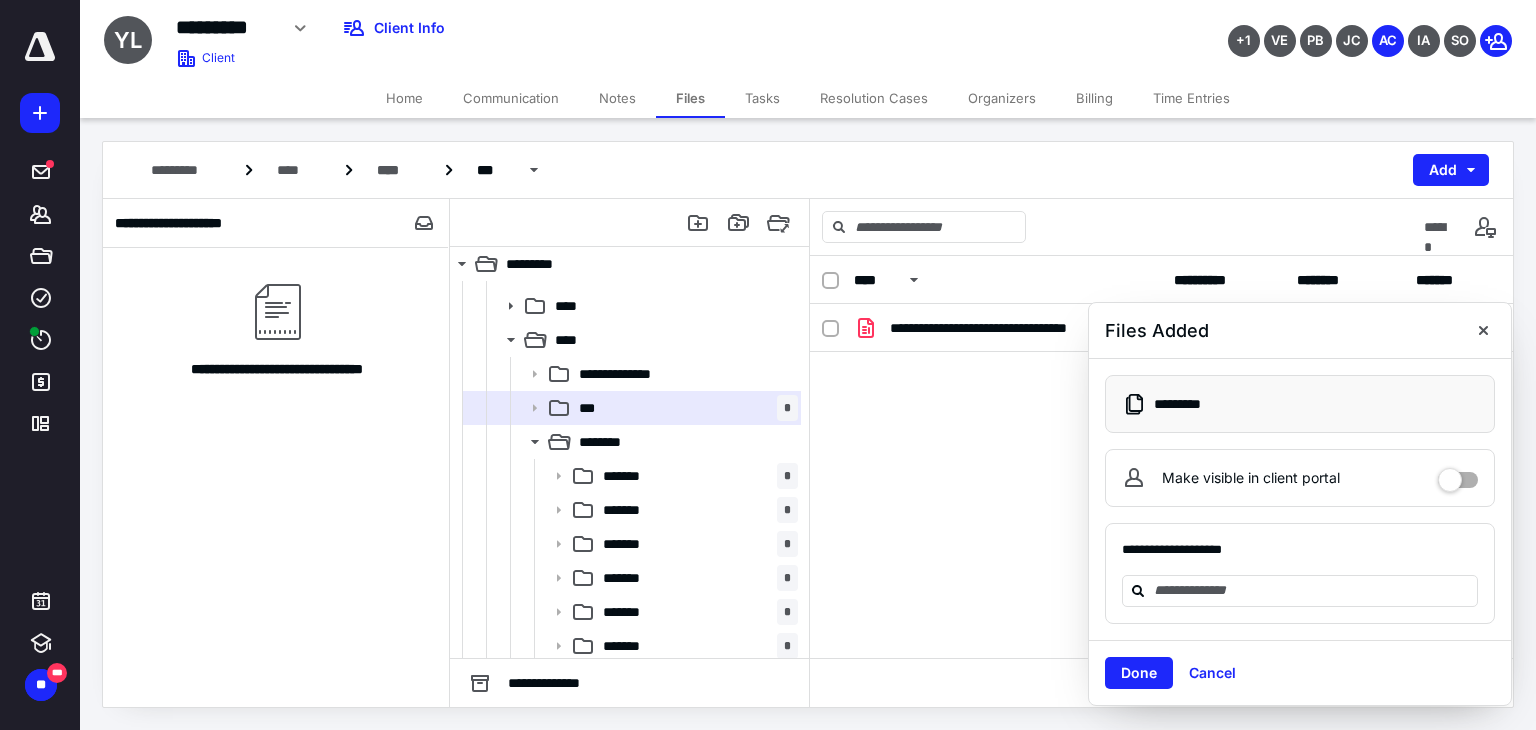 click at bounding box center [1458, 473] 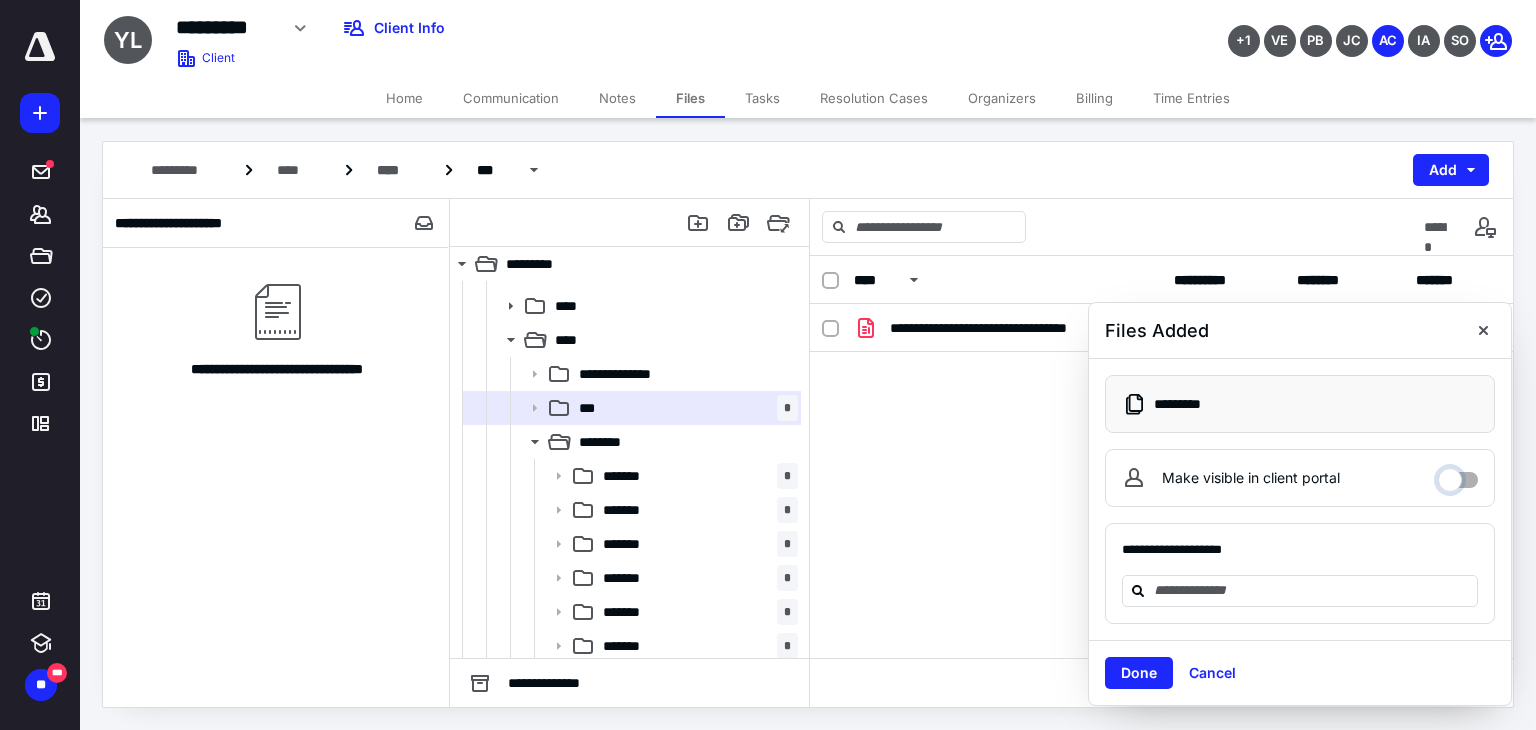 click on "Make visible in client portal" at bounding box center (1458, 475) 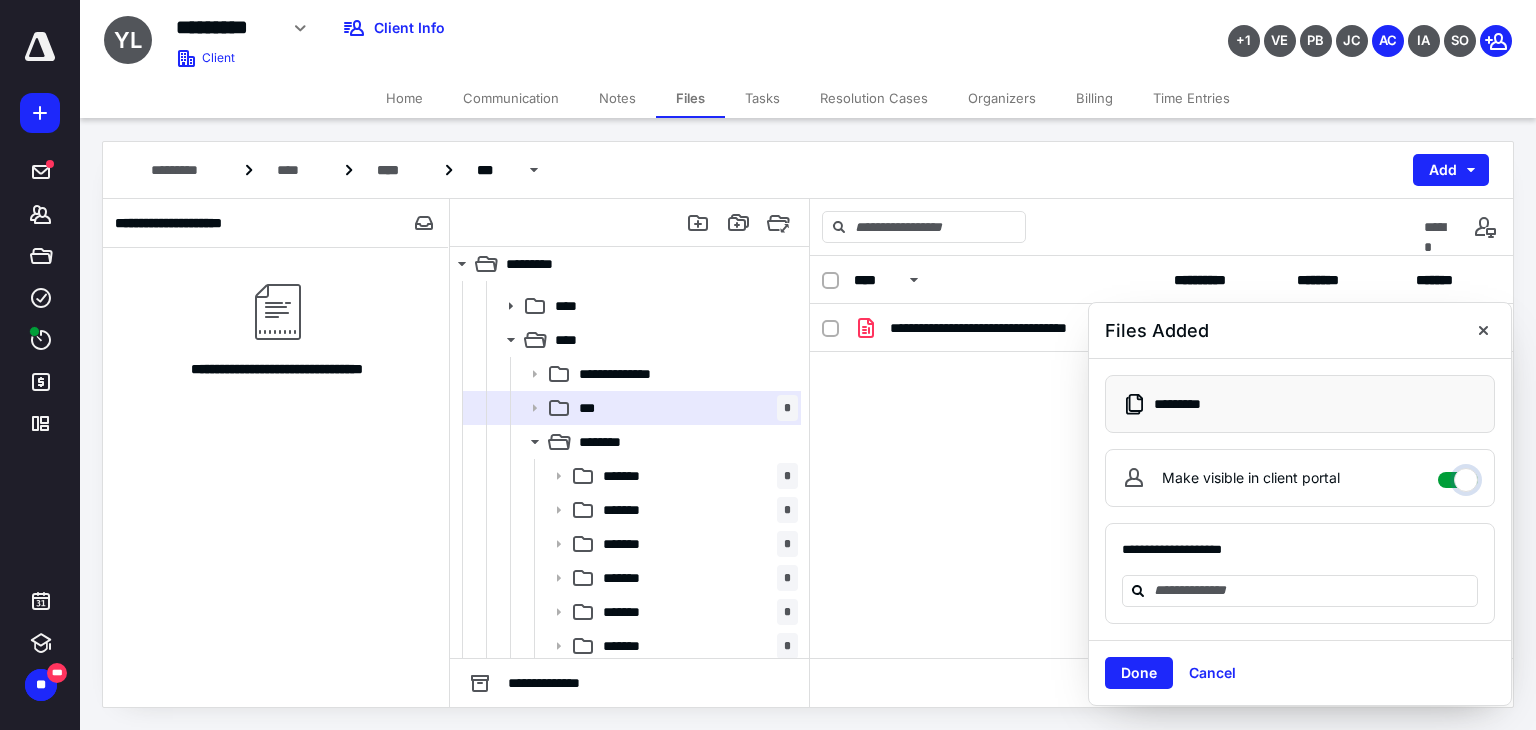 checkbox on "****" 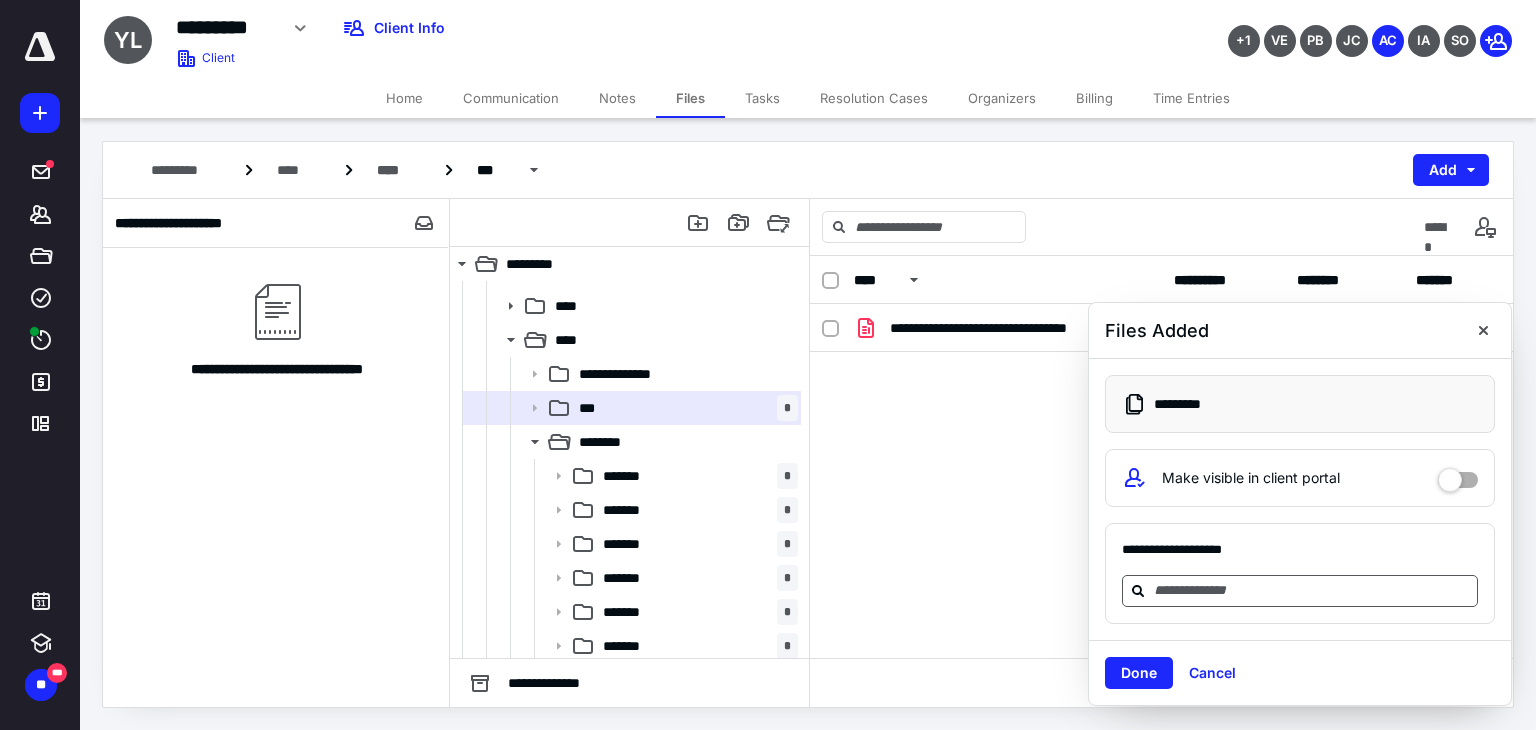 click at bounding box center (1312, 590) 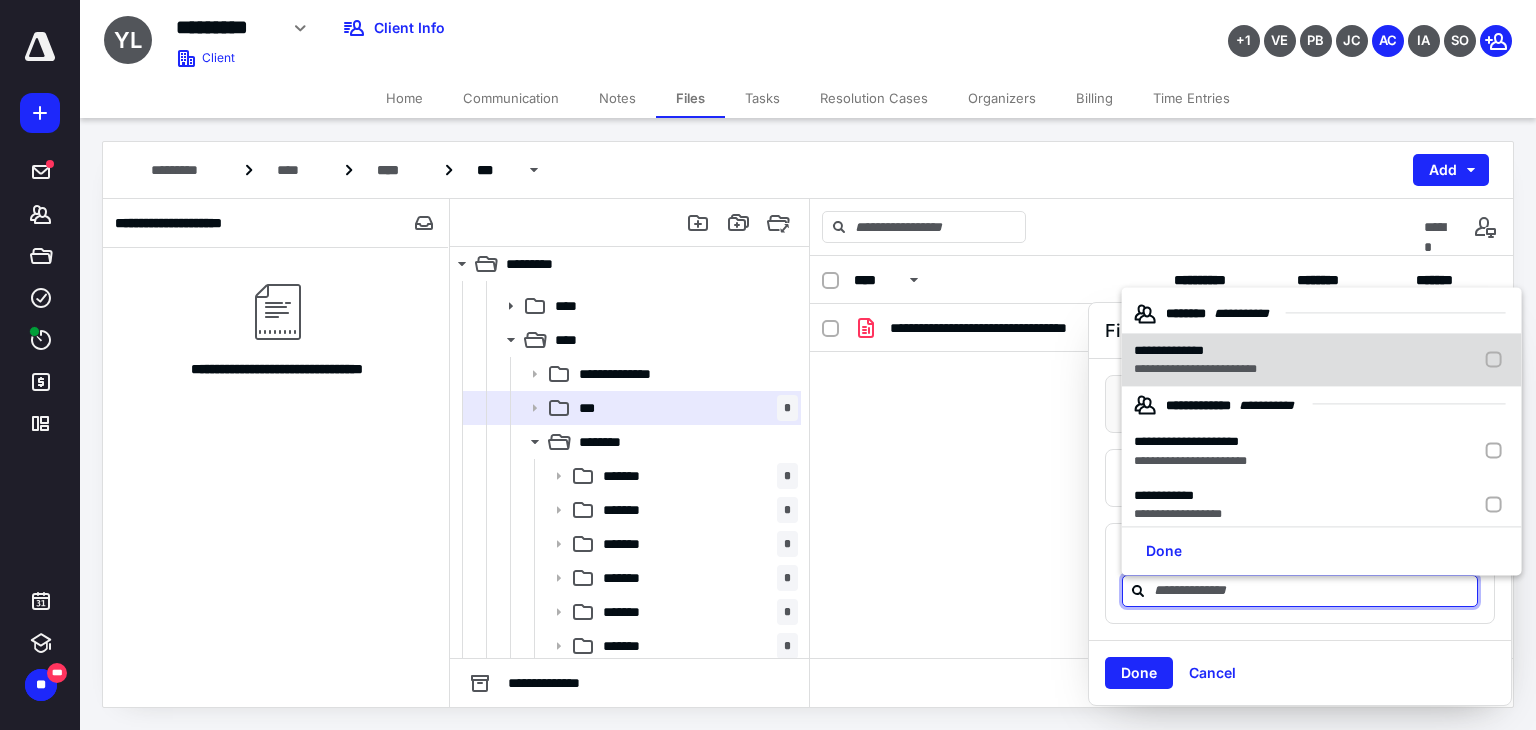 click at bounding box center (1498, 360) 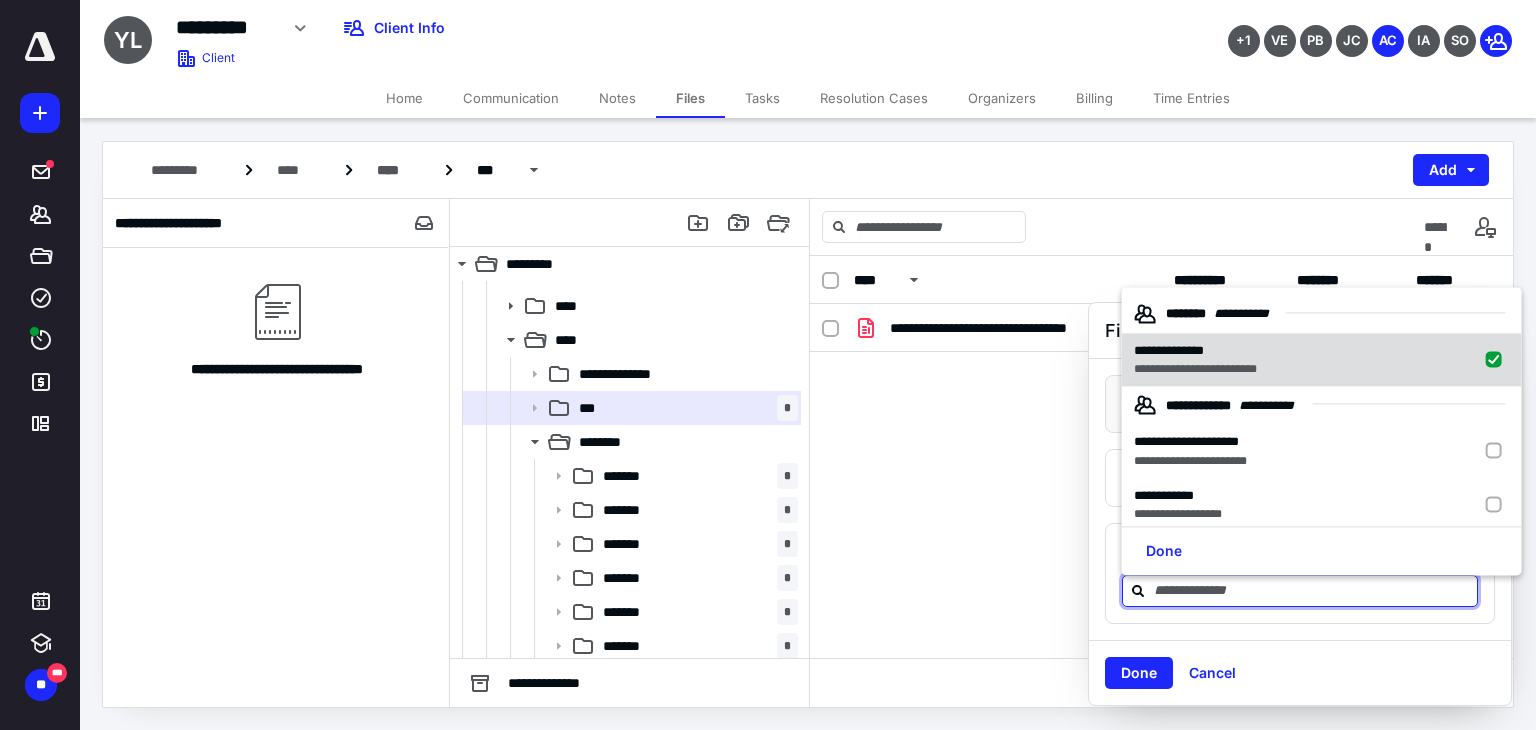 checkbox on "true" 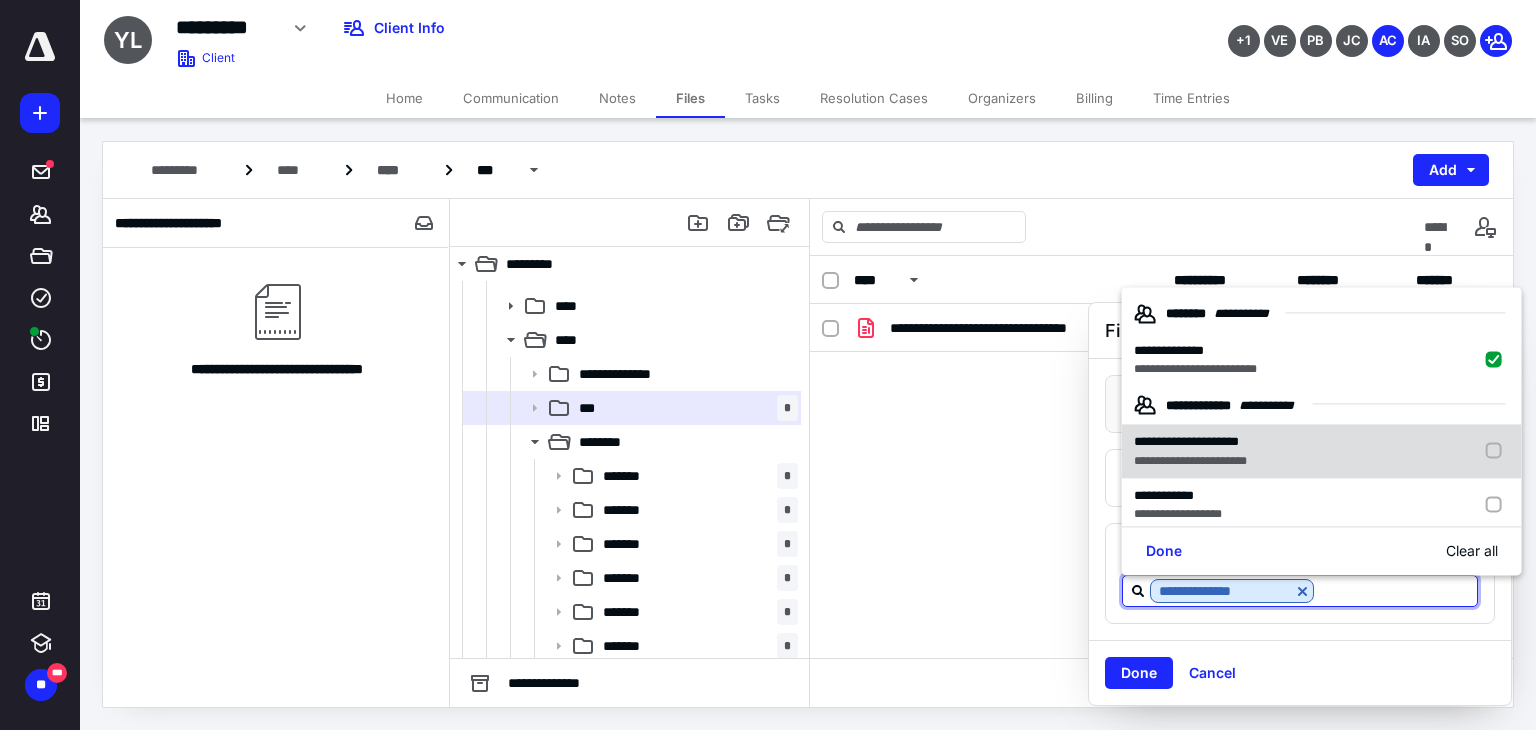 scroll, scrollTop: 100, scrollLeft: 0, axis: vertical 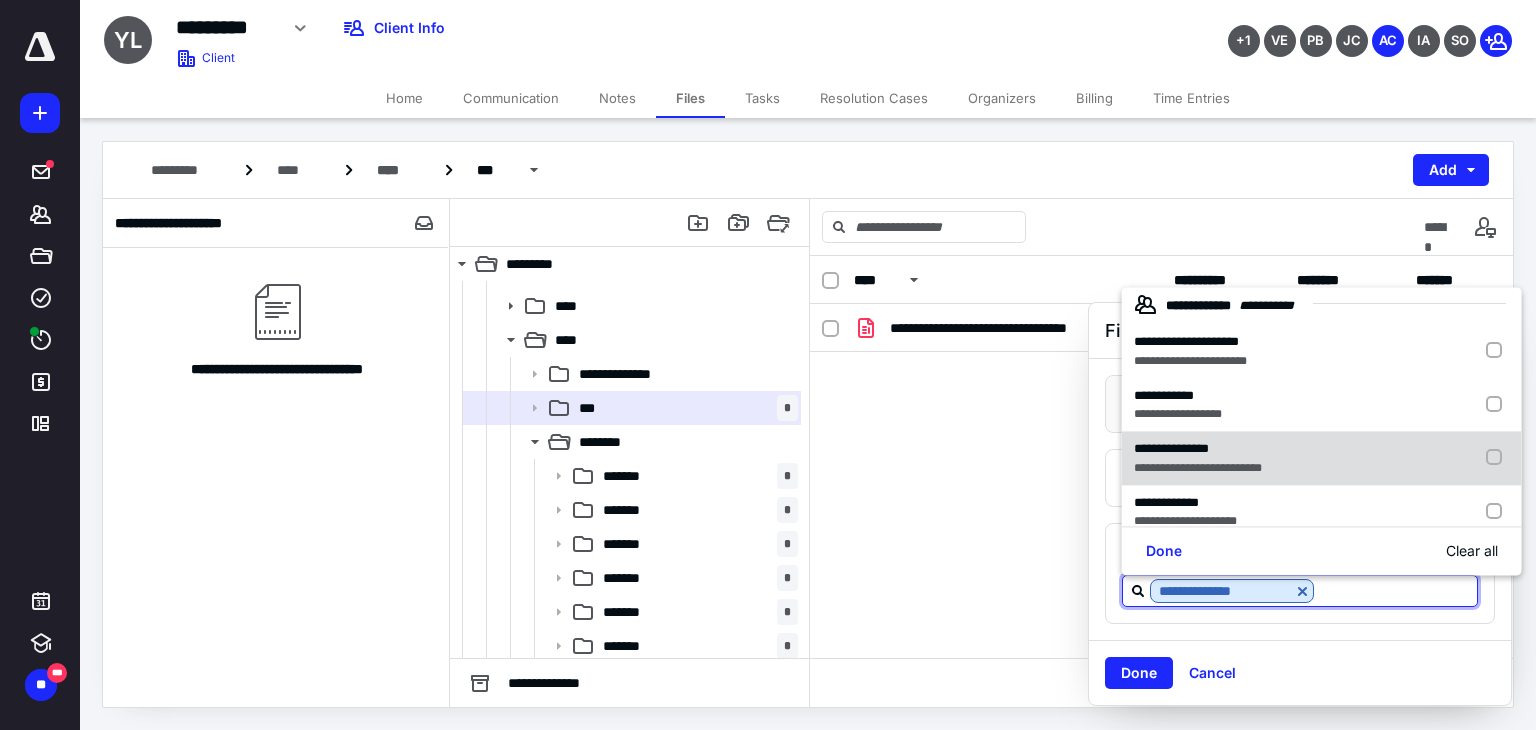 click at bounding box center (1498, 458) 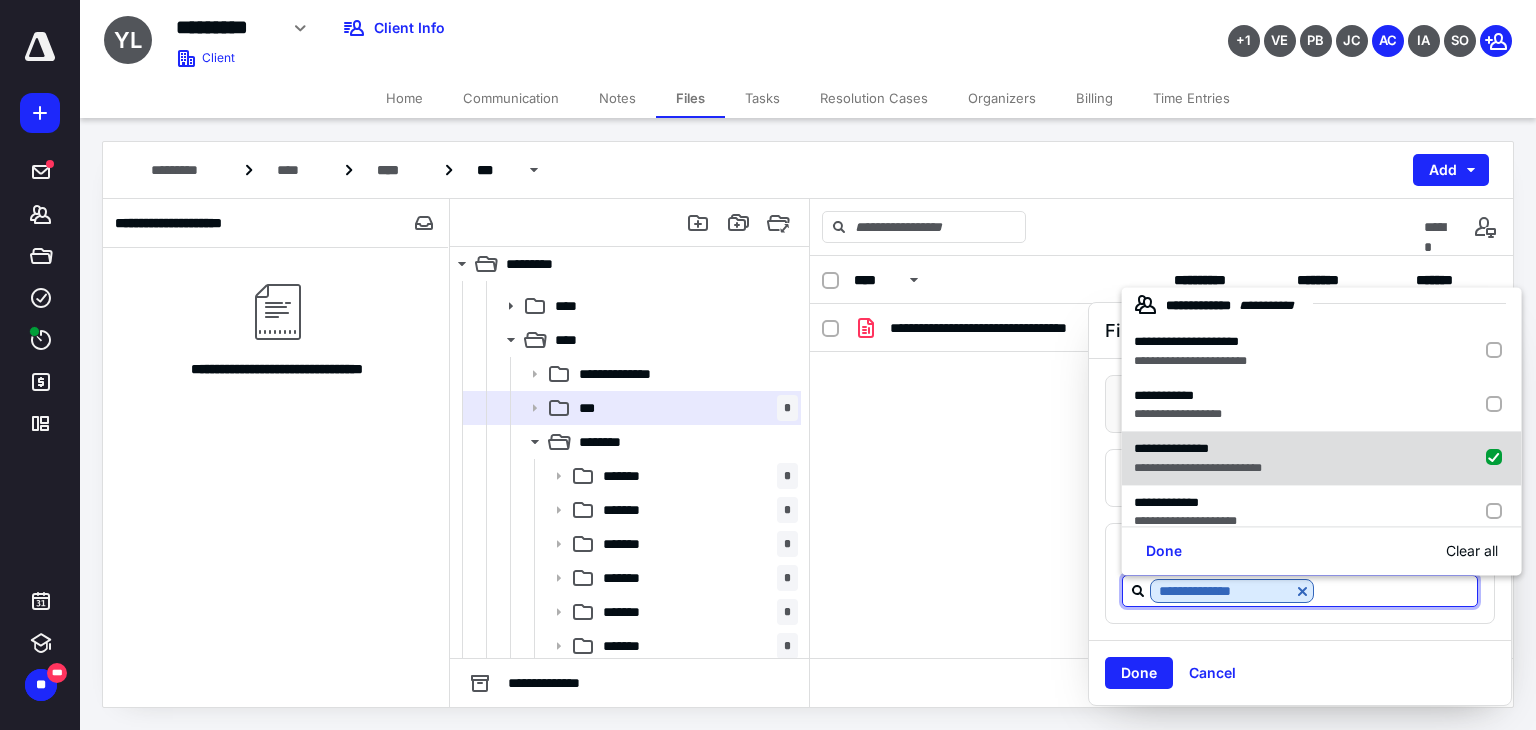 checkbox on "true" 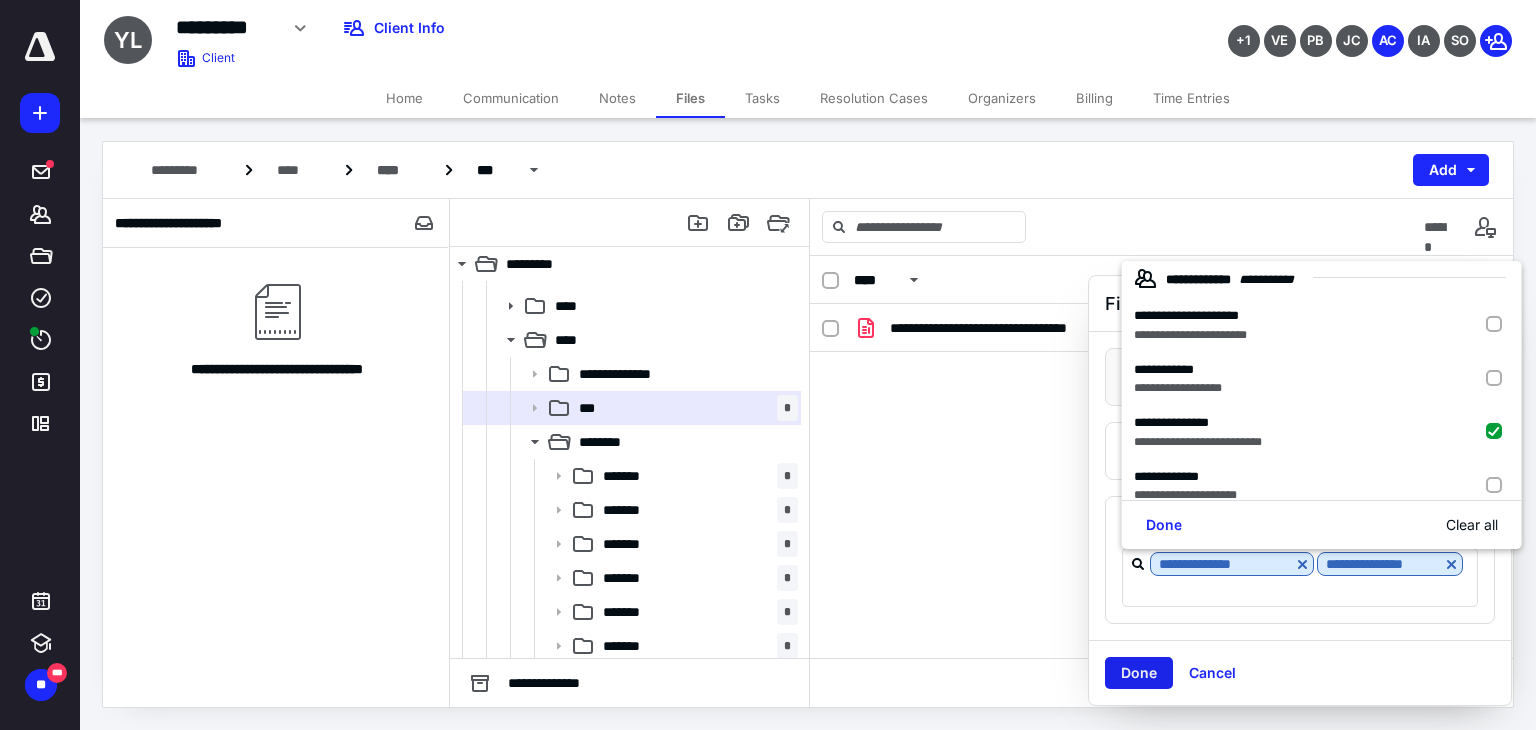 click on "Done" at bounding box center [1139, 673] 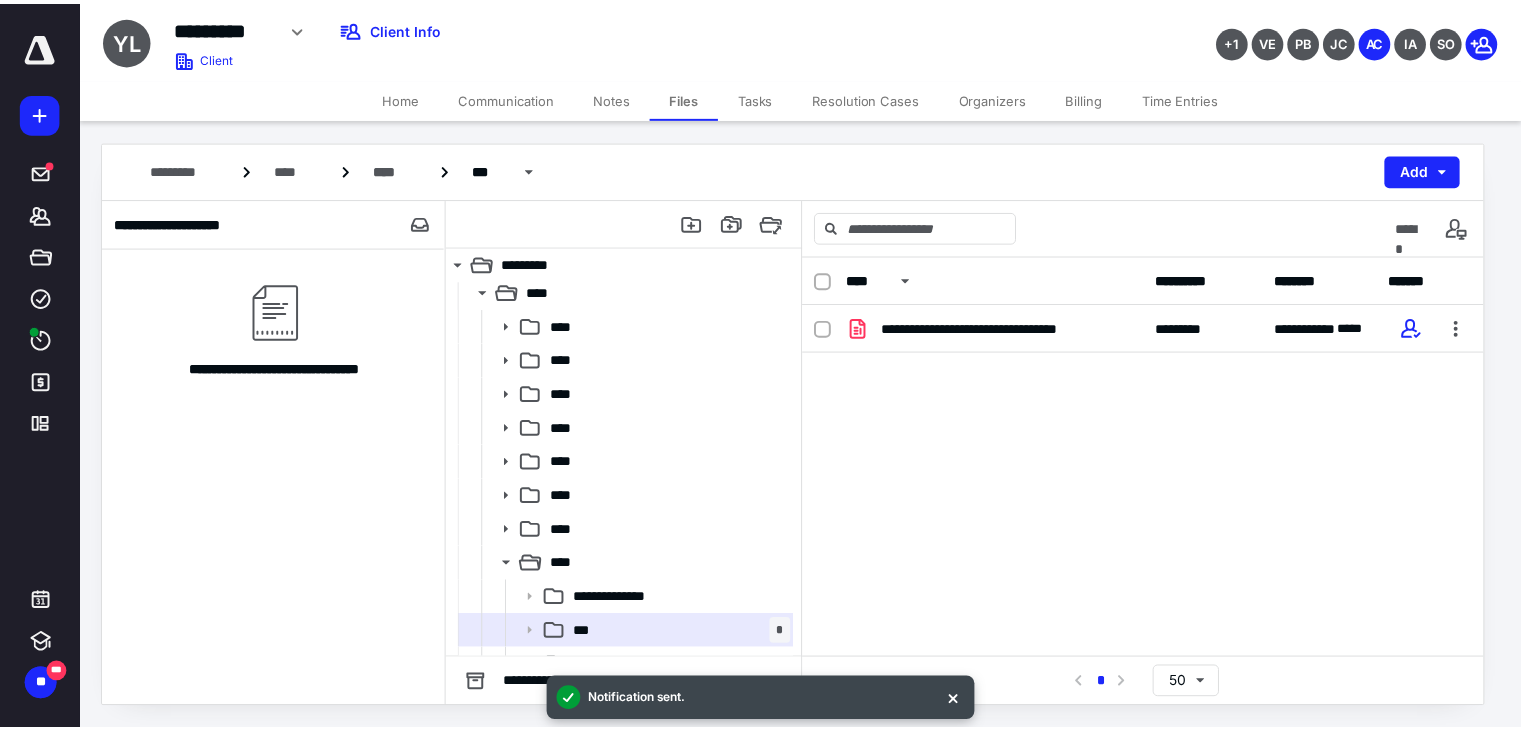 scroll, scrollTop: 0, scrollLeft: 0, axis: both 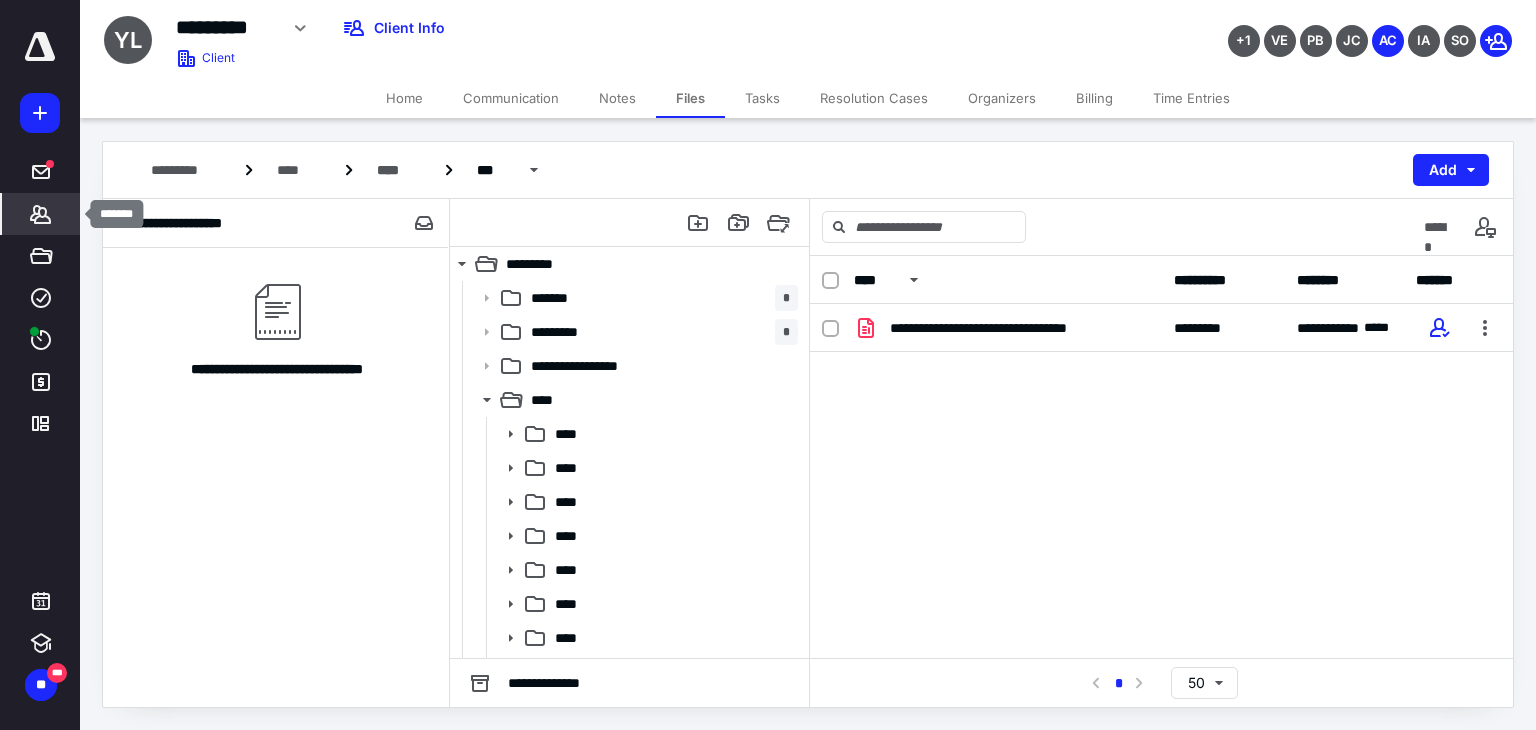 click 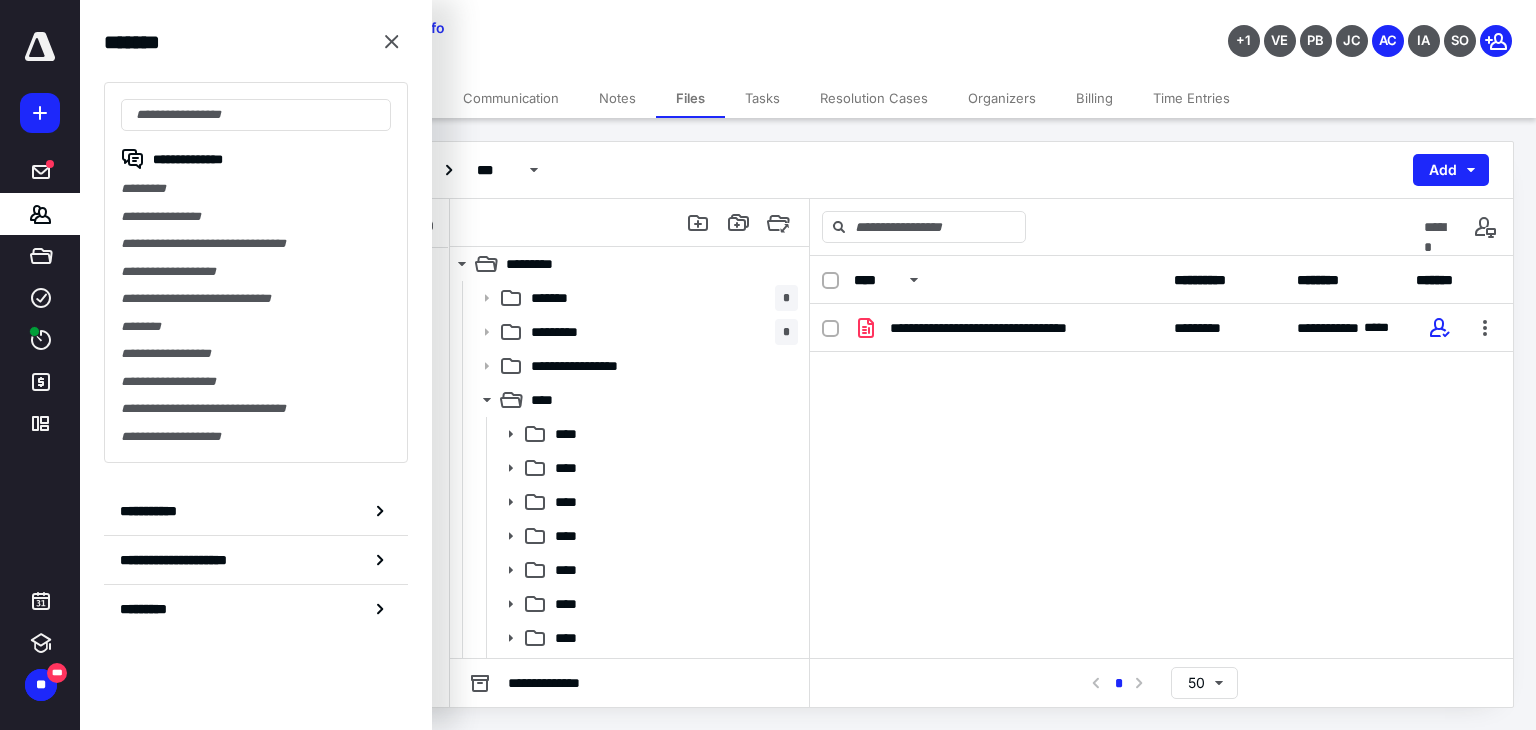 click on "**********" at bounding box center [256, 272] 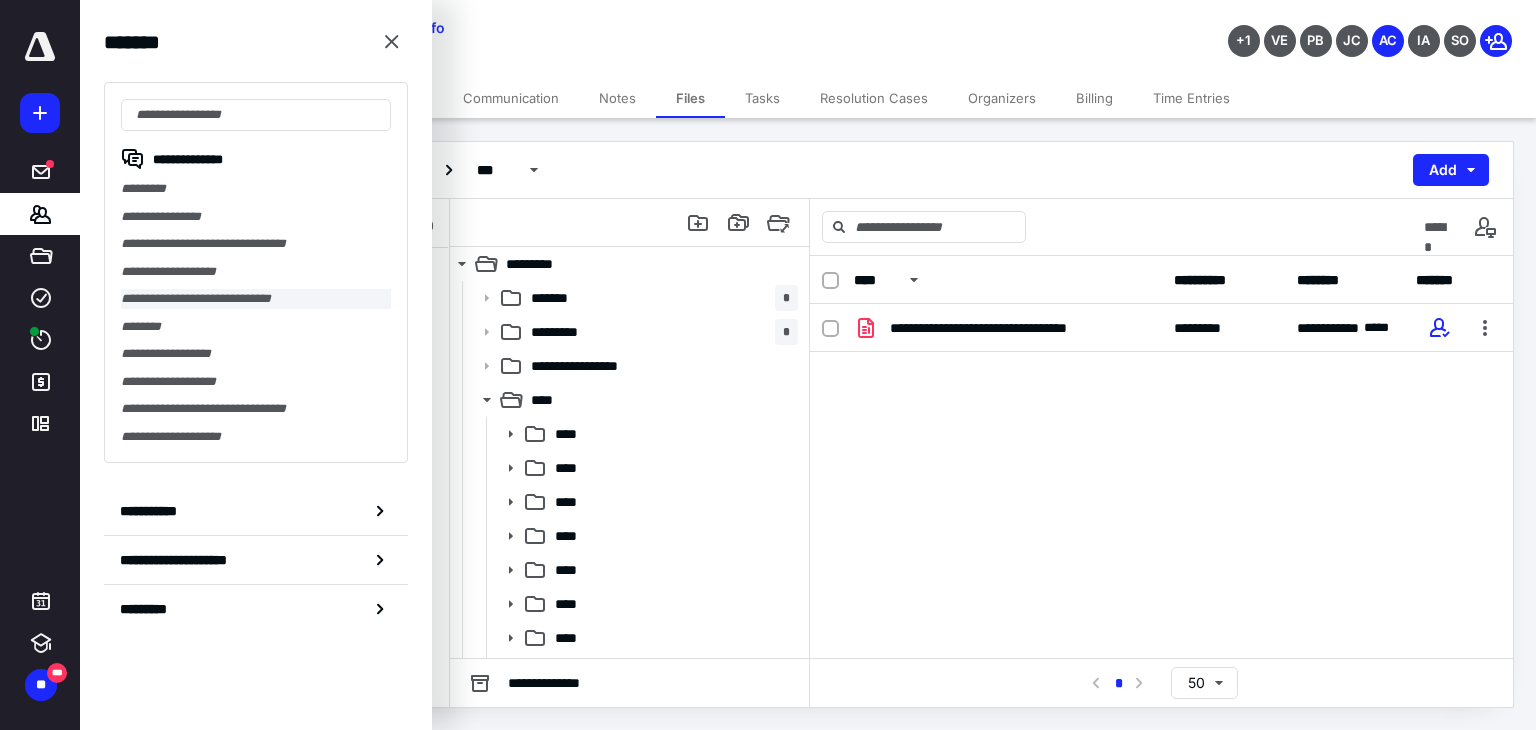 click on "**********" at bounding box center [256, 299] 